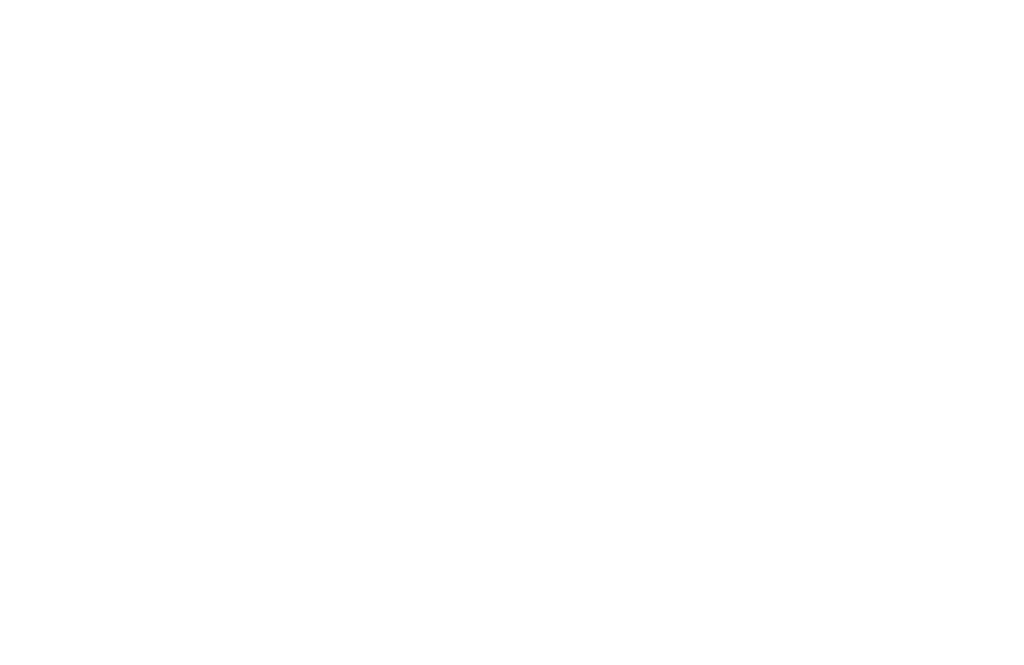 scroll, scrollTop: 0, scrollLeft: 0, axis: both 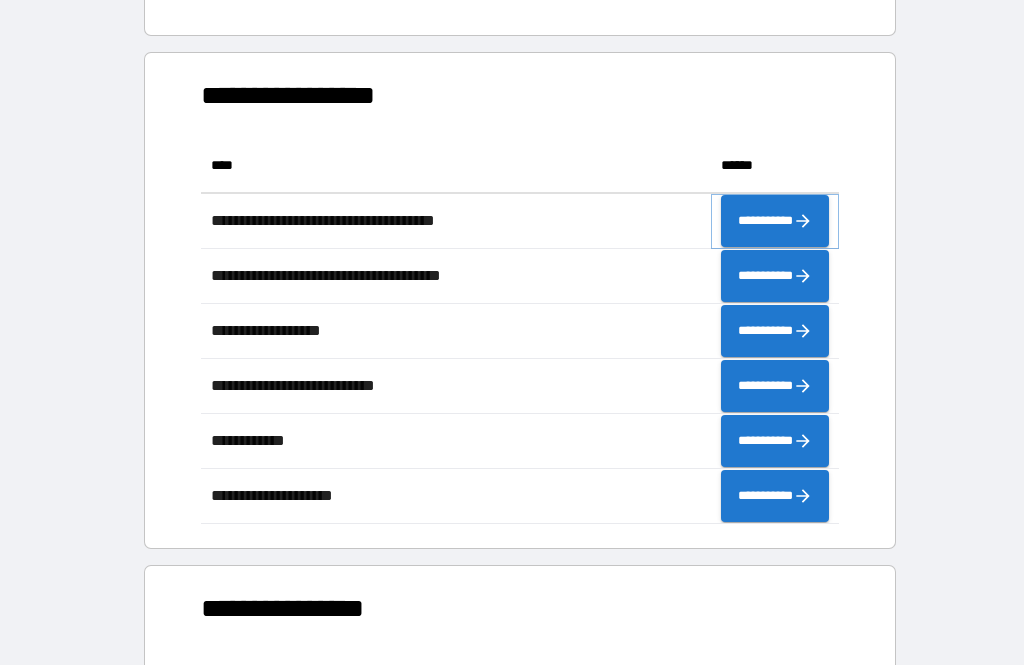 click on "**********" at bounding box center (775, 221) 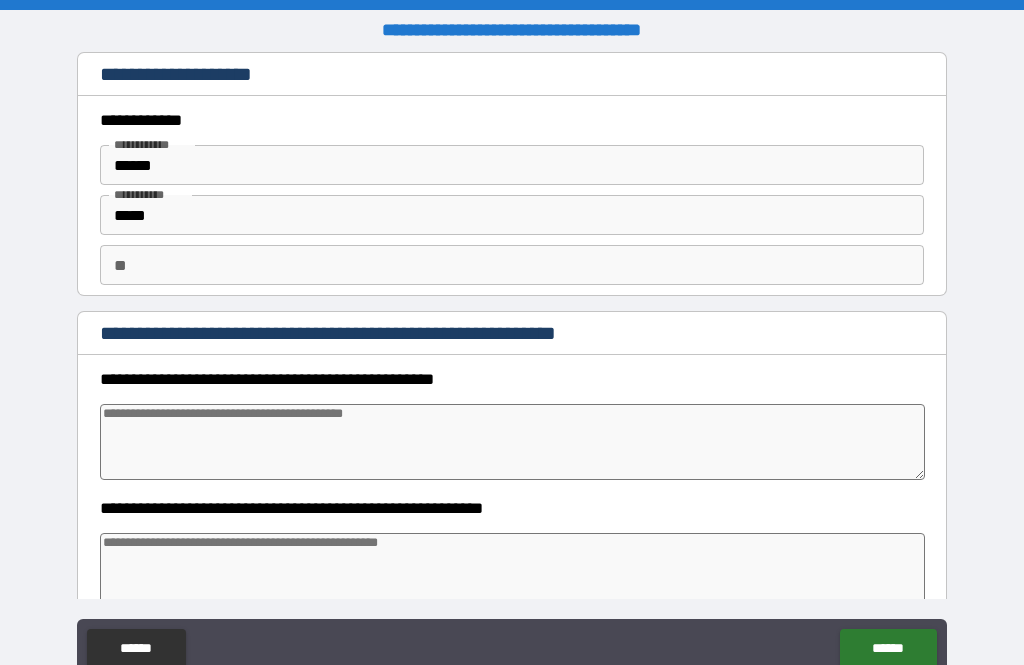 type on "*" 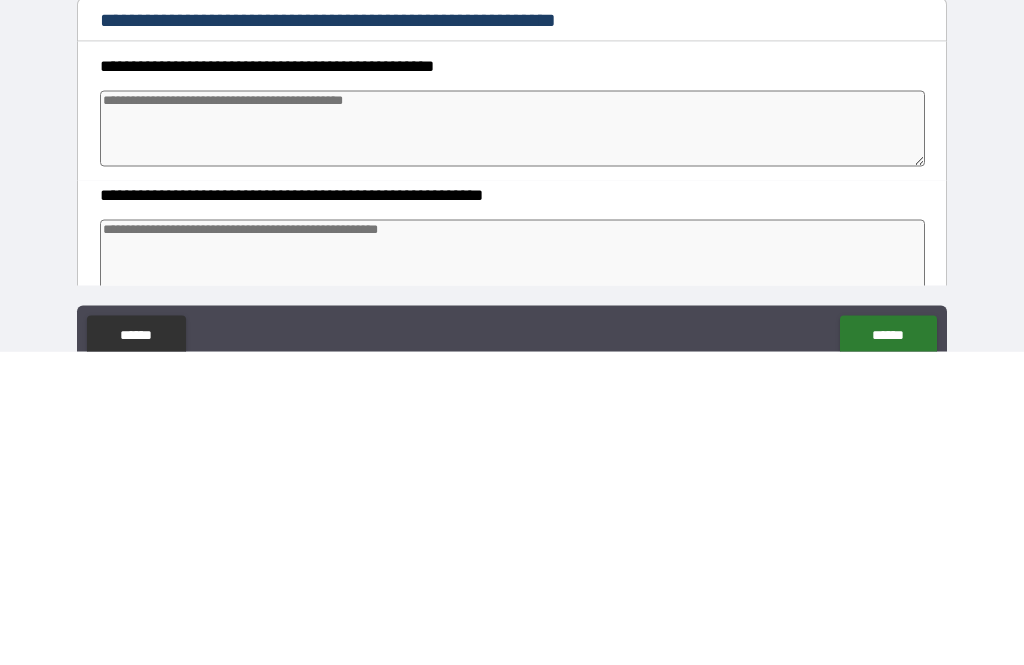 type on "*" 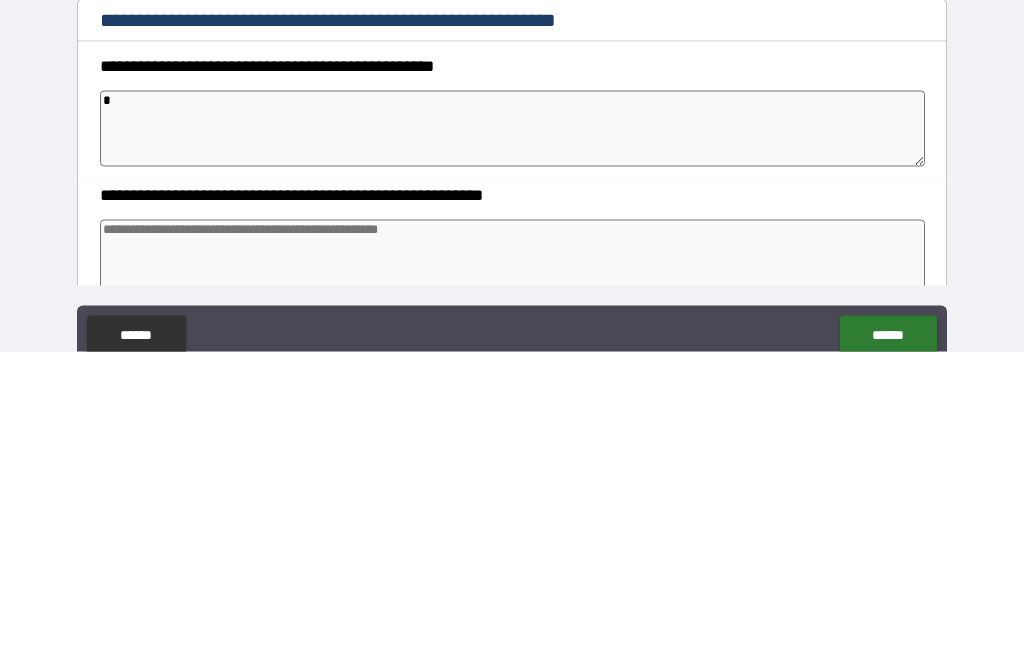 type on "*" 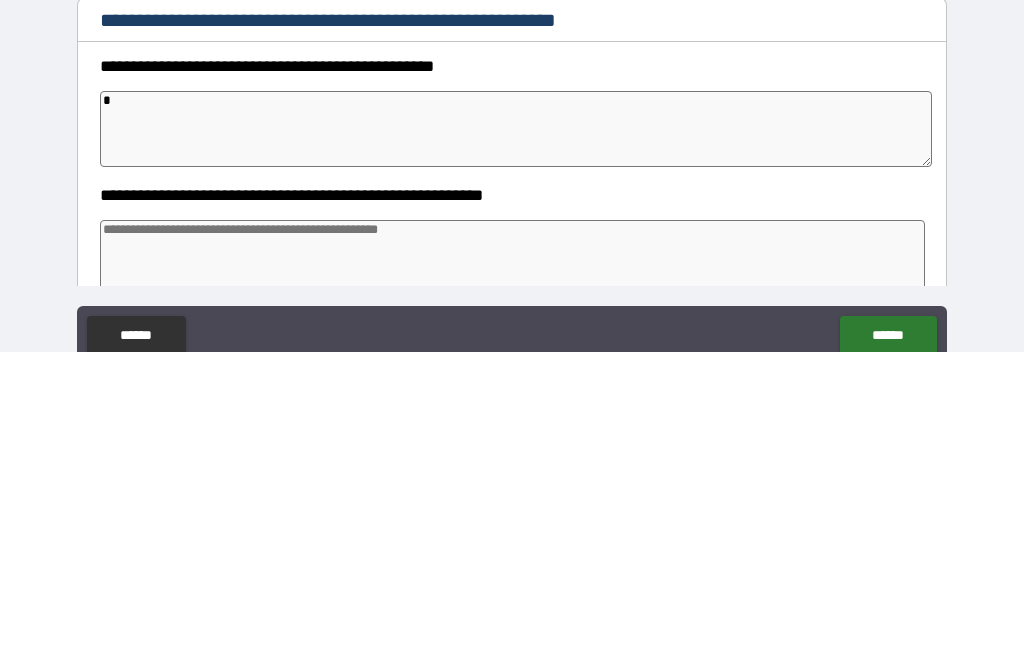 type on "*" 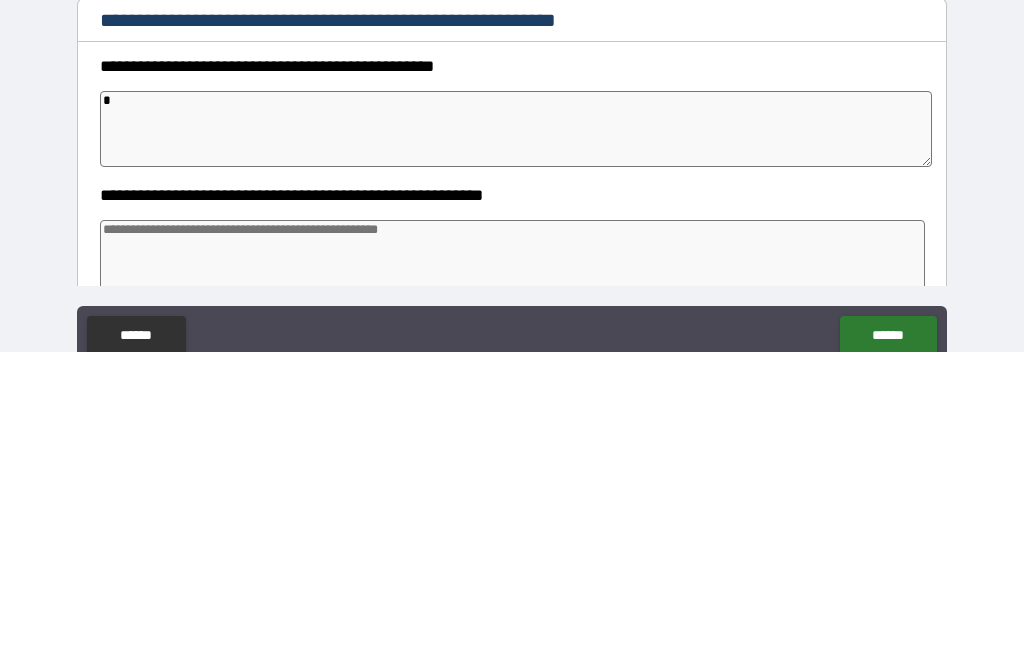 type on "*" 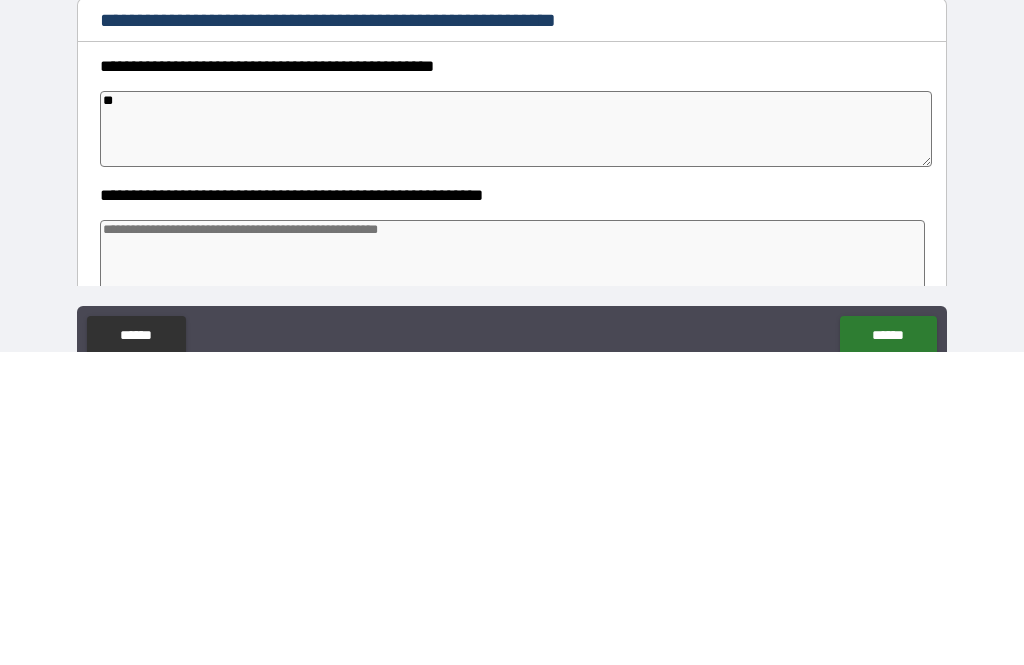 type on "*" 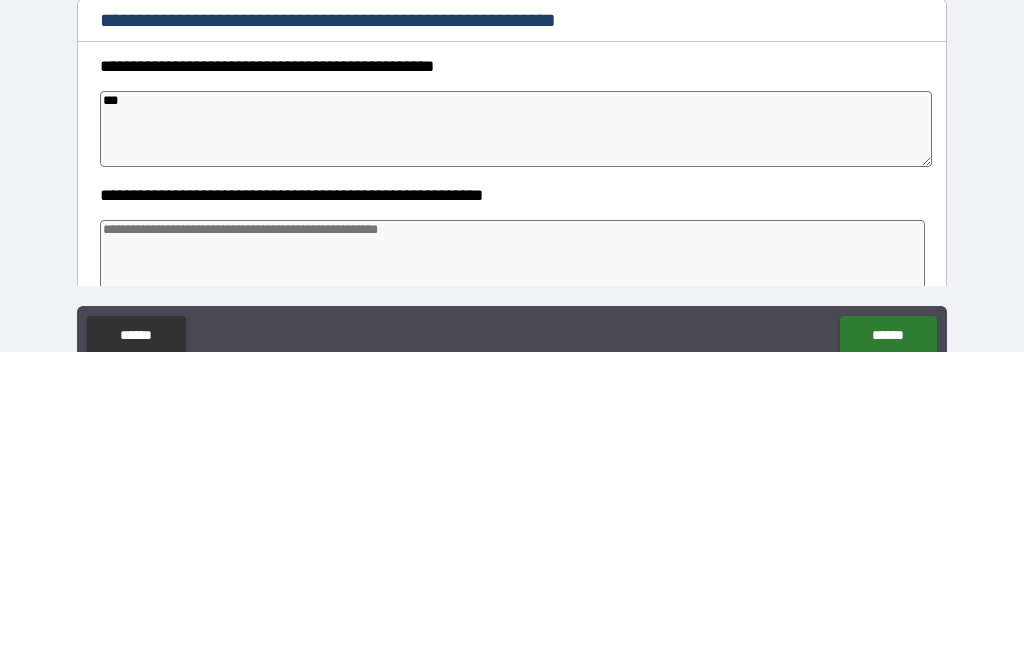 type on "*" 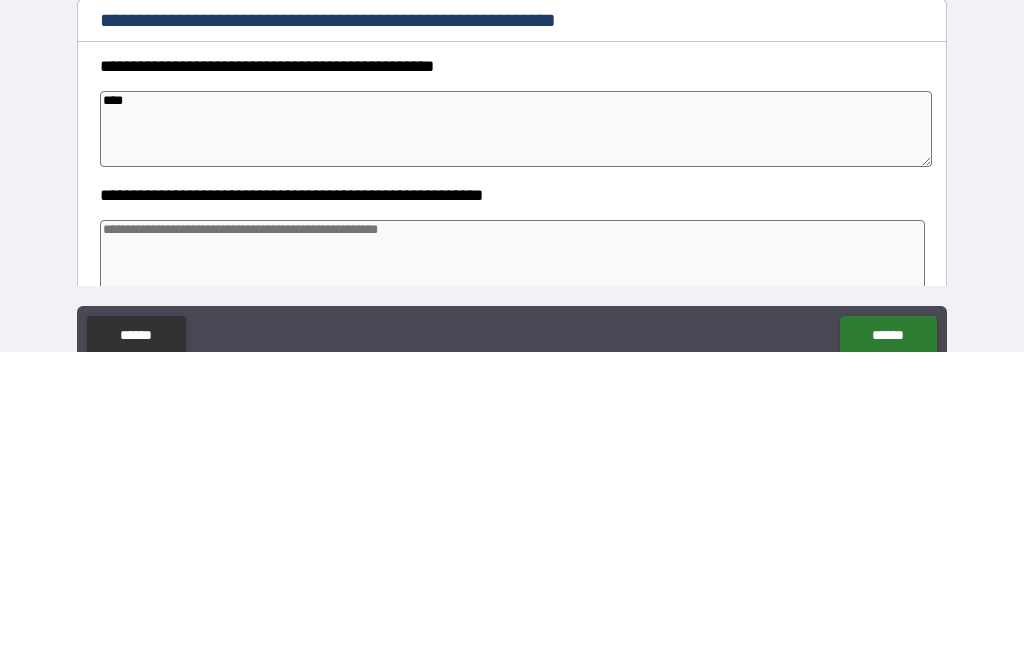 type on "*" 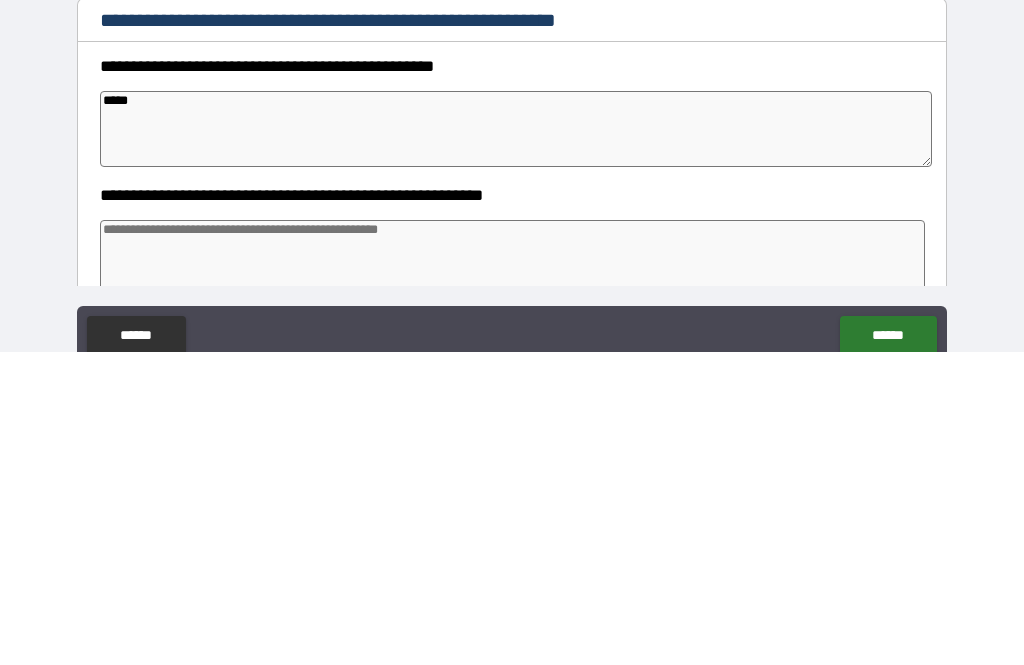 type on "*" 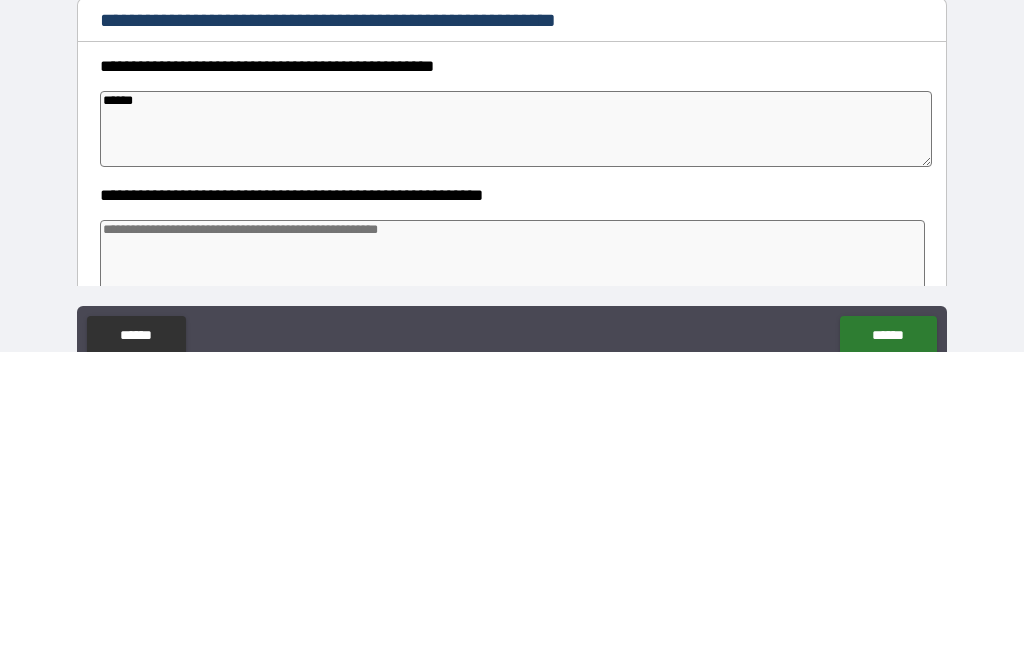type on "*" 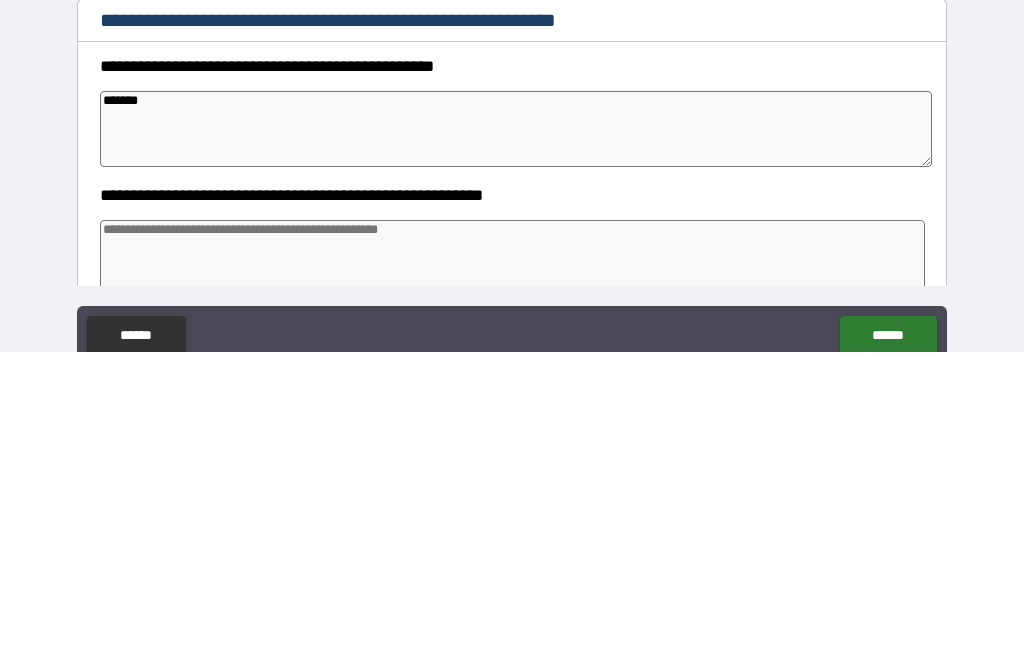 type on "*" 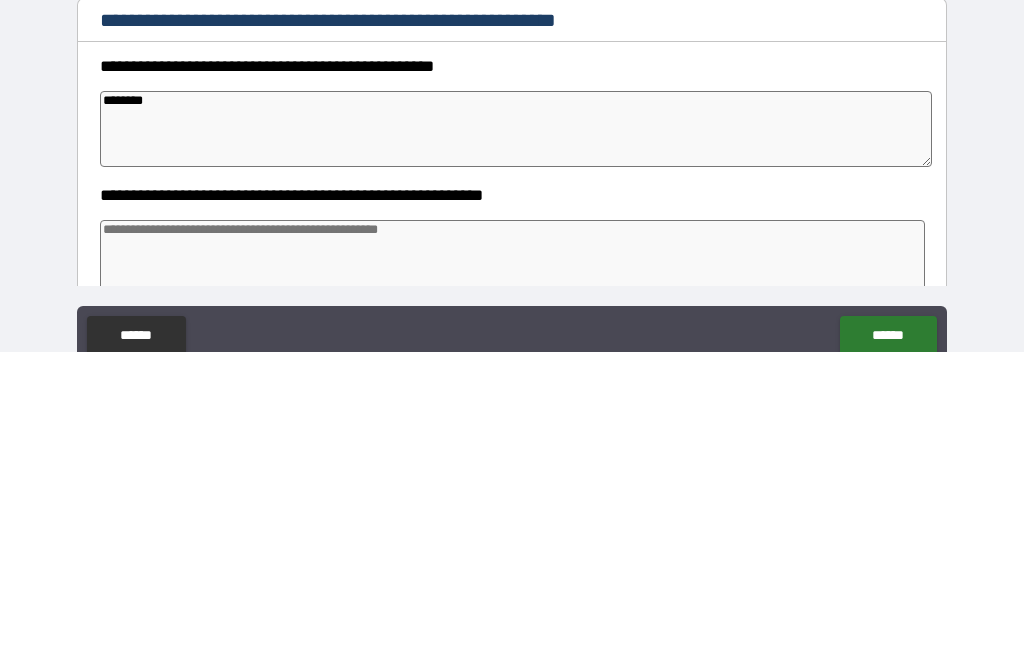 type on "*" 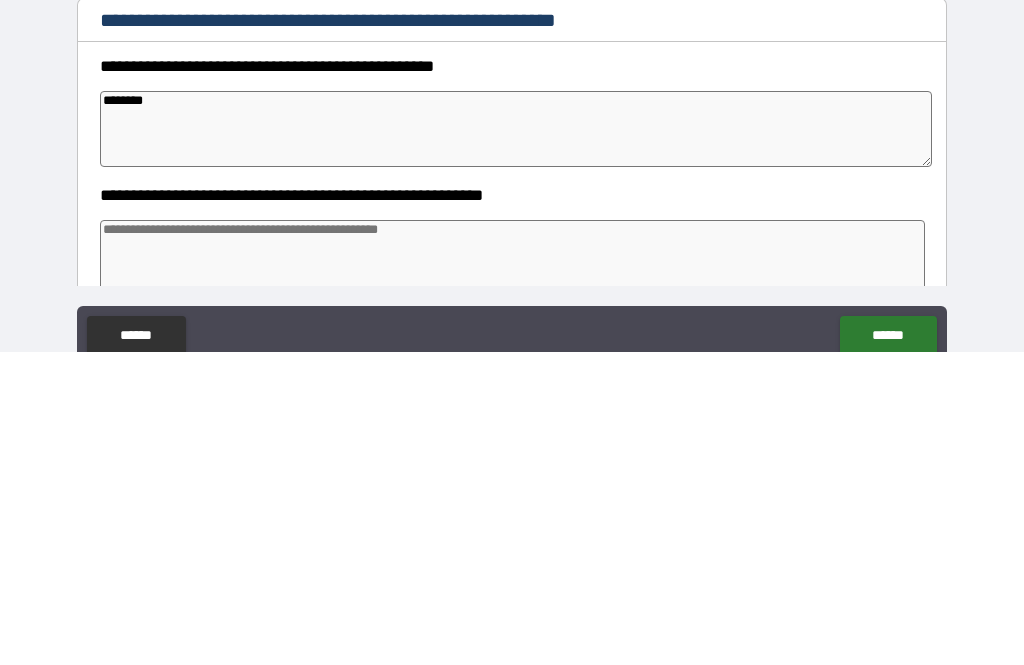 type on "*********" 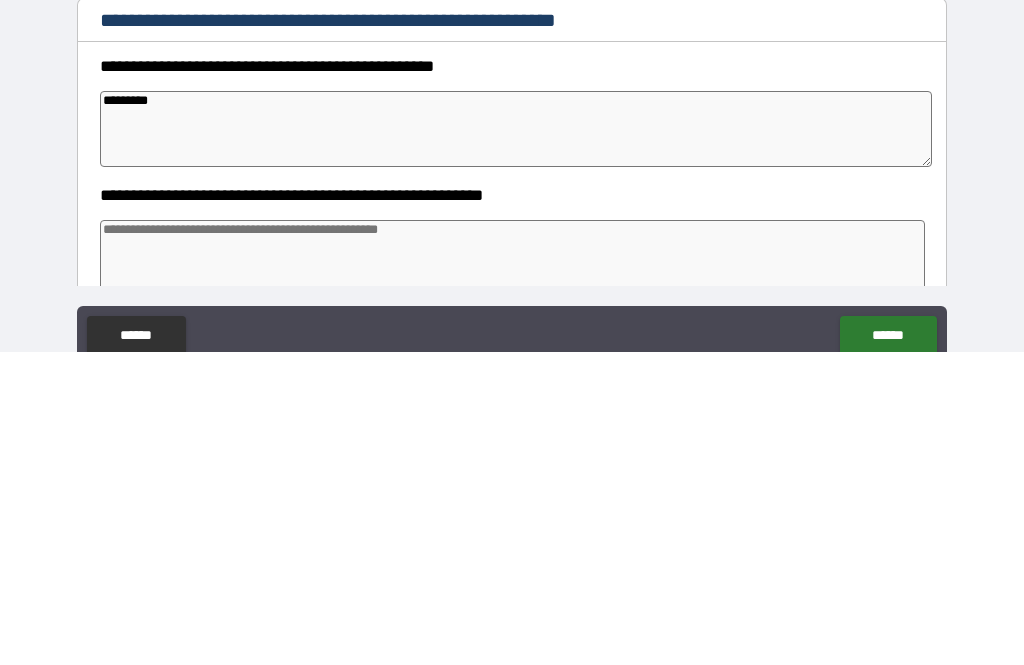 type on "*" 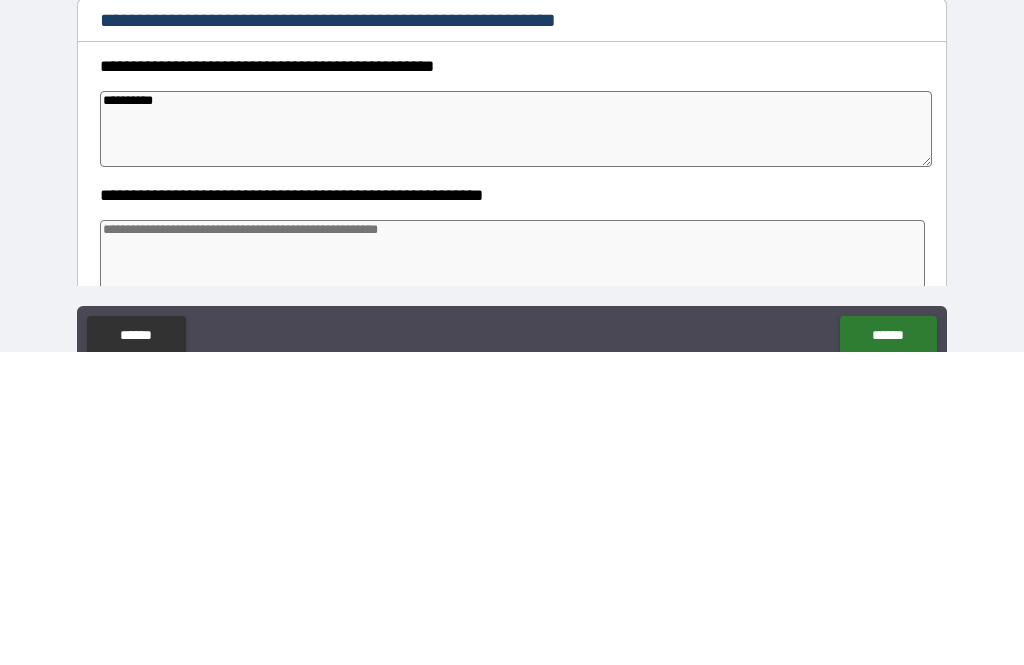 type on "*" 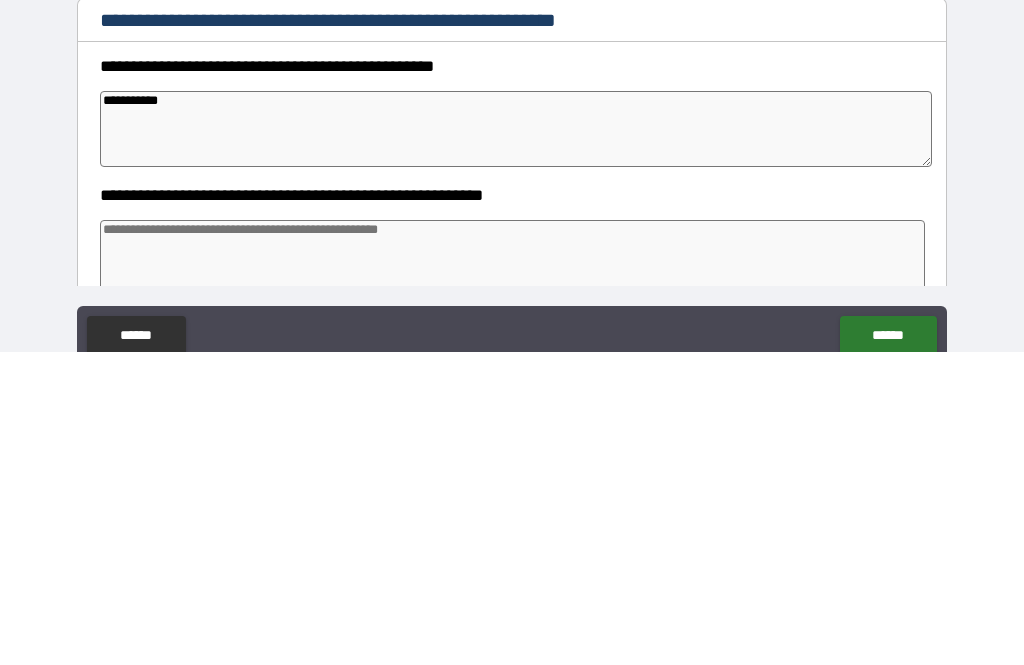 type on "*" 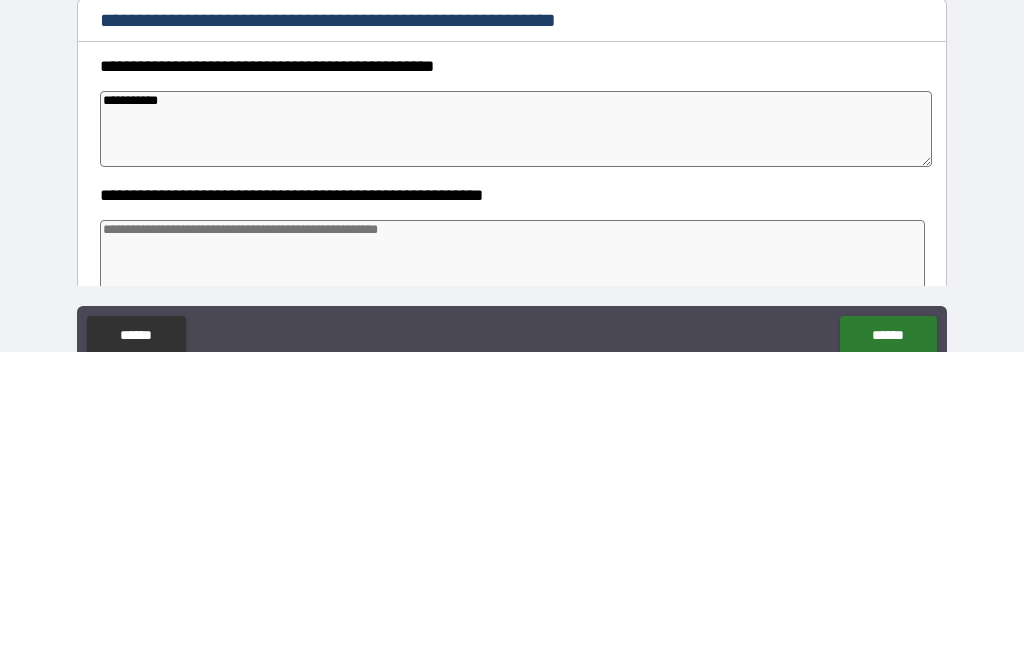 type on "**********" 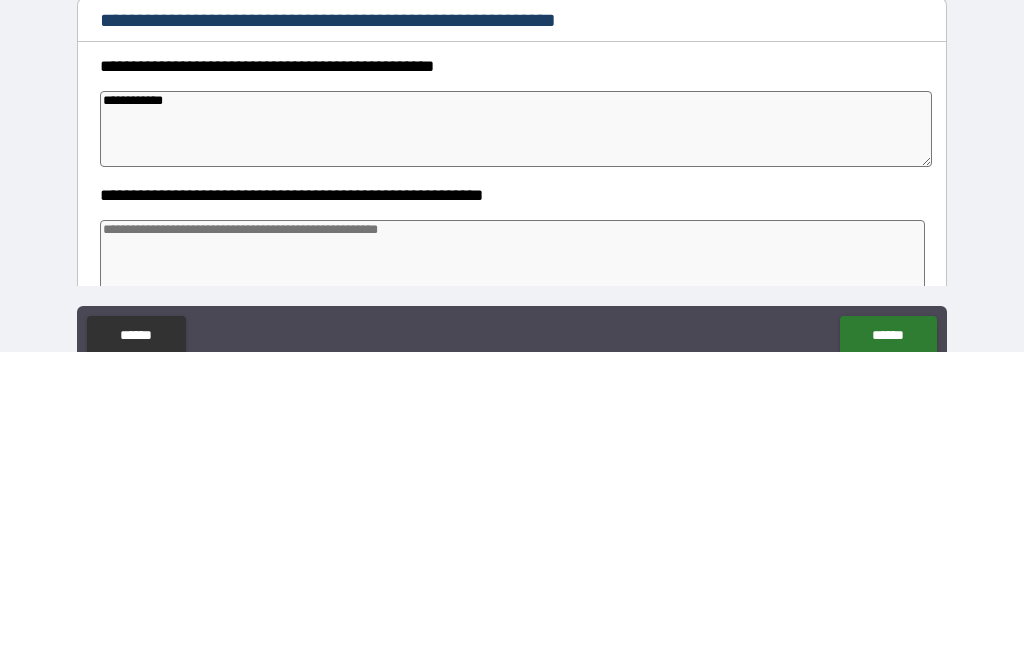 type on "*" 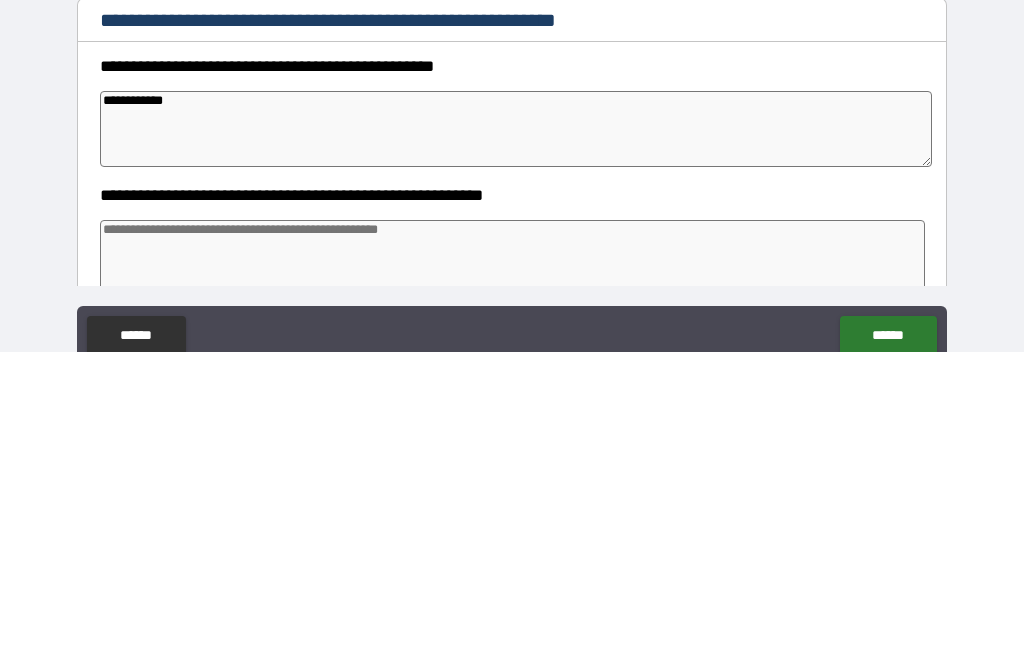 type on "**********" 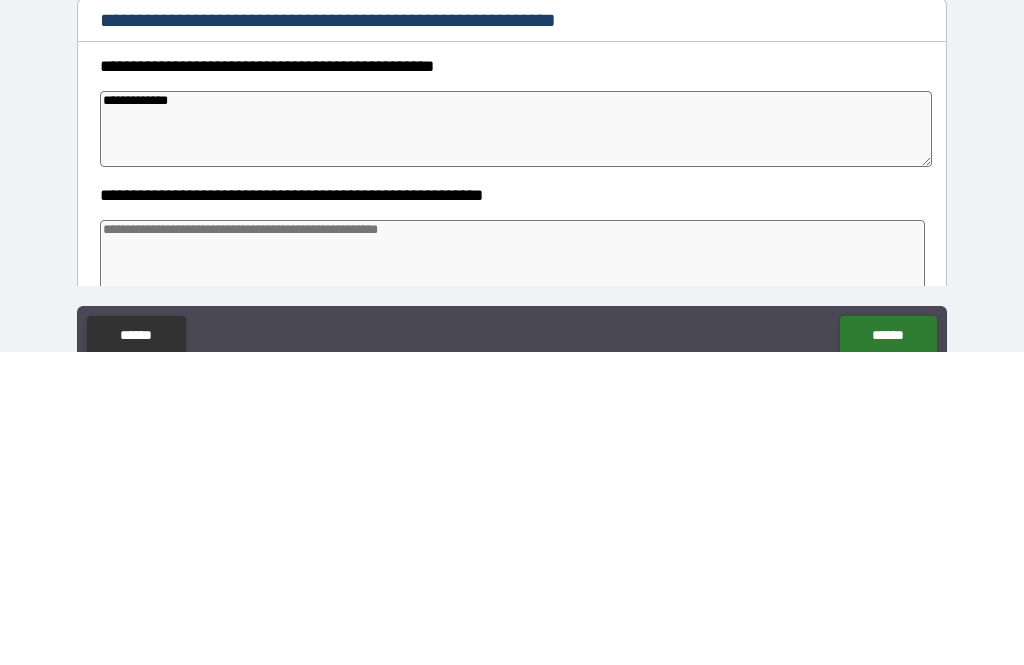 type on "*" 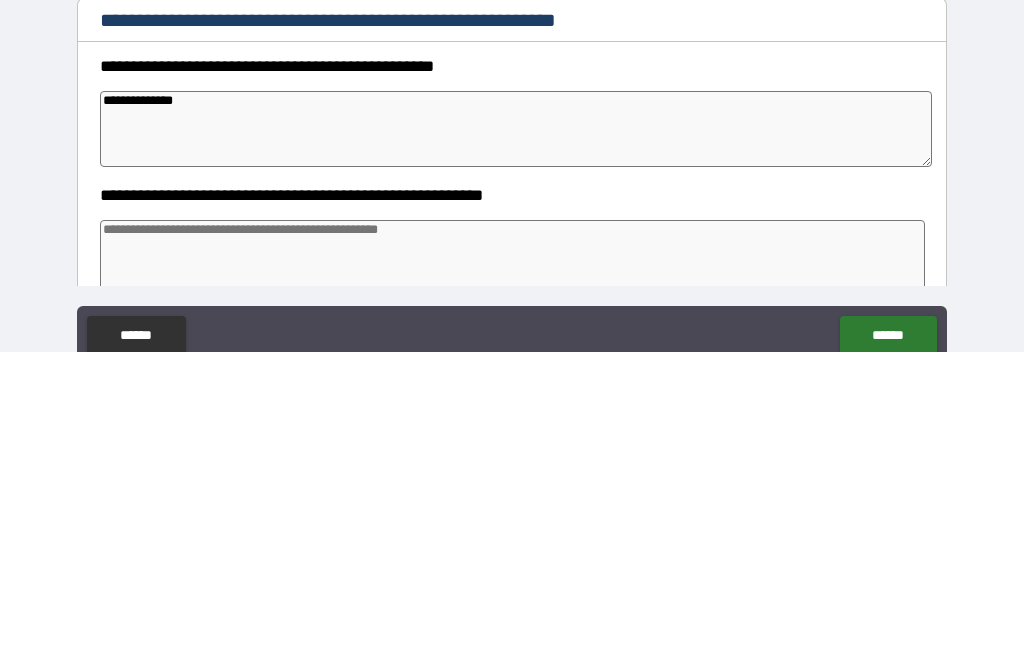 type on "*" 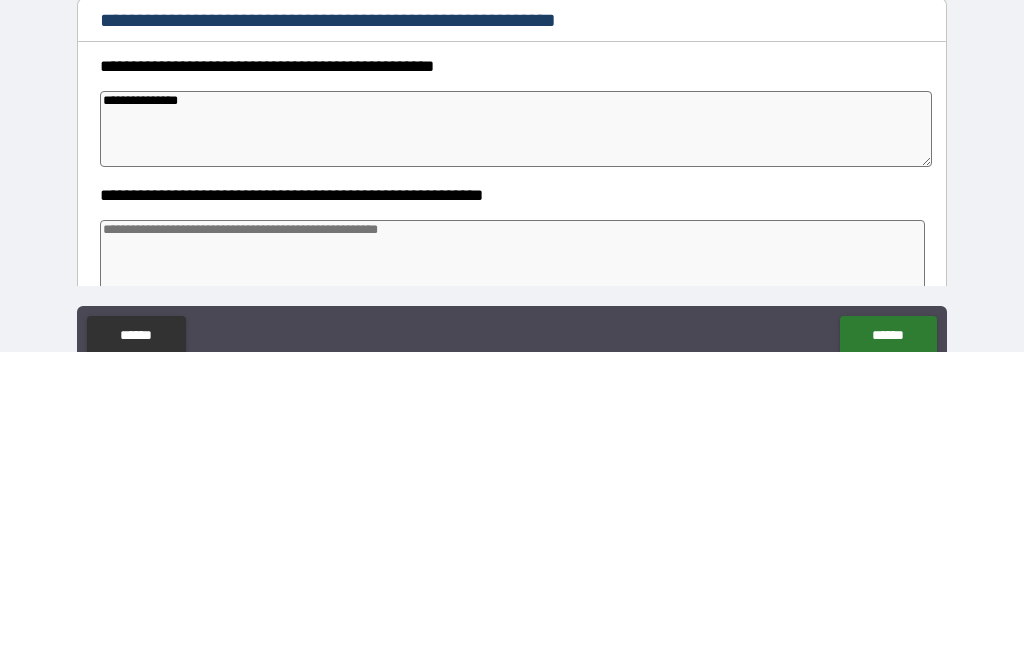 type on "*" 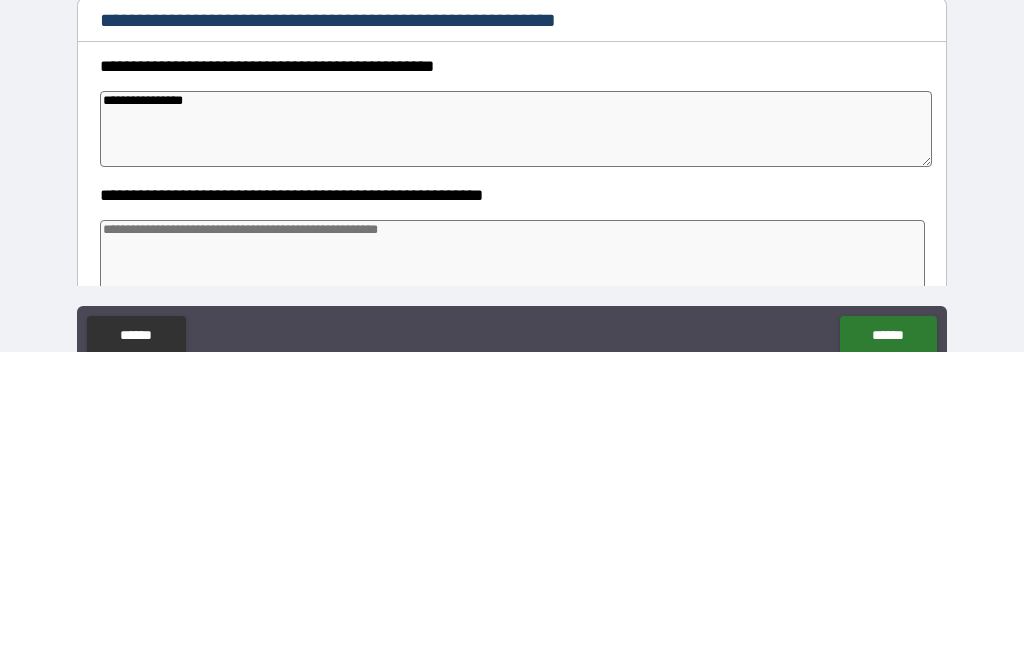 type on "*" 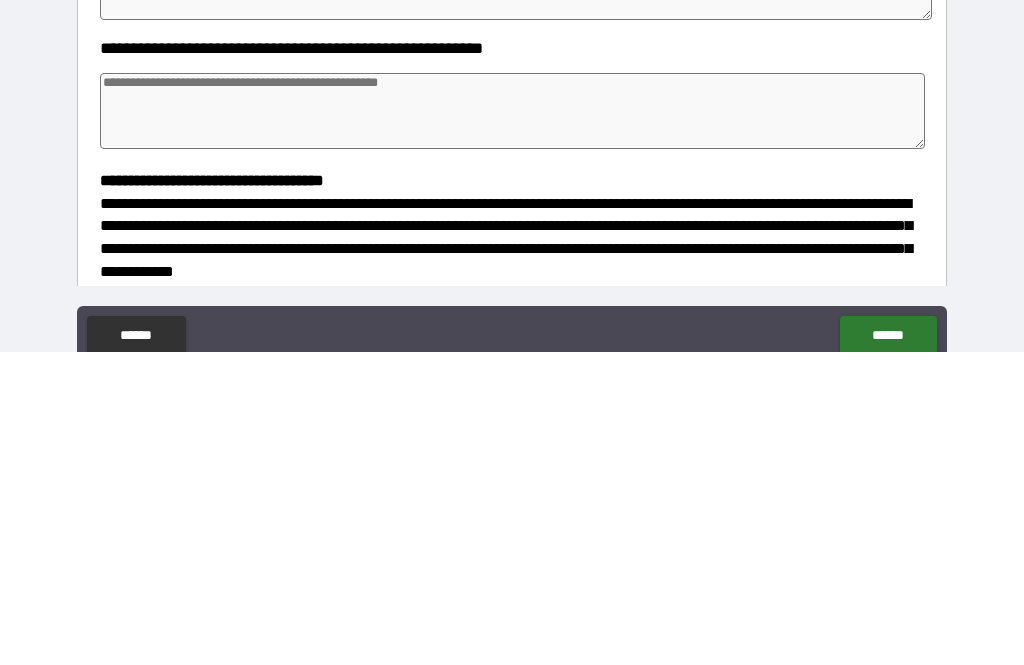 scroll, scrollTop: 149, scrollLeft: 0, axis: vertical 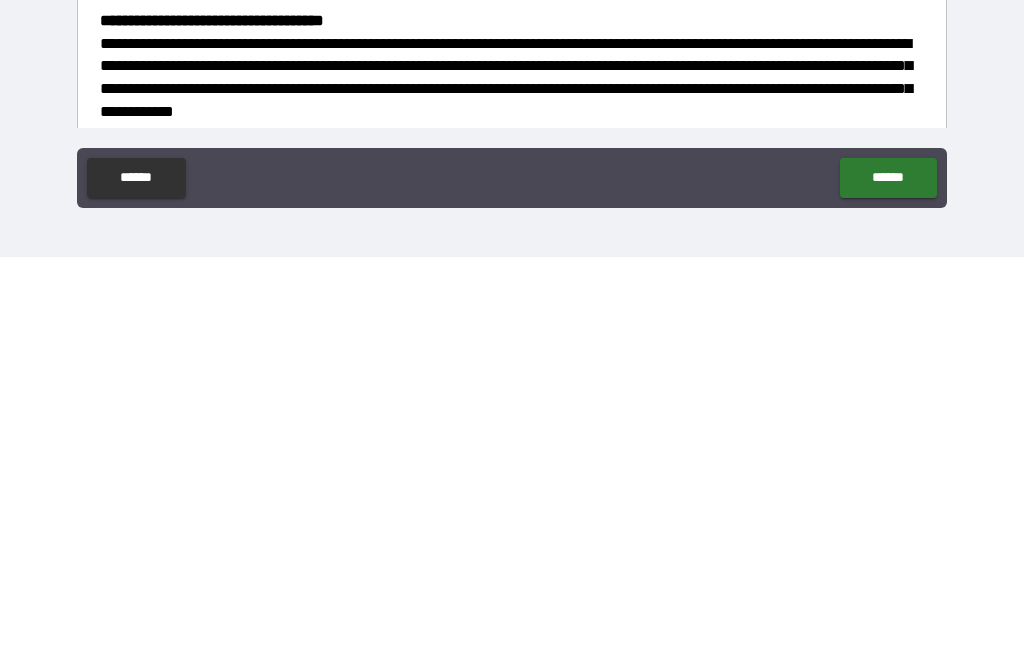 type on "**********" 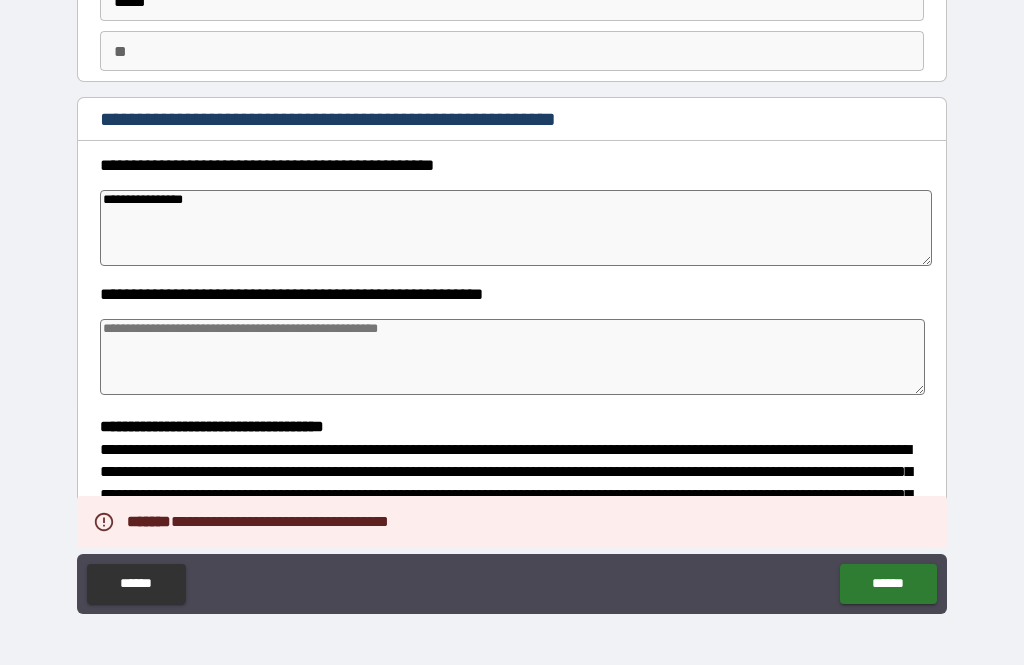 type on "*" 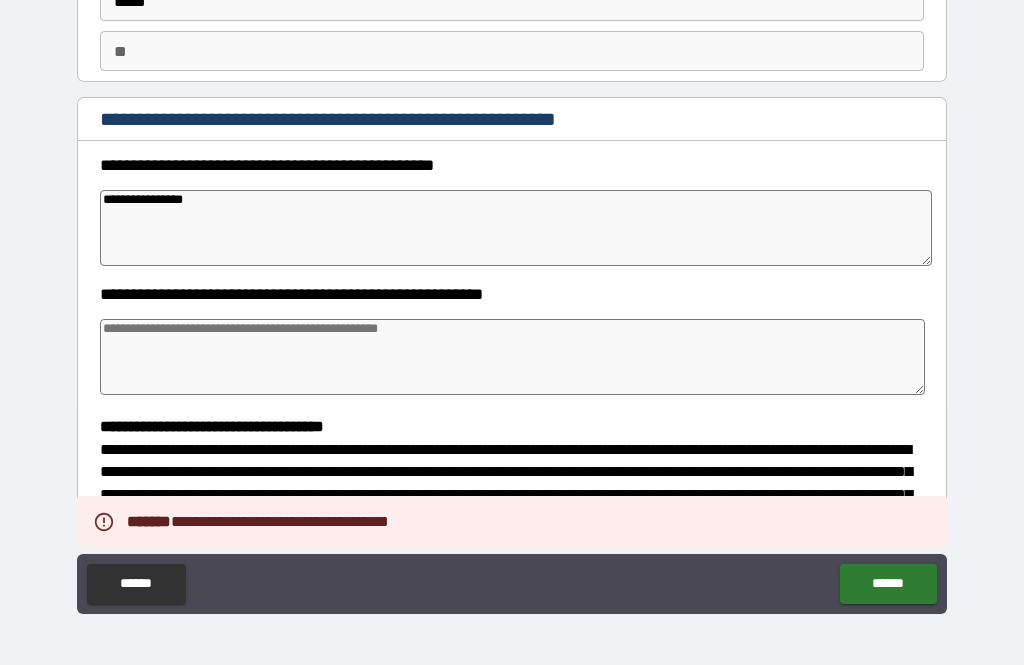 type on "*" 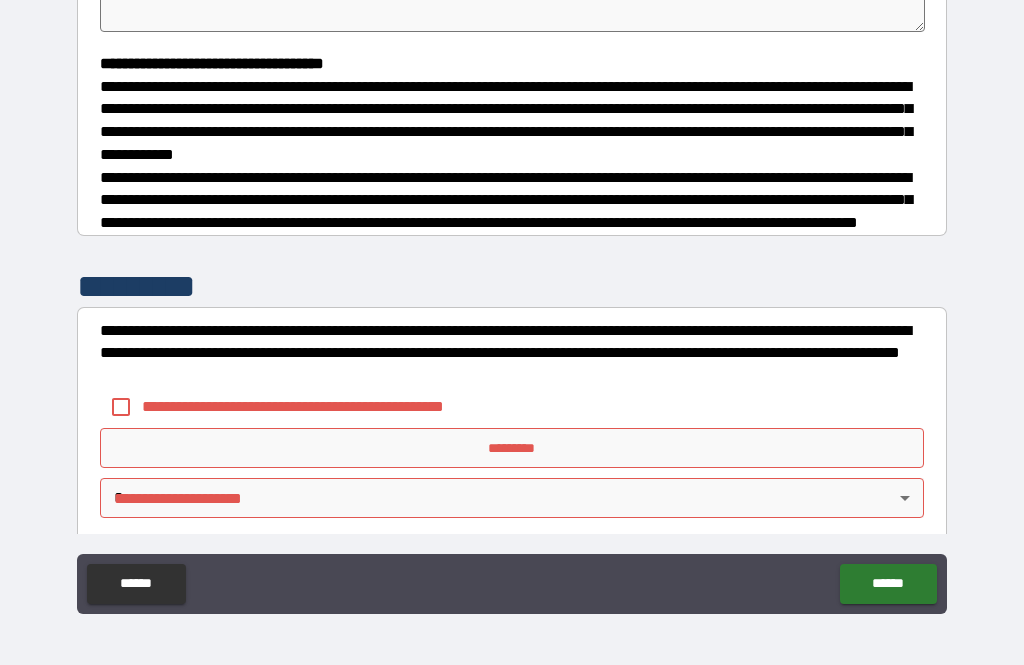 scroll, scrollTop: 535, scrollLeft: 0, axis: vertical 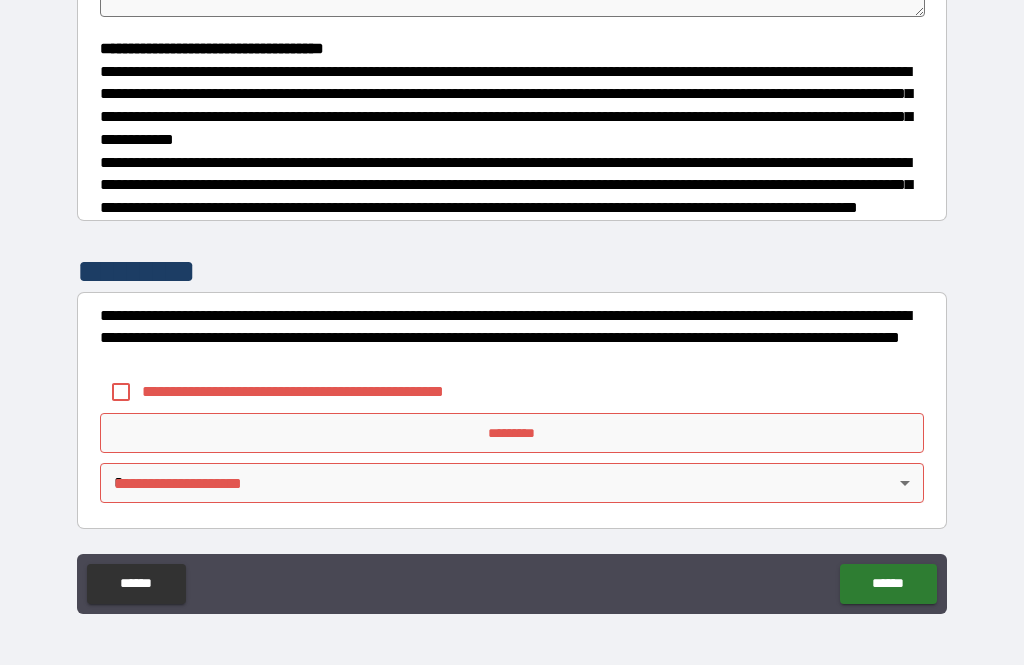 type on "*" 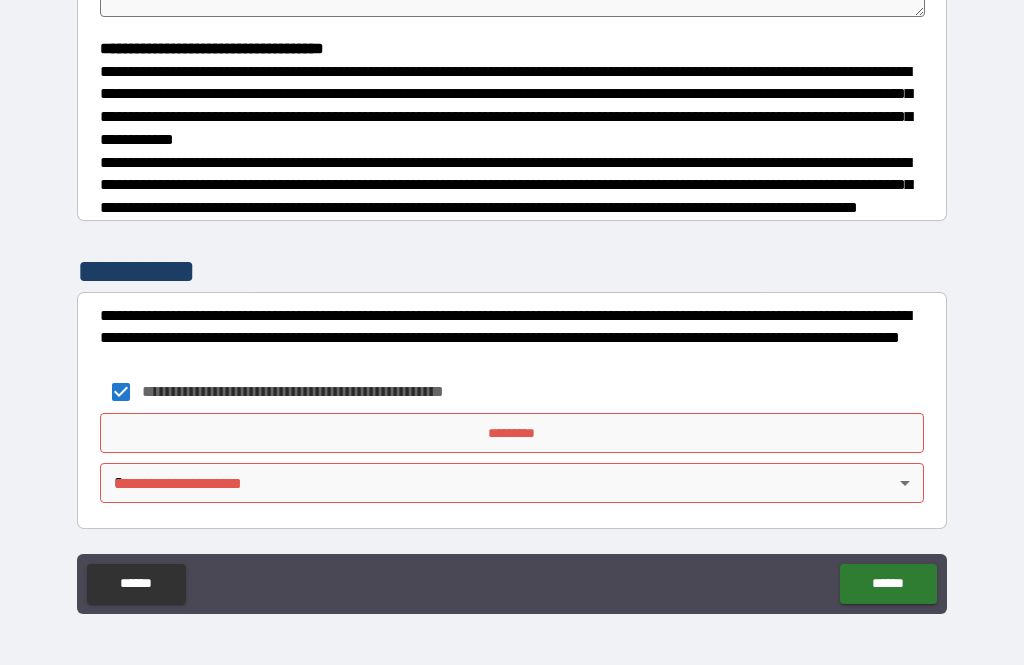 type on "*" 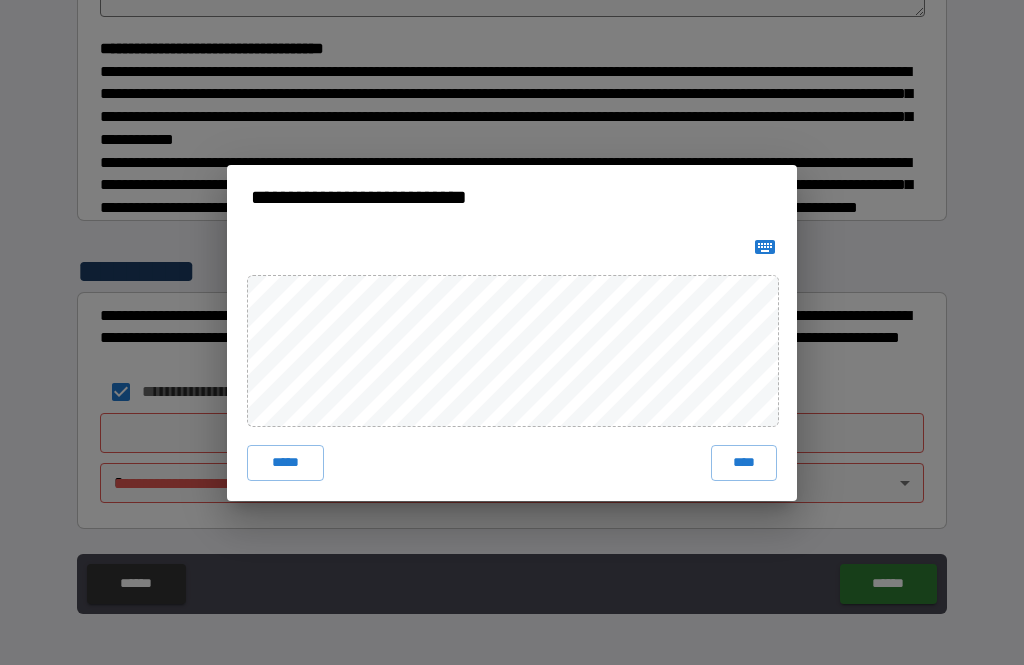 click on "****" at bounding box center (744, 463) 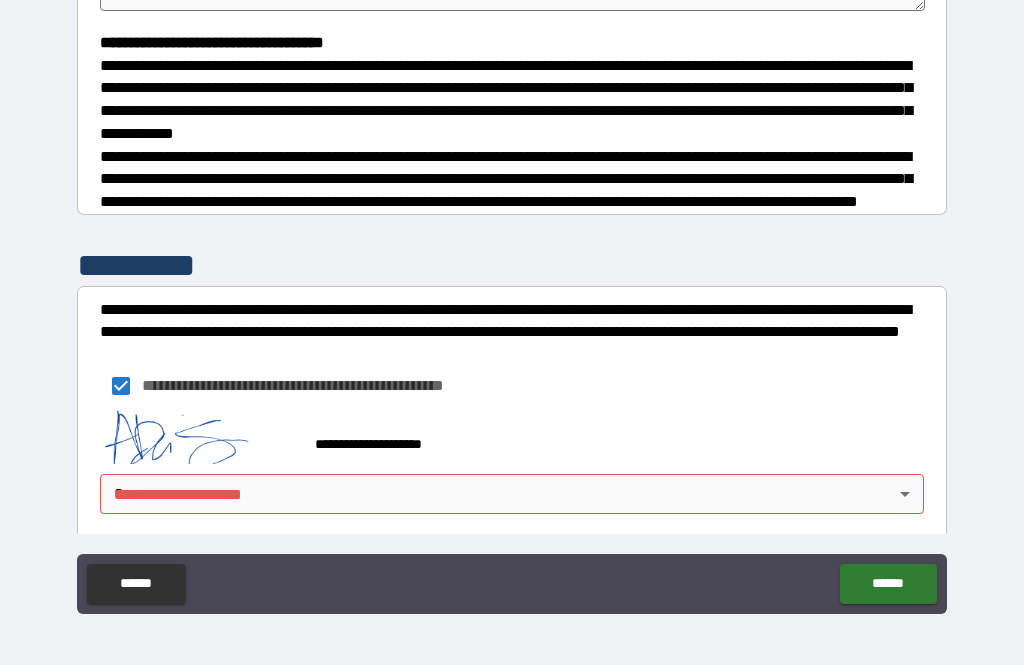 type on "*" 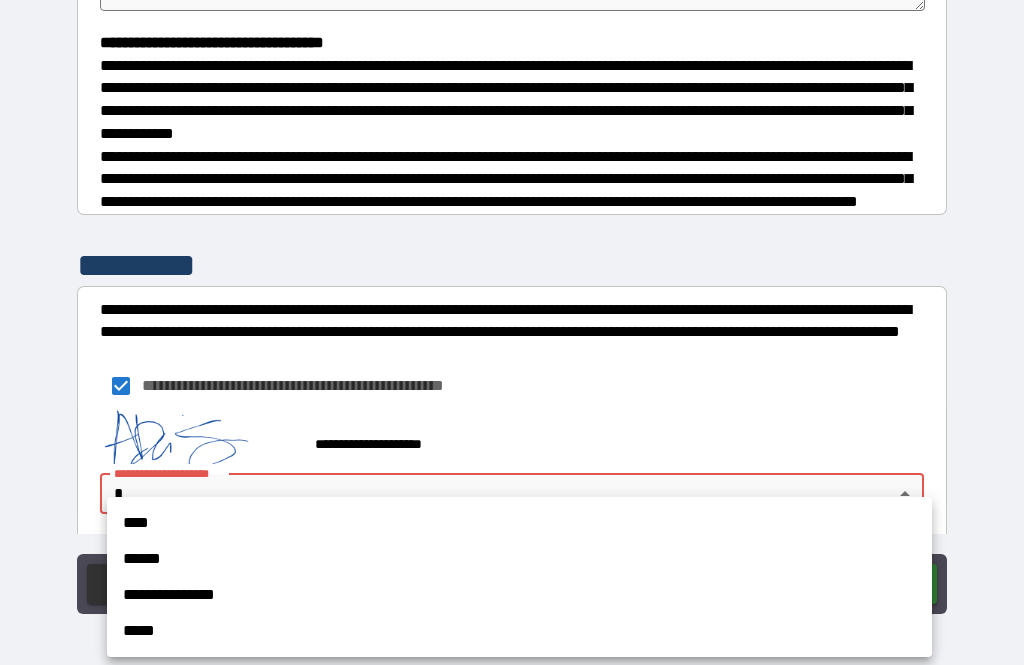 click on "**********" at bounding box center [519, 595] 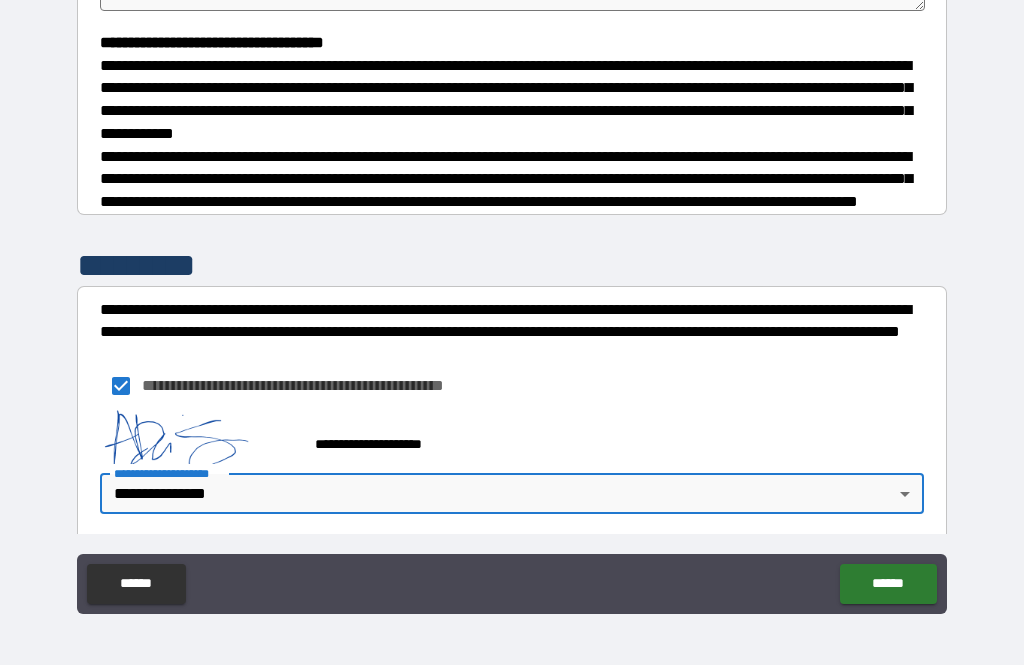 type on "*" 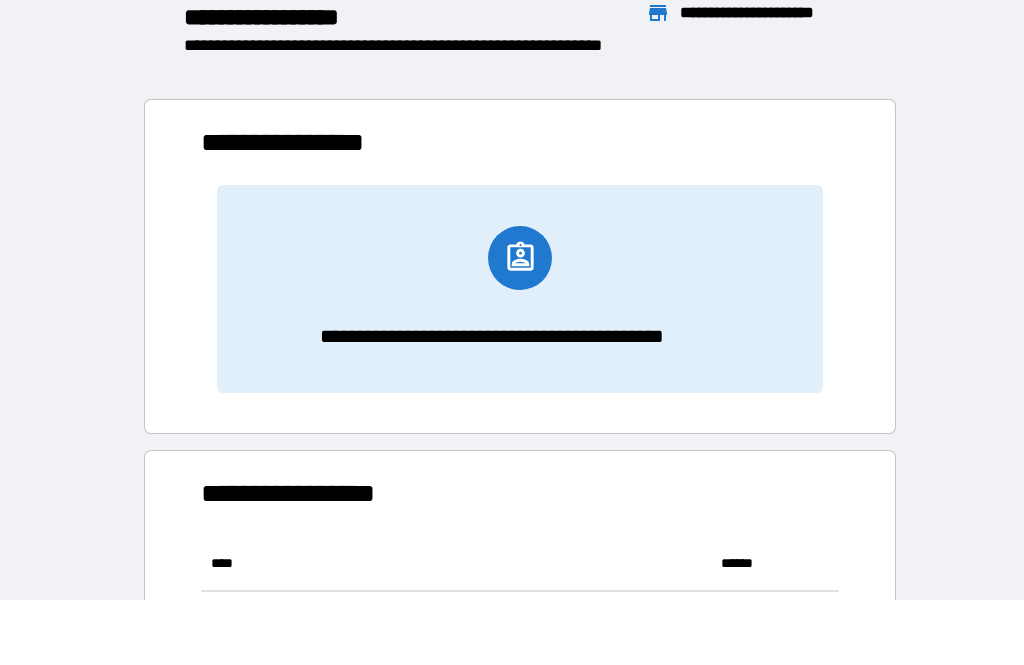 scroll, scrollTop: 386, scrollLeft: 638, axis: both 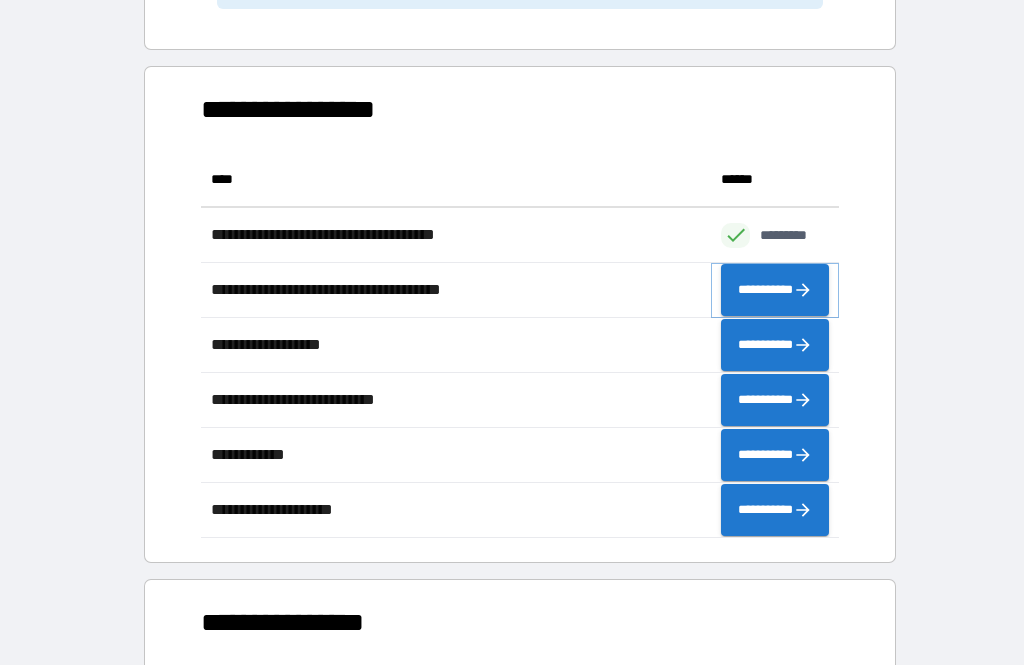 click on "**********" at bounding box center [775, 290] 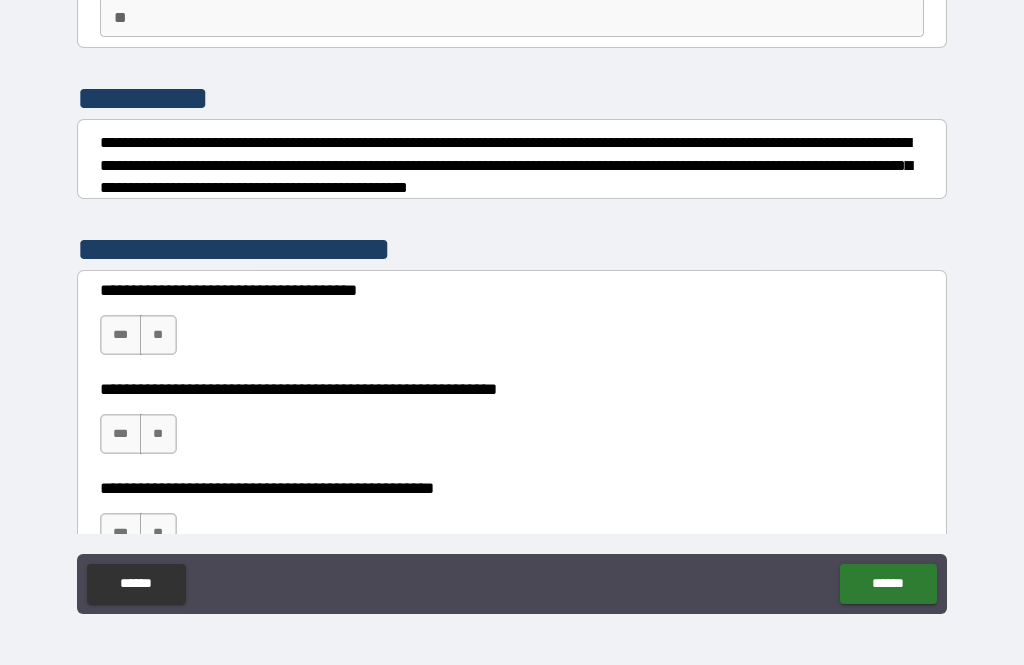 scroll, scrollTop: 185, scrollLeft: 0, axis: vertical 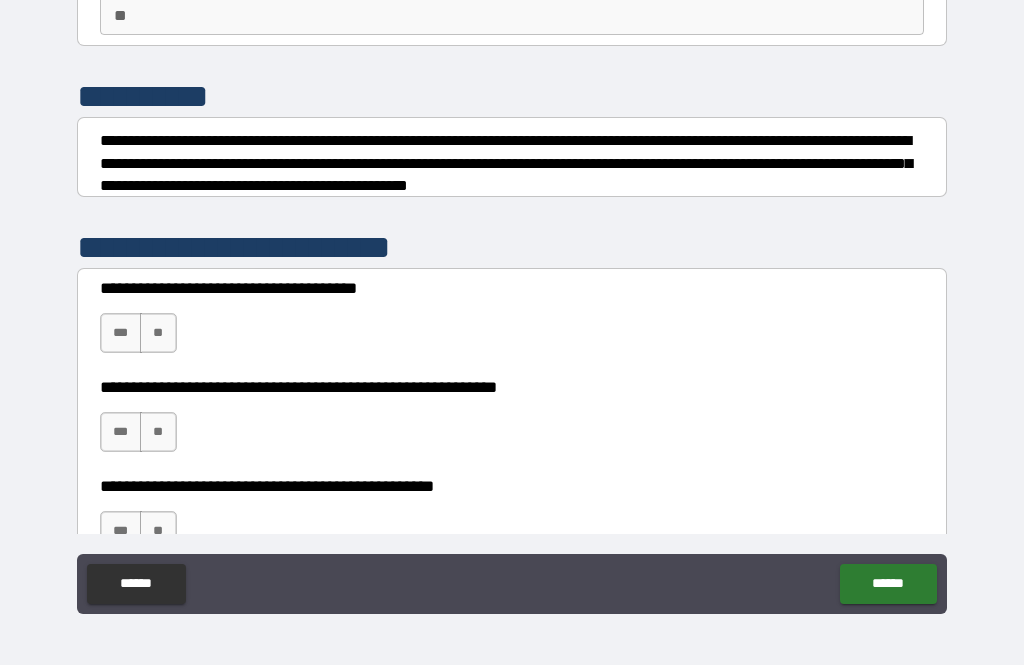 click on "***" at bounding box center [121, 333] 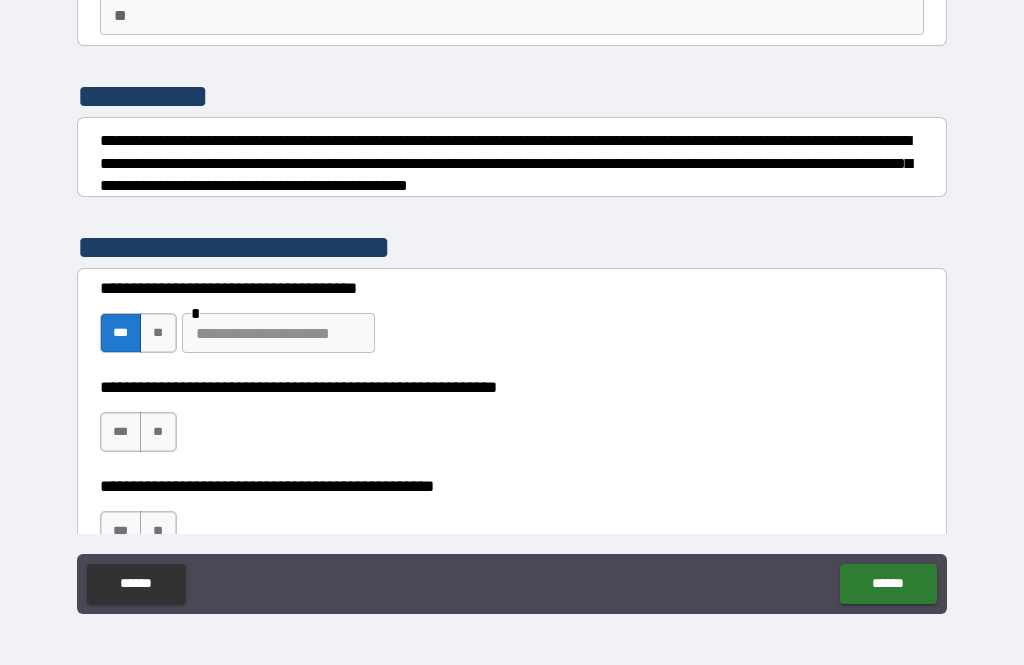 click on "**" at bounding box center [158, 333] 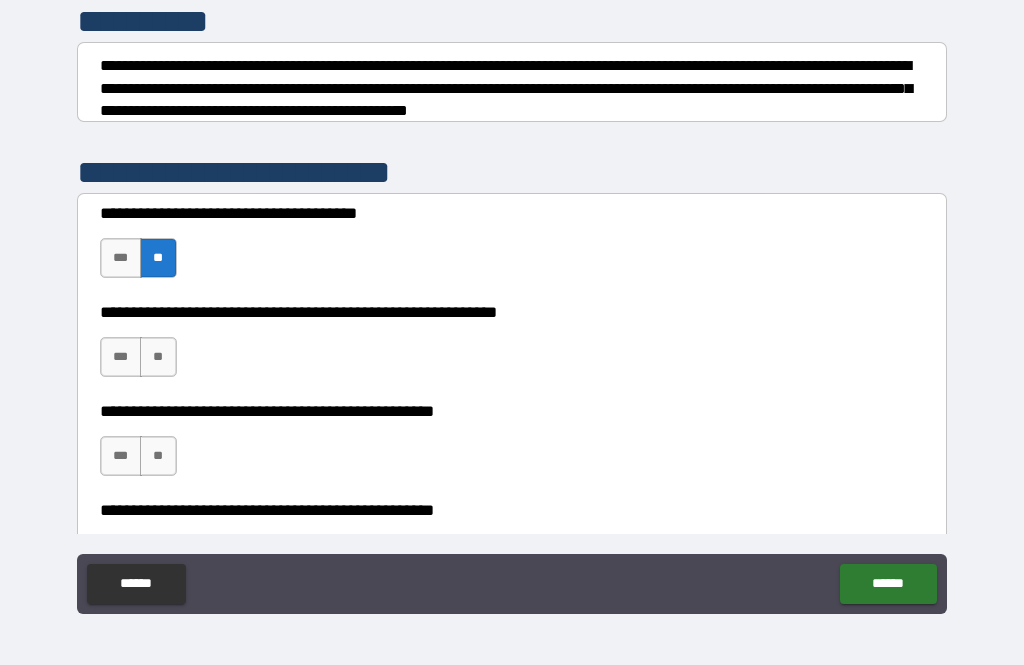 scroll, scrollTop: 263, scrollLeft: 0, axis: vertical 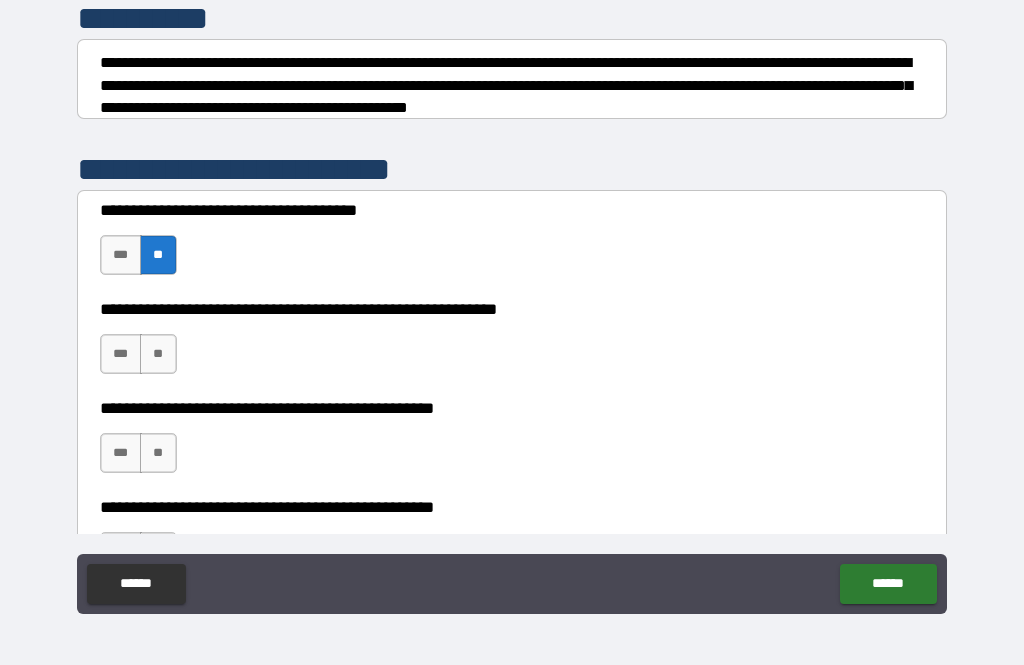 click on "**" at bounding box center [158, 354] 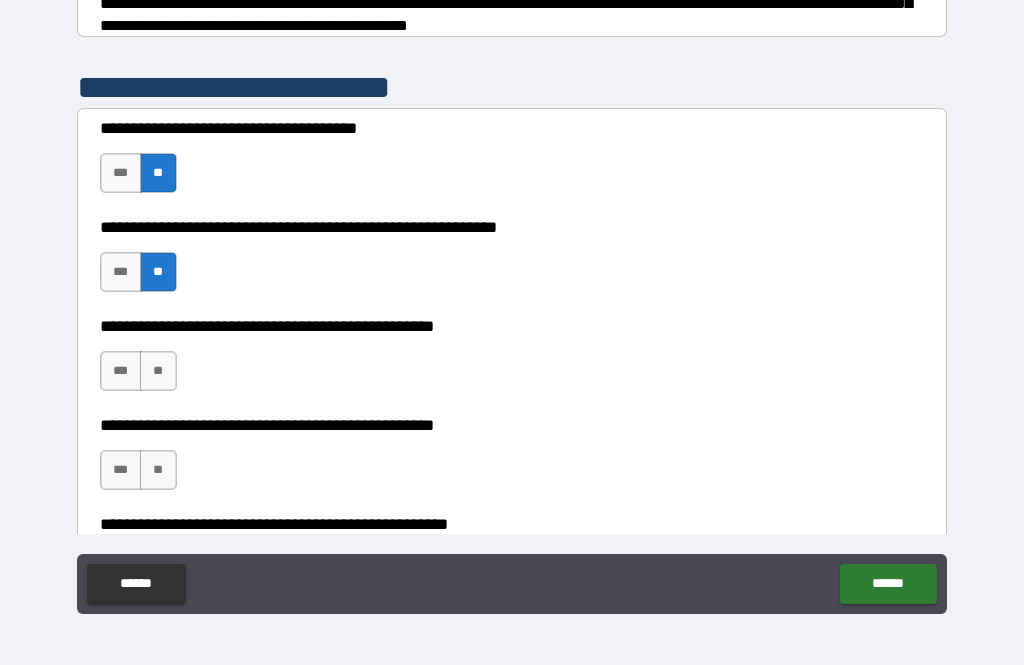 scroll, scrollTop: 346, scrollLeft: 0, axis: vertical 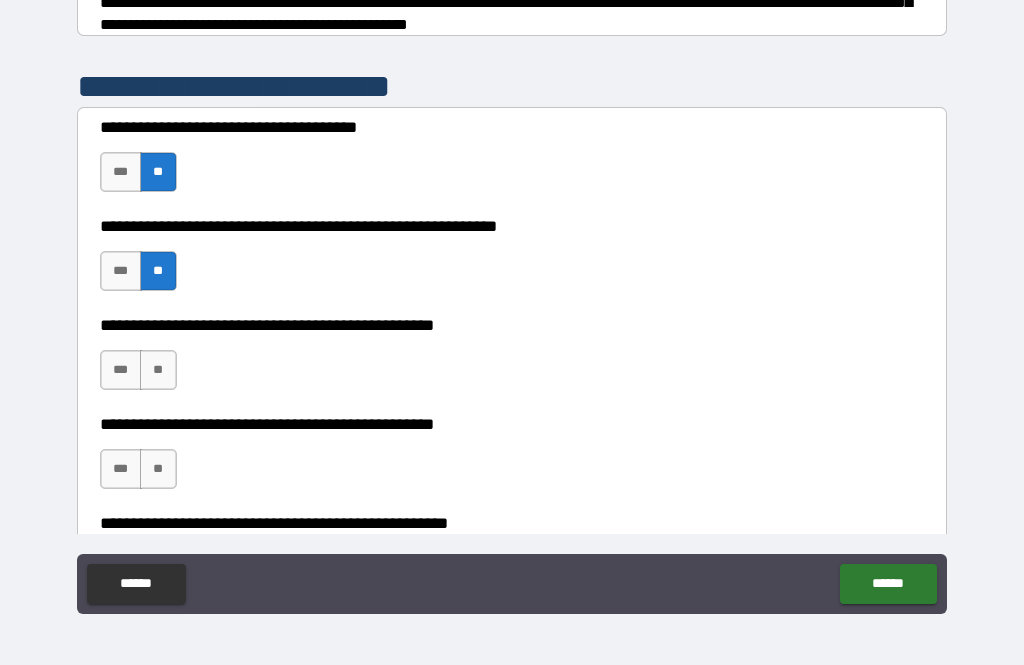click on "**" at bounding box center (158, 370) 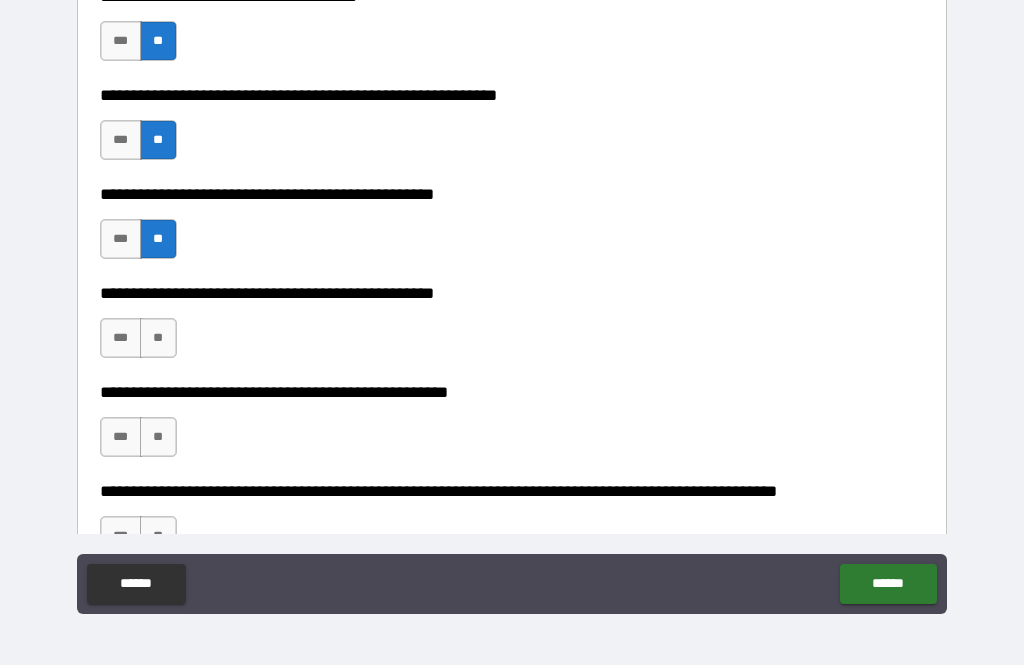 scroll, scrollTop: 484, scrollLeft: 0, axis: vertical 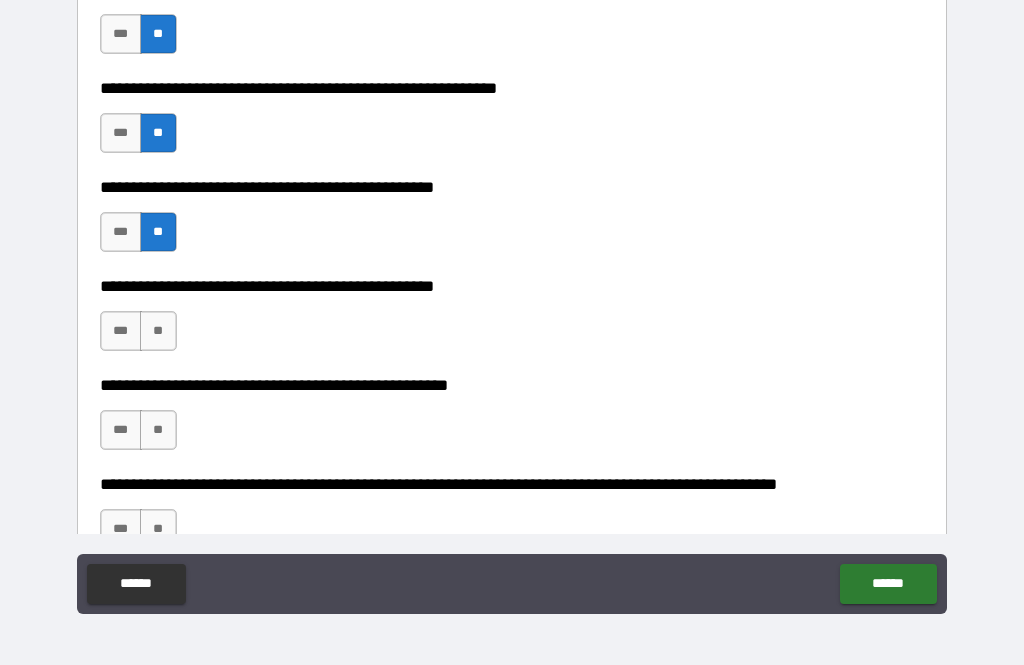 click on "***" at bounding box center [121, 331] 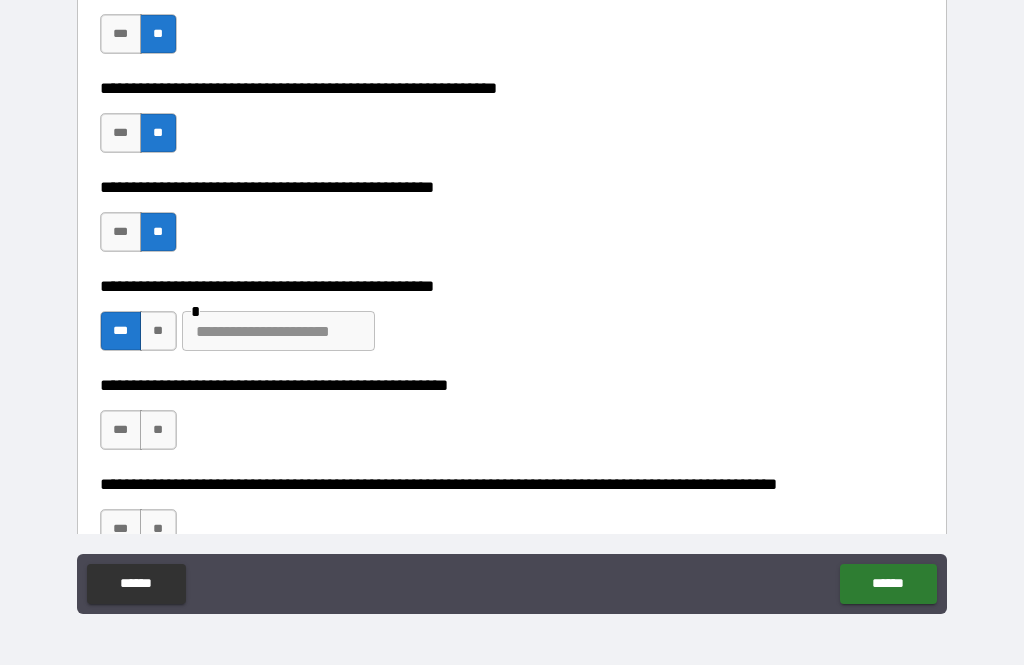 click at bounding box center (278, 331) 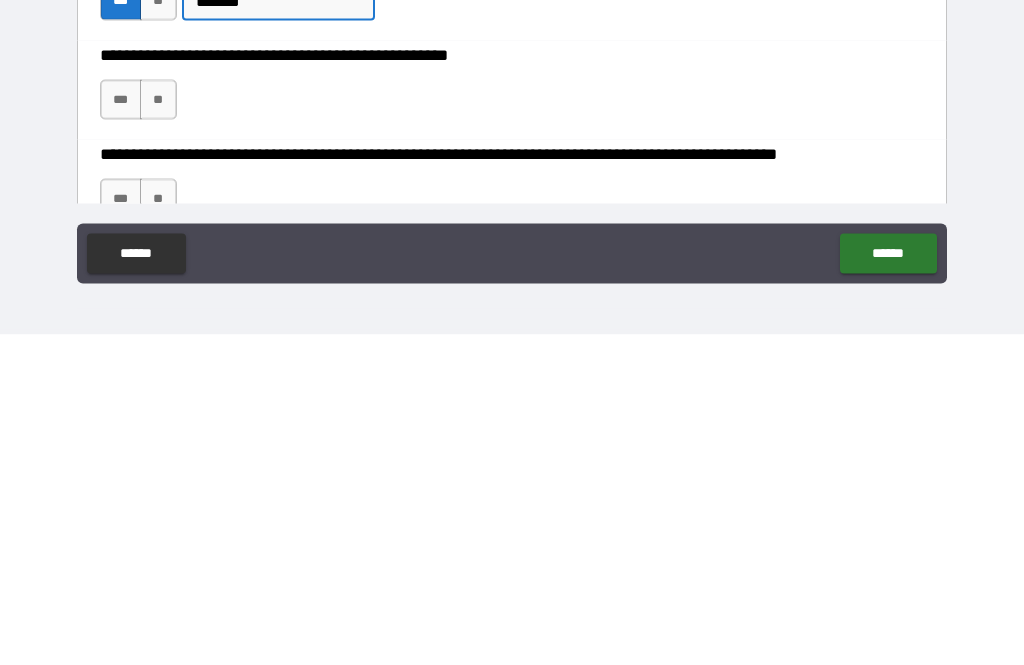 type on "*******" 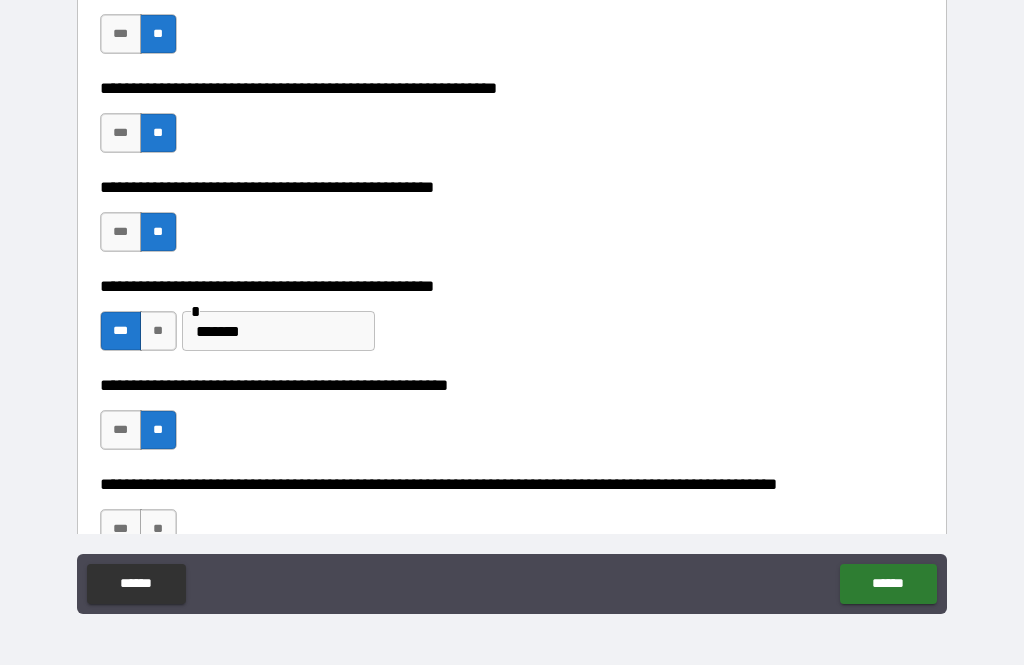 click on "**" at bounding box center (158, 529) 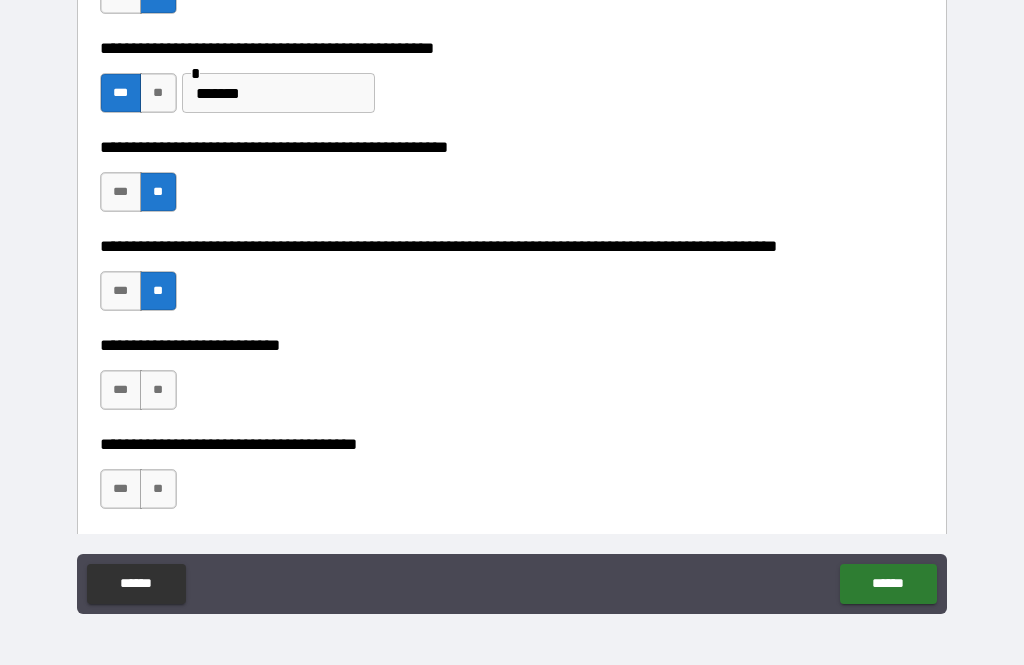 scroll, scrollTop: 723, scrollLeft: 0, axis: vertical 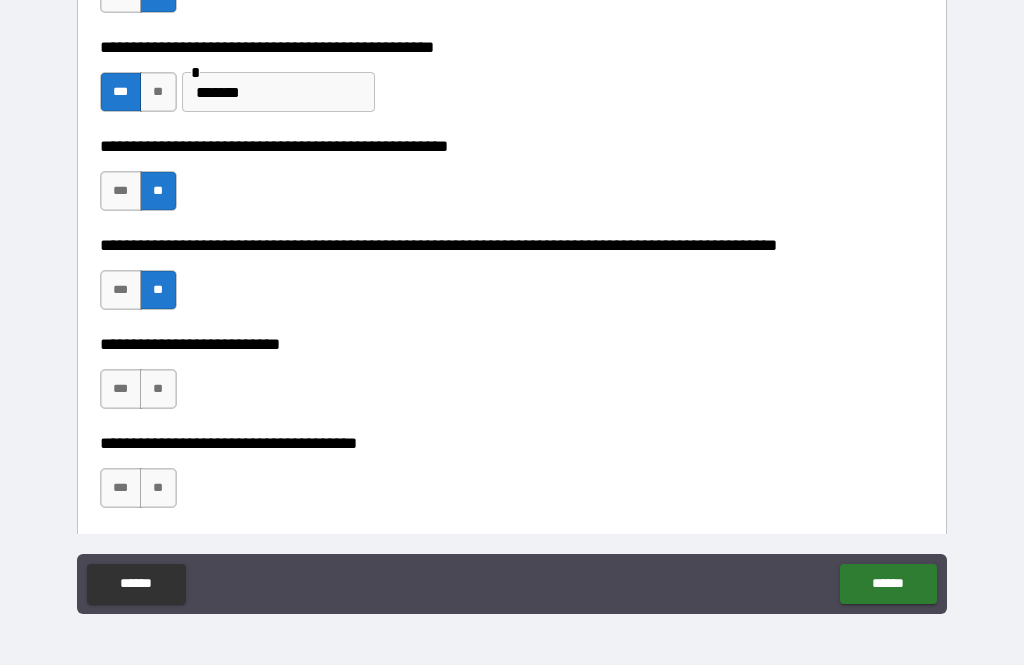 click on "**" at bounding box center [158, 389] 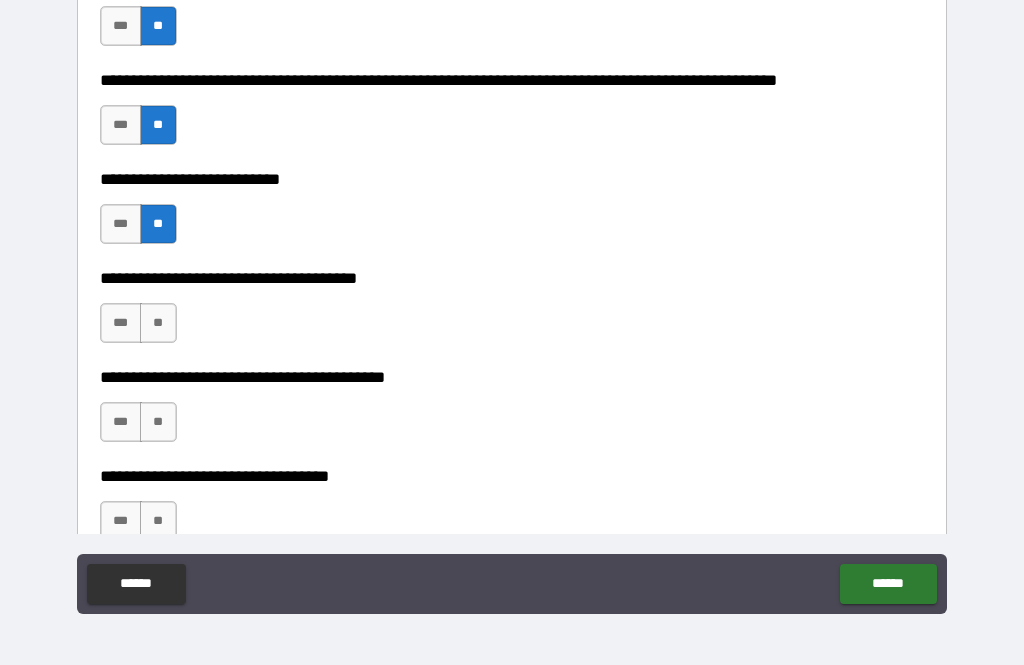 scroll, scrollTop: 901, scrollLeft: 0, axis: vertical 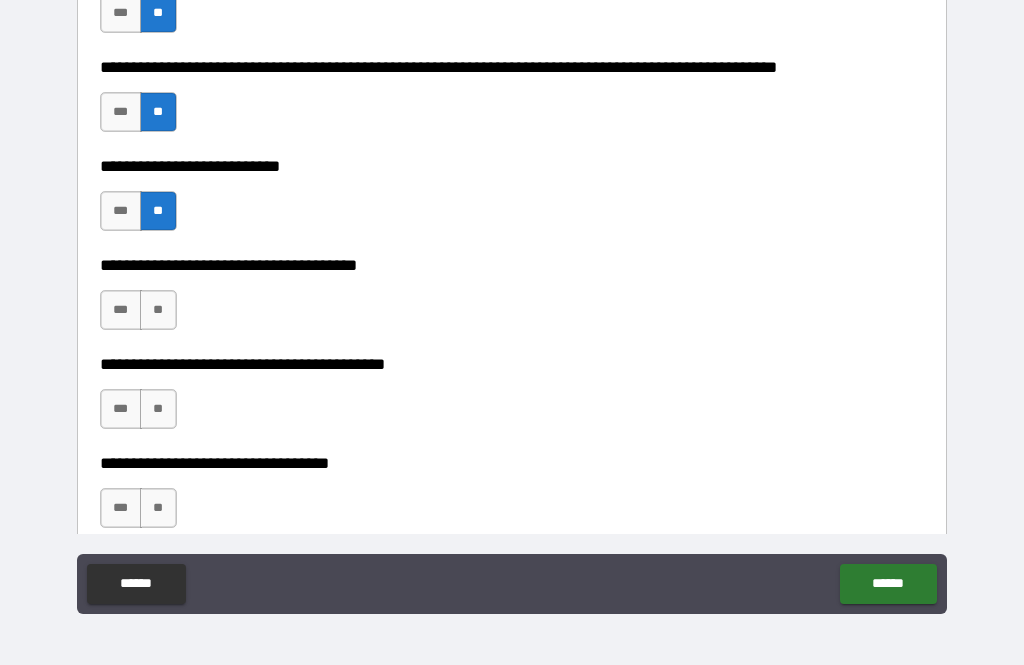 click on "**" at bounding box center [158, 310] 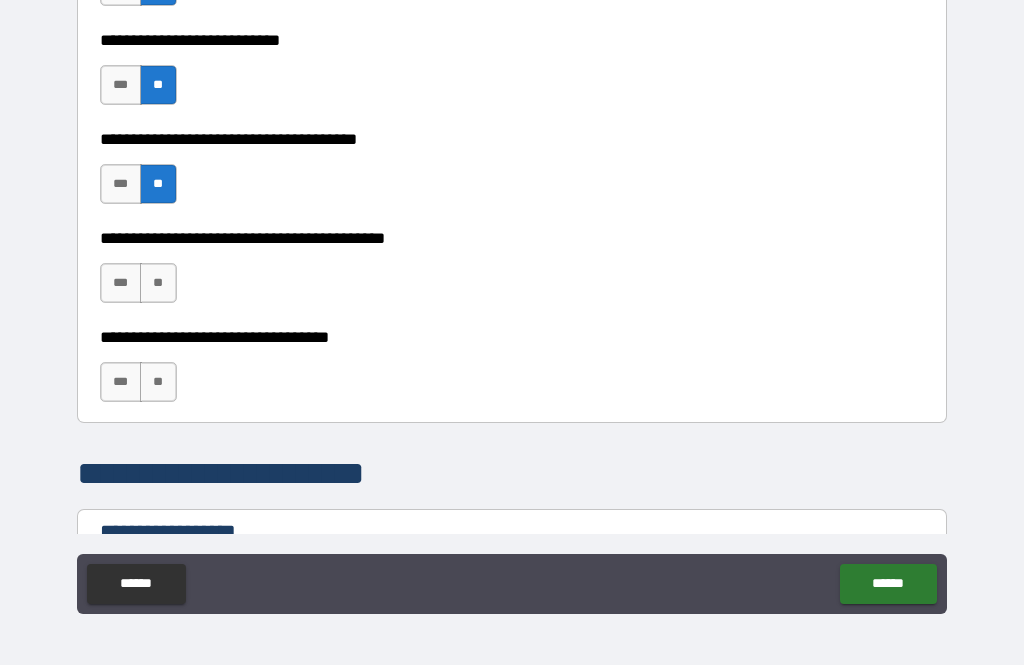 scroll, scrollTop: 1036, scrollLeft: 0, axis: vertical 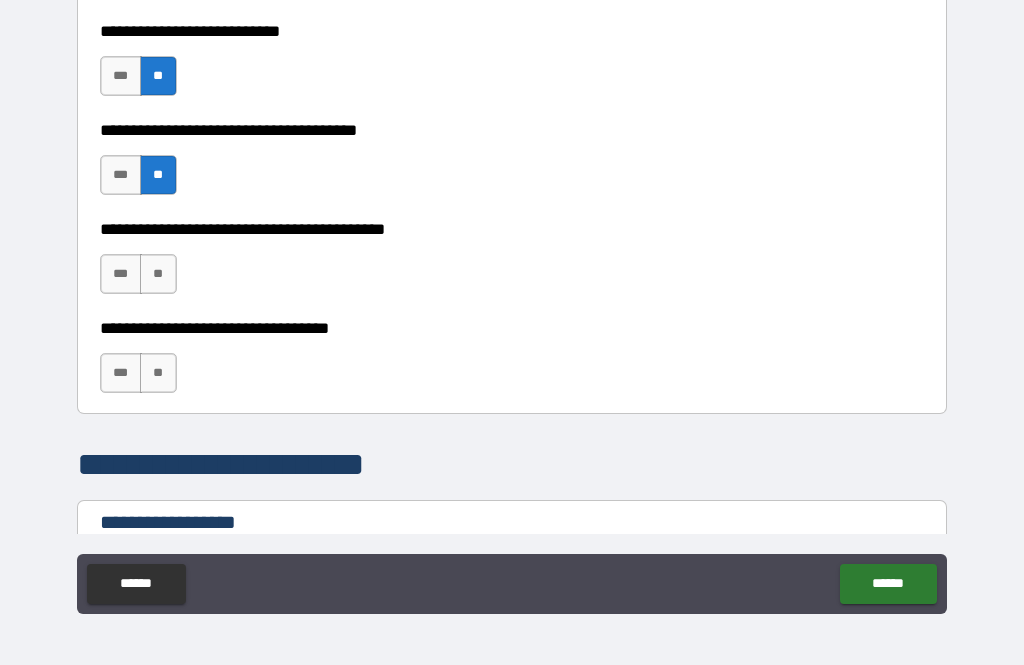 click on "**" at bounding box center [158, 274] 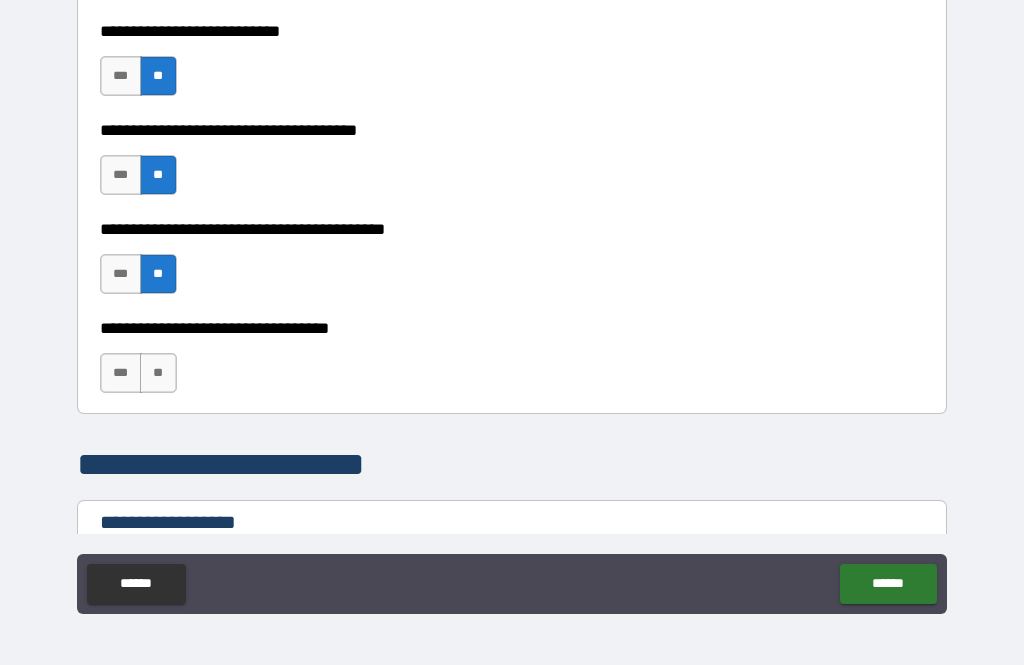 click on "**" at bounding box center [158, 373] 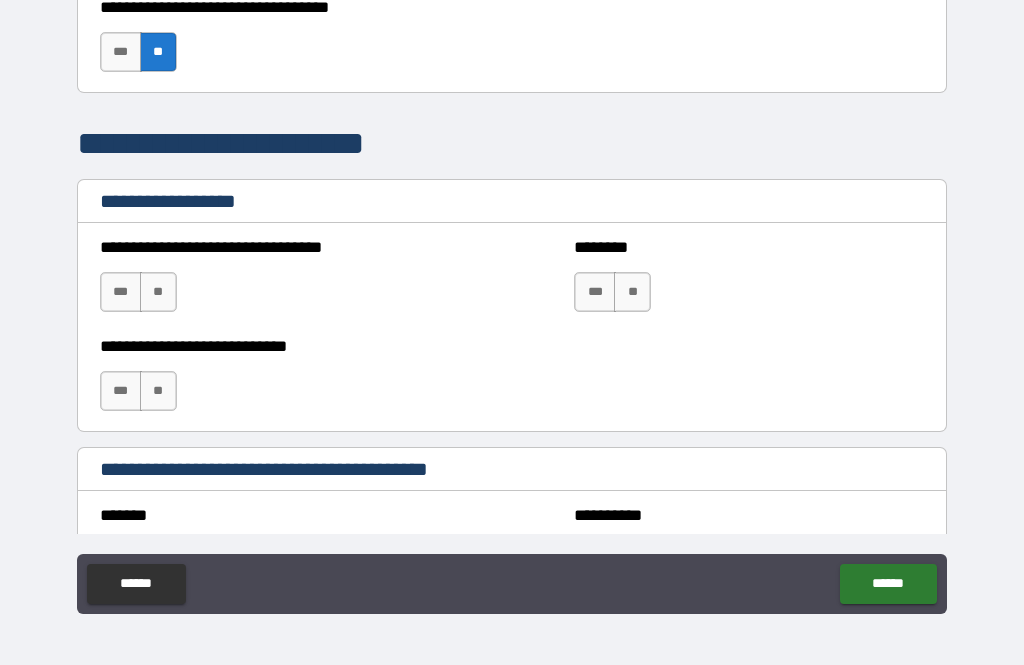 scroll, scrollTop: 1370, scrollLeft: 0, axis: vertical 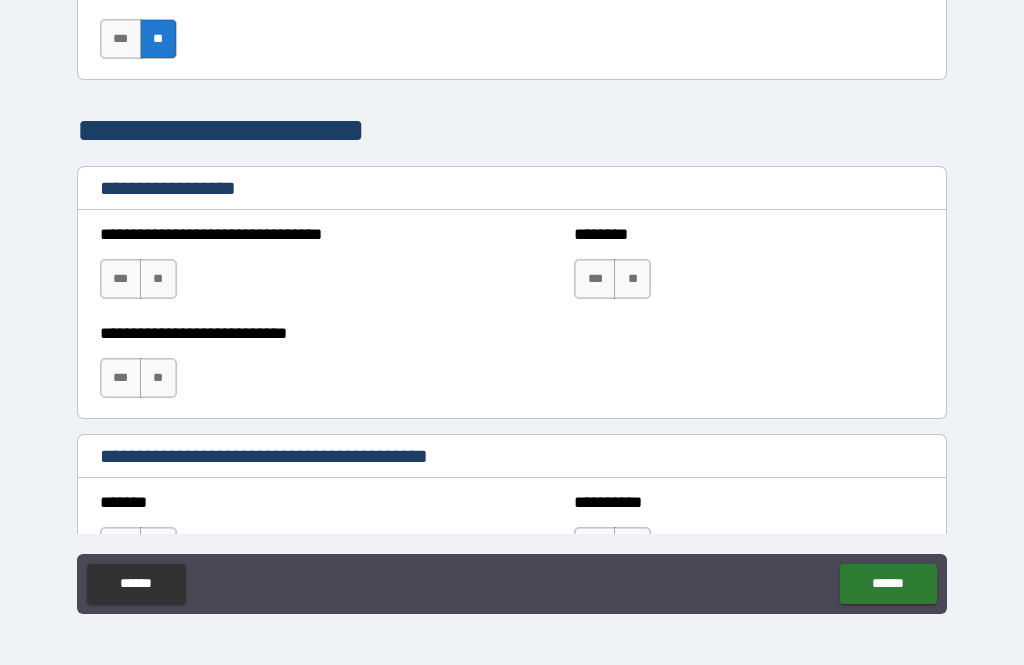 click on "**" at bounding box center [158, 279] 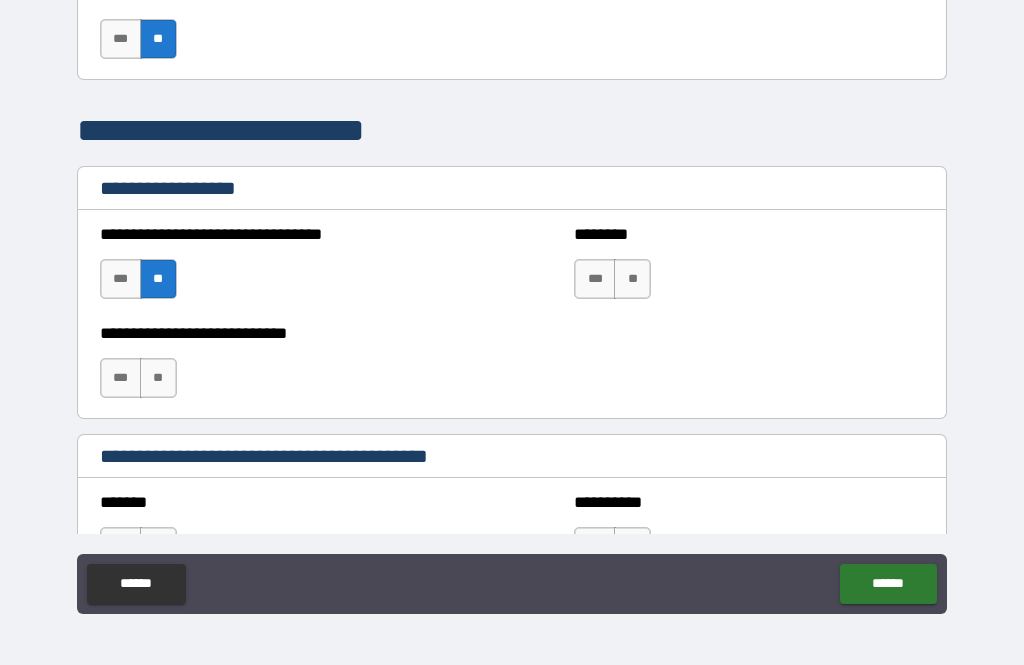 click on "**" at bounding box center (158, 378) 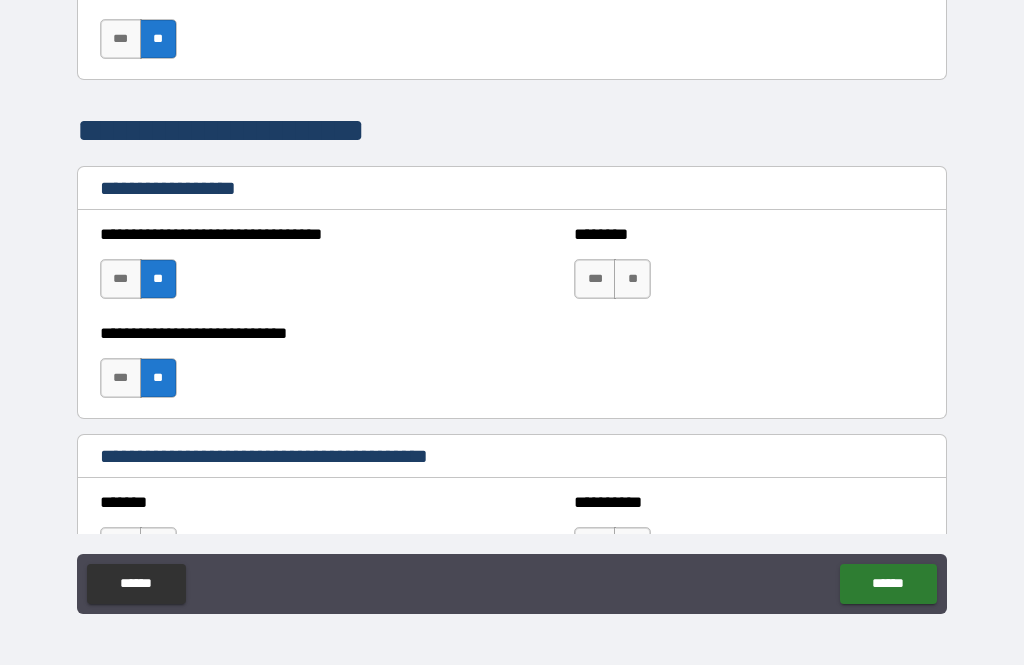 click on "**" at bounding box center [632, 279] 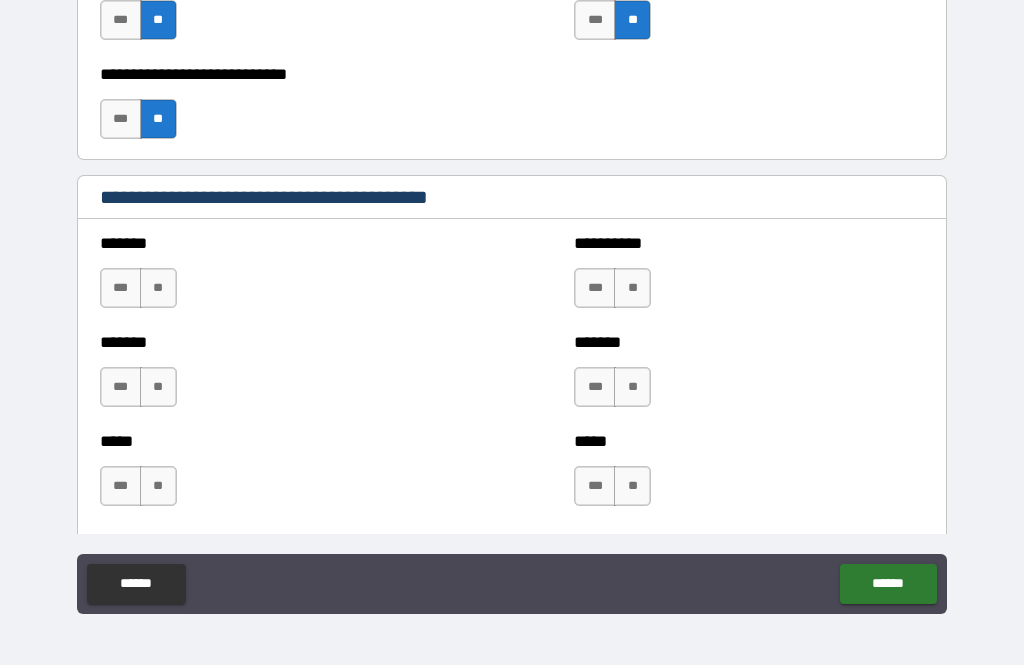 scroll, scrollTop: 1631, scrollLeft: 0, axis: vertical 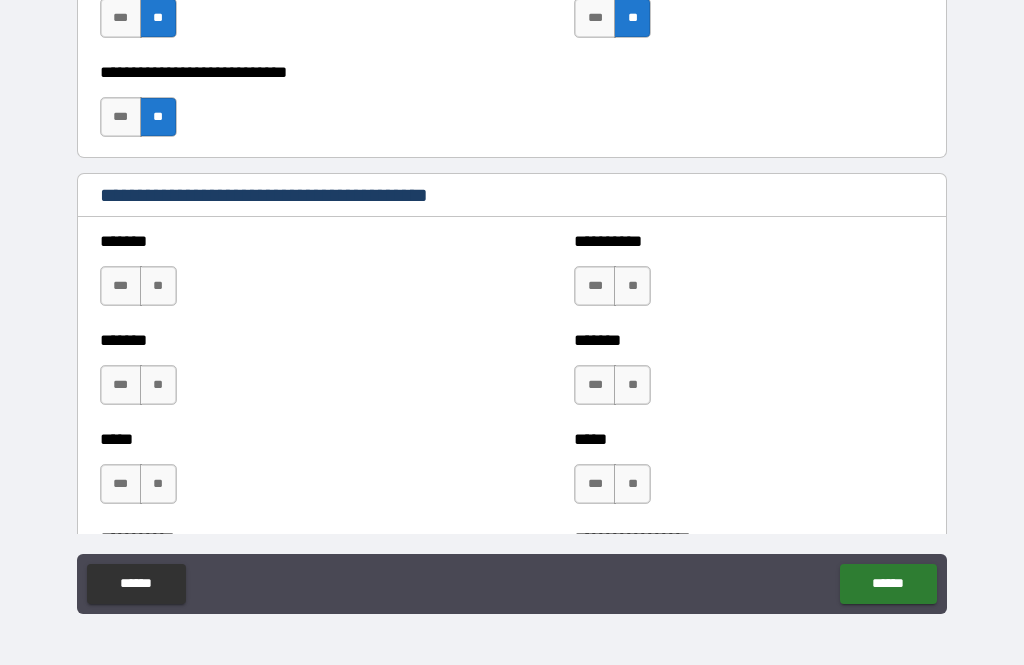 click on "**" at bounding box center (158, 286) 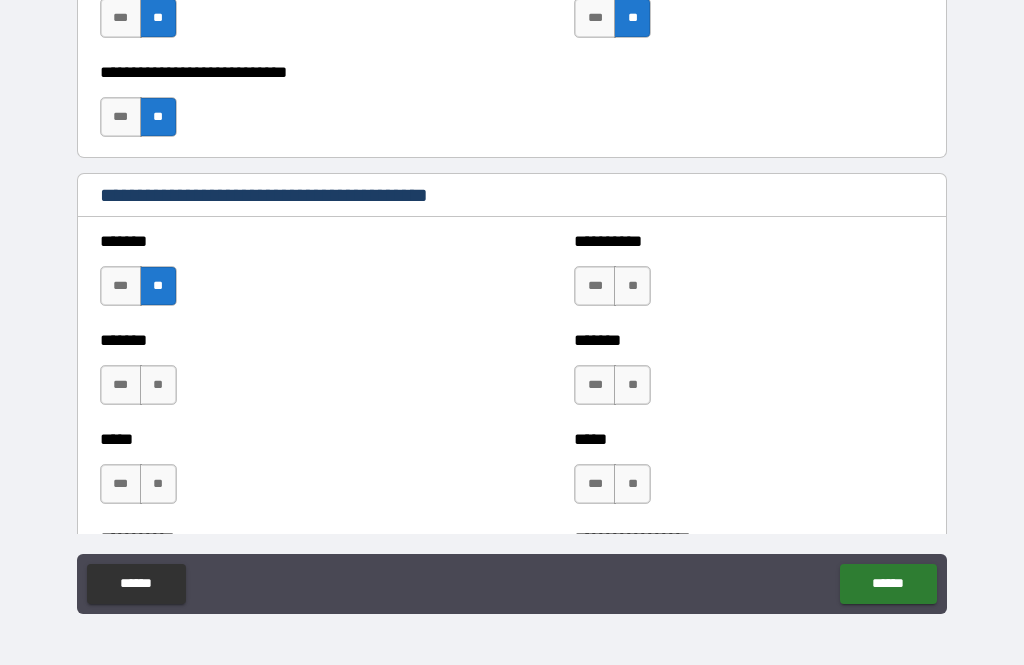 click on "**" at bounding box center (158, 385) 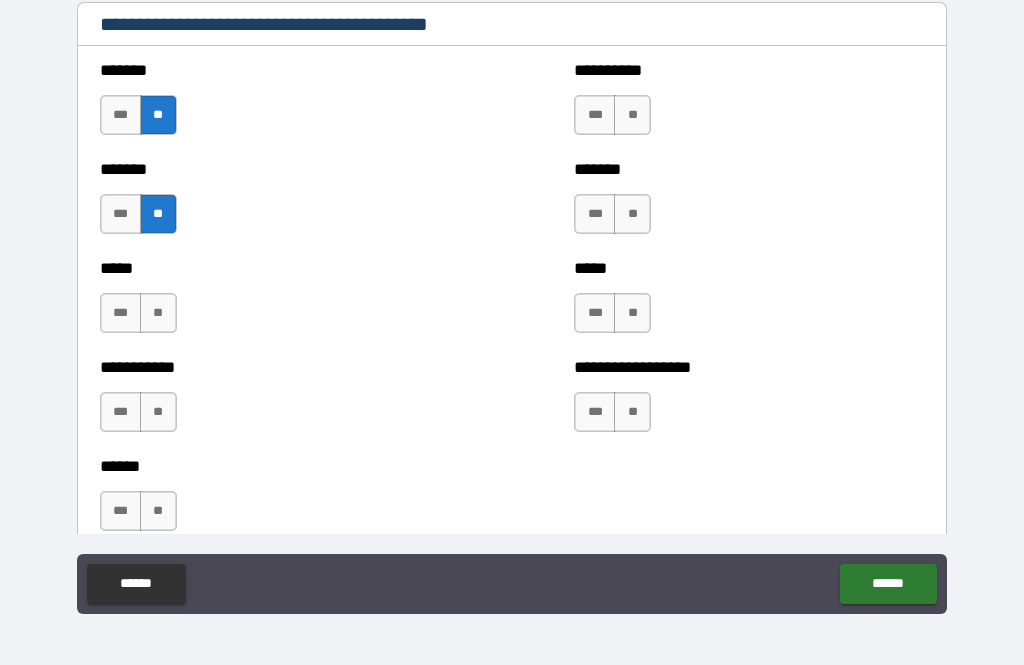 scroll, scrollTop: 1803, scrollLeft: 0, axis: vertical 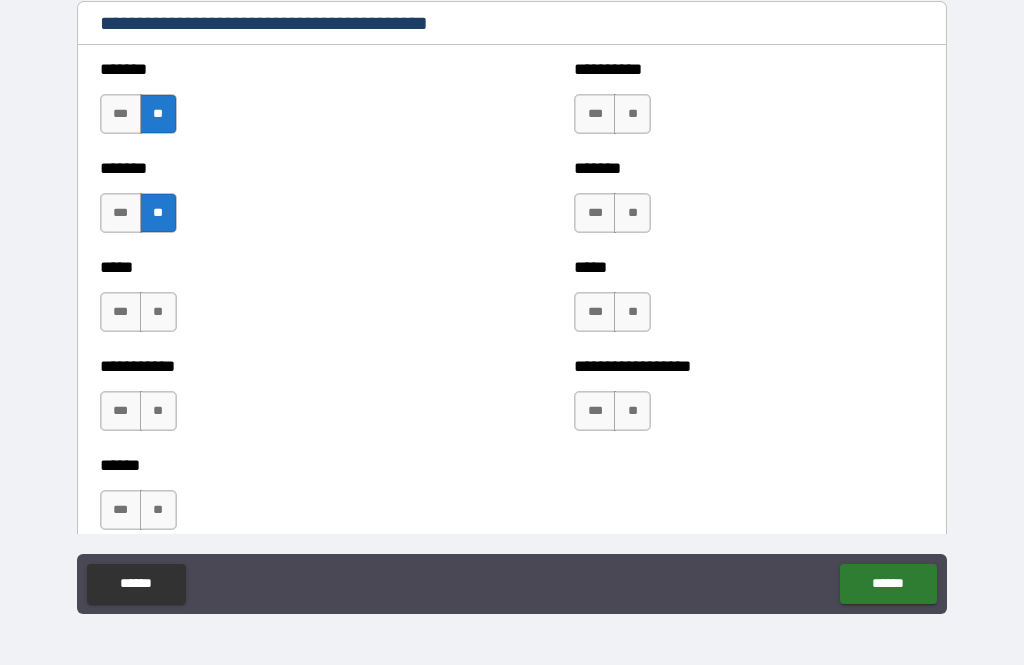 click on "**" at bounding box center (158, 312) 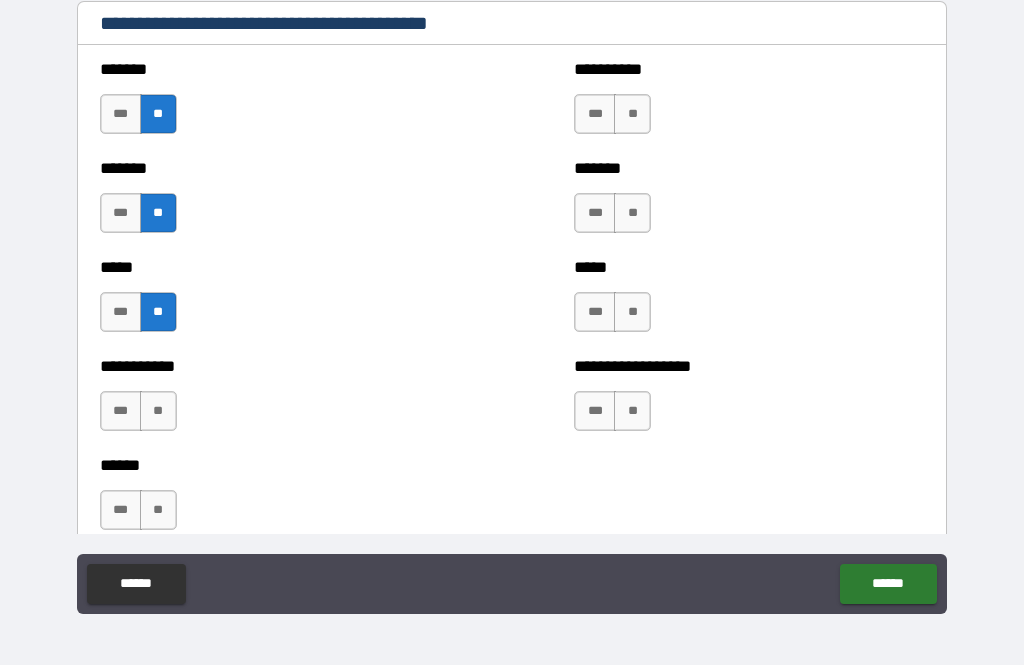 click on "**" at bounding box center (158, 411) 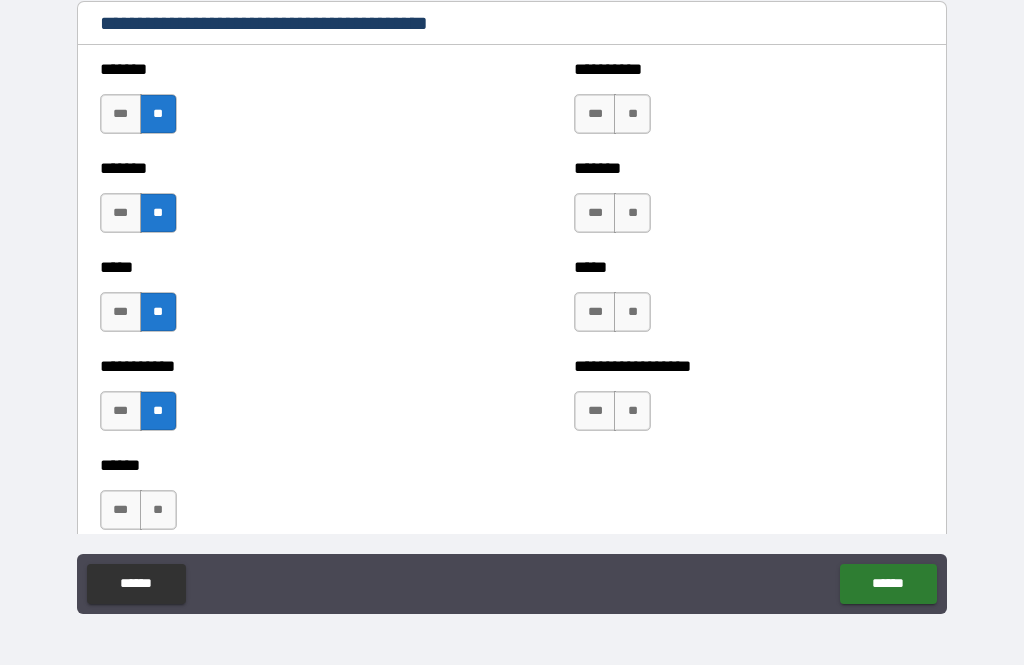 click on "**" at bounding box center (632, 114) 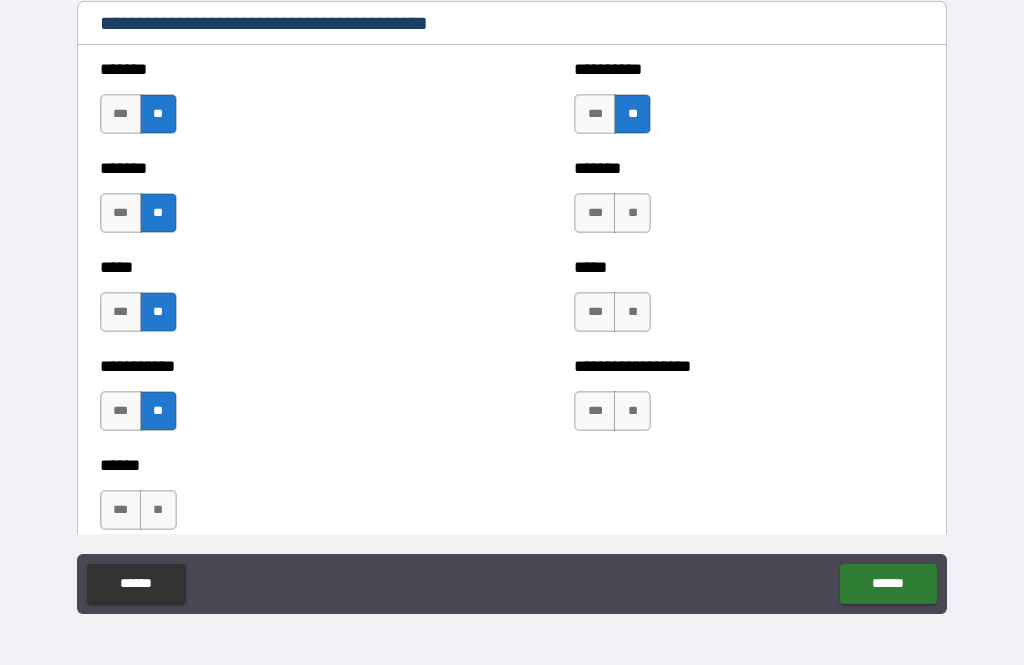 click on "**" at bounding box center (632, 213) 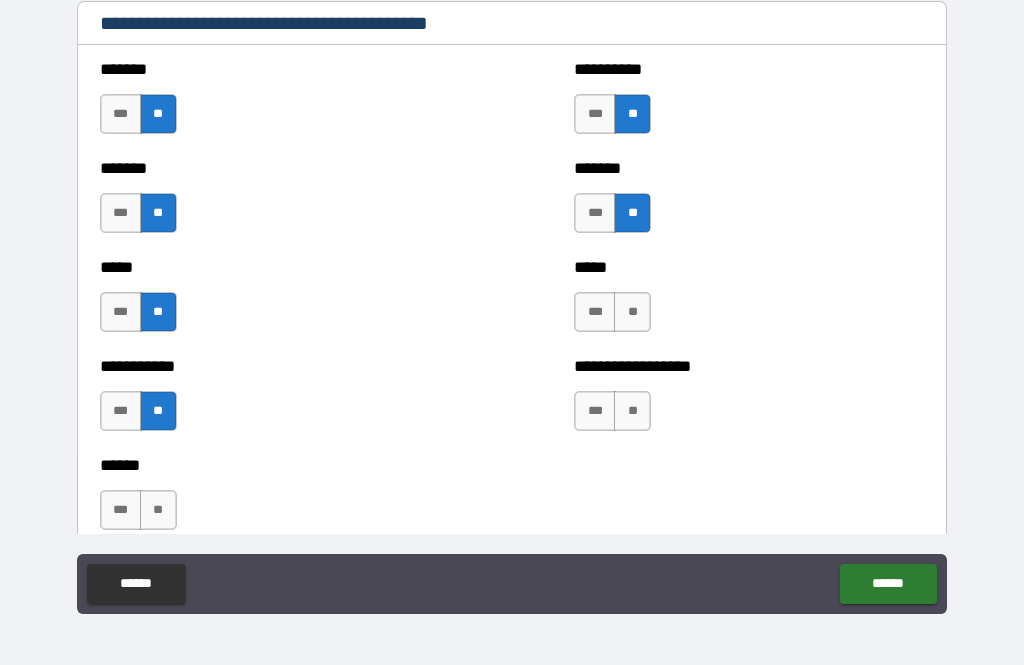 click on "**" at bounding box center [632, 312] 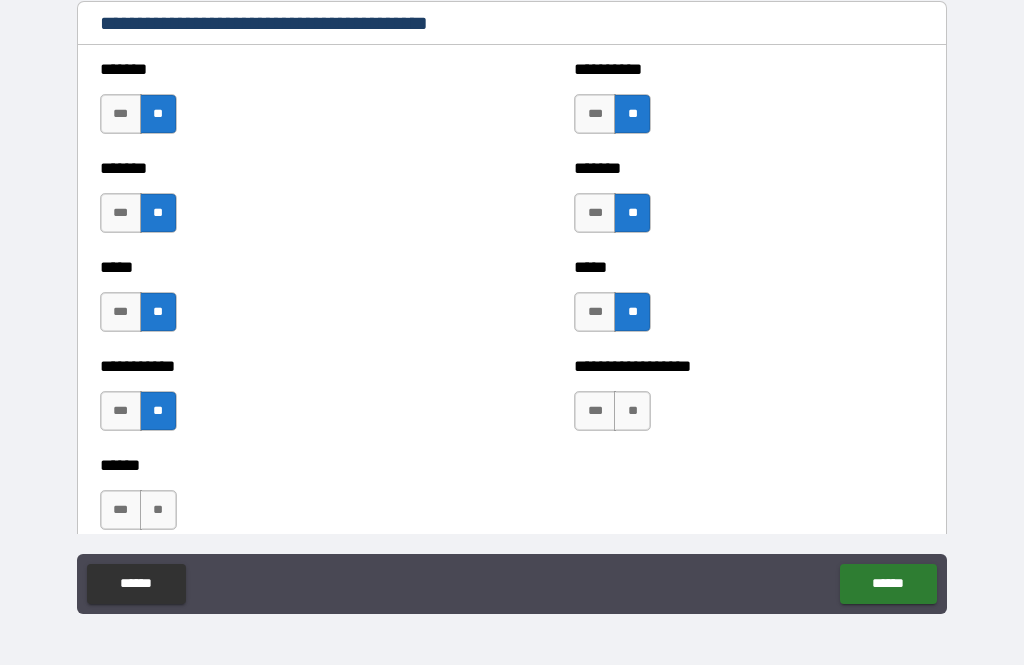 click on "**" at bounding box center (632, 411) 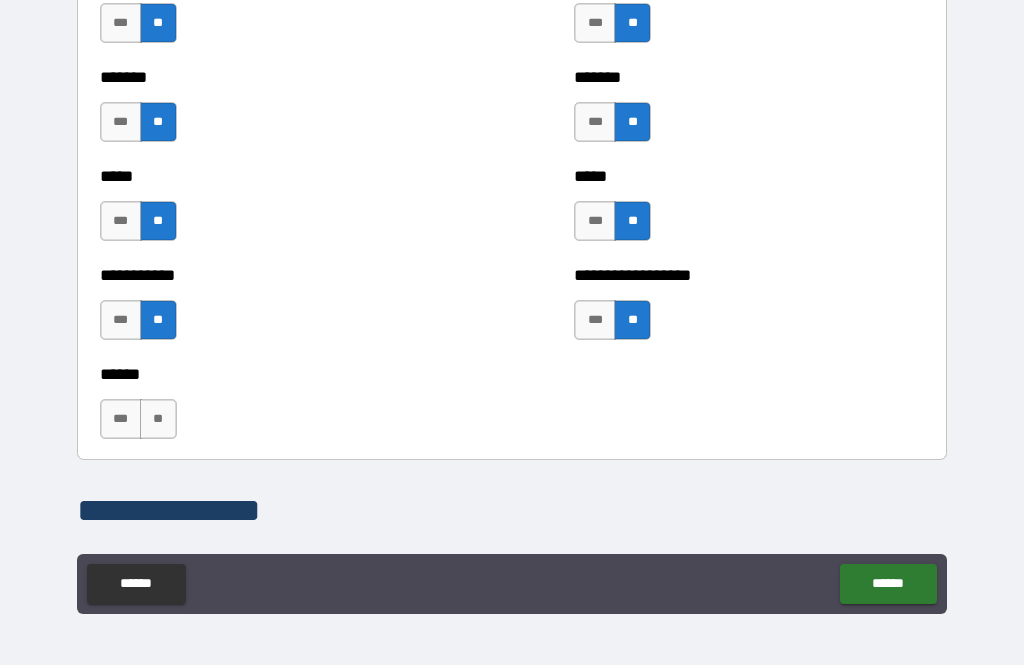 scroll, scrollTop: 2030, scrollLeft: 0, axis: vertical 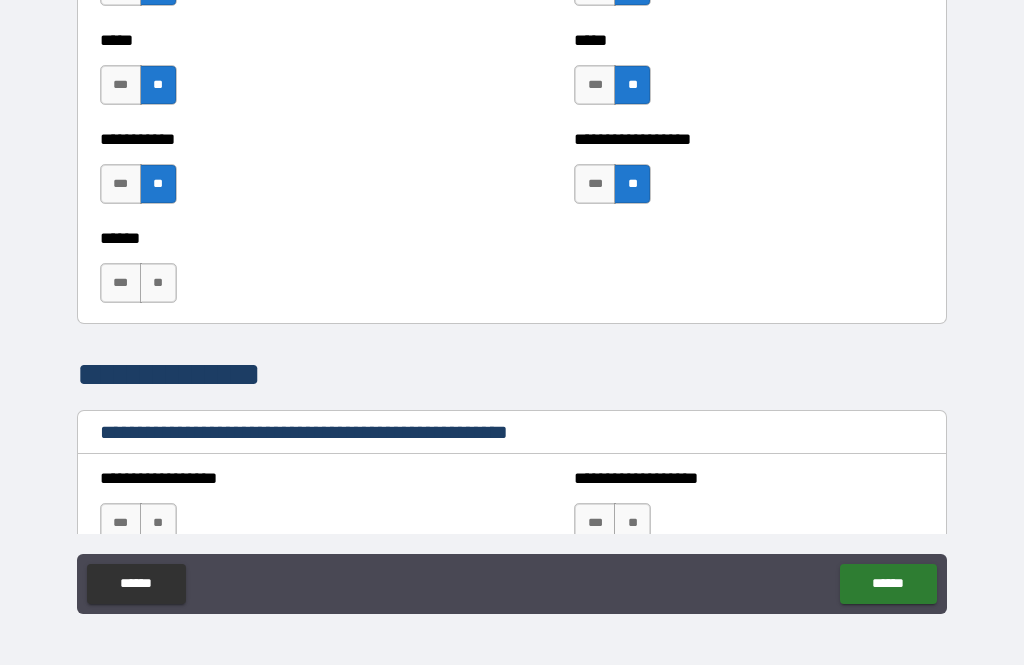 click on "**" at bounding box center [158, 283] 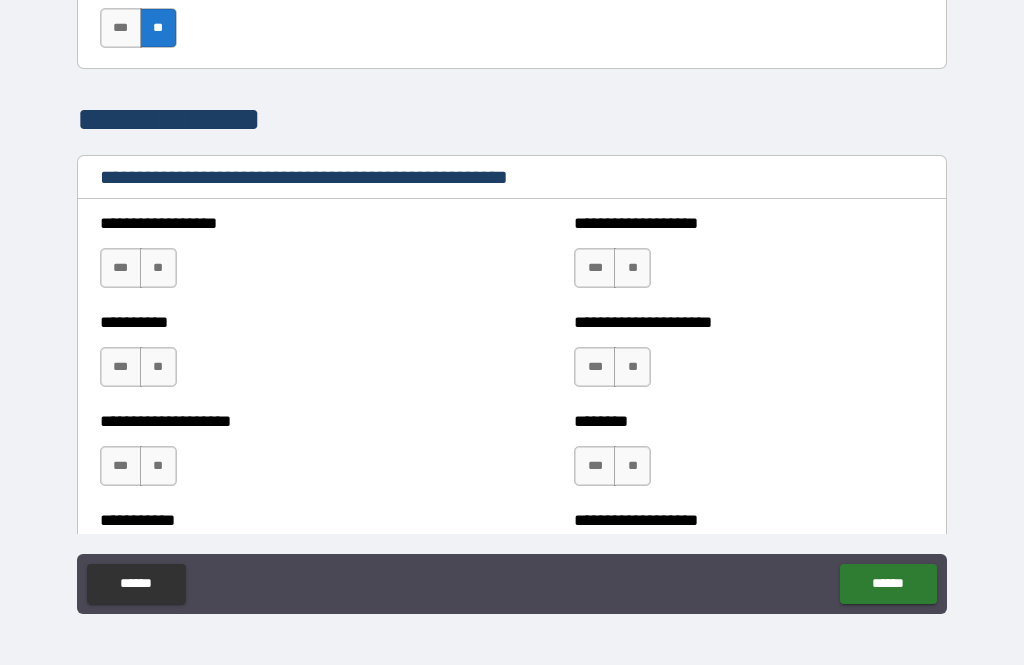 scroll, scrollTop: 2286, scrollLeft: 0, axis: vertical 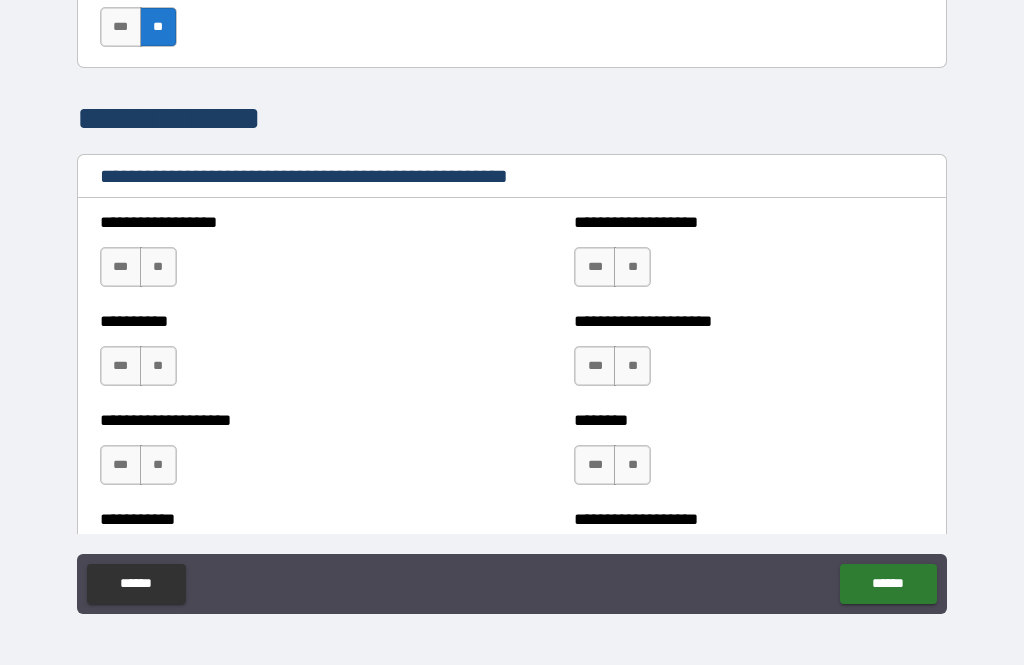 click on "**" at bounding box center (158, 267) 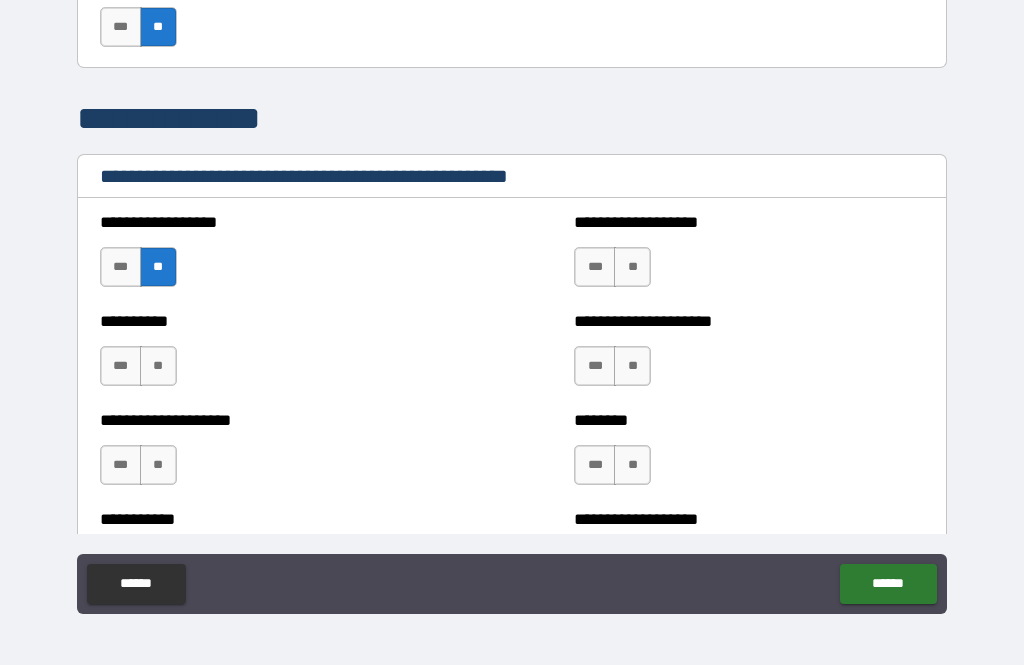 click on "**" at bounding box center [158, 366] 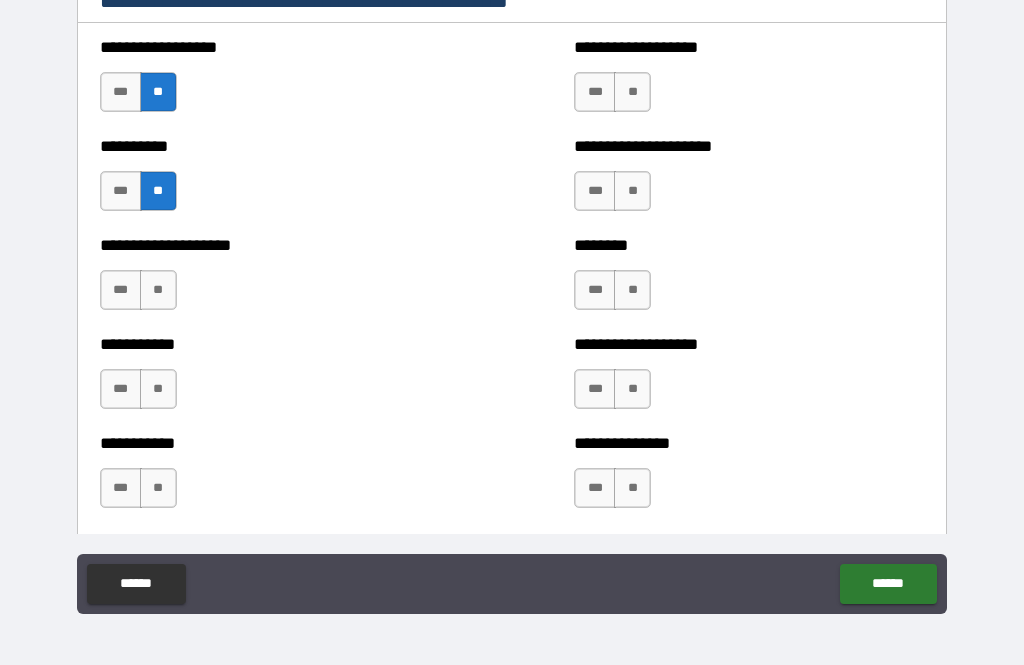 scroll, scrollTop: 2461, scrollLeft: 0, axis: vertical 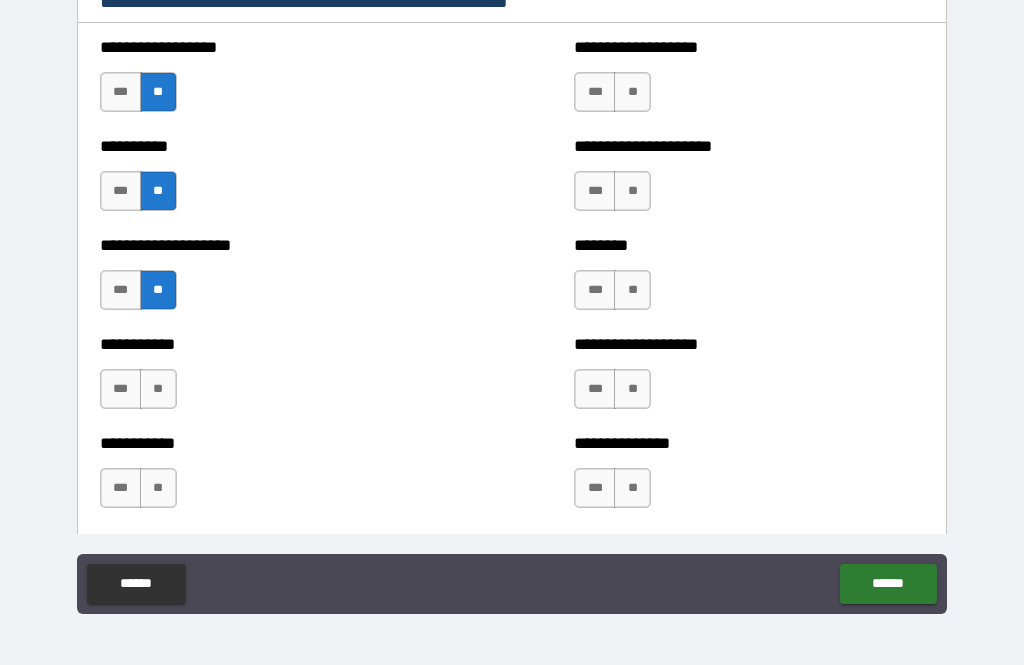 click on "**" at bounding box center [158, 389] 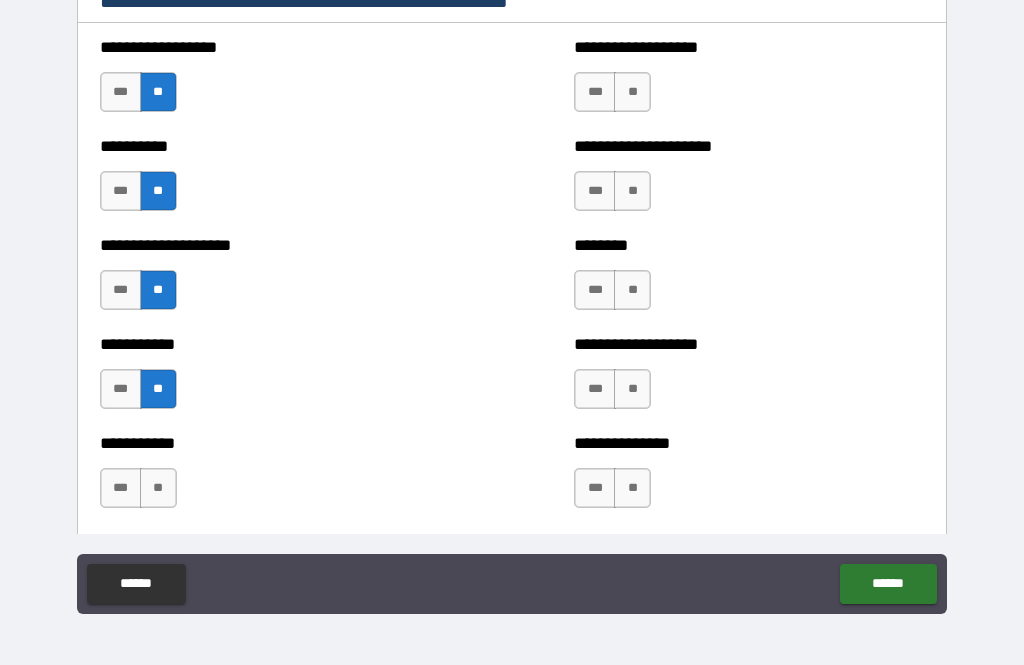 click on "**" at bounding box center [158, 488] 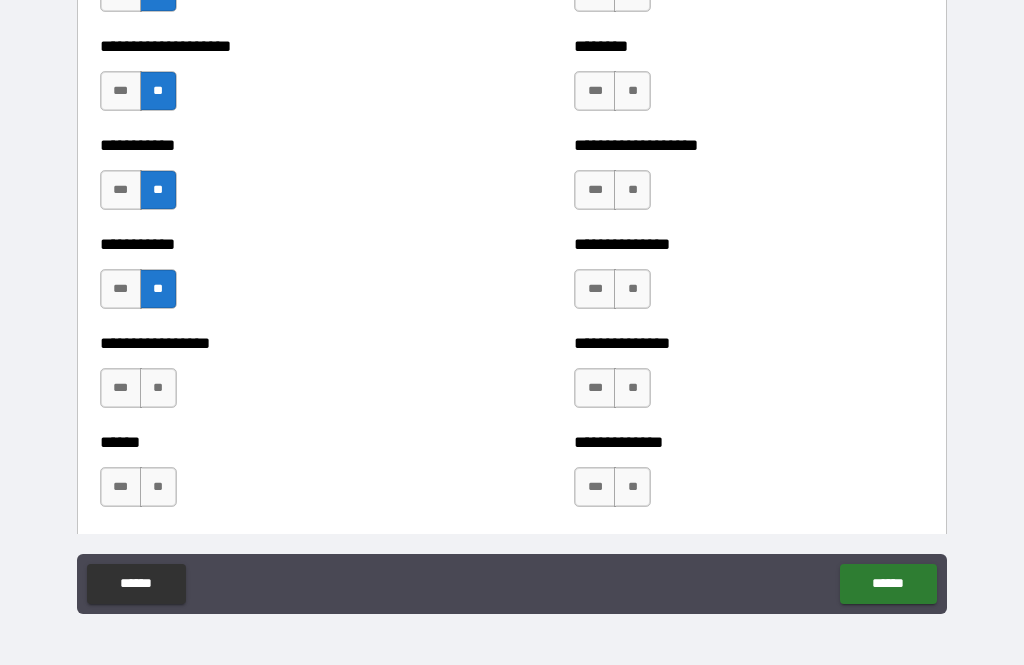 scroll, scrollTop: 2692, scrollLeft: 0, axis: vertical 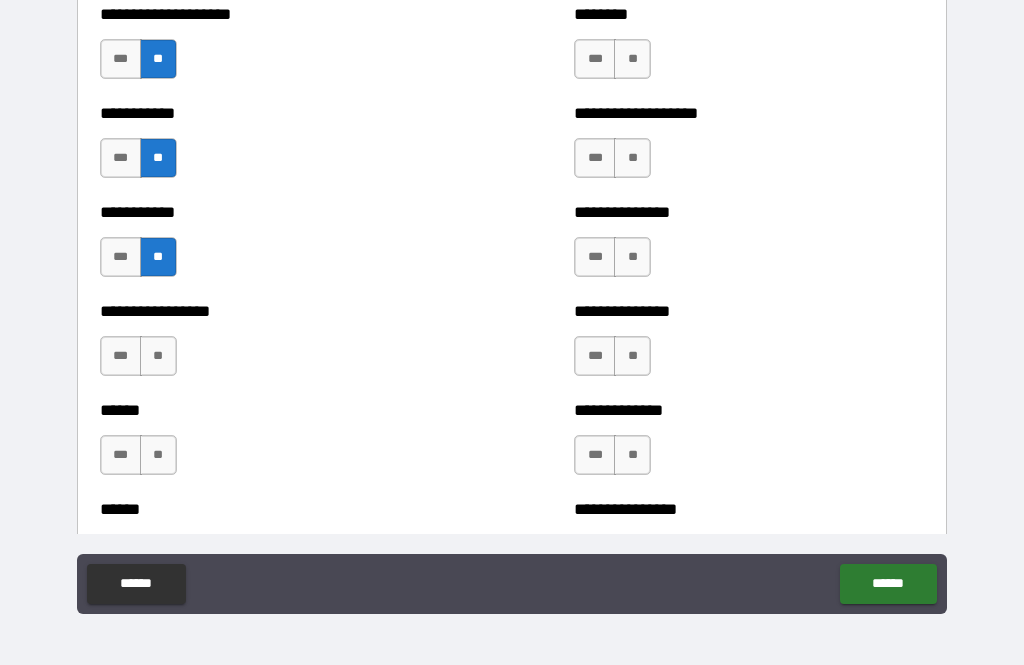 click on "**" at bounding box center (158, 356) 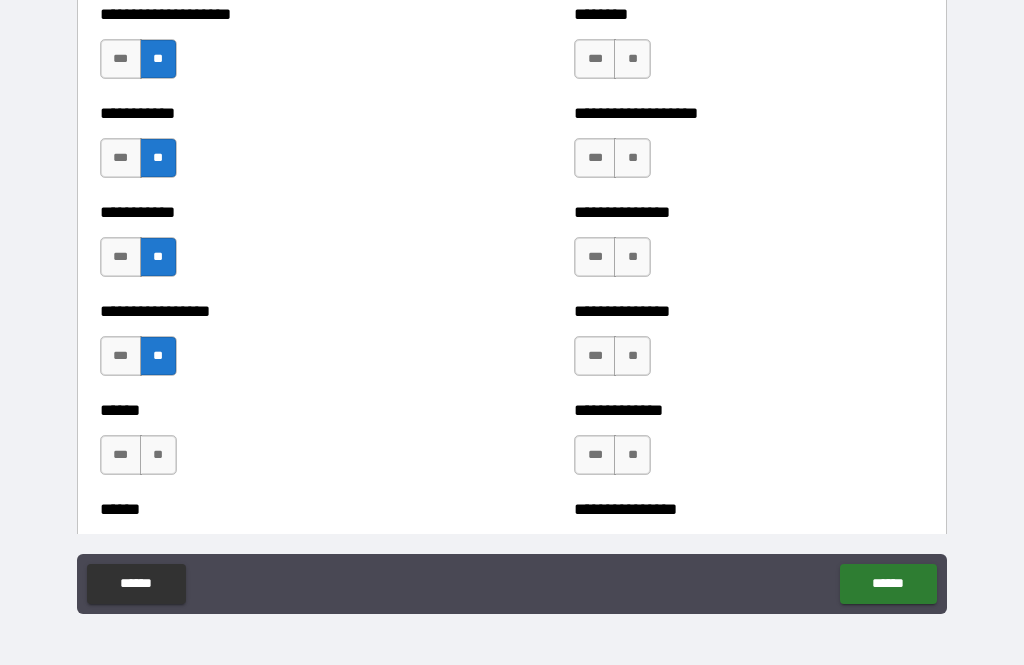 click on "**" at bounding box center [158, 455] 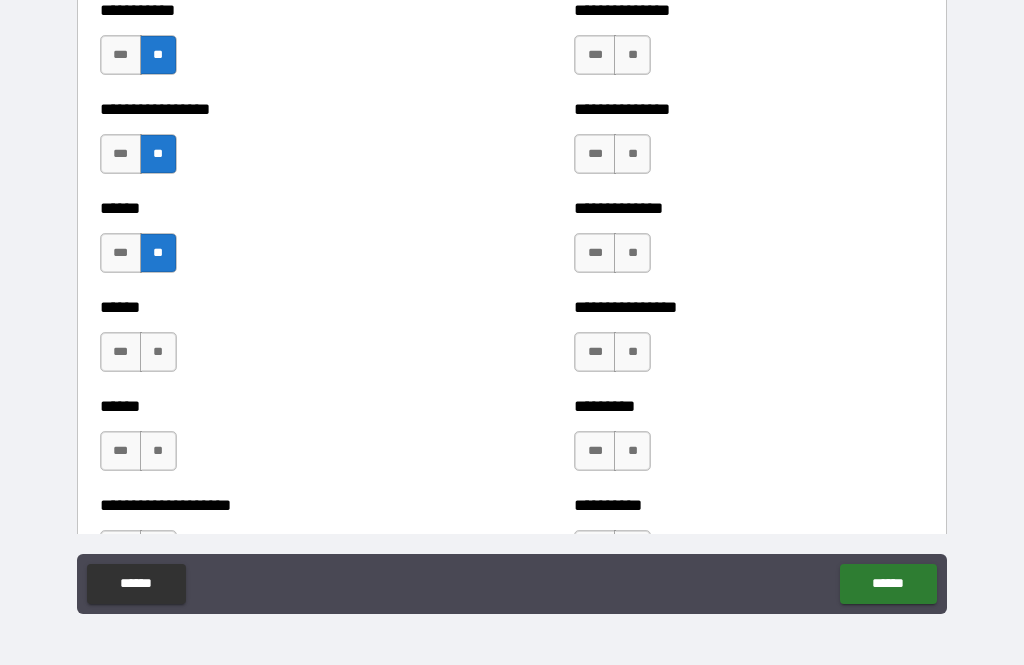 scroll, scrollTop: 2917, scrollLeft: 0, axis: vertical 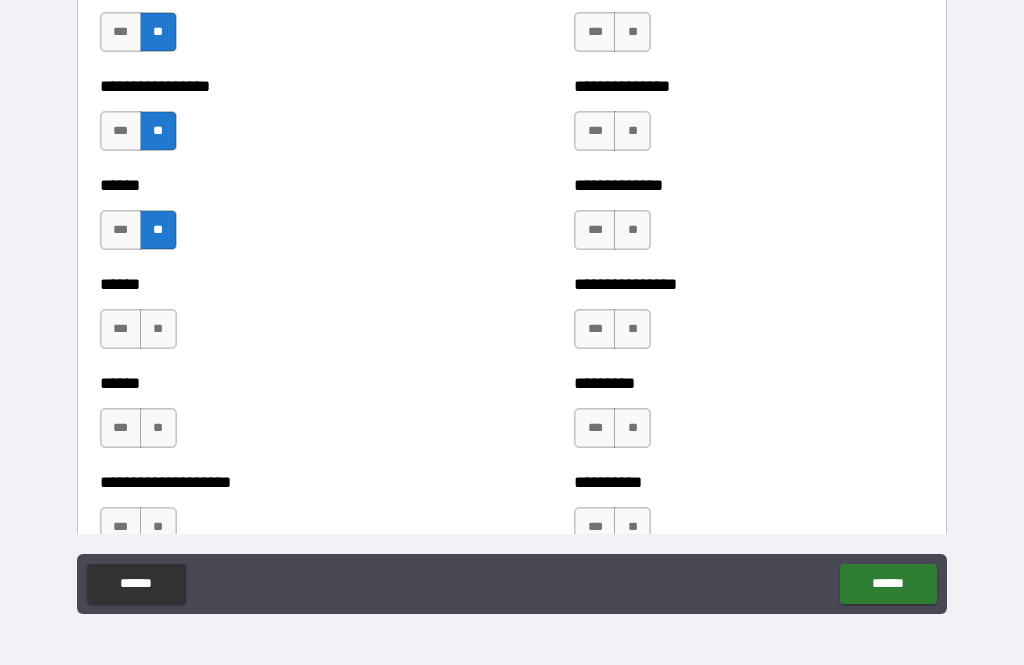 click on "**" at bounding box center [158, 329] 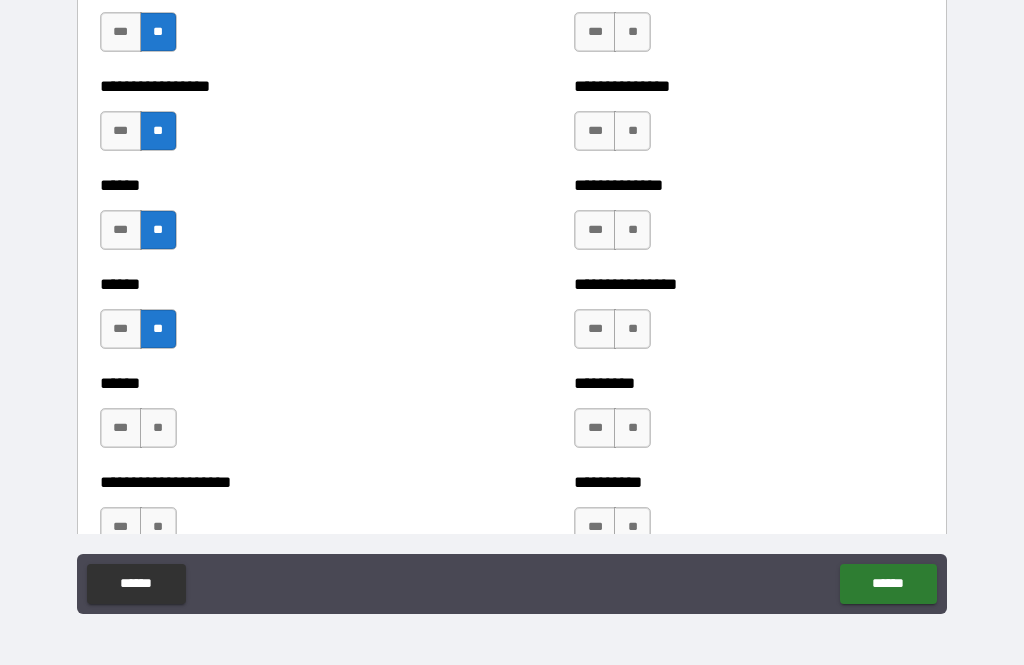 click on "**" at bounding box center (158, 428) 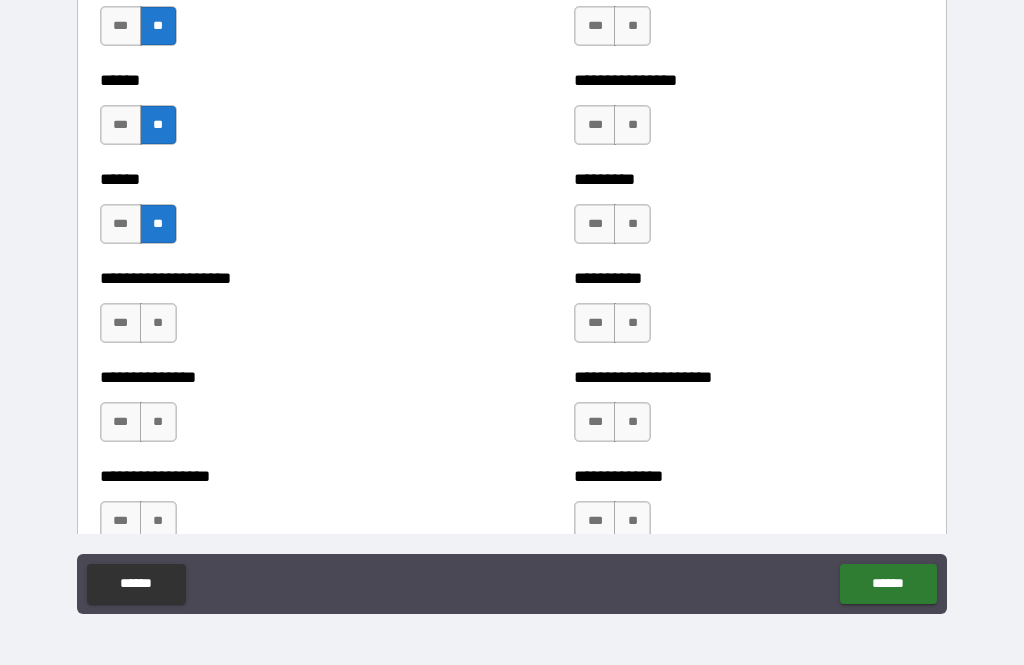 scroll, scrollTop: 3147, scrollLeft: 0, axis: vertical 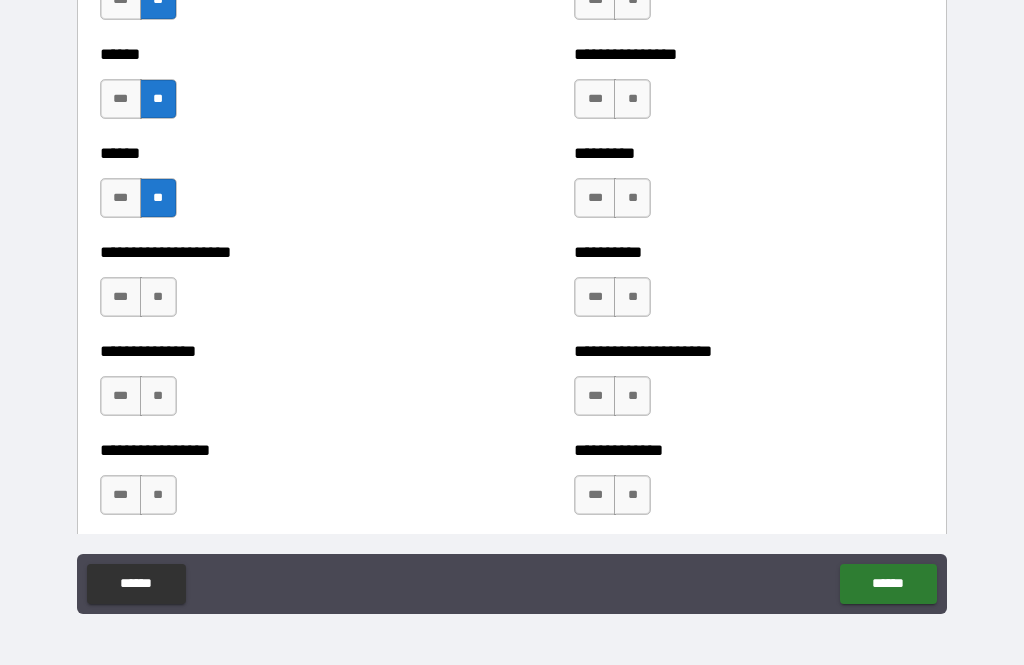 click on "**" at bounding box center [158, 297] 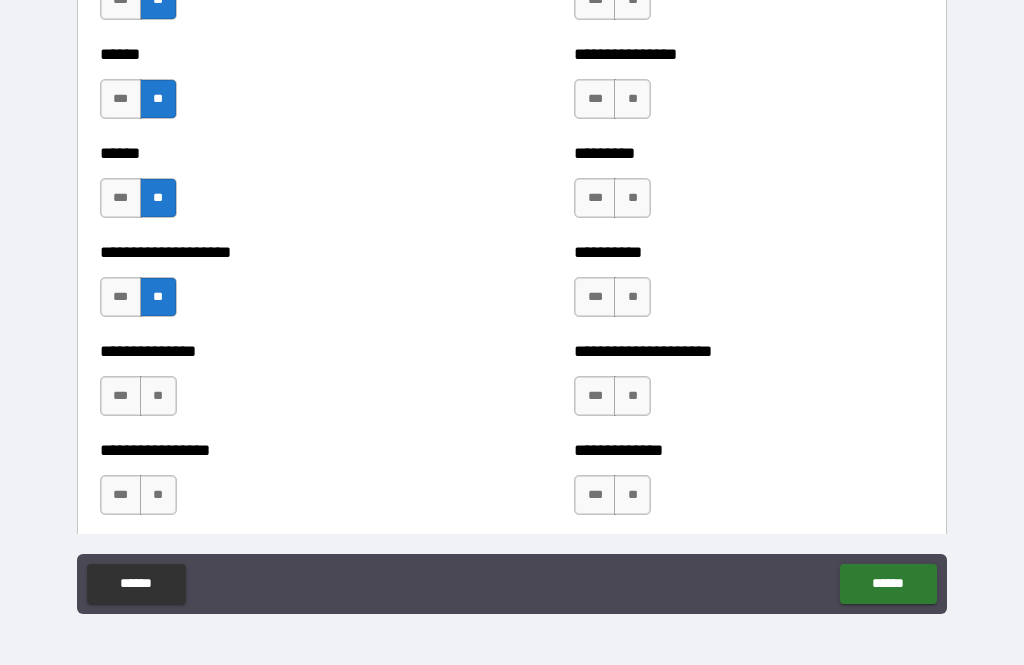 click on "**" at bounding box center (158, 396) 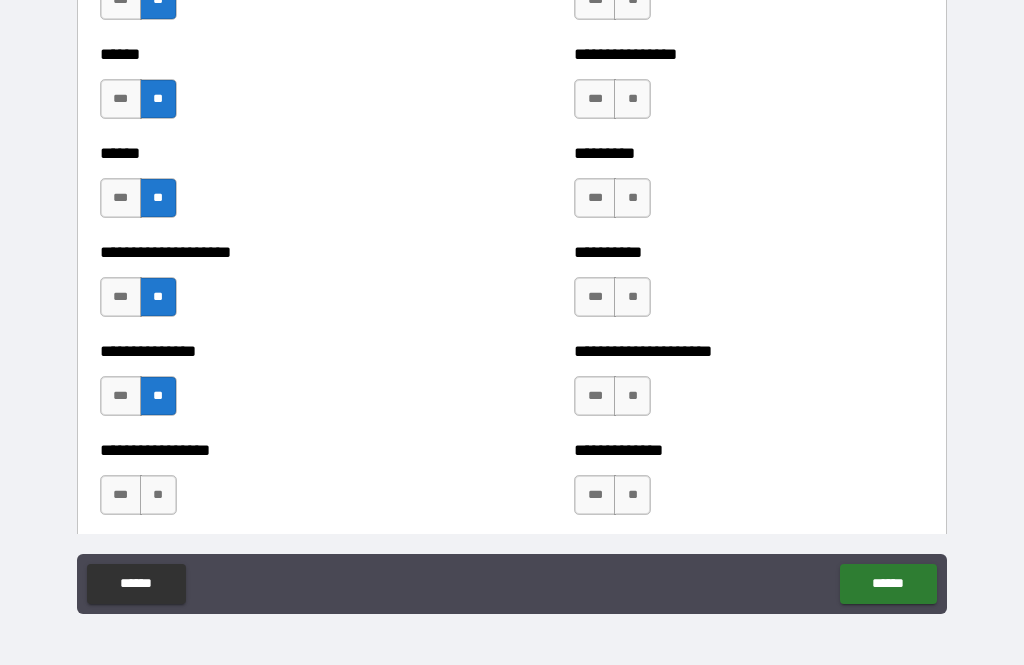 click on "**" at bounding box center [158, 495] 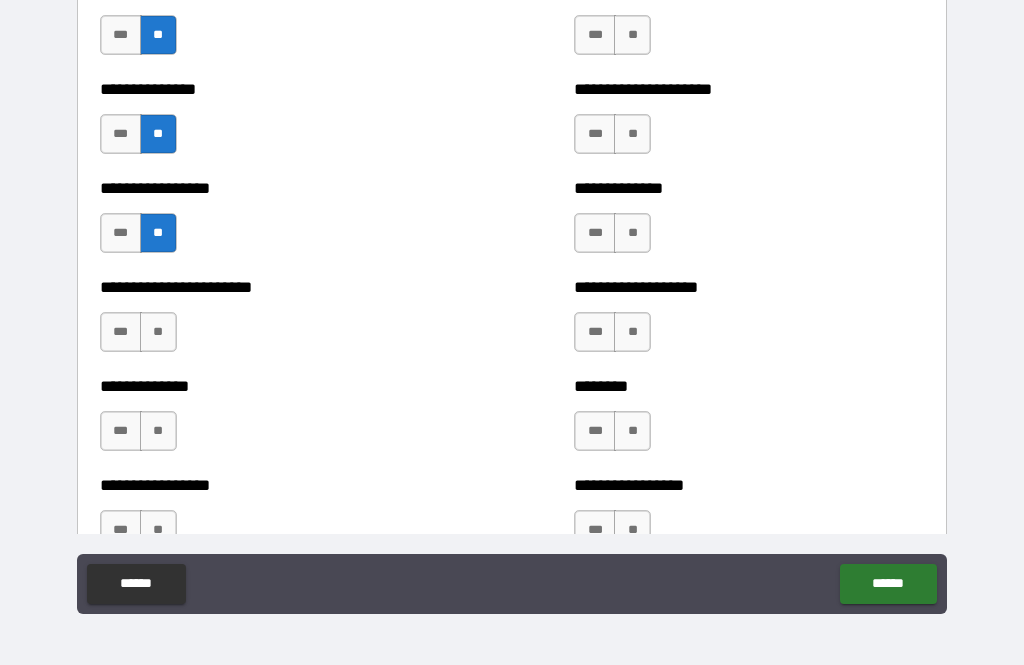 scroll, scrollTop: 3410, scrollLeft: 0, axis: vertical 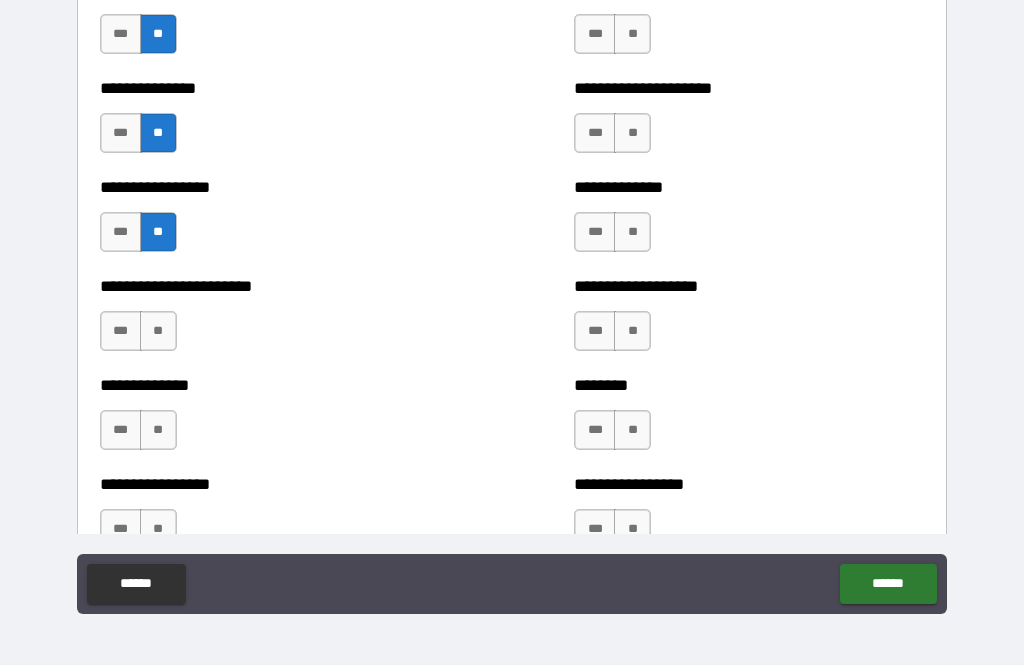 click on "**" at bounding box center (158, 331) 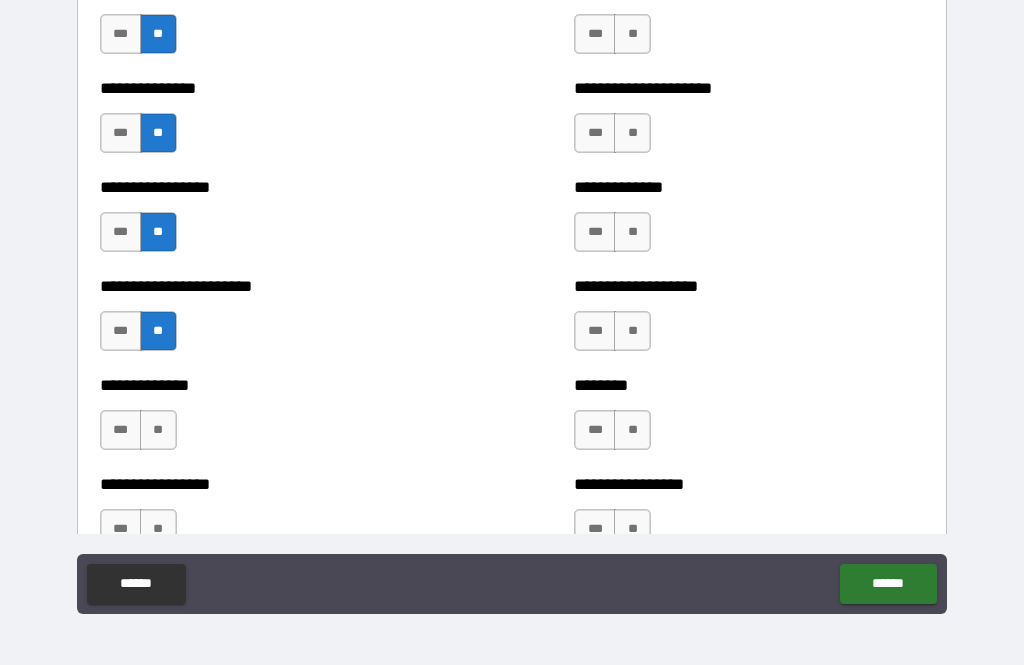 click on "**" at bounding box center [158, 430] 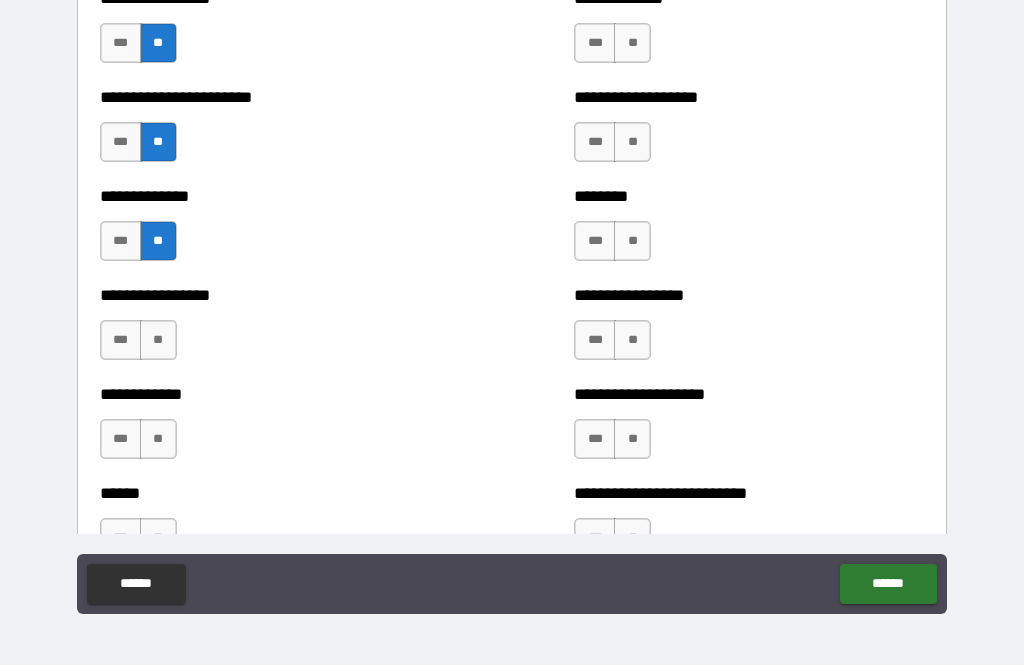 scroll, scrollTop: 3602, scrollLeft: 0, axis: vertical 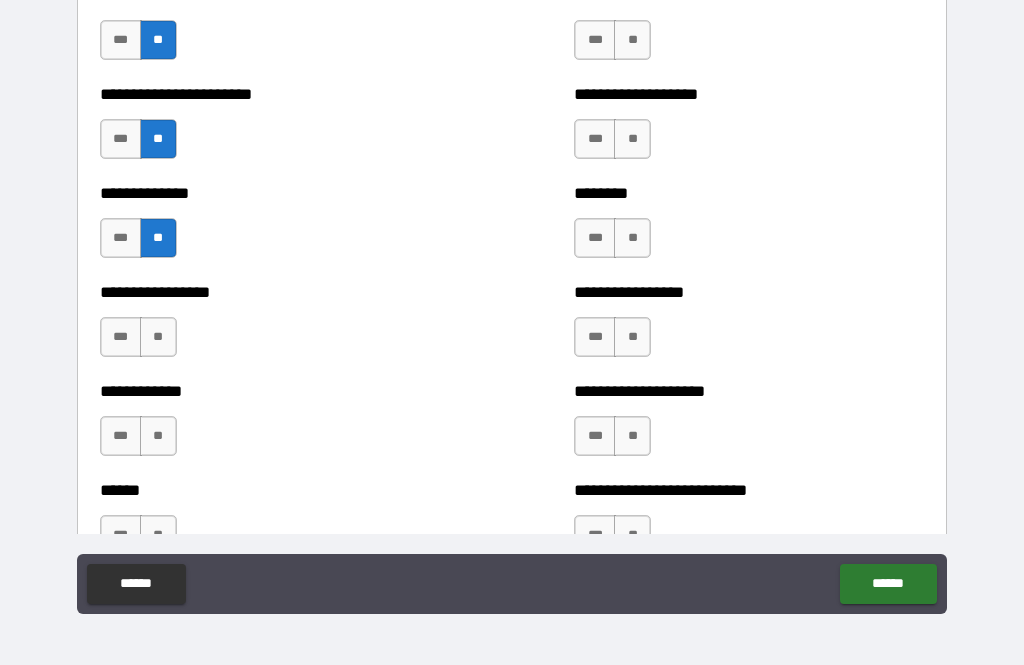 click on "**" at bounding box center [158, 337] 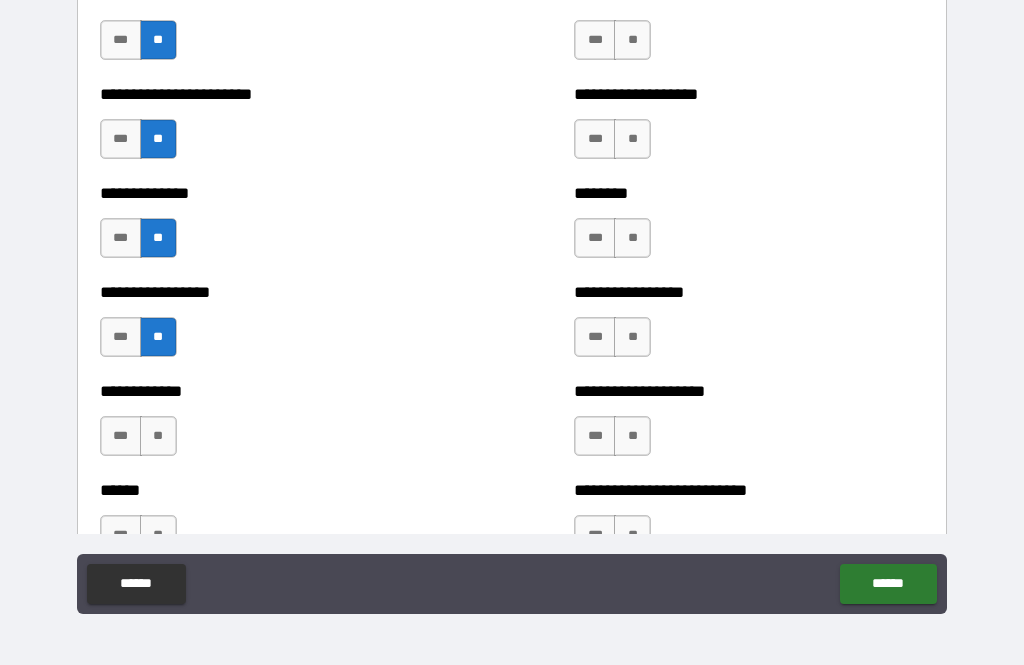 click on "**" at bounding box center [158, 436] 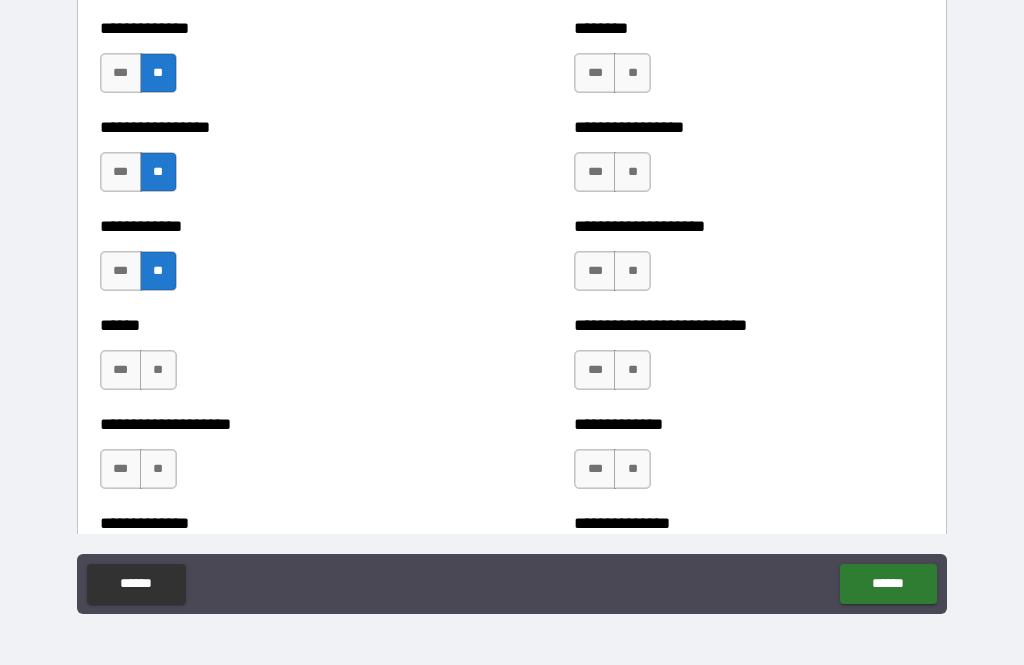 scroll, scrollTop: 3771, scrollLeft: 0, axis: vertical 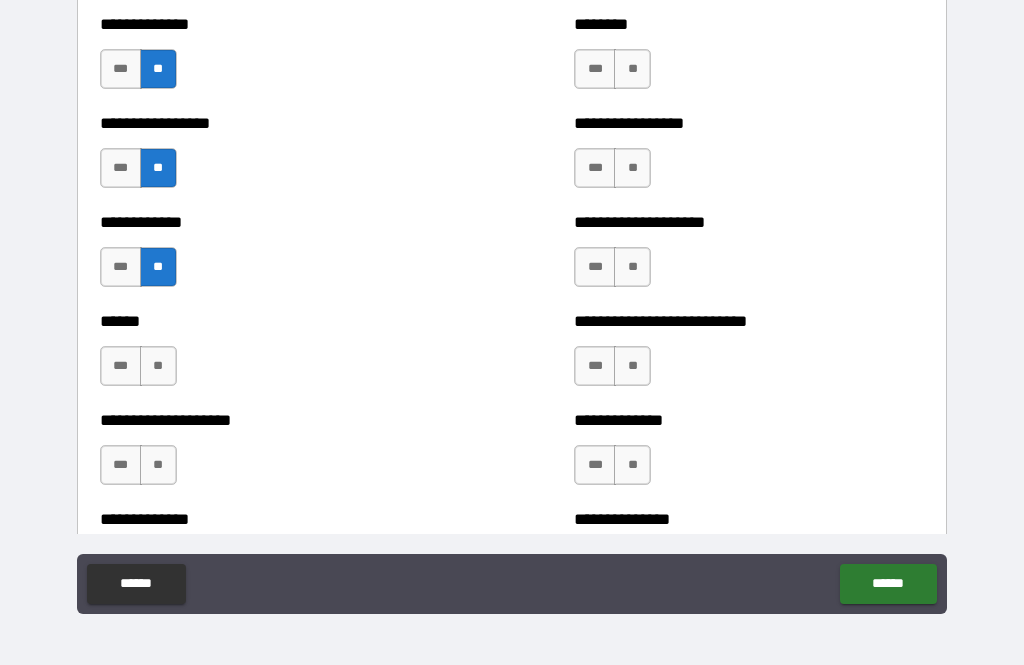 click on "**" at bounding box center [158, 366] 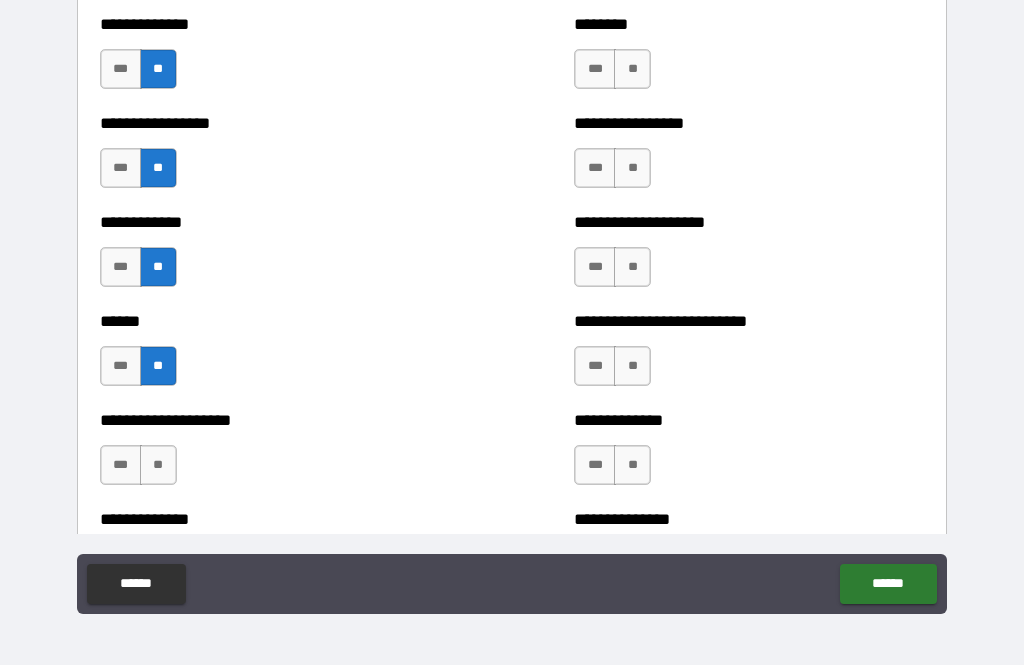 click on "**" at bounding box center (158, 465) 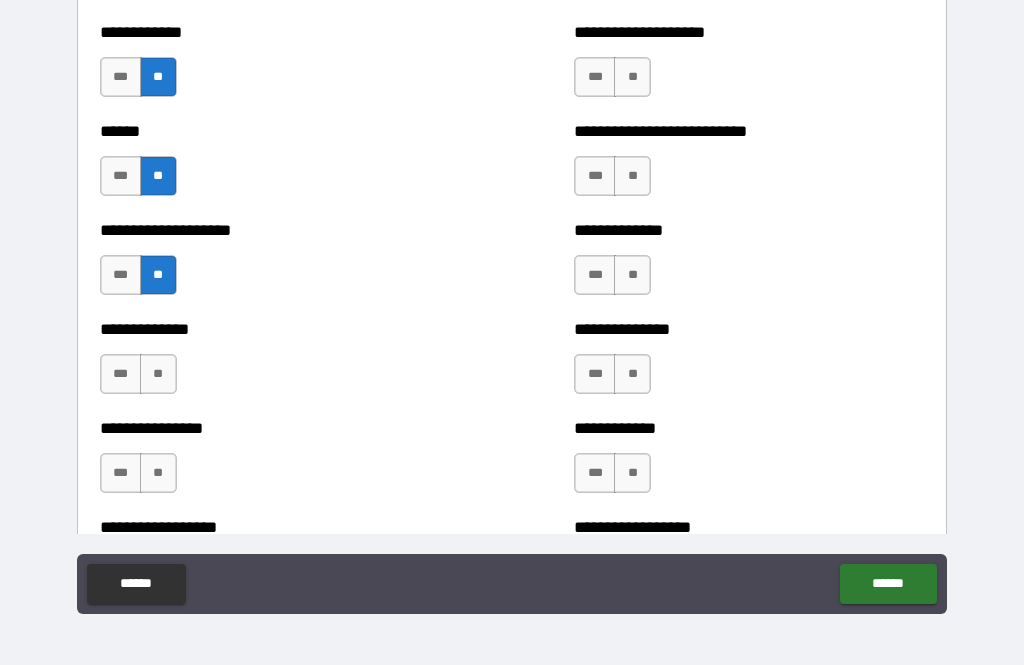 scroll, scrollTop: 3962, scrollLeft: 0, axis: vertical 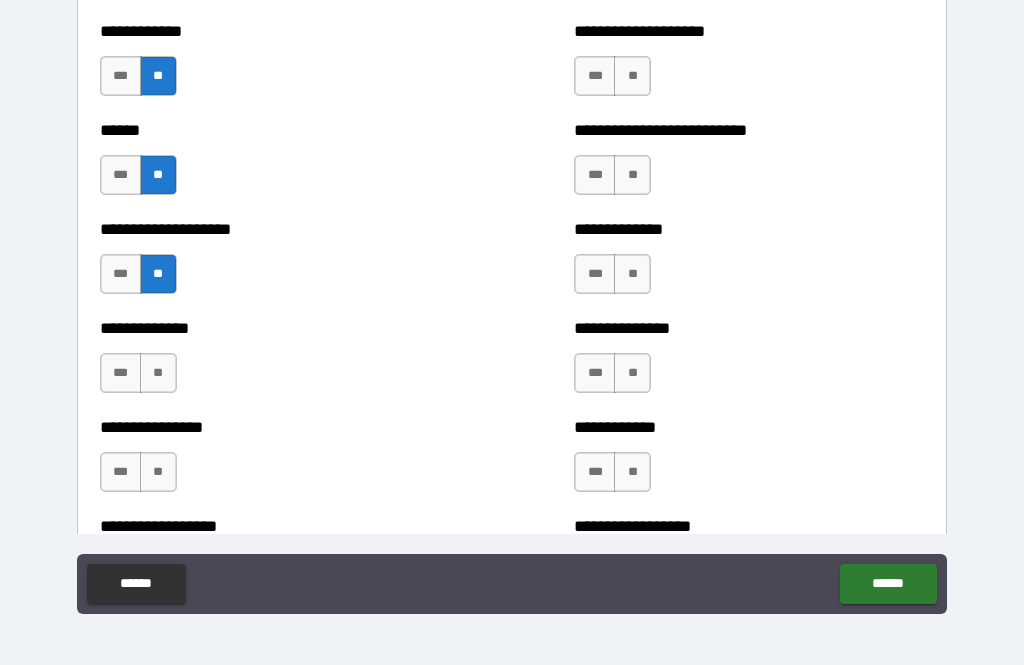 click on "**" at bounding box center [158, 373] 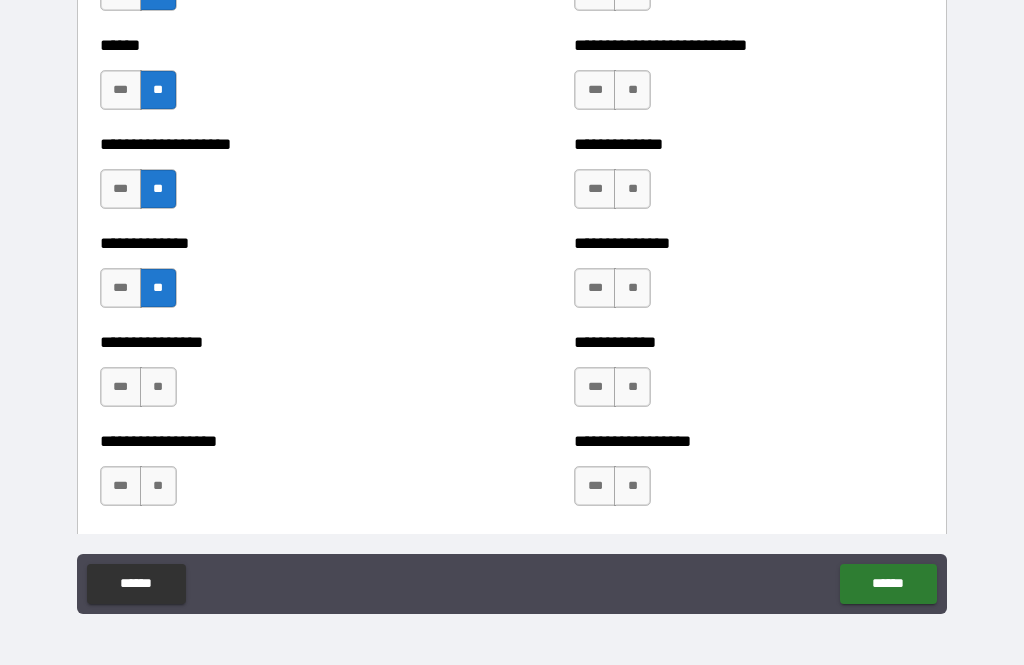 scroll, scrollTop: 4052, scrollLeft: 0, axis: vertical 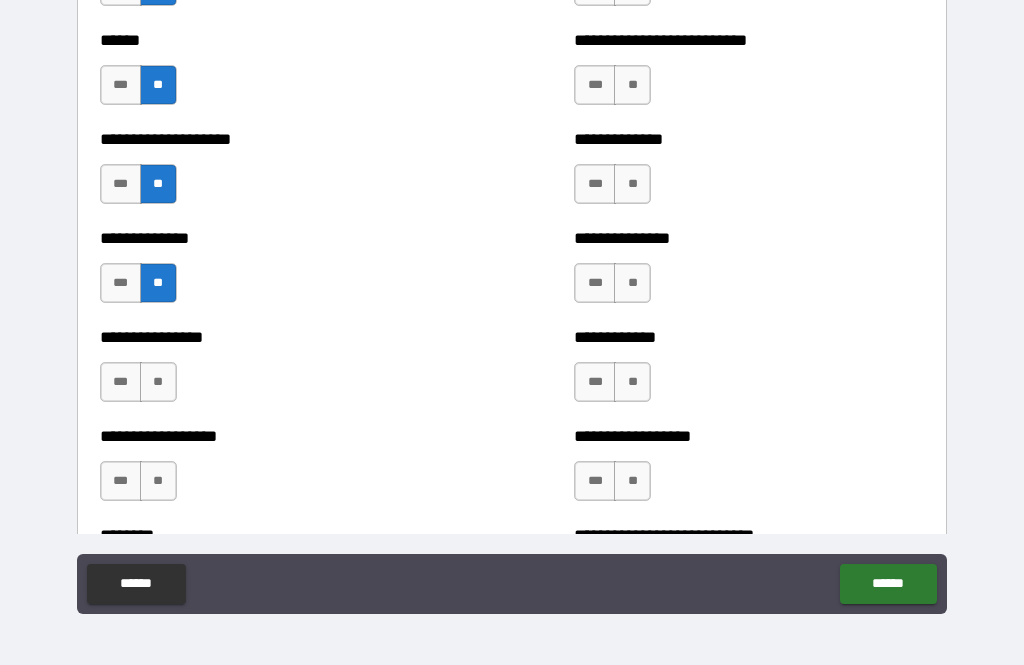 click on "**" at bounding box center [158, 382] 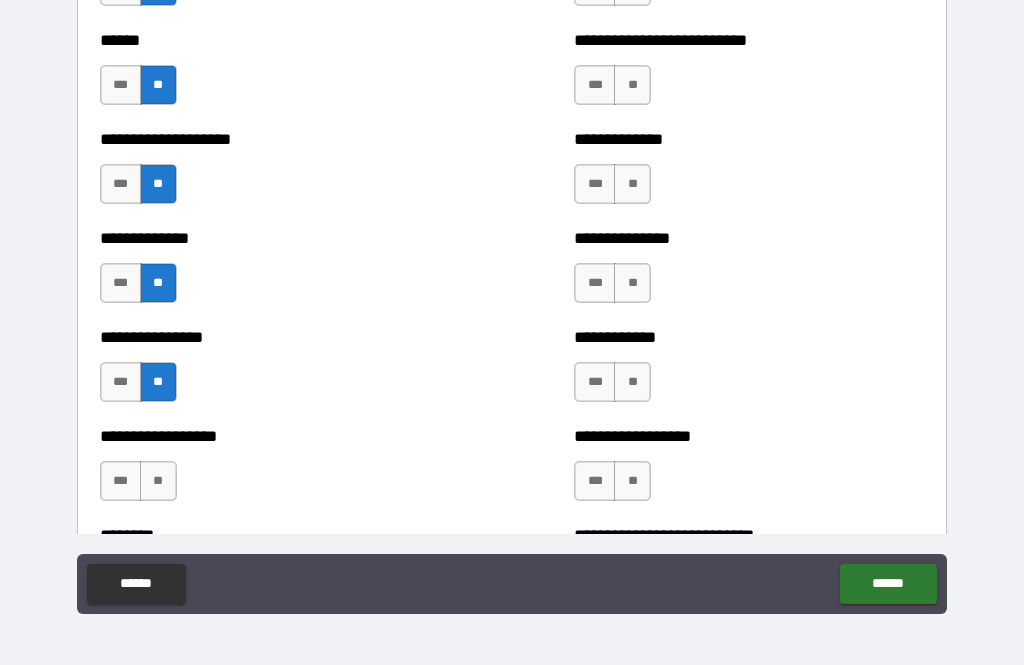 click on "**" at bounding box center (158, 481) 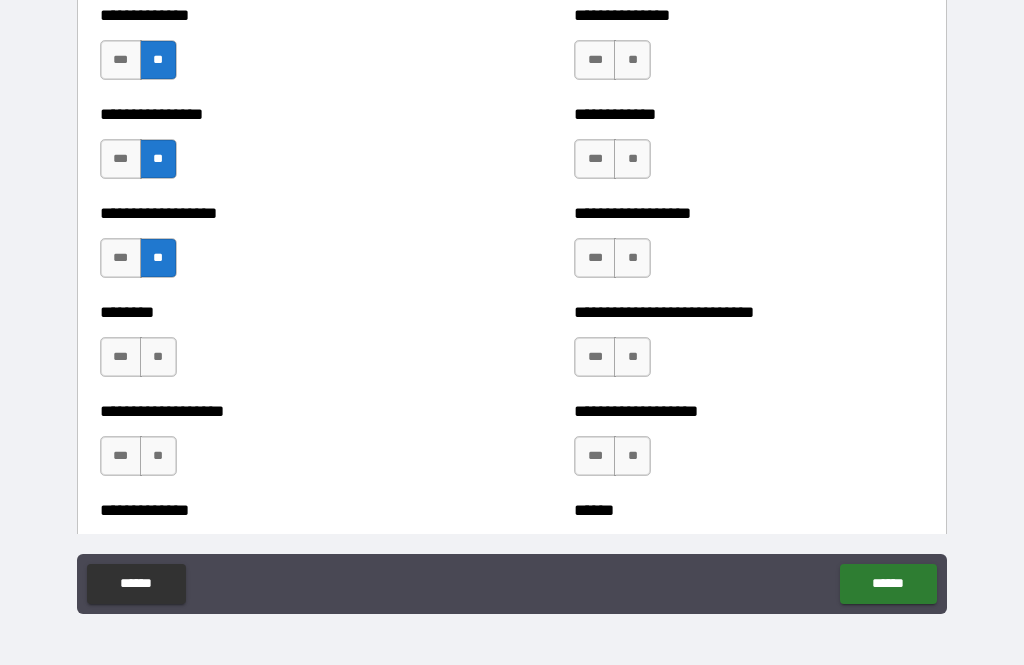 scroll, scrollTop: 4277, scrollLeft: 0, axis: vertical 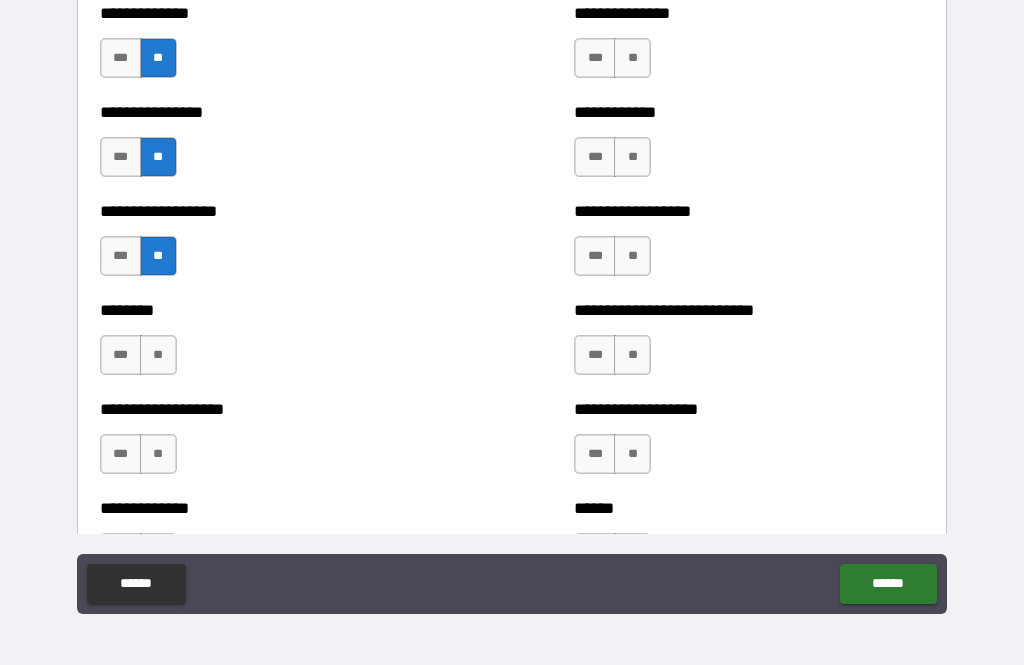 click on "**" at bounding box center [158, 355] 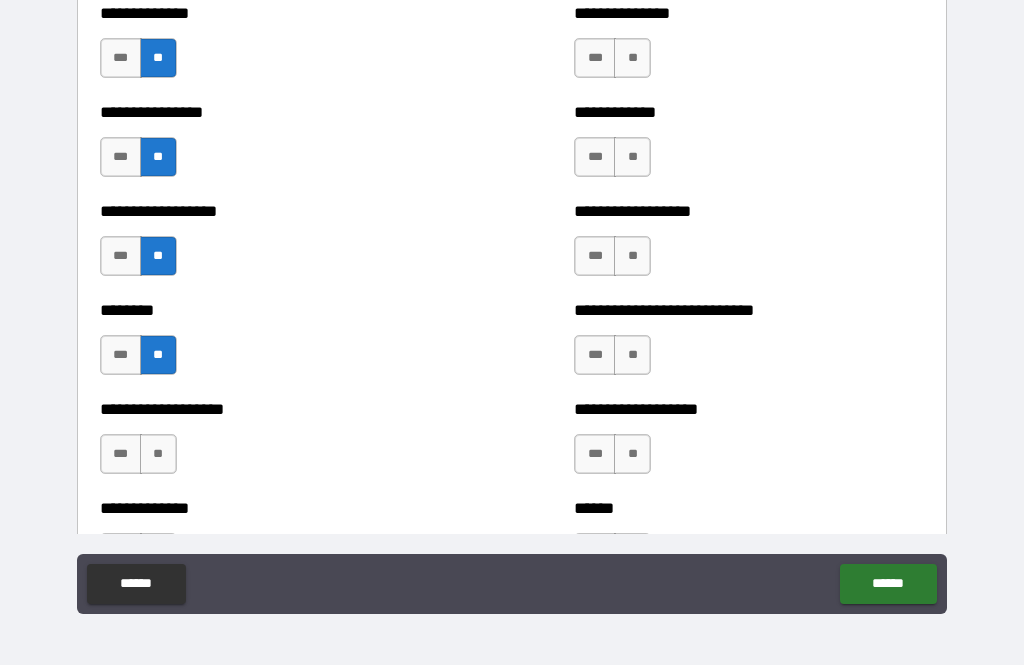 click on "**" at bounding box center [158, 454] 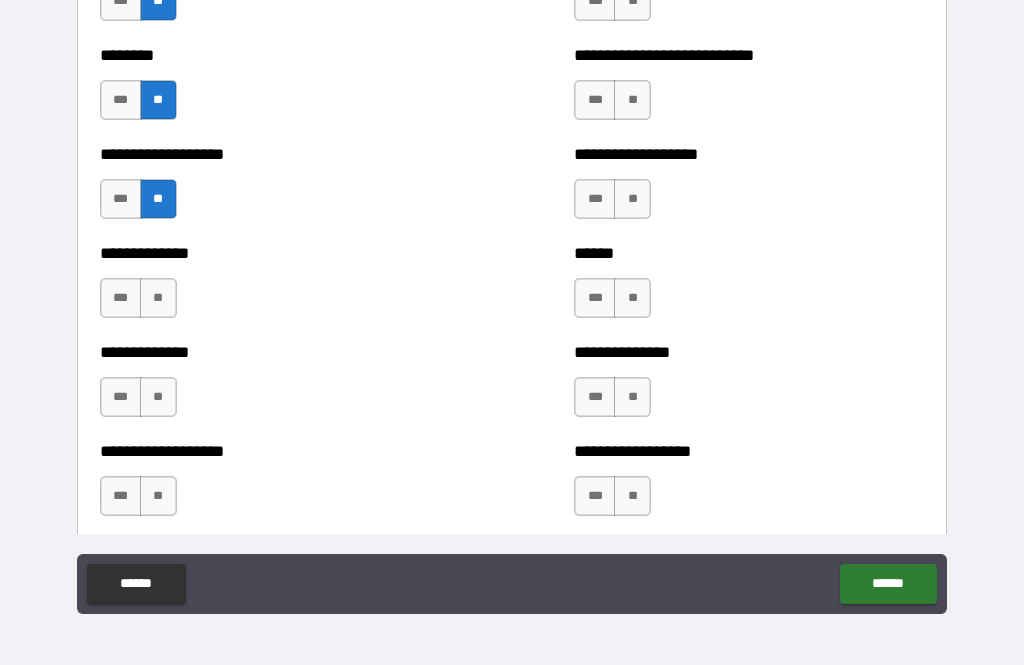 scroll, scrollTop: 4540, scrollLeft: 0, axis: vertical 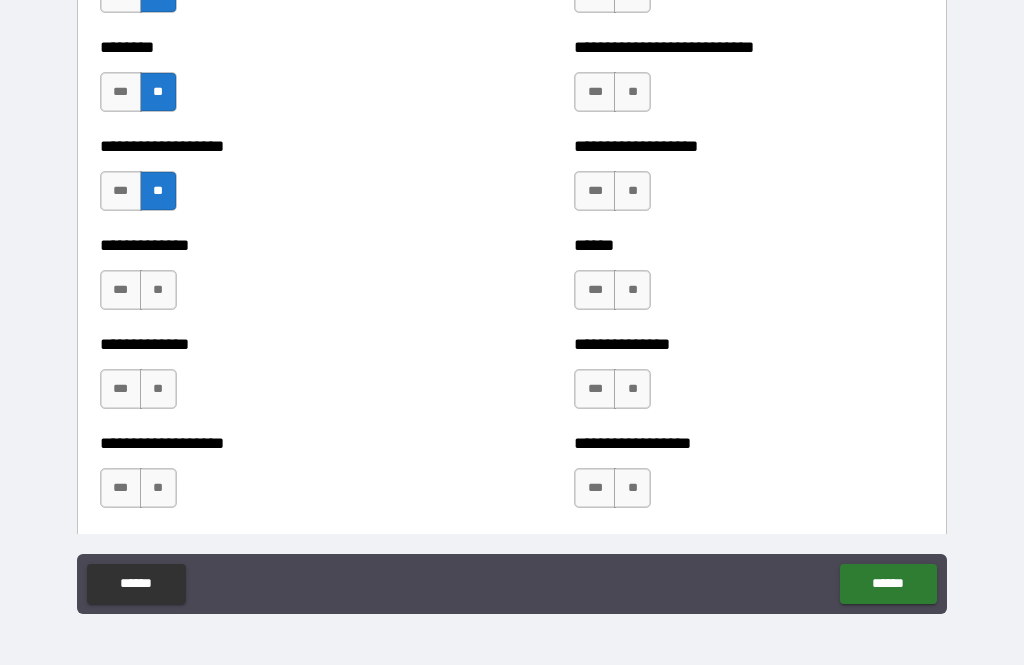 click on "**" at bounding box center [158, 290] 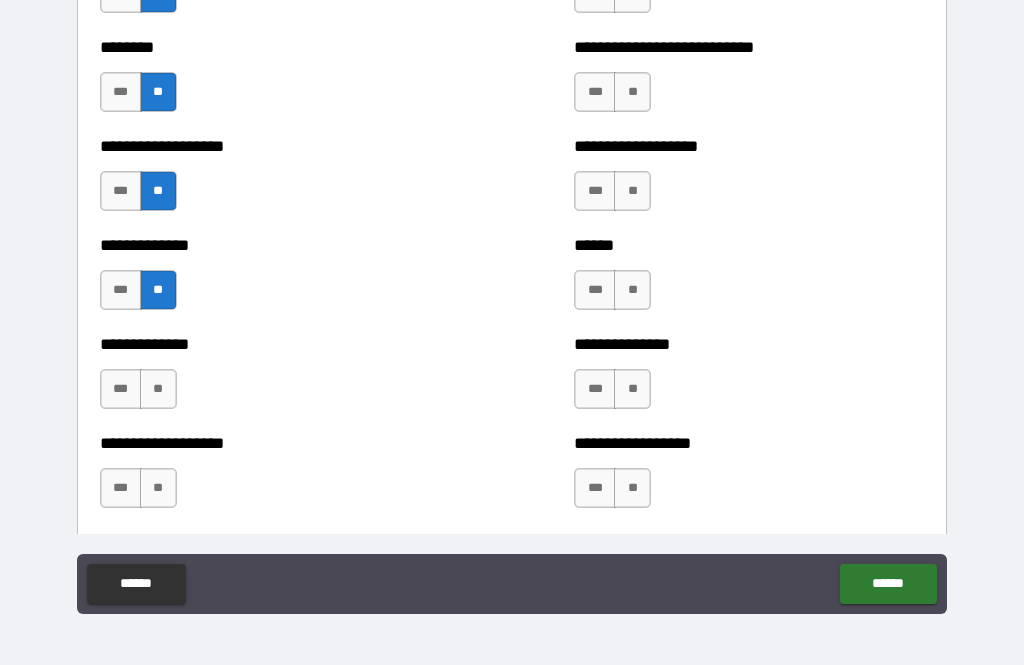 click on "**" at bounding box center [158, 389] 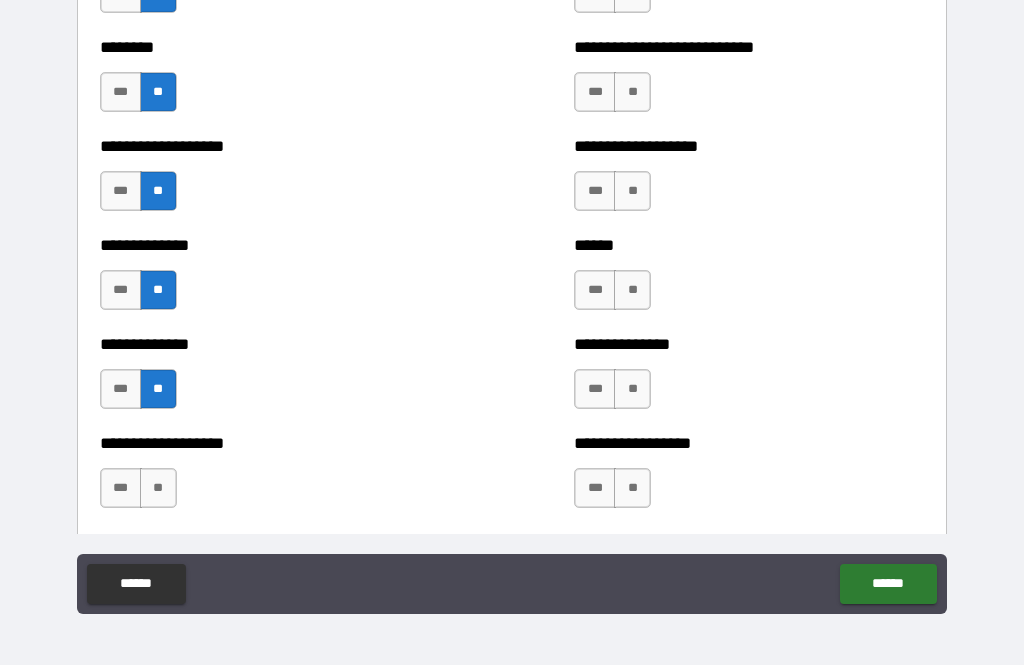 click on "**" at bounding box center [158, 488] 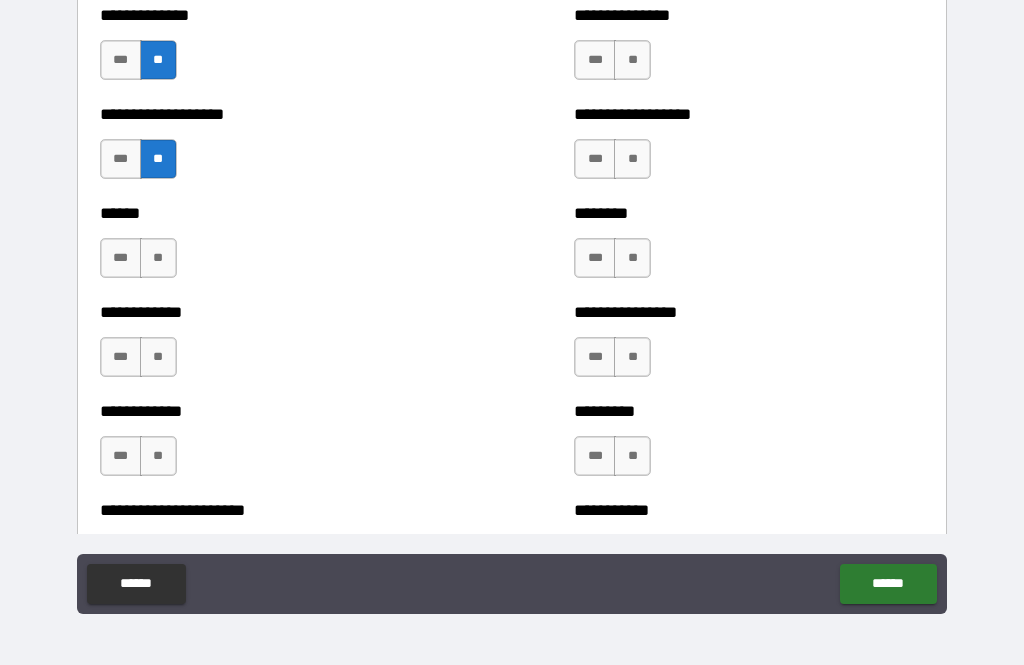 scroll, scrollTop: 4924, scrollLeft: 0, axis: vertical 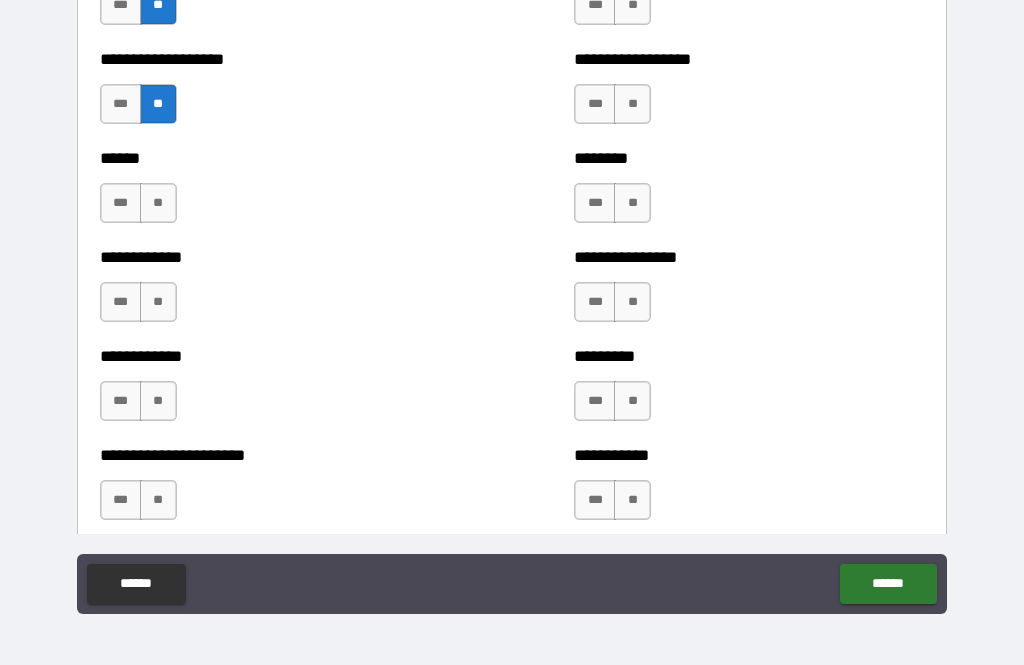 click on "**" at bounding box center (158, 203) 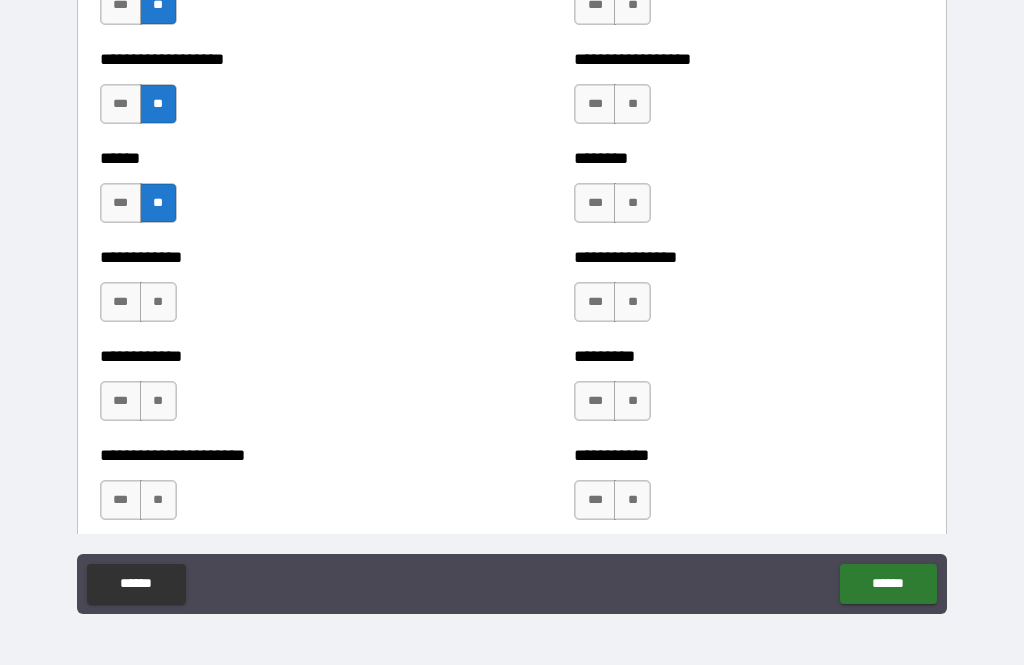 click on "**" at bounding box center (158, 302) 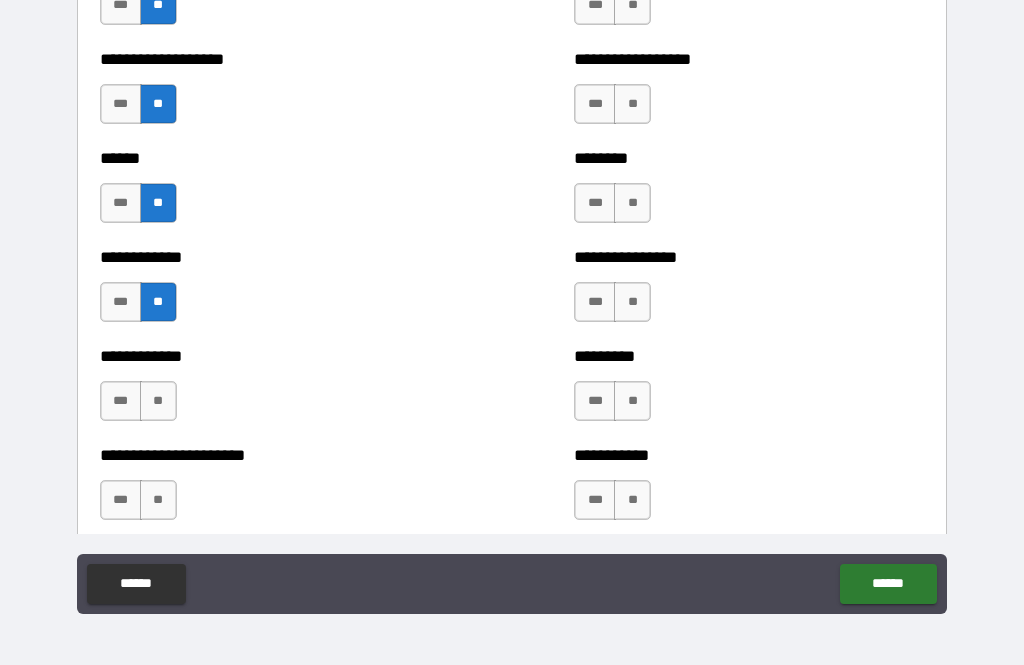 click on "**" at bounding box center [158, 401] 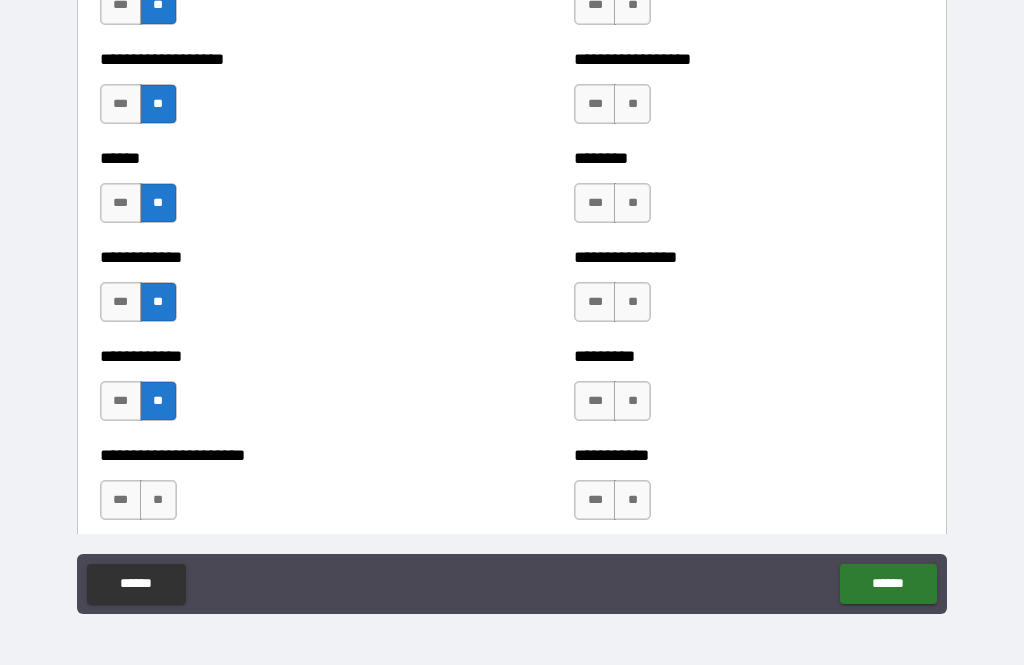 click on "**" at bounding box center [158, 500] 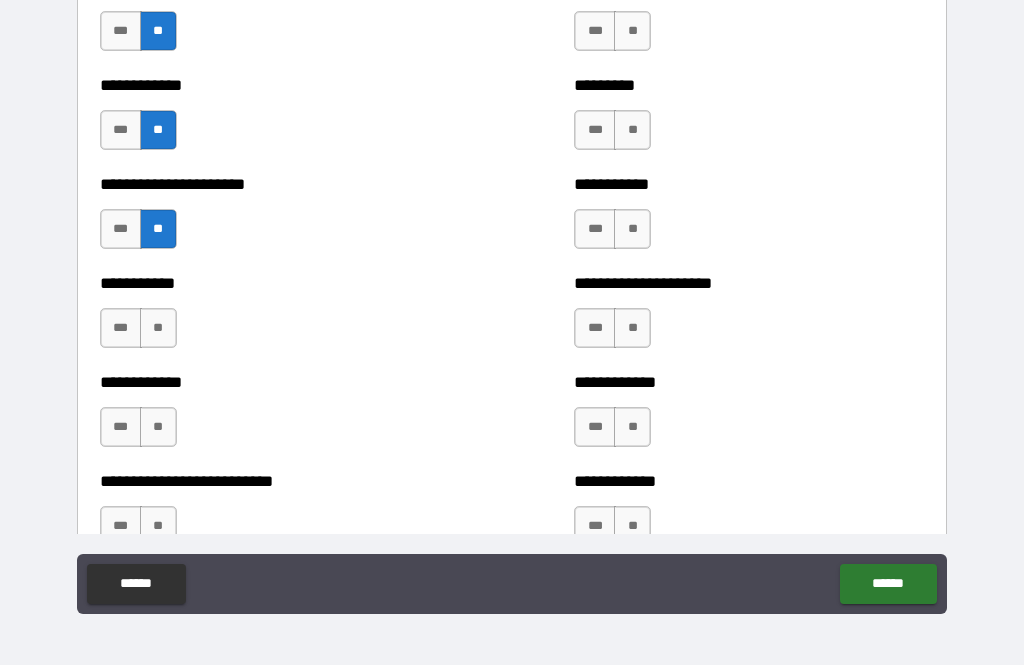 scroll, scrollTop: 5206, scrollLeft: 0, axis: vertical 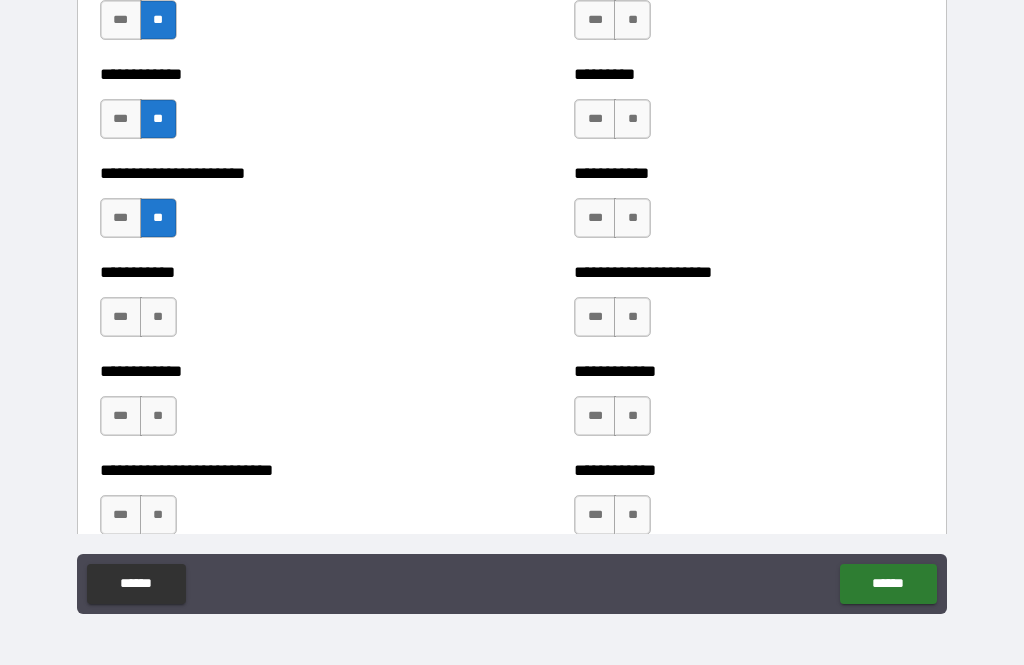 click on "**" at bounding box center [158, 317] 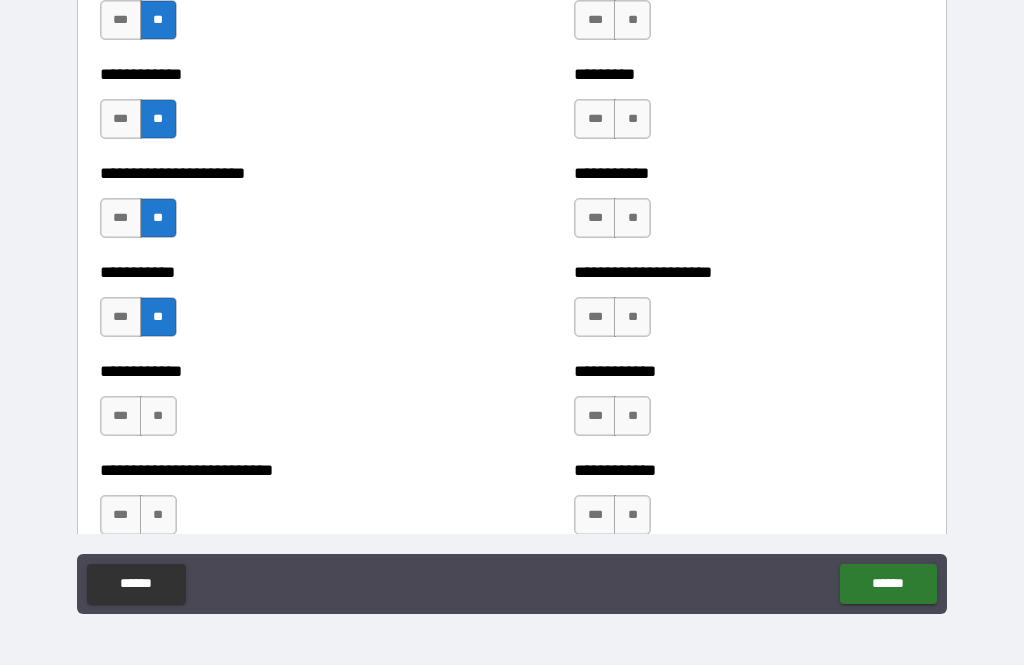click on "**" at bounding box center [158, 416] 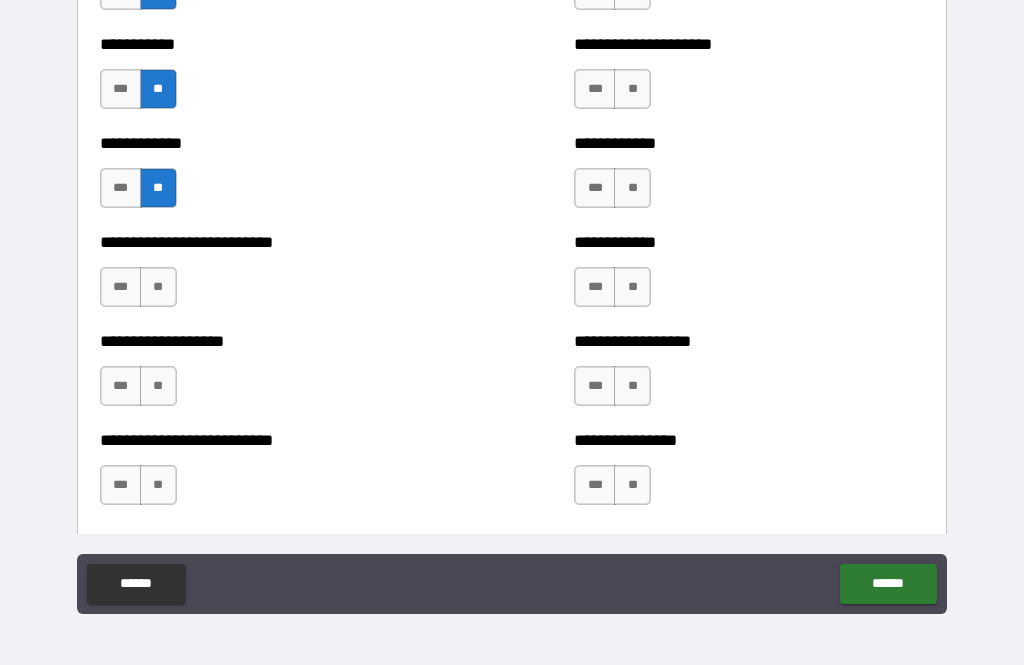 scroll, scrollTop: 5437, scrollLeft: 0, axis: vertical 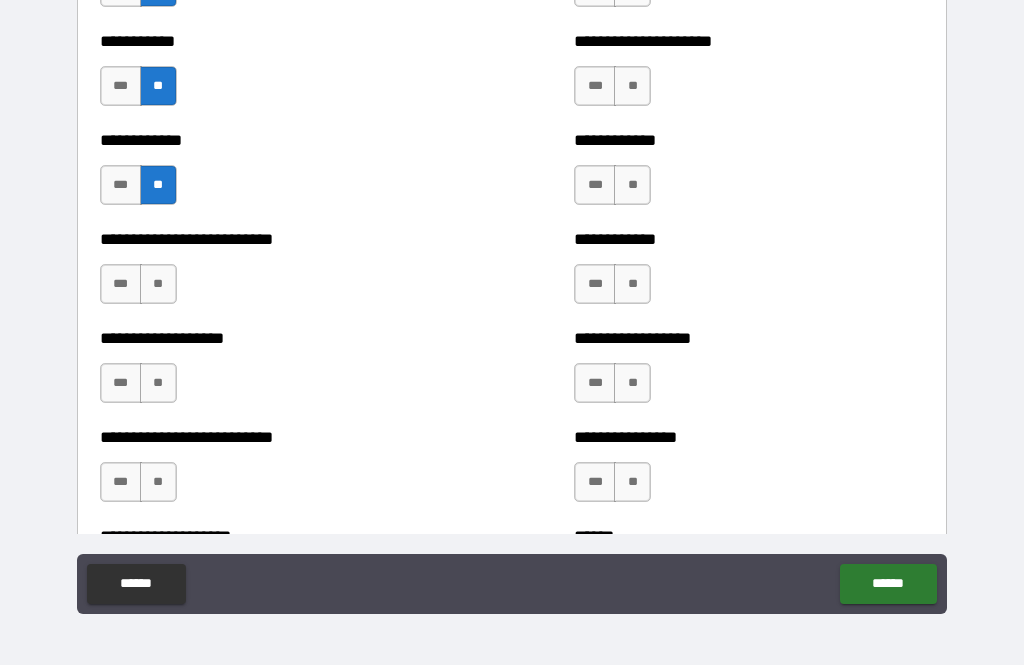 click on "**" at bounding box center [158, 284] 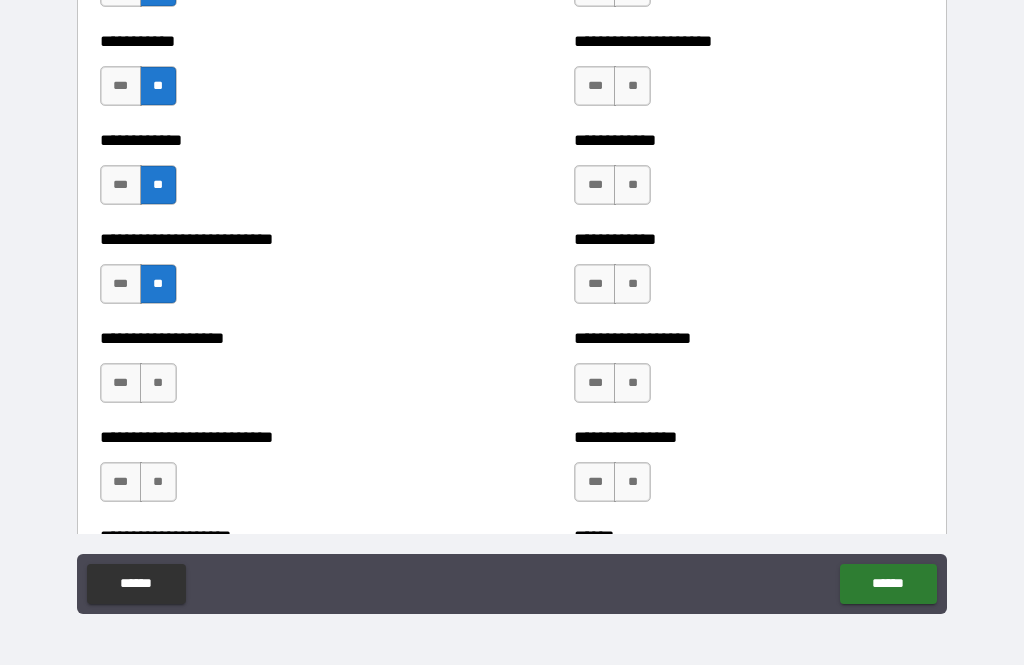 click on "**" at bounding box center [158, 383] 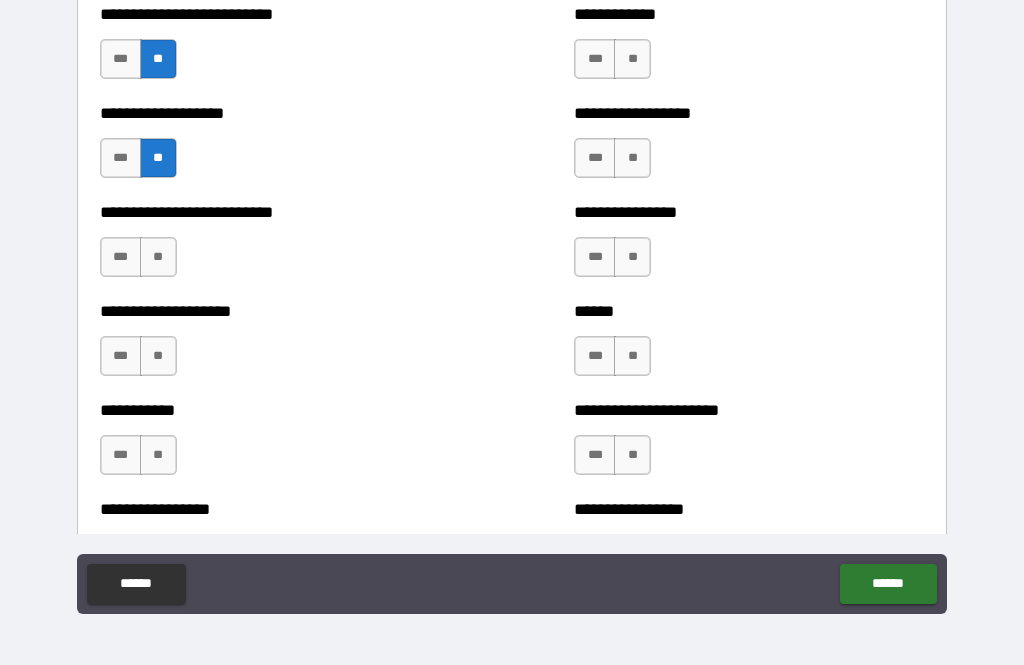 scroll, scrollTop: 5667, scrollLeft: 0, axis: vertical 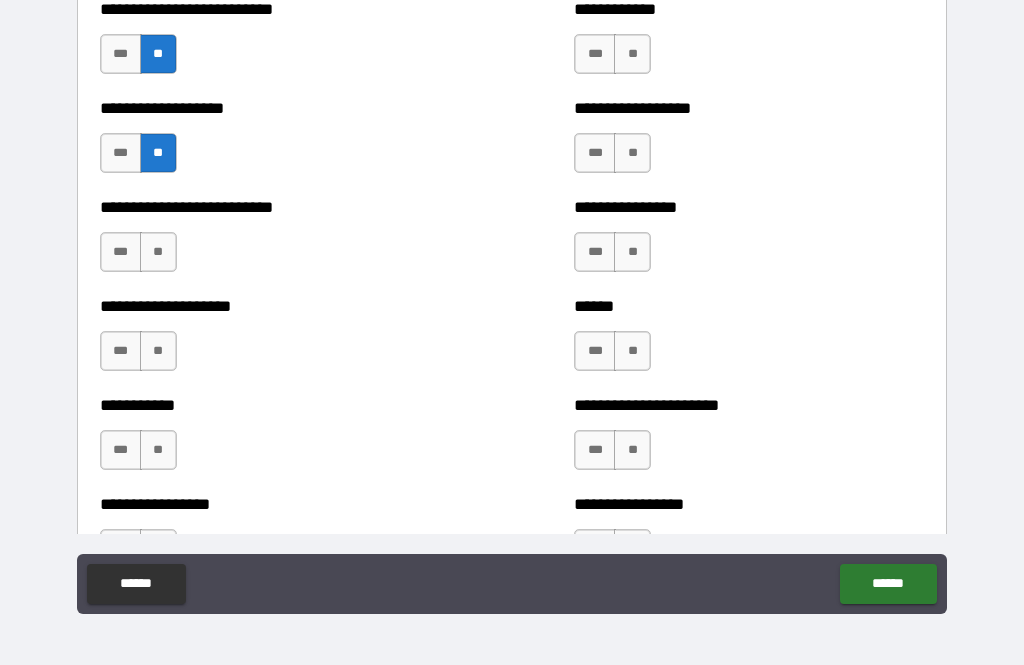 click on "**" at bounding box center [158, 252] 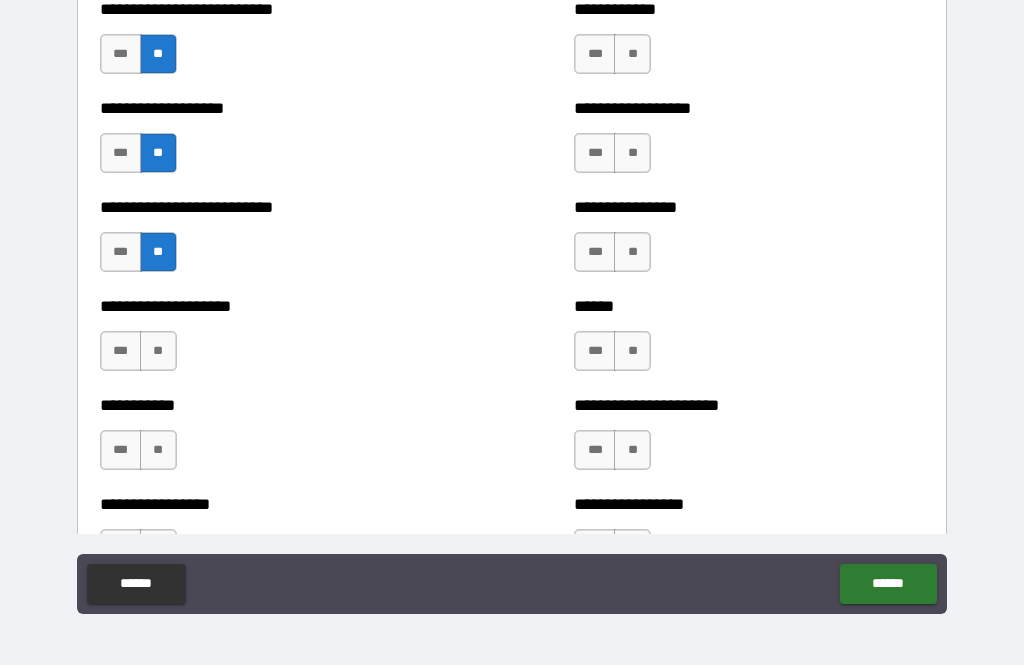 click on "**" at bounding box center (158, 351) 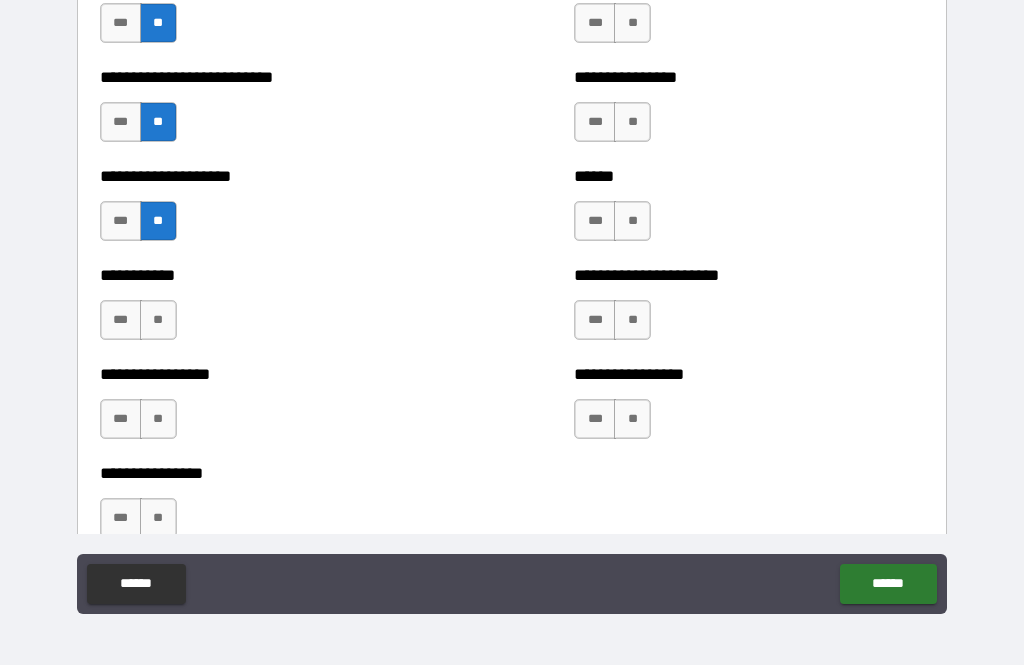scroll, scrollTop: 5797, scrollLeft: 0, axis: vertical 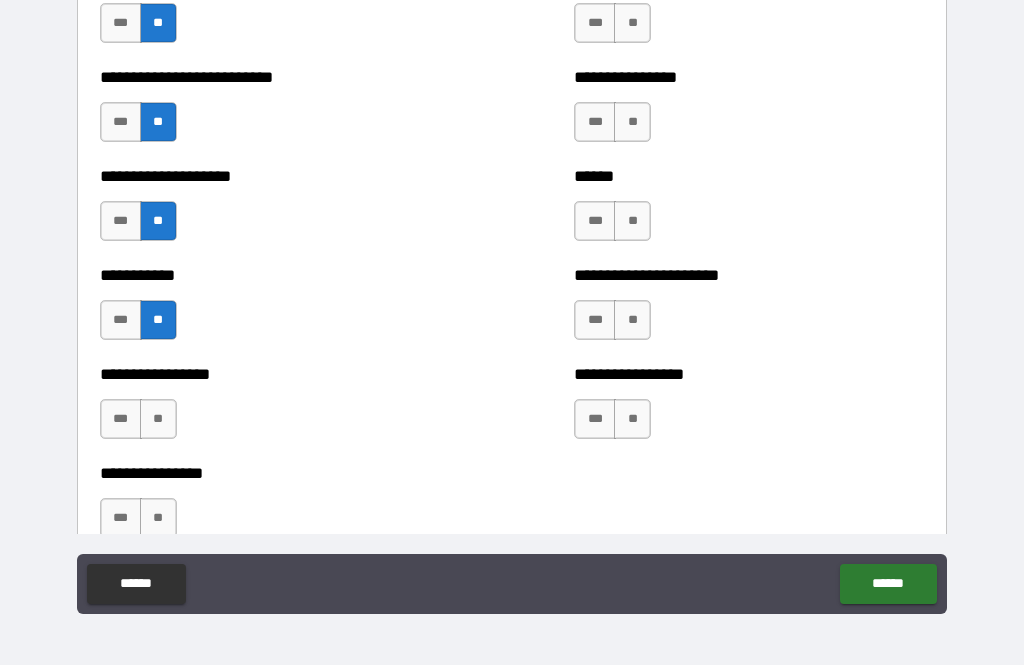 click on "**" at bounding box center [158, 419] 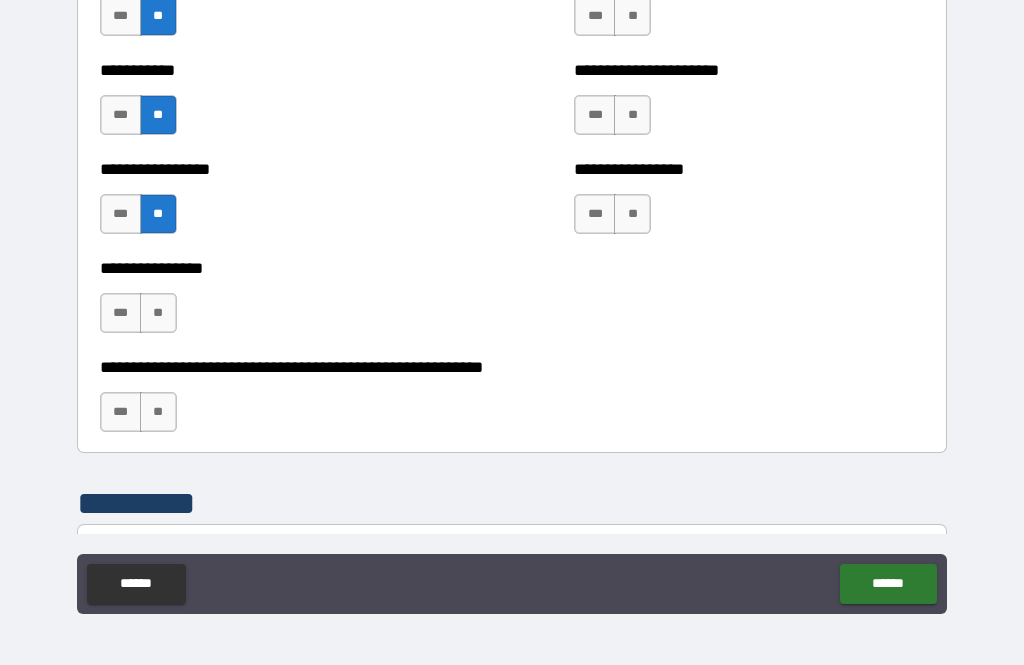 scroll, scrollTop: 6002, scrollLeft: 0, axis: vertical 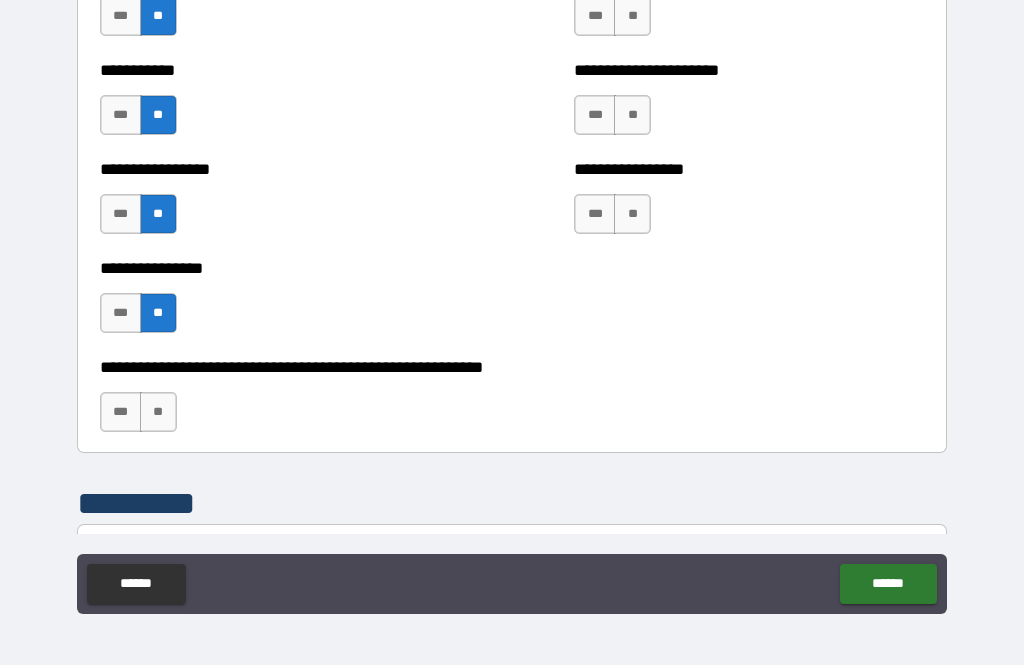 click on "**" at bounding box center [158, 412] 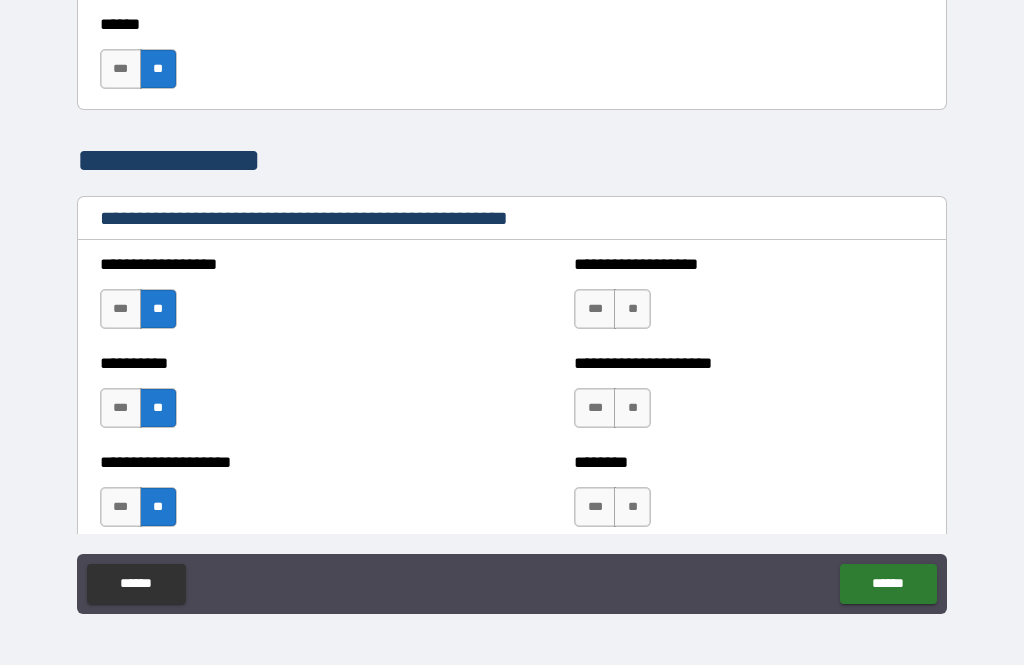 scroll, scrollTop: 2253, scrollLeft: 0, axis: vertical 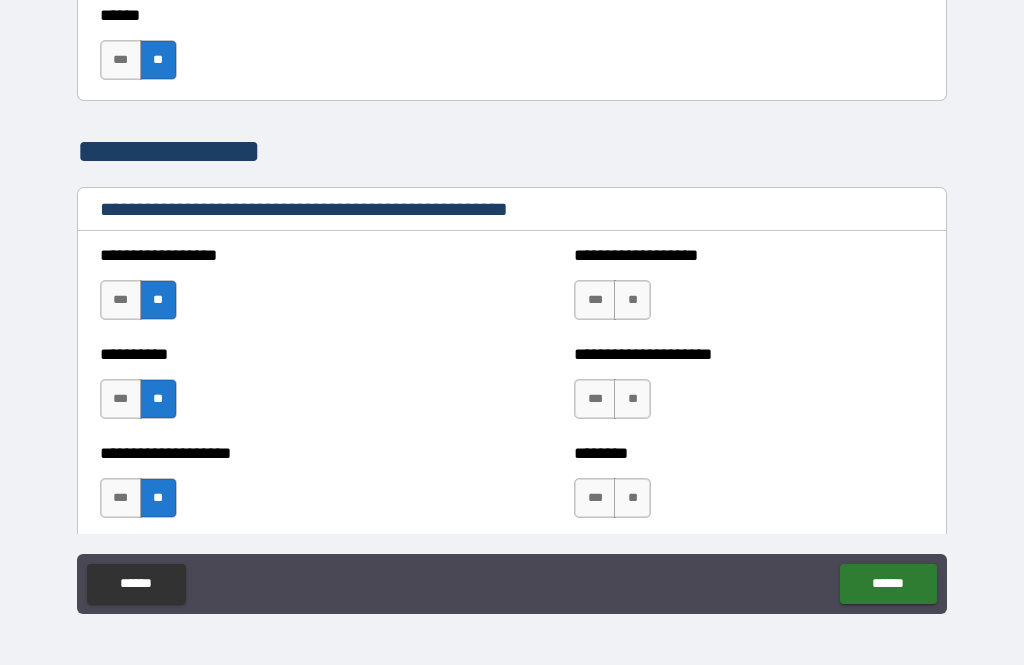 click on "**" at bounding box center (632, 300) 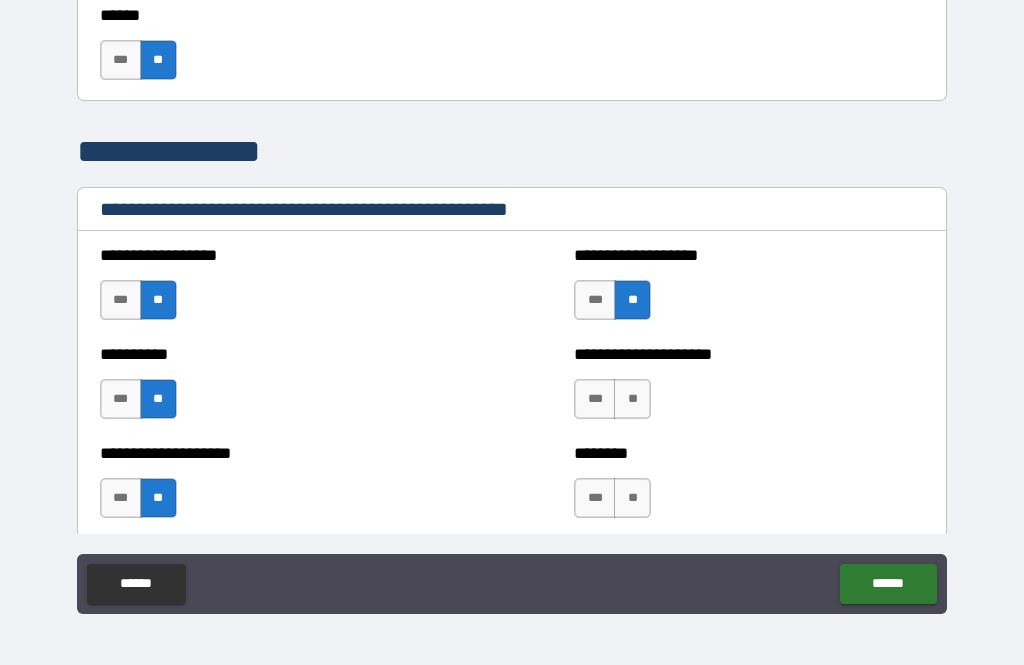 click on "**" at bounding box center [632, 399] 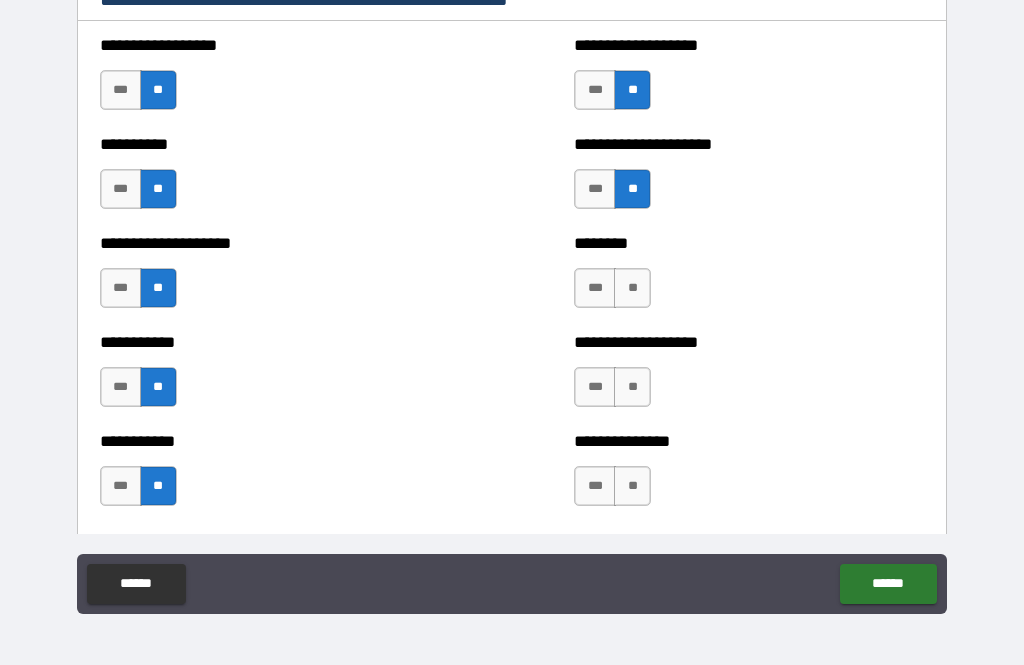 scroll, scrollTop: 2468, scrollLeft: 0, axis: vertical 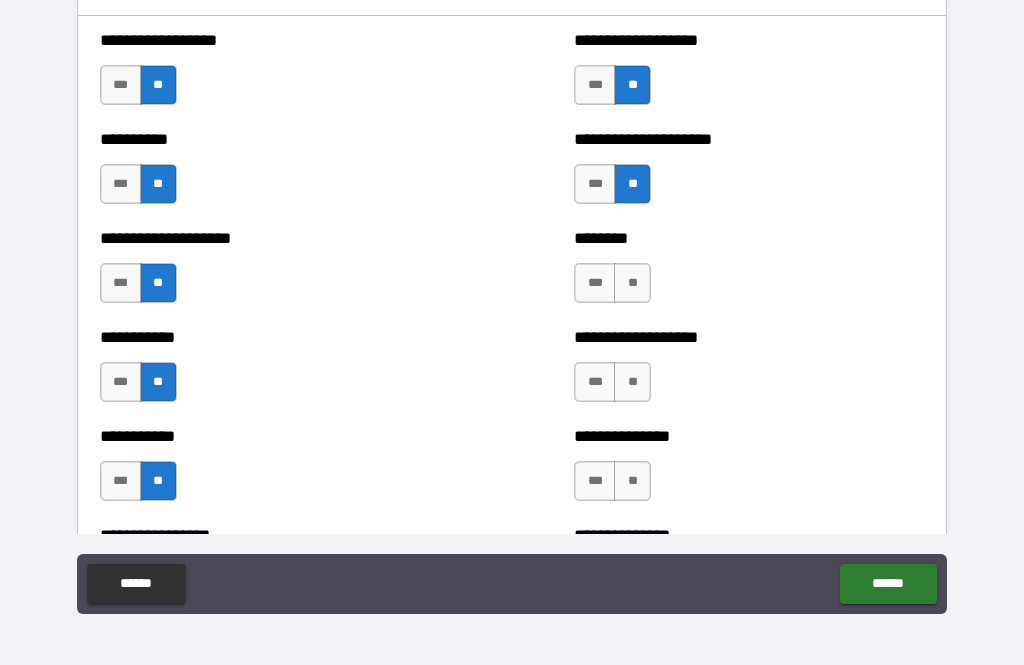 click on "**" at bounding box center [632, 283] 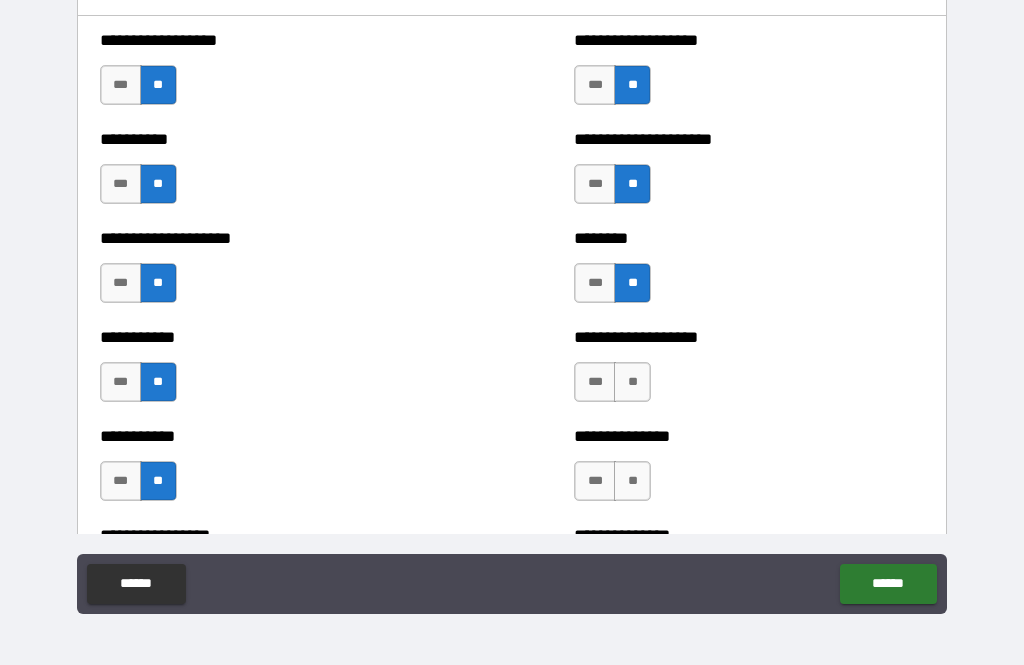 click on "**" at bounding box center [632, 382] 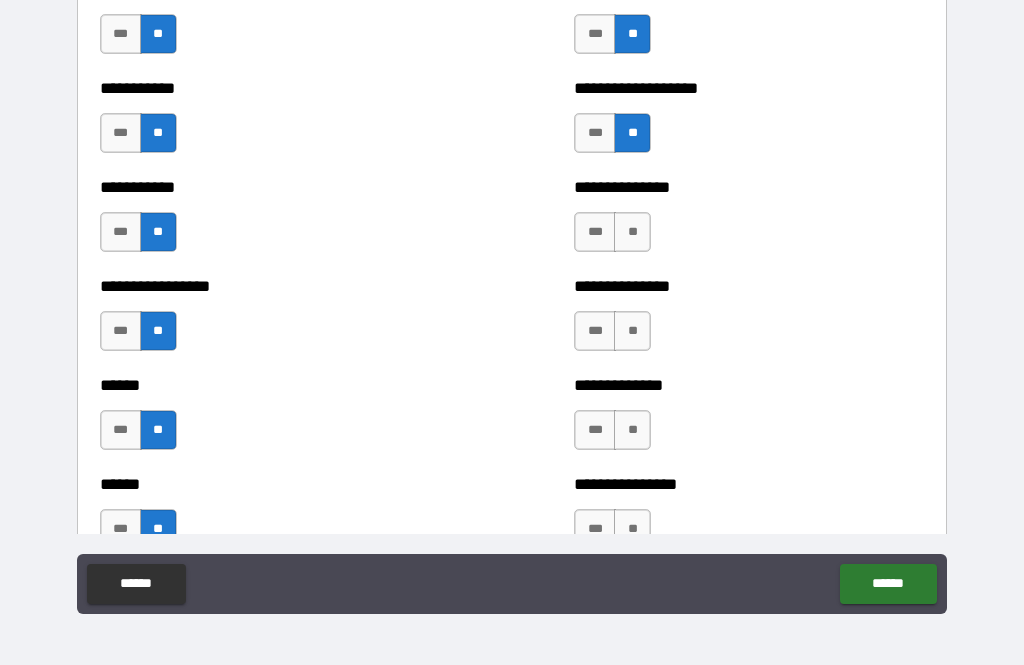 scroll, scrollTop: 2717, scrollLeft: 0, axis: vertical 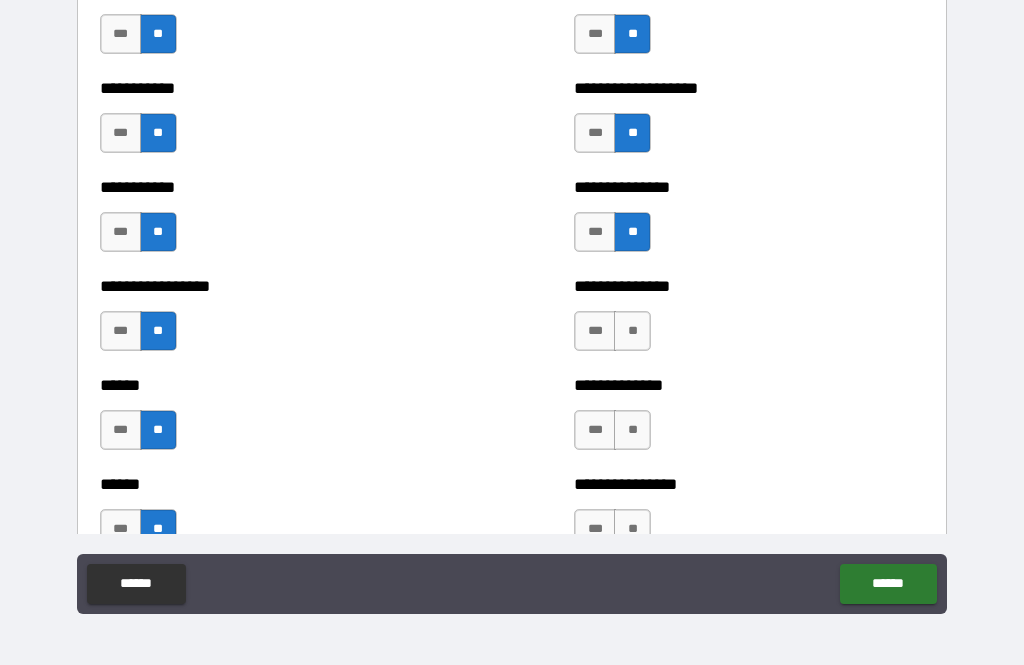 click on "**" at bounding box center (632, 331) 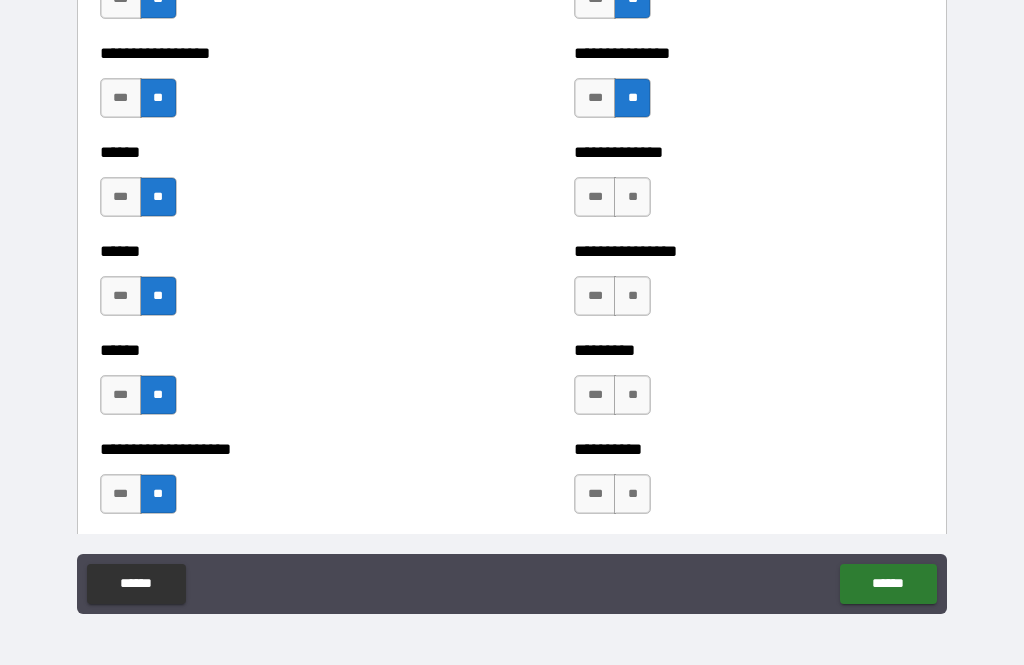 scroll, scrollTop: 2956, scrollLeft: 0, axis: vertical 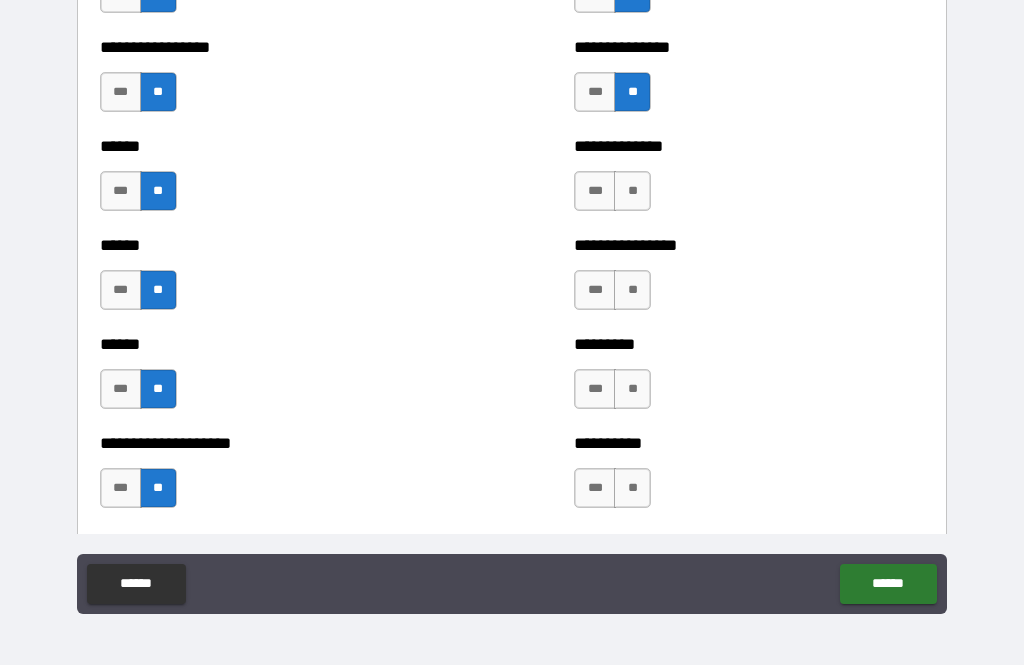 click on "**" at bounding box center (632, 191) 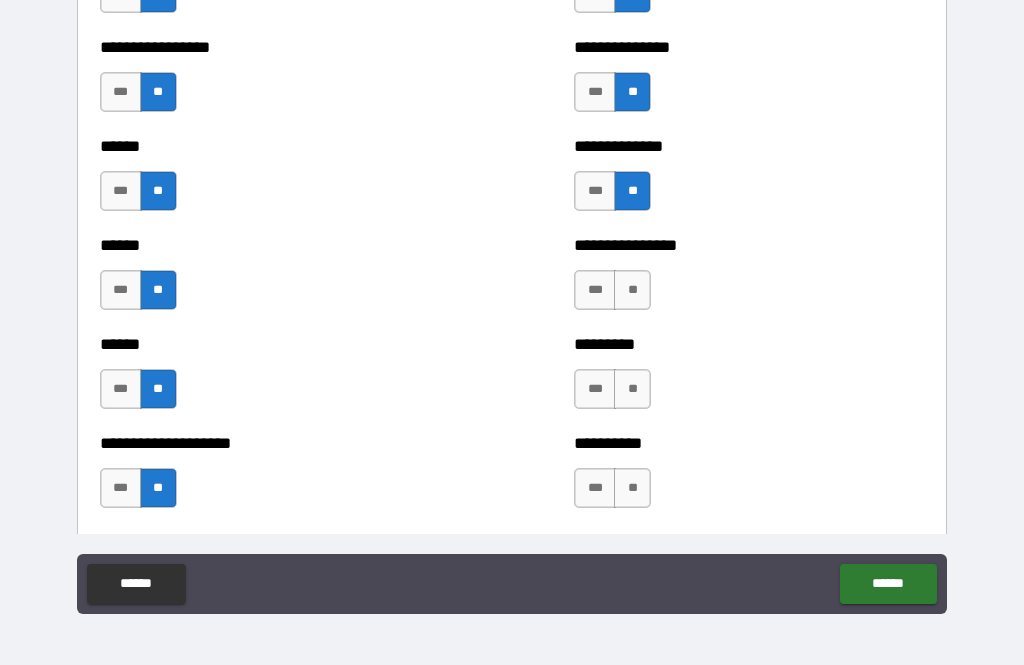 click on "**" at bounding box center (632, 290) 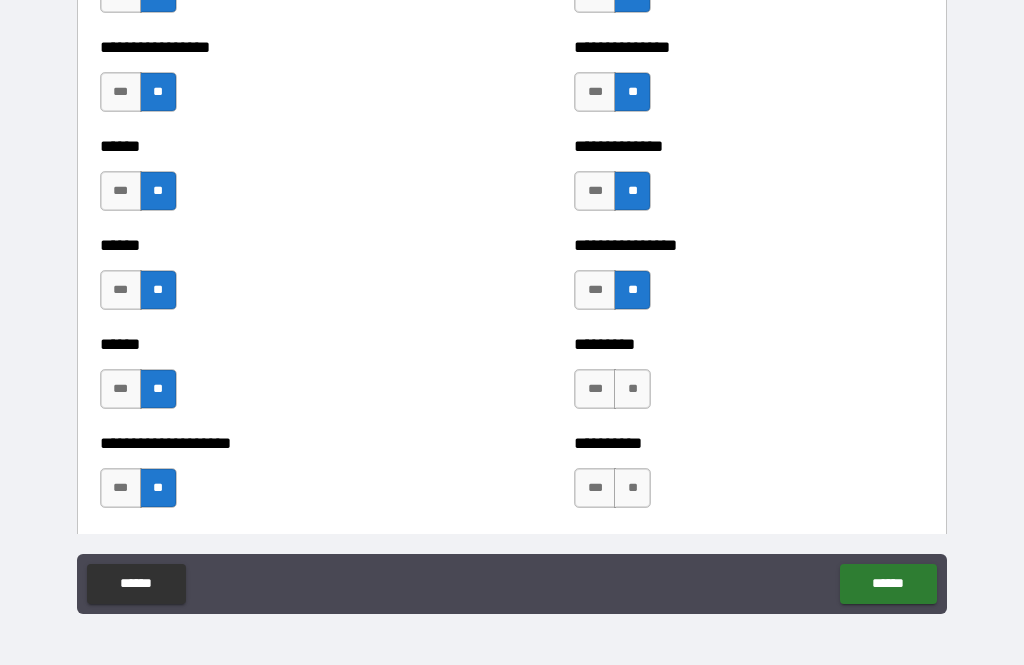click on "**" at bounding box center (632, 389) 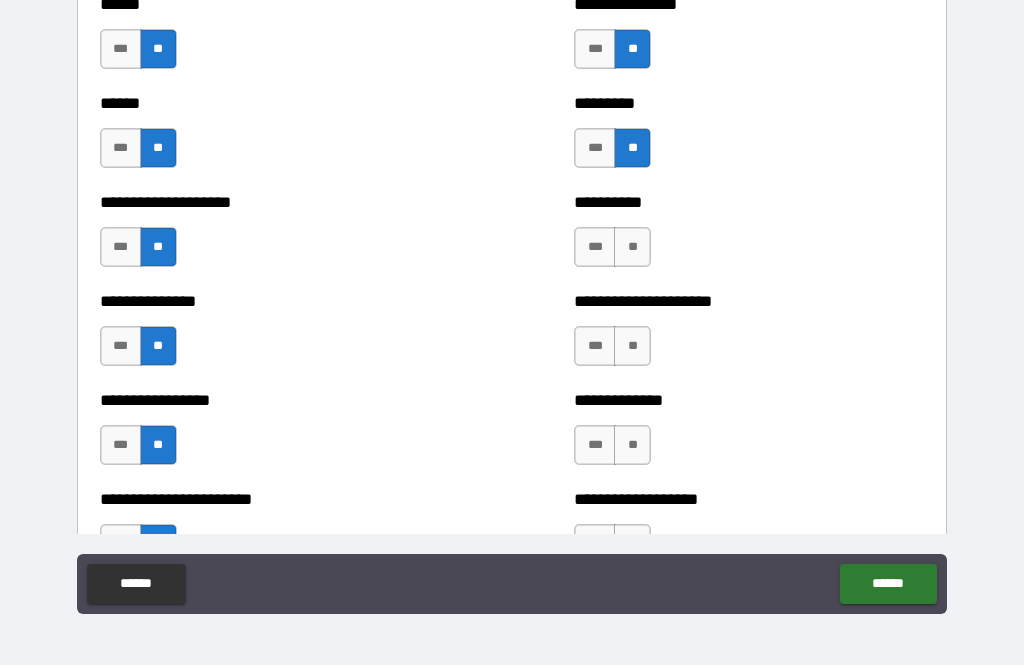 scroll, scrollTop: 3201, scrollLeft: 0, axis: vertical 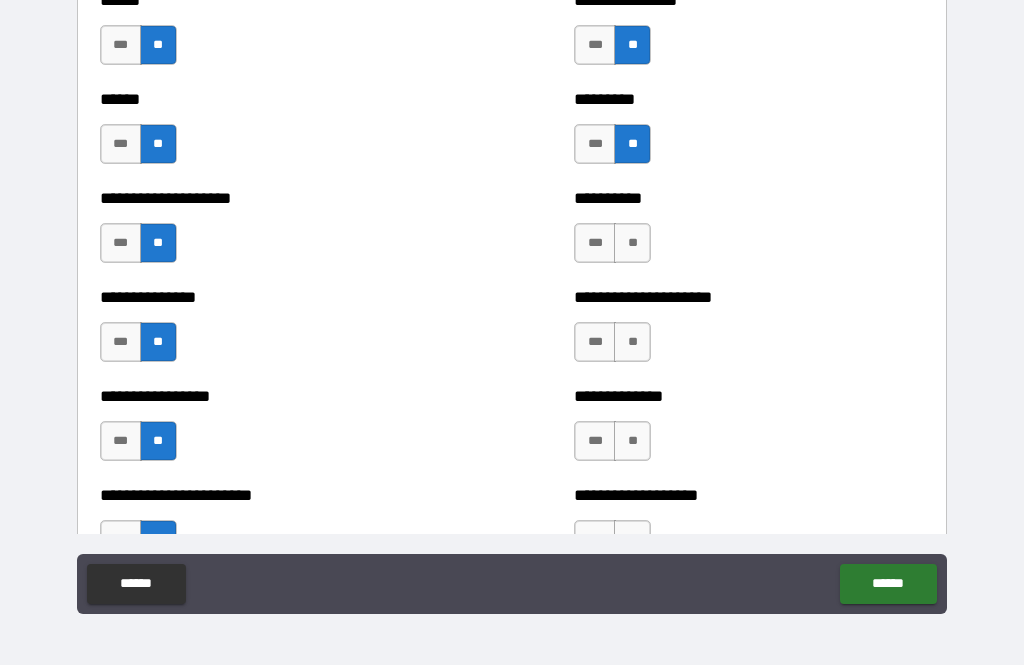 click on "**" at bounding box center (632, 243) 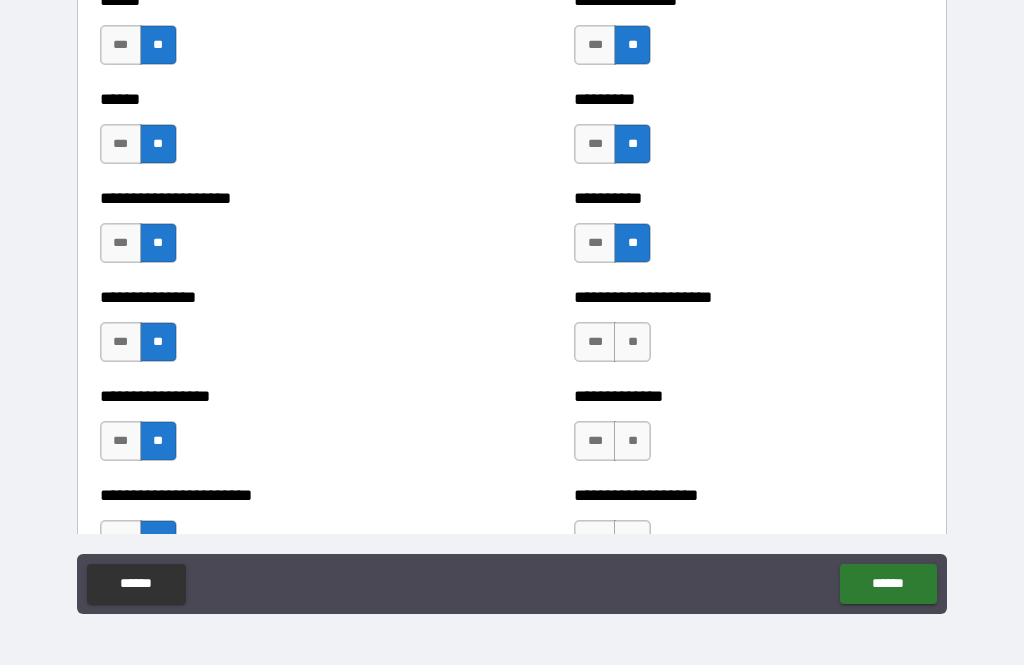 click on "**" at bounding box center (632, 342) 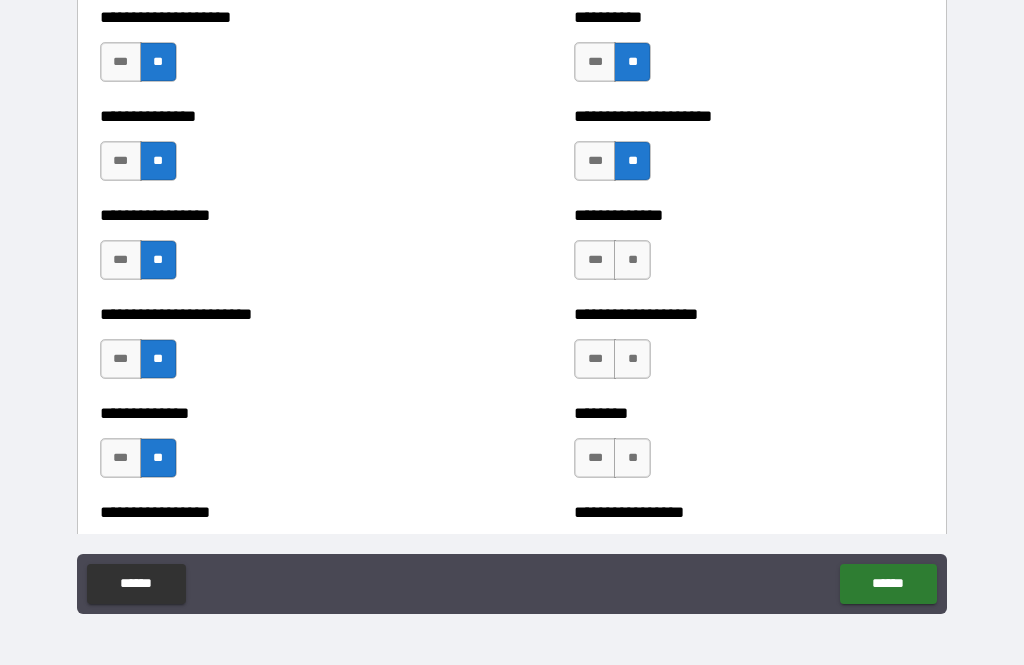 scroll, scrollTop: 3384, scrollLeft: 0, axis: vertical 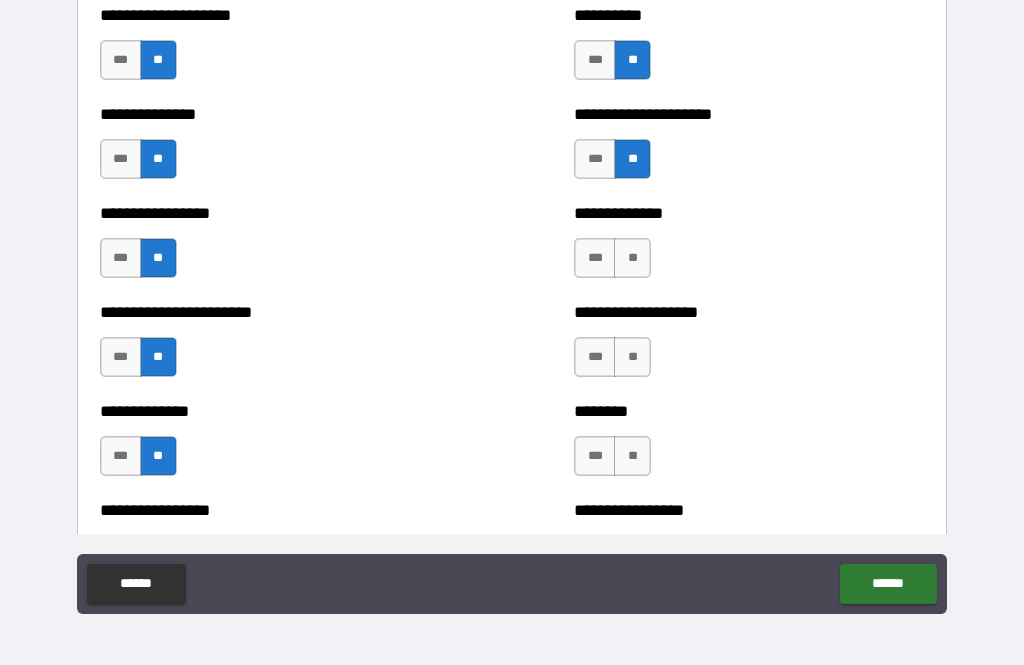 click on "**" at bounding box center [632, 258] 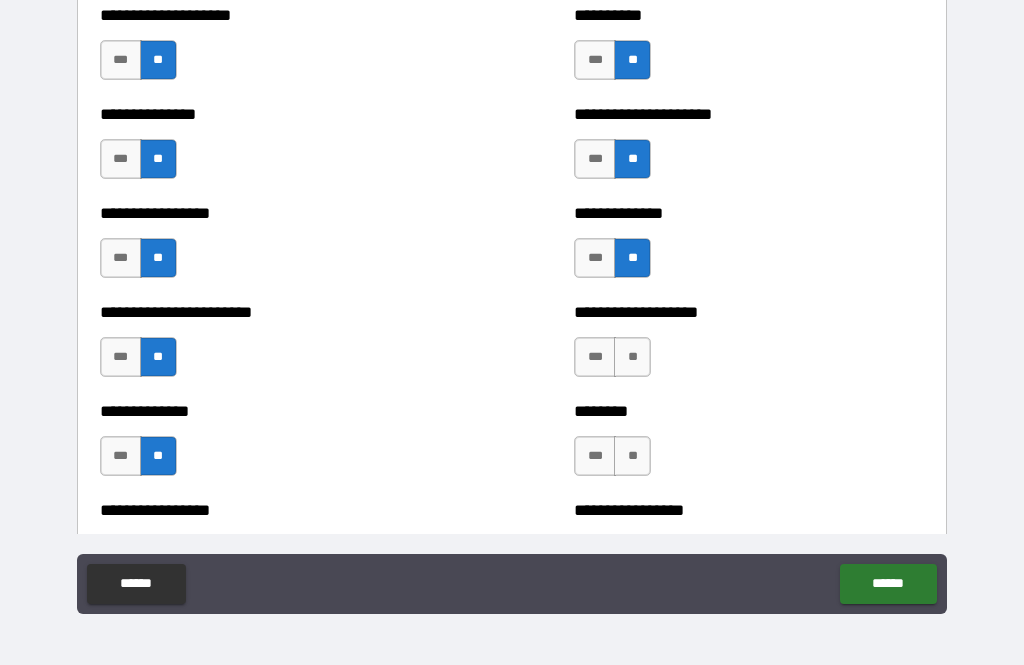 click on "**" at bounding box center [632, 357] 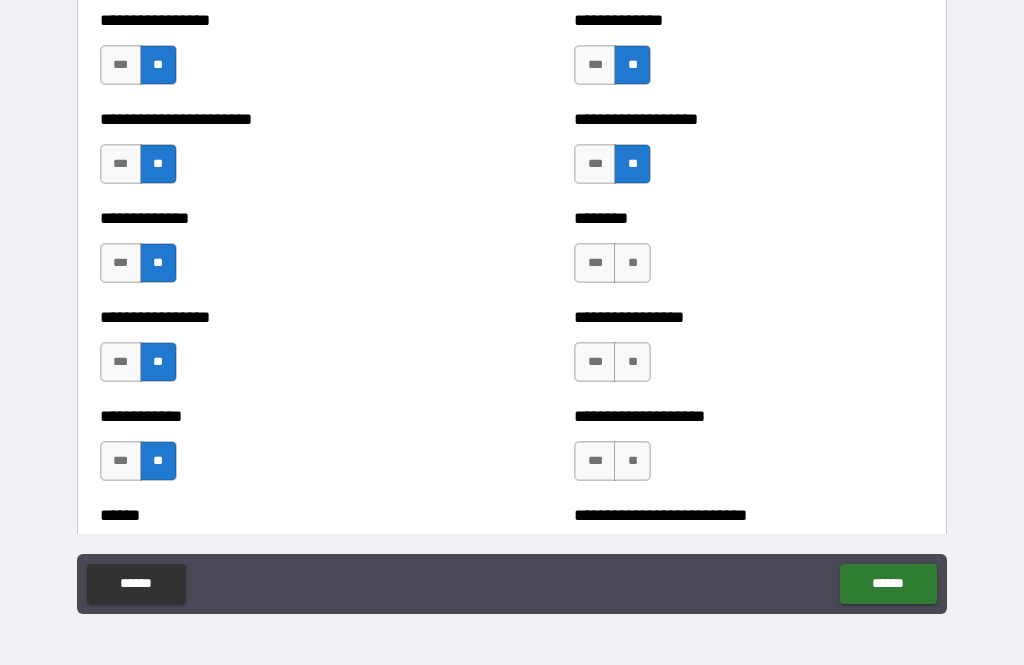 scroll, scrollTop: 3578, scrollLeft: 0, axis: vertical 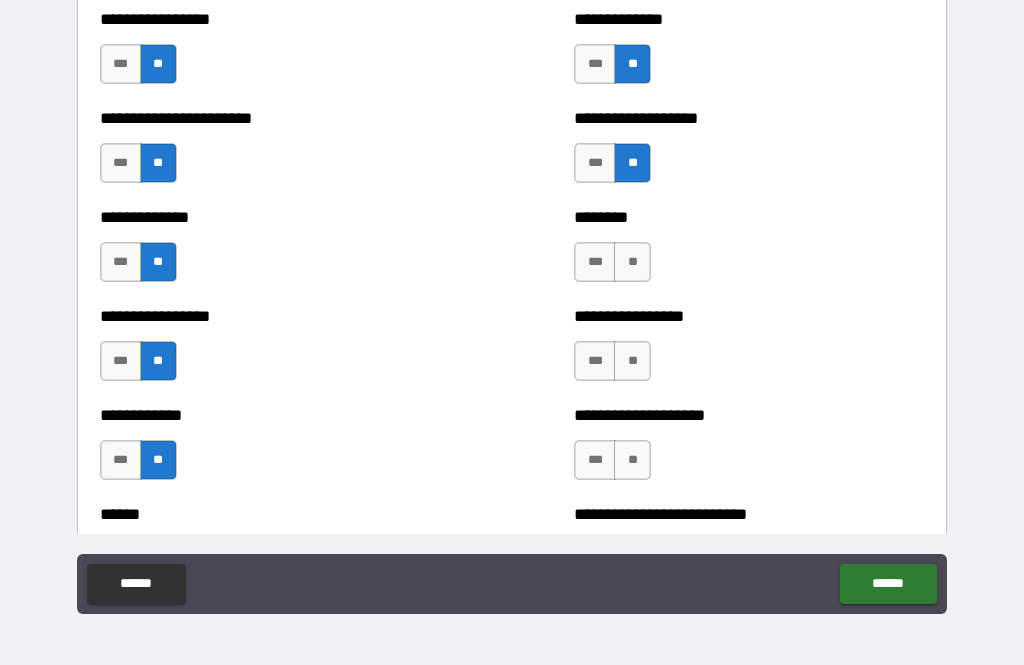 click on "**" at bounding box center [632, 262] 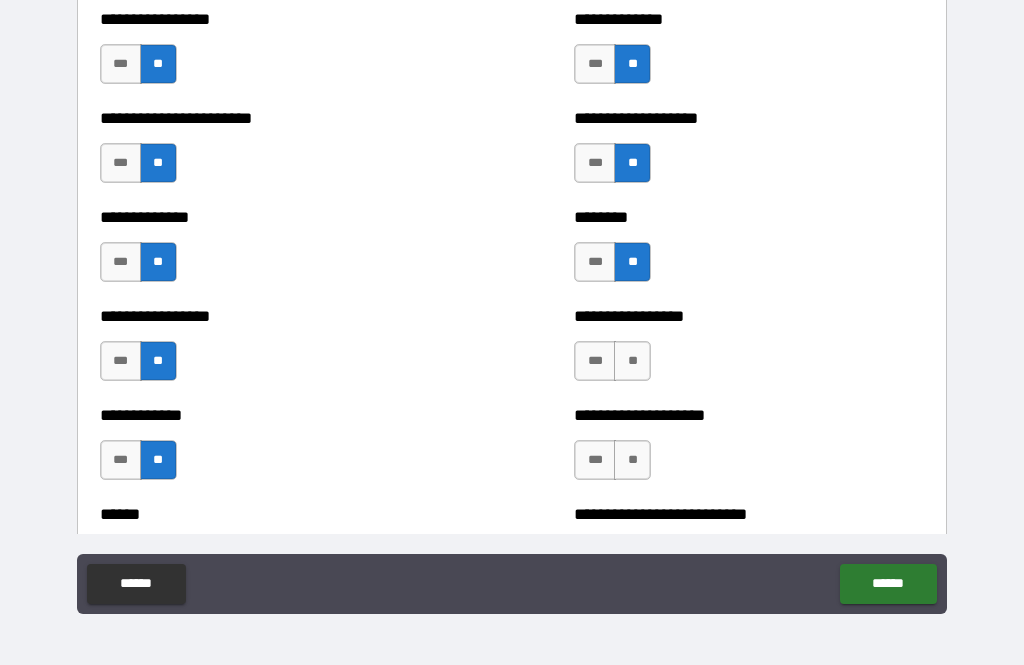 click on "**" at bounding box center (632, 361) 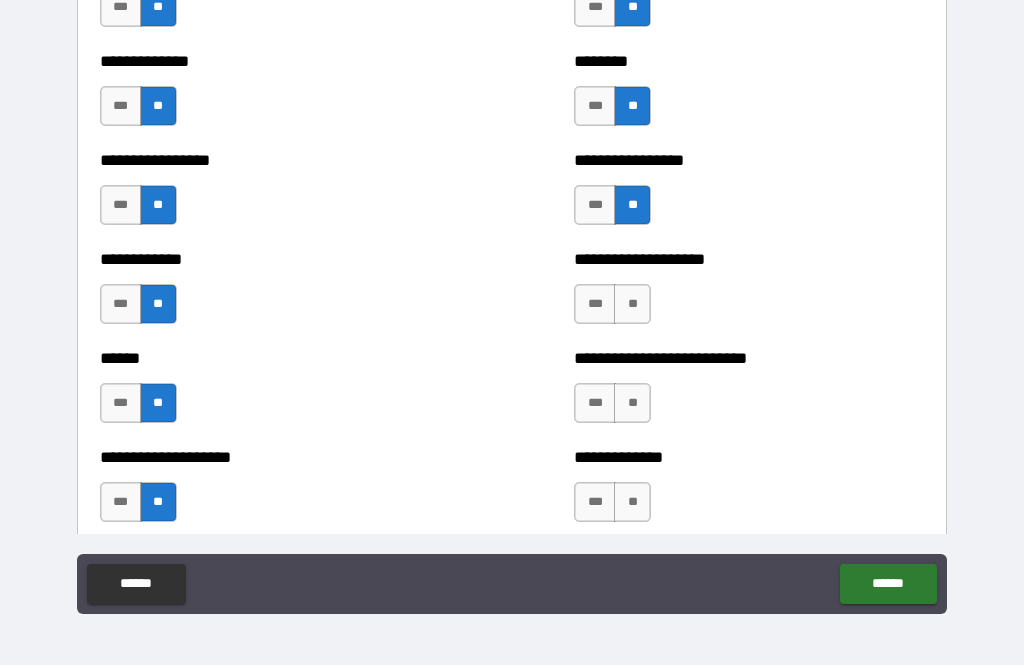 scroll, scrollTop: 3746, scrollLeft: 0, axis: vertical 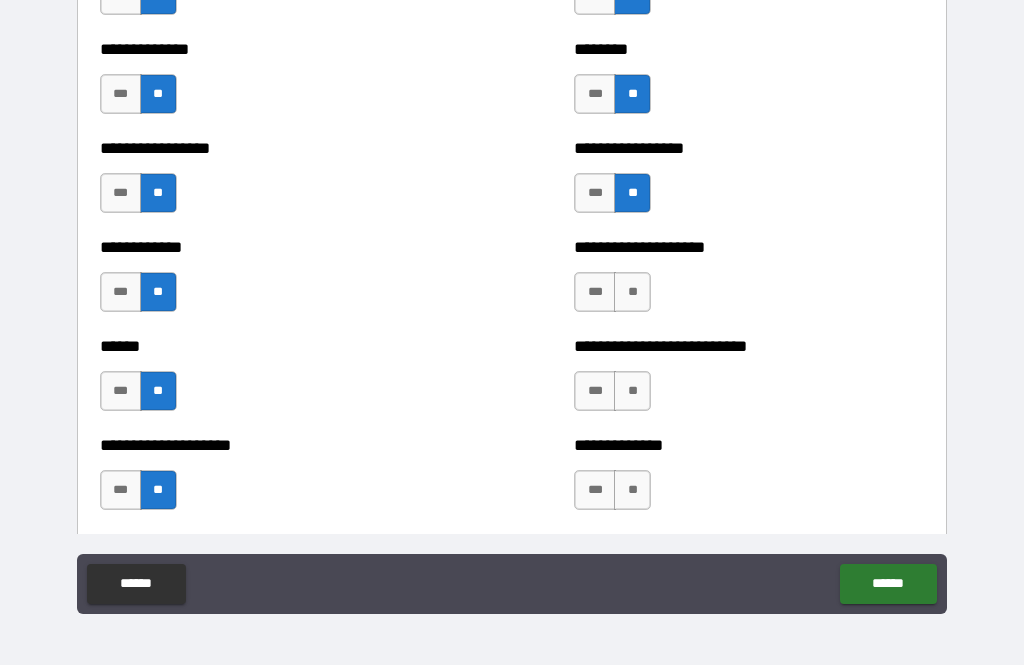 click on "**" at bounding box center [632, 292] 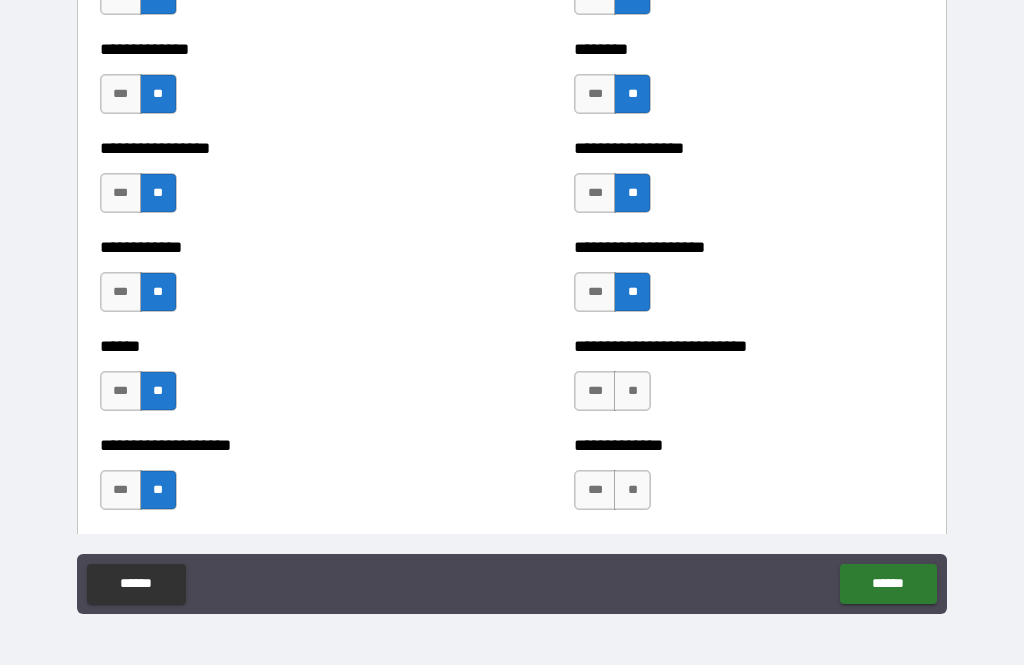 click on "**" at bounding box center [632, 391] 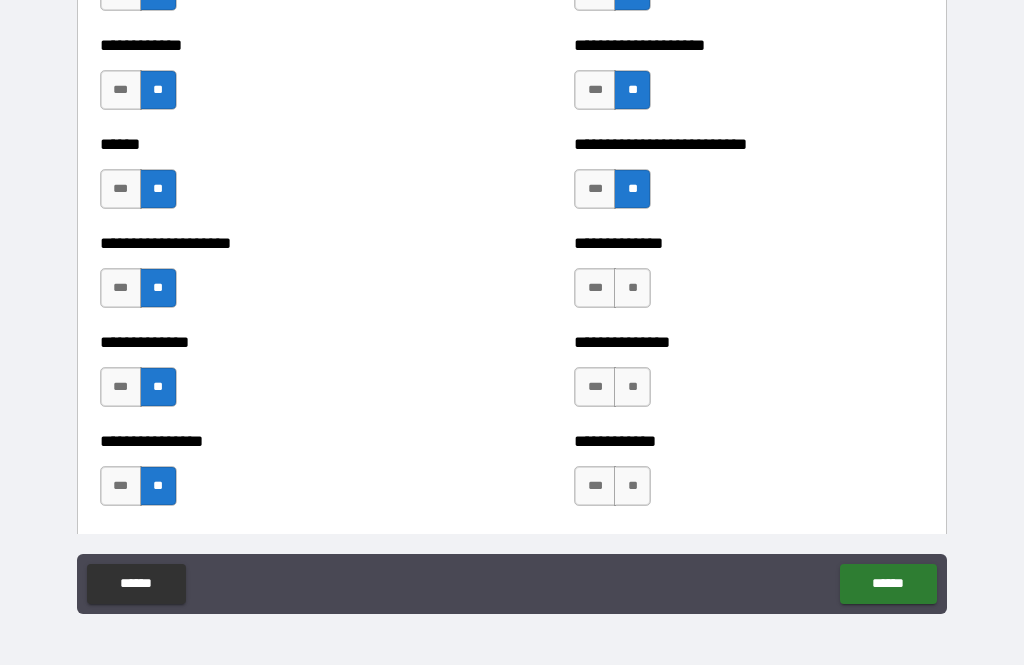 scroll, scrollTop: 3956, scrollLeft: 0, axis: vertical 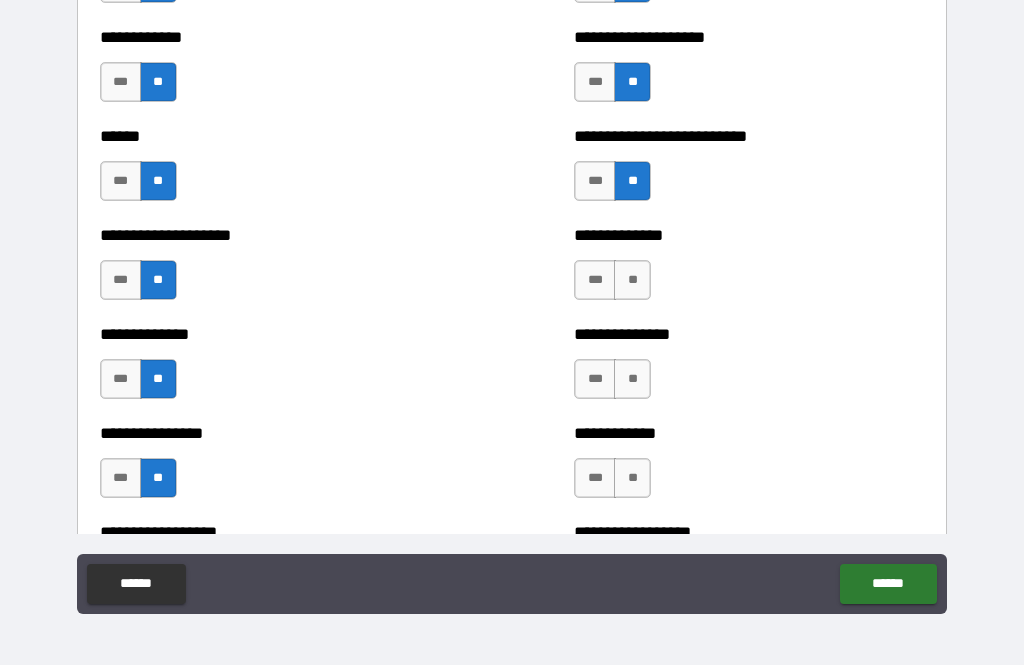 click on "**" at bounding box center (632, 280) 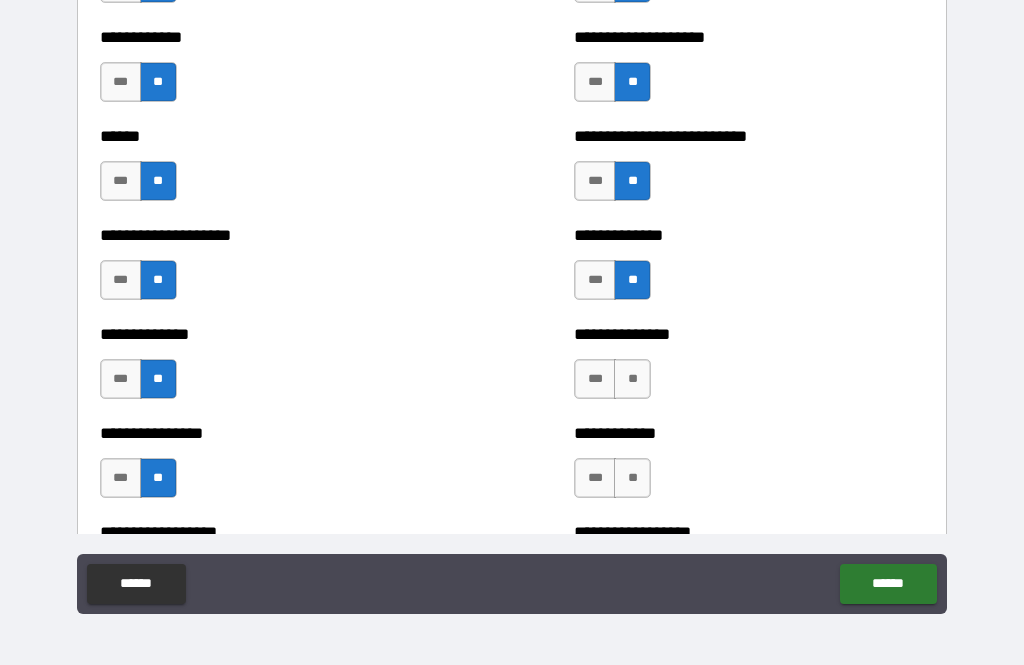 click on "**" at bounding box center [632, 379] 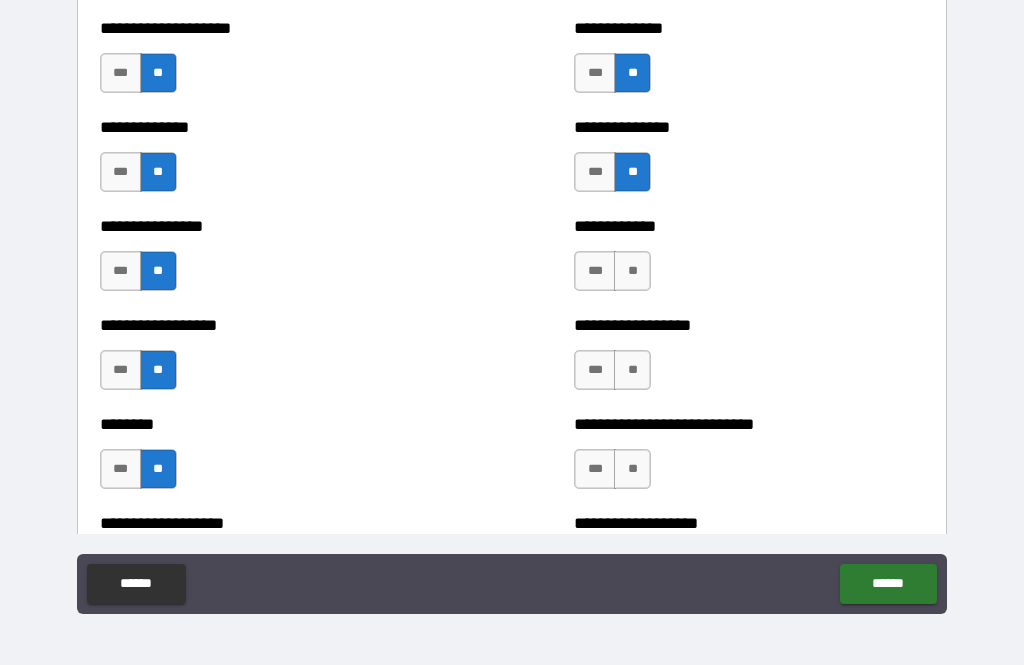 scroll, scrollTop: 4167, scrollLeft: 0, axis: vertical 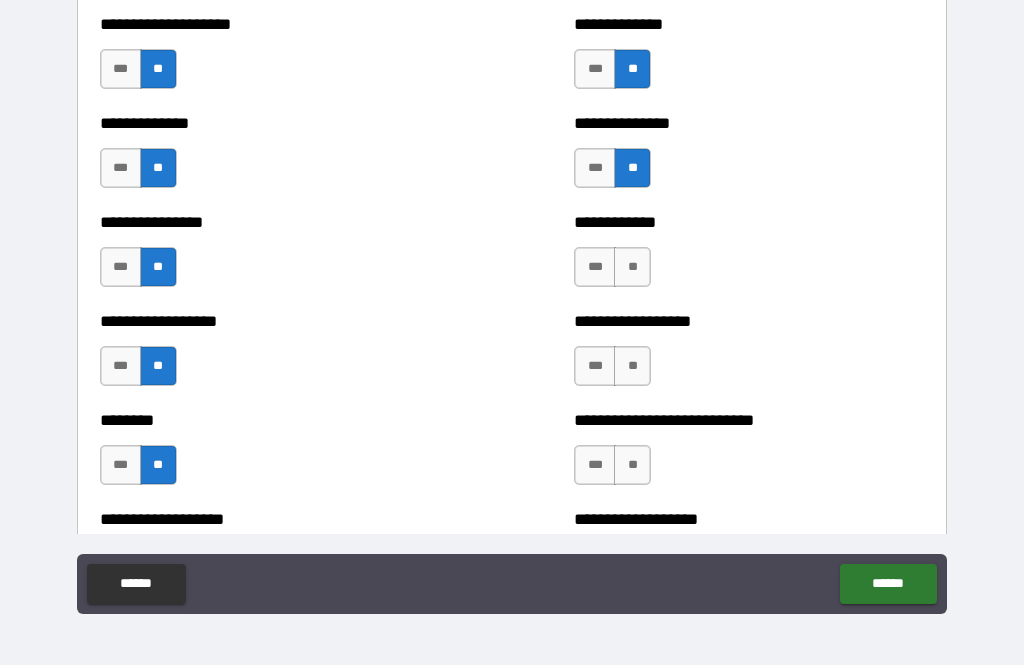 click on "**" at bounding box center [632, 267] 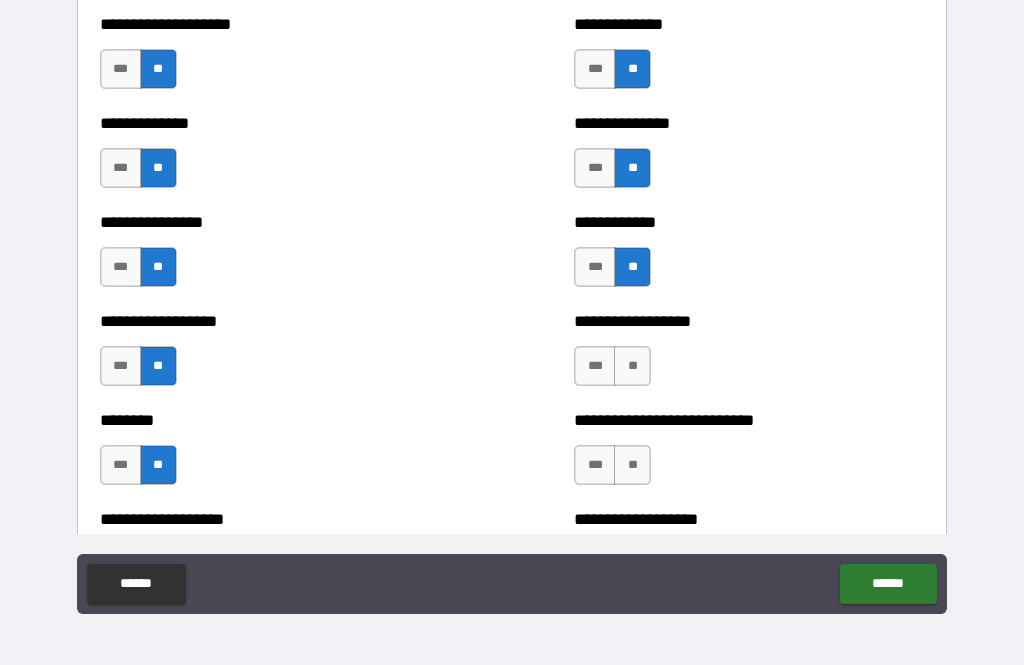 click on "**" at bounding box center (632, 366) 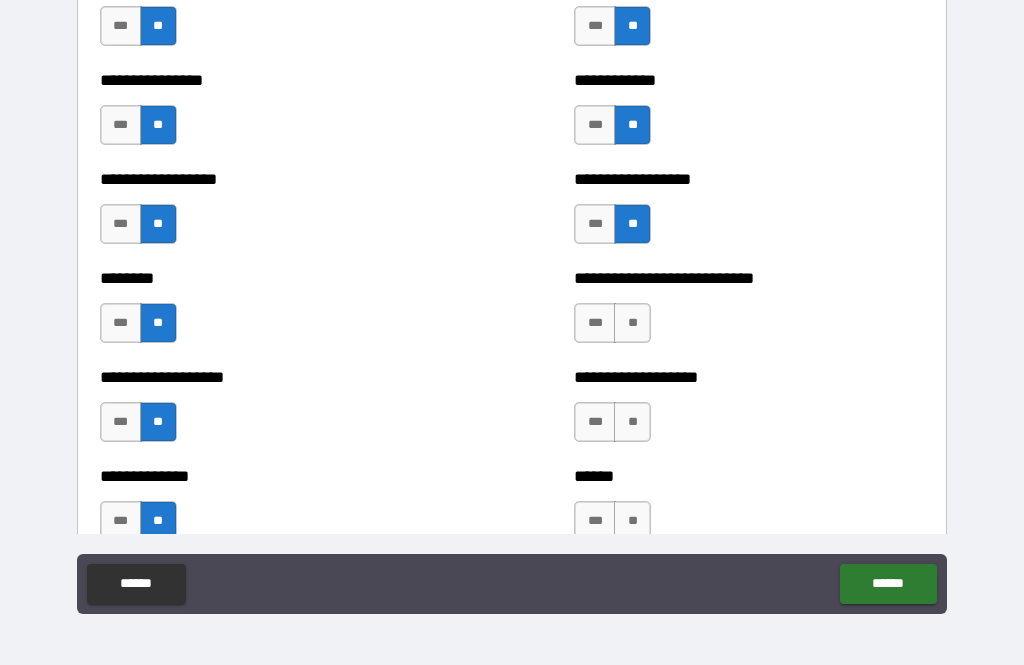 scroll, scrollTop: 4309, scrollLeft: 0, axis: vertical 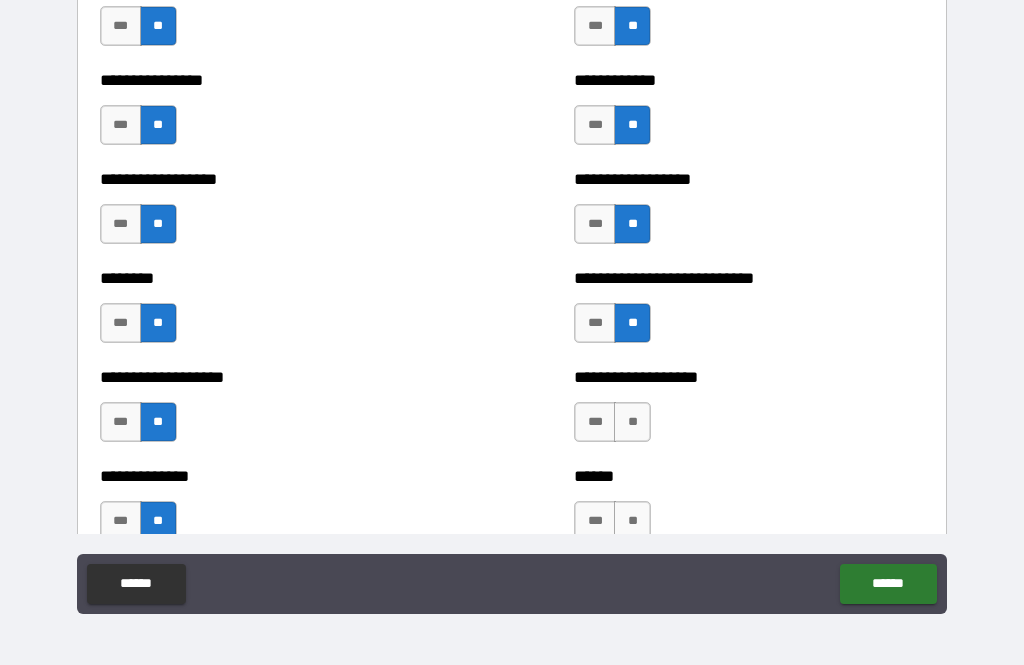 click on "**" at bounding box center [632, 422] 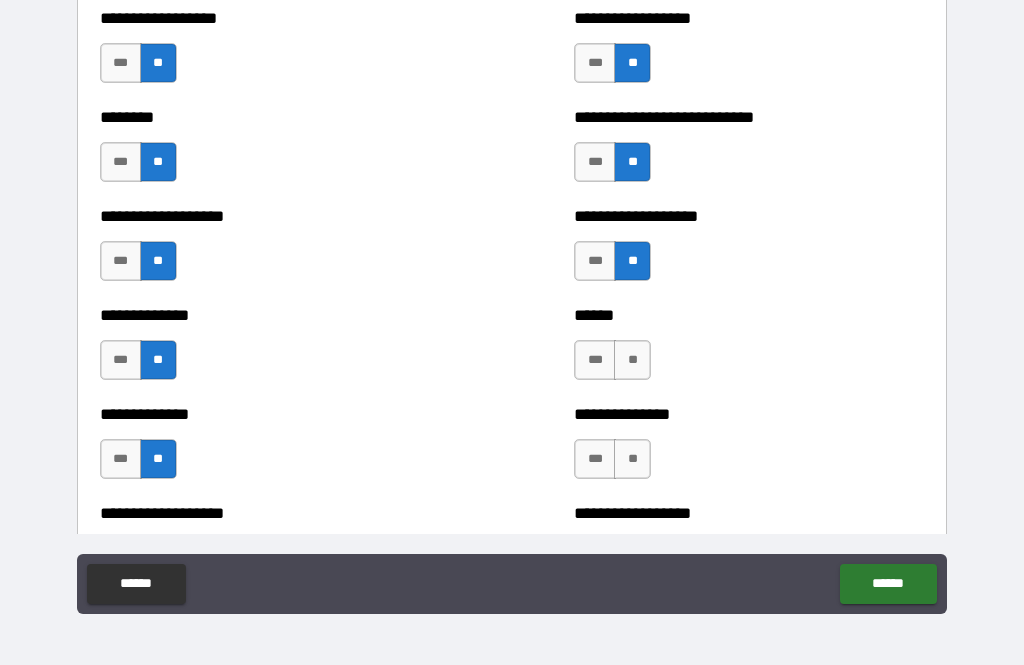 scroll, scrollTop: 4476, scrollLeft: 0, axis: vertical 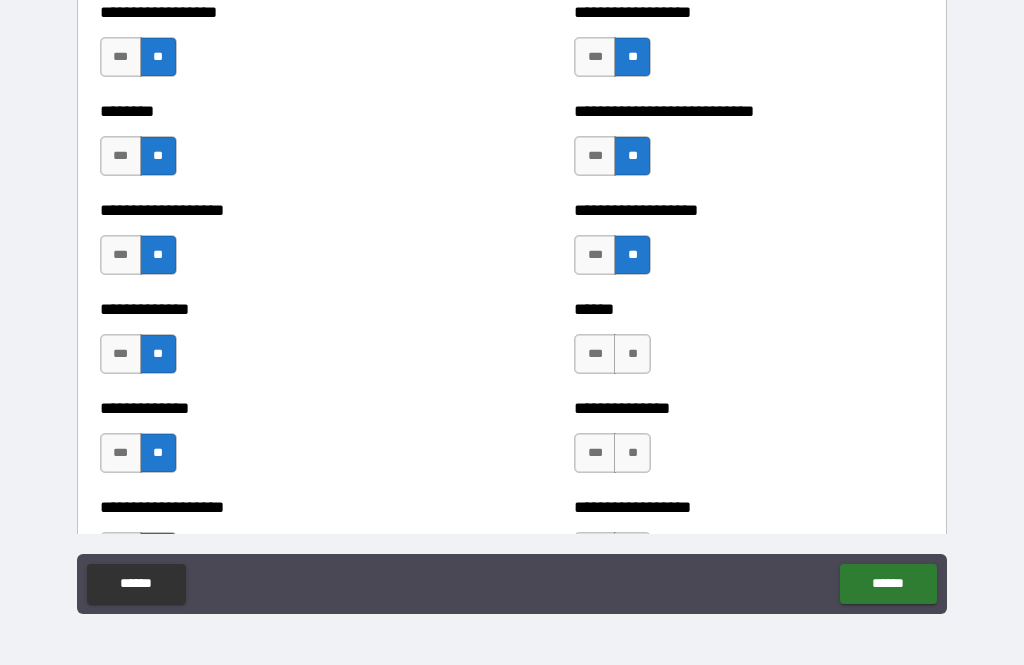 click on "**" at bounding box center [632, 354] 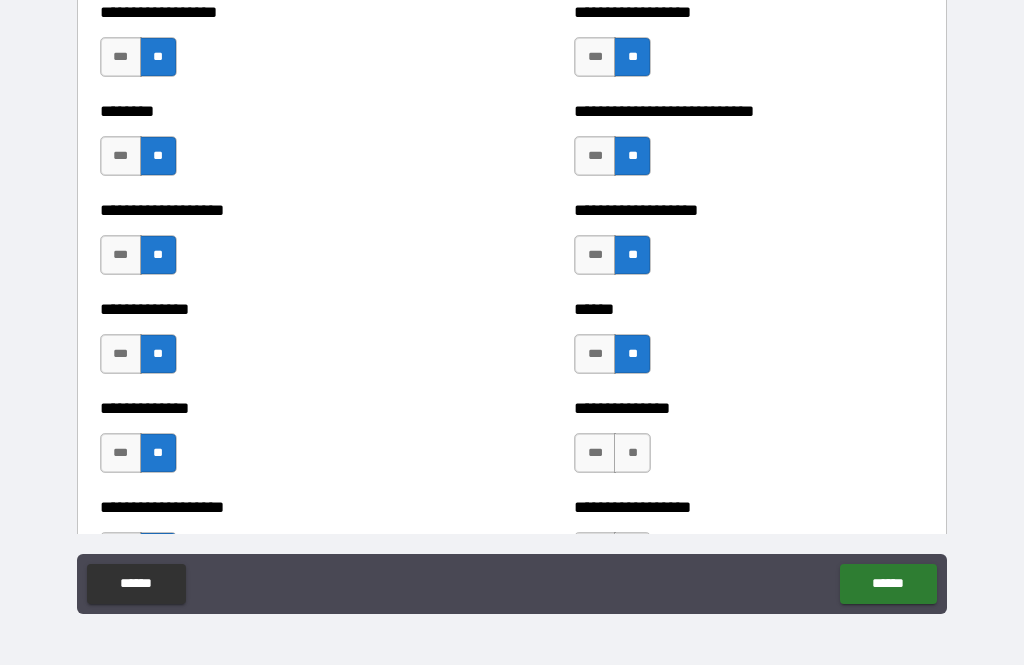 click on "**" at bounding box center [632, 453] 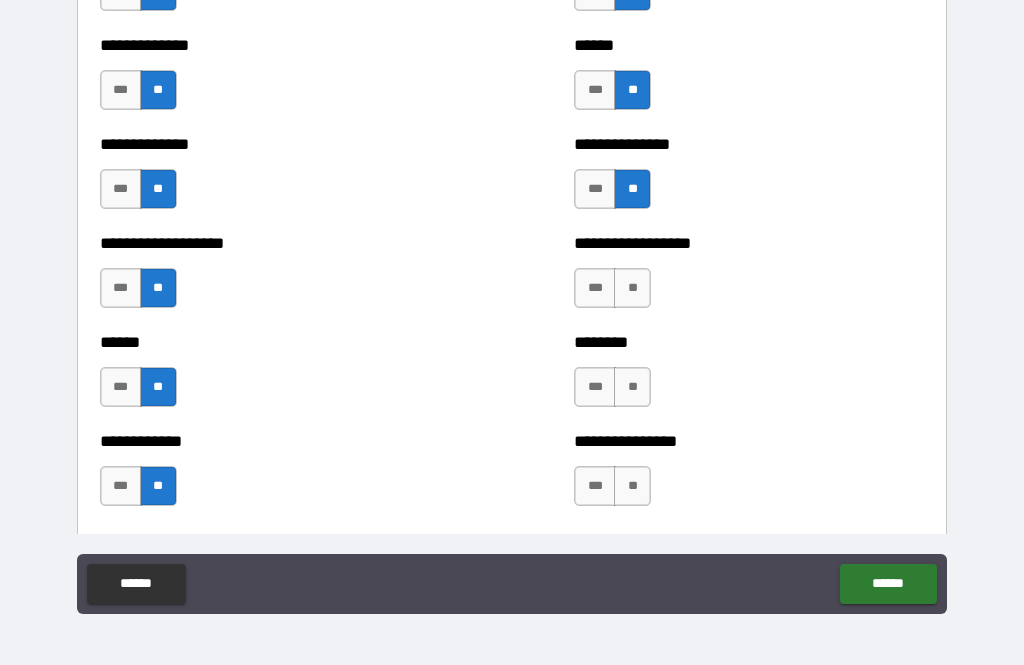 scroll, scrollTop: 4740, scrollLeft: 0, axis: vertical 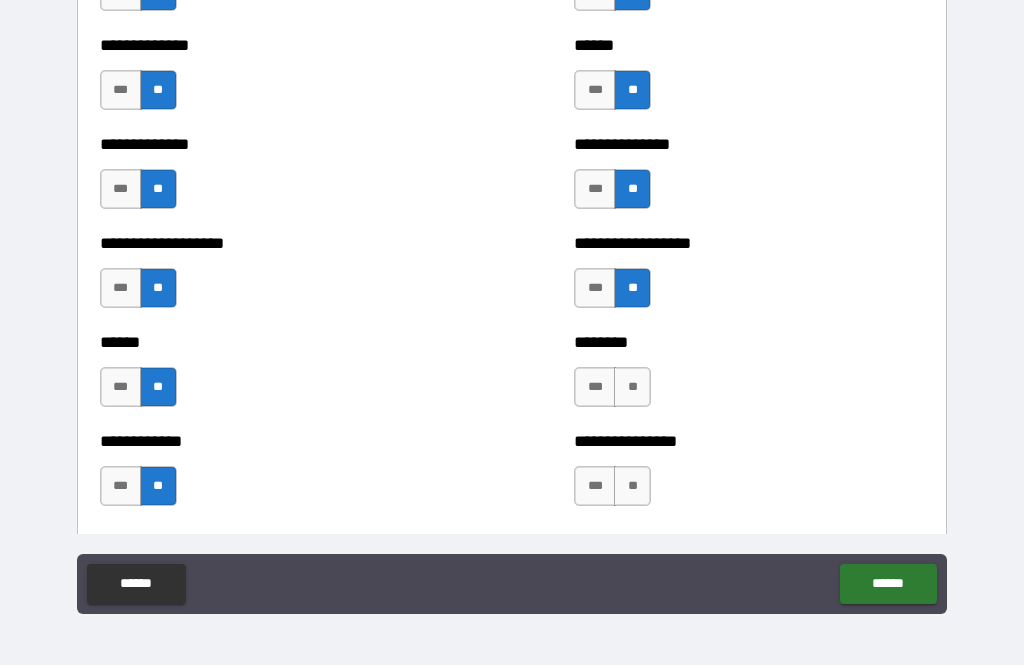 click on "**" at bounding box center [632, 387] 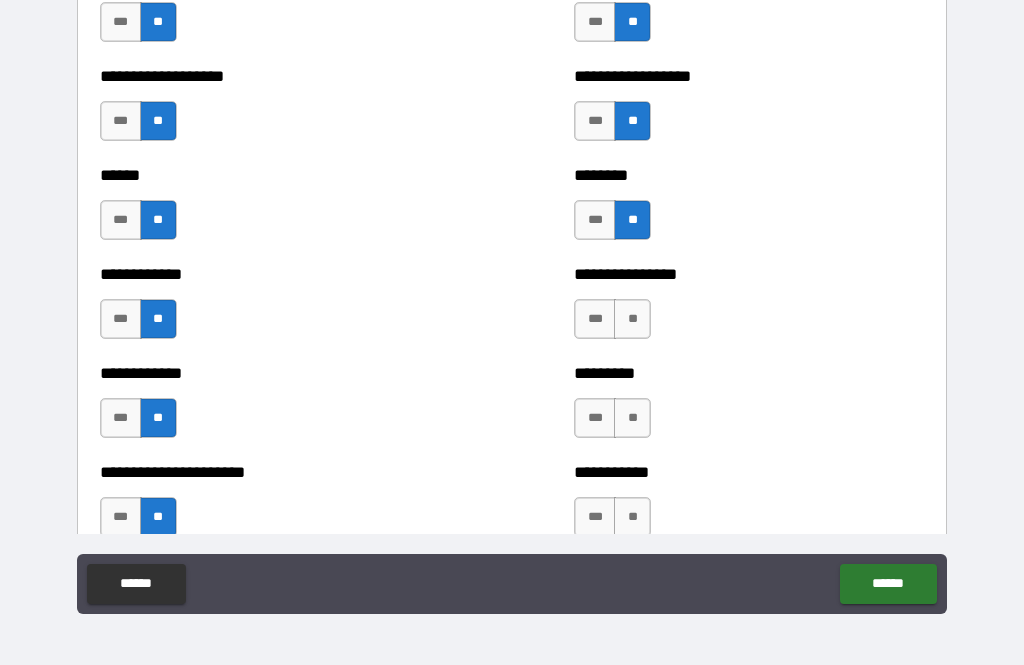 scroll, scrollTop: 4919, scrollLeft: 0, axis: vertical 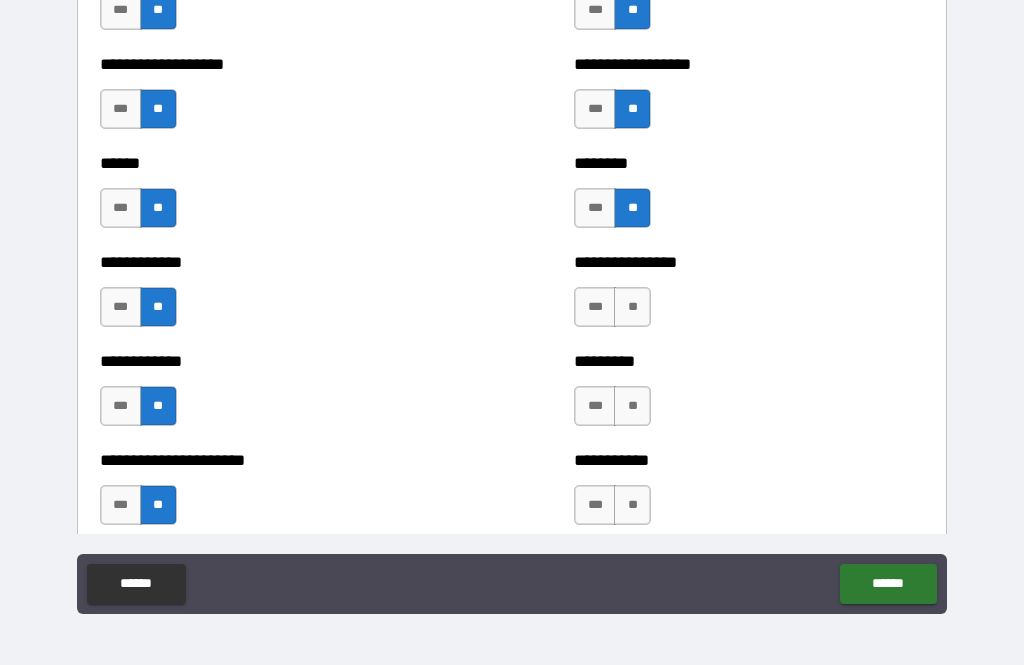 click on "**" at bounding box center (632, 307) 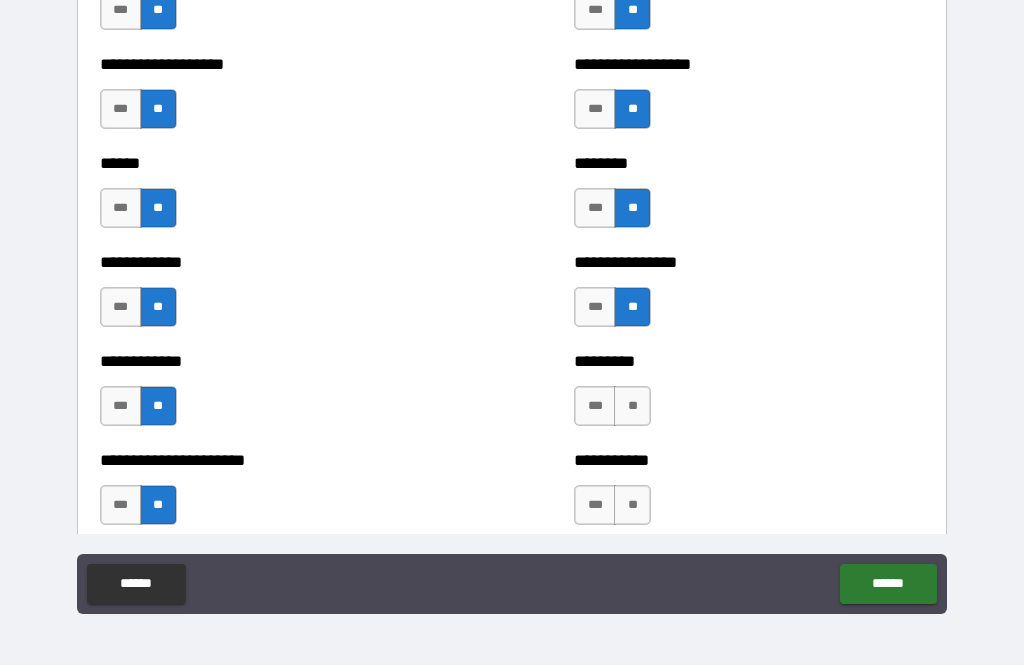 click on "**" at bounding box center [632, 406] 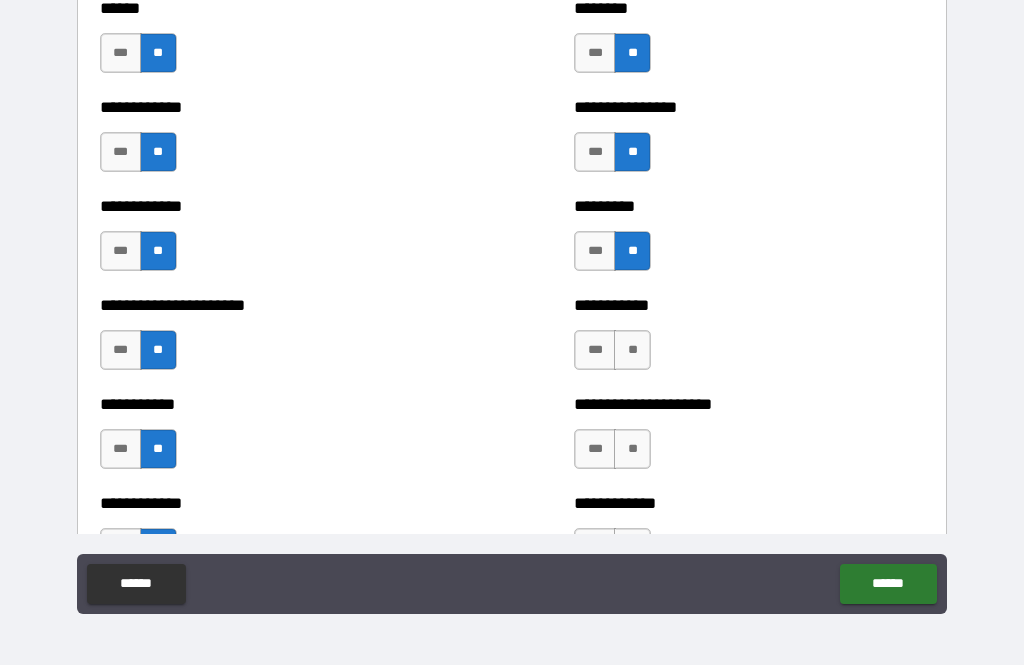 scroll, scrollTop: 5085, scrollLeft: 0, axis: vertical 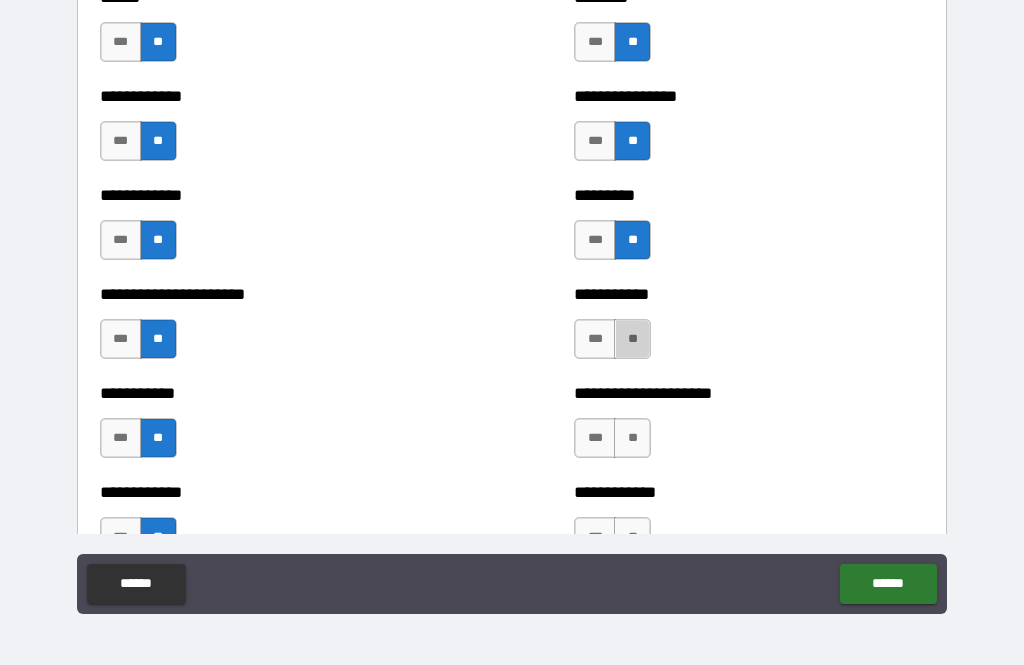 click on "**" at bounding box center (632, 339) 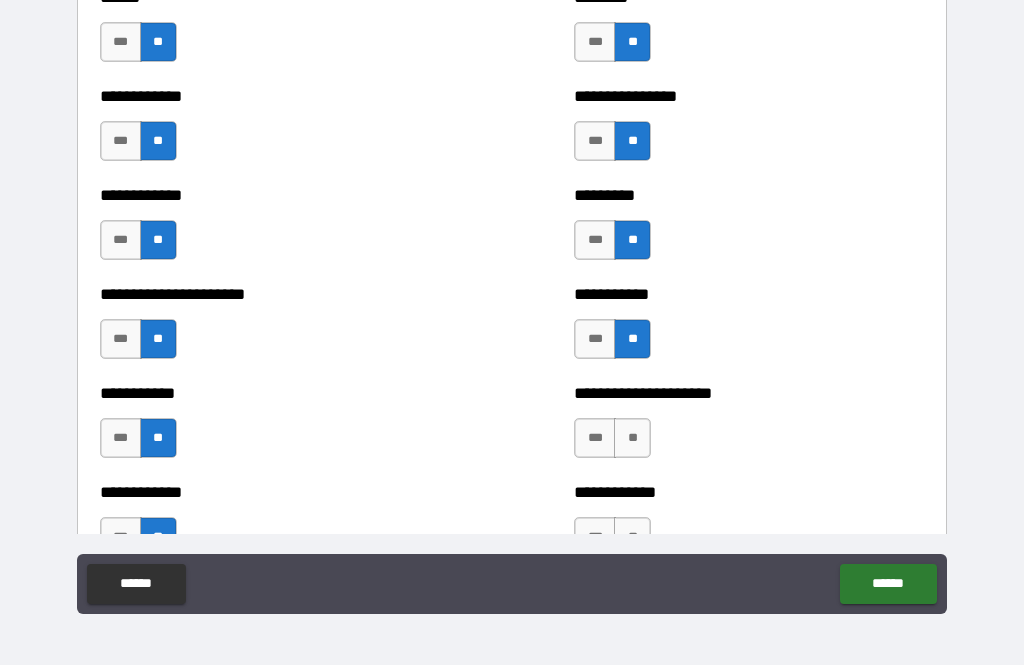 click on "**" at bounding box center (632, 438) 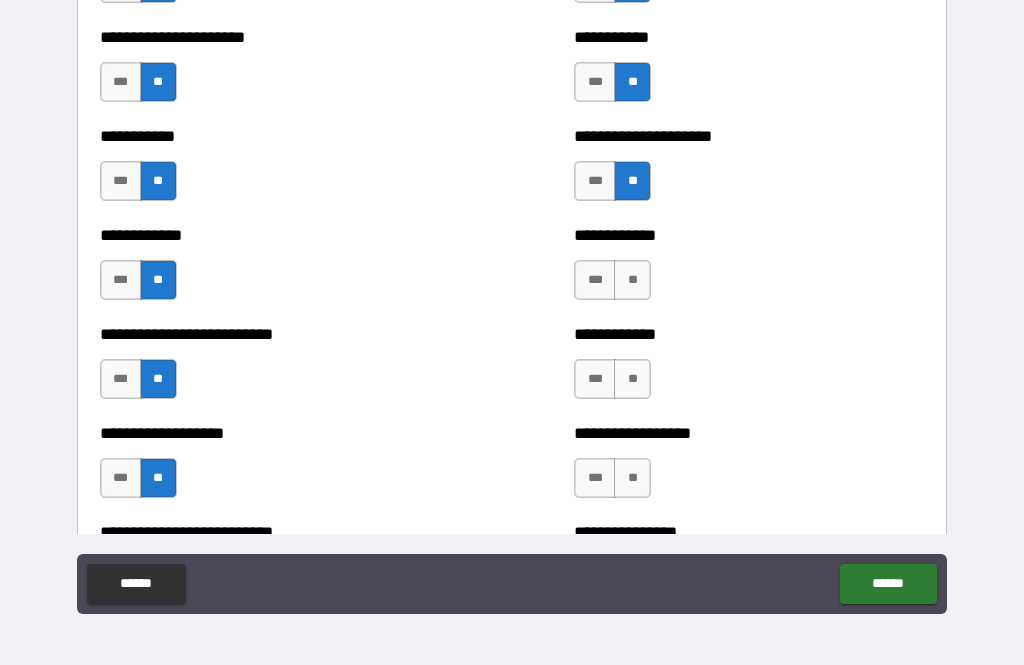 scroll, scrollTop: 5342, scrollLeft: 0, axis: vertical 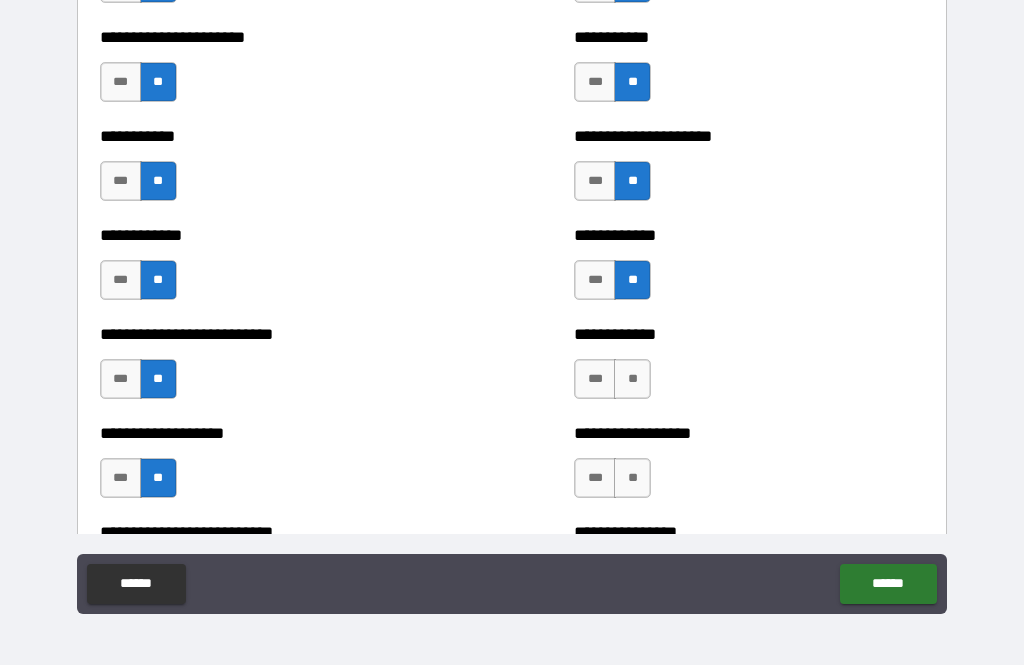 click on "**" at bounding box center [632, 379] 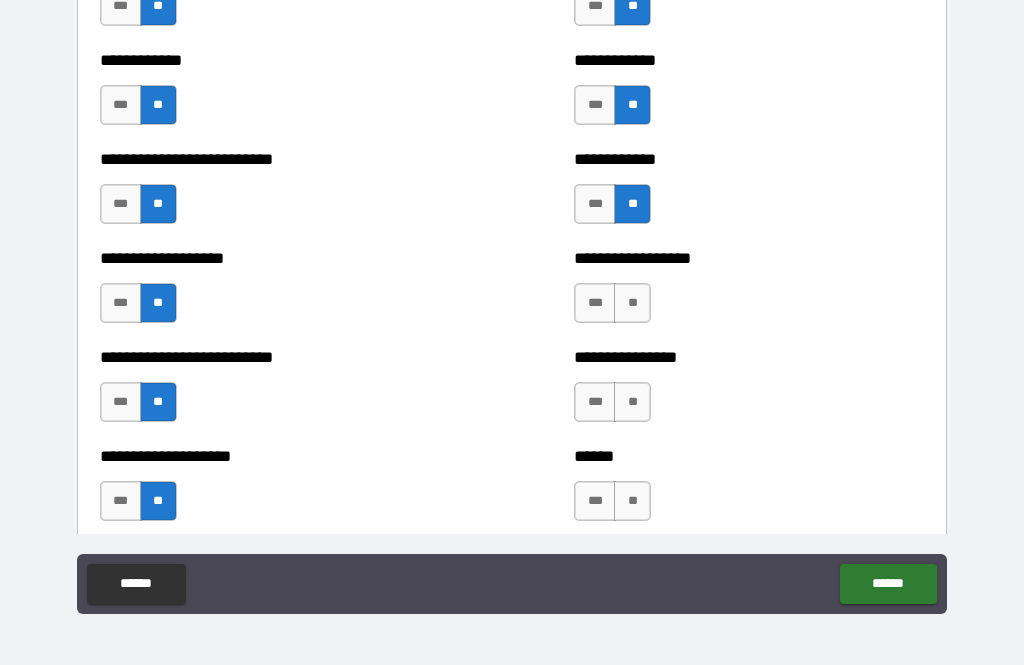 scroll, scrollTop: 5520, scrollLeft: 0, axis: vertical 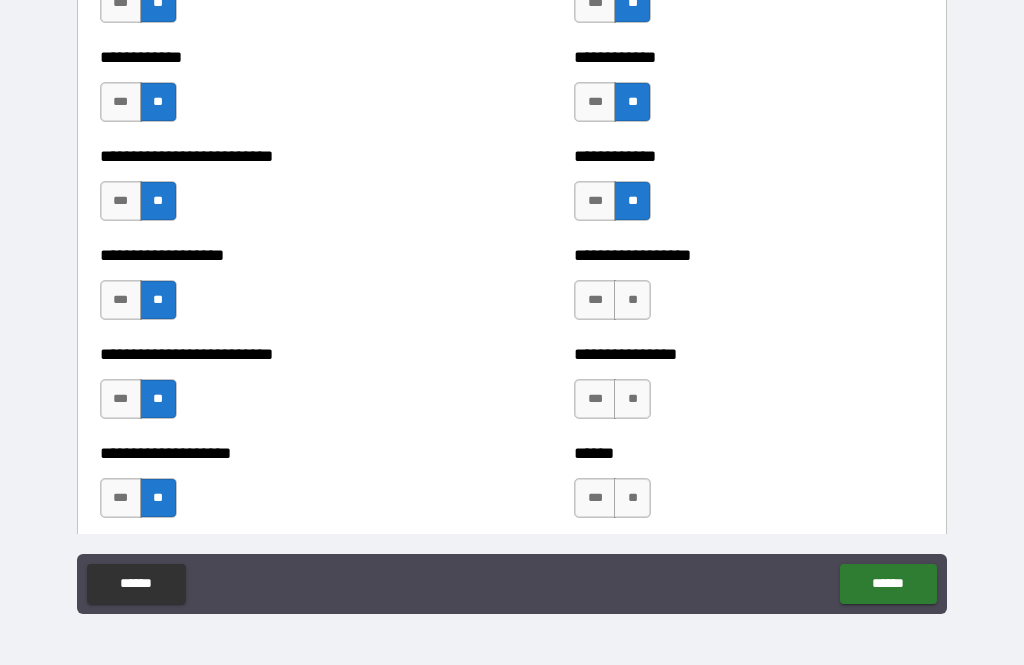 click on "**" at bounding box center [632, 300] 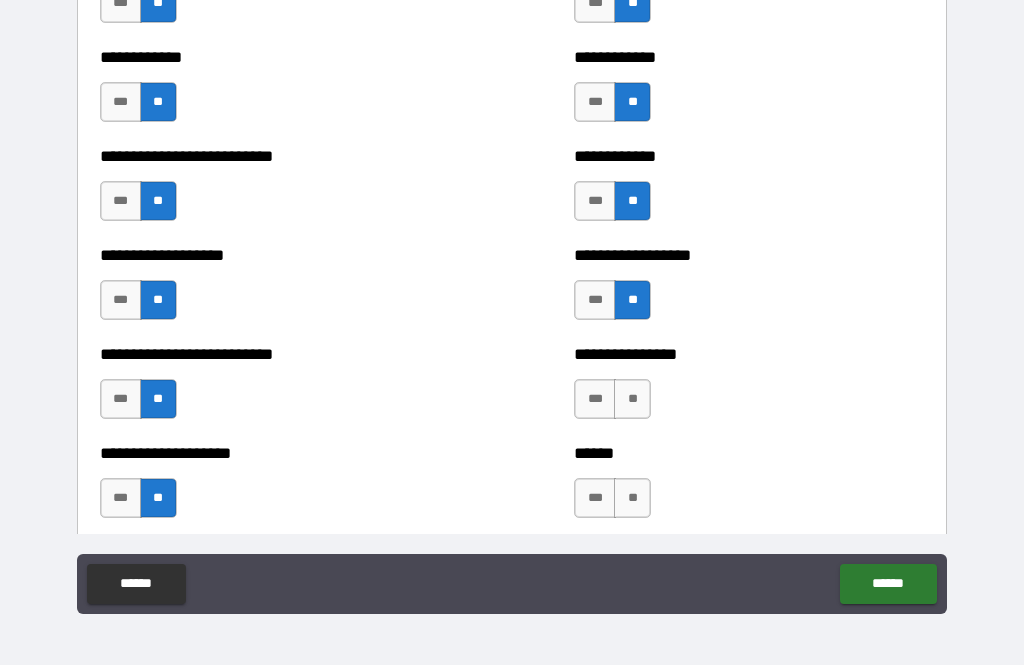 click on "**" at bounding box center [632, 399] 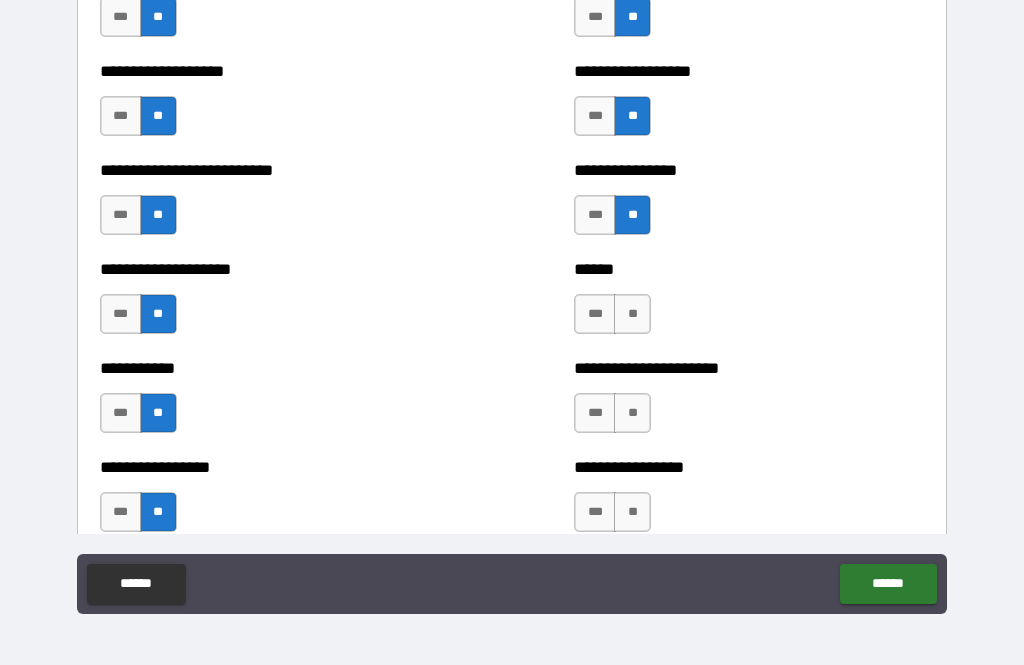 scroll, scrollTop: 5708, scrollLeft: 0, axis: vertical 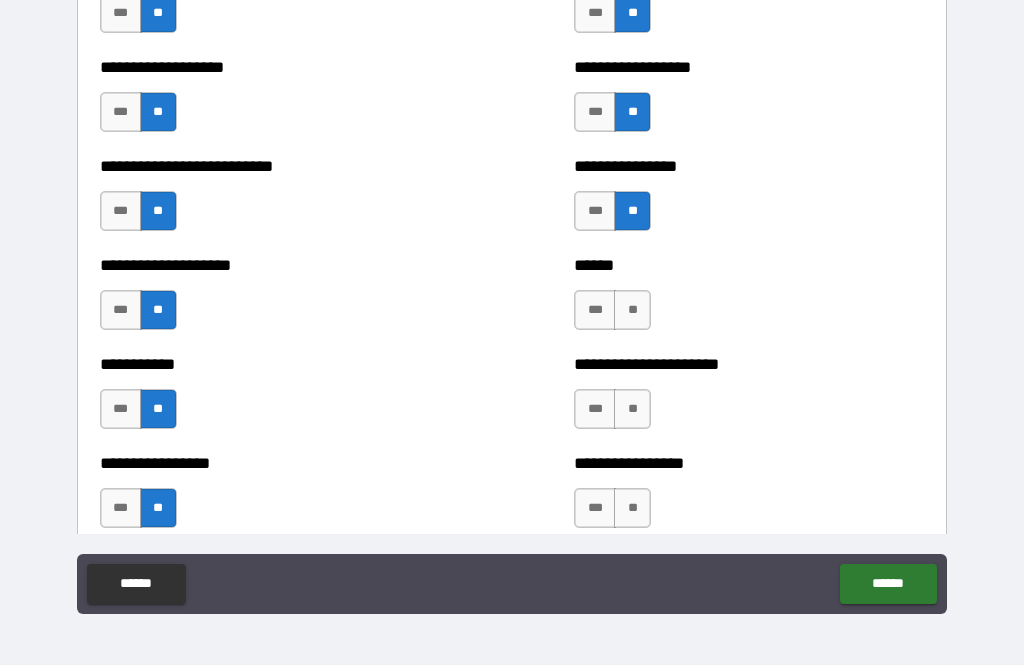 click on "**" at bounding box center (632, 310) 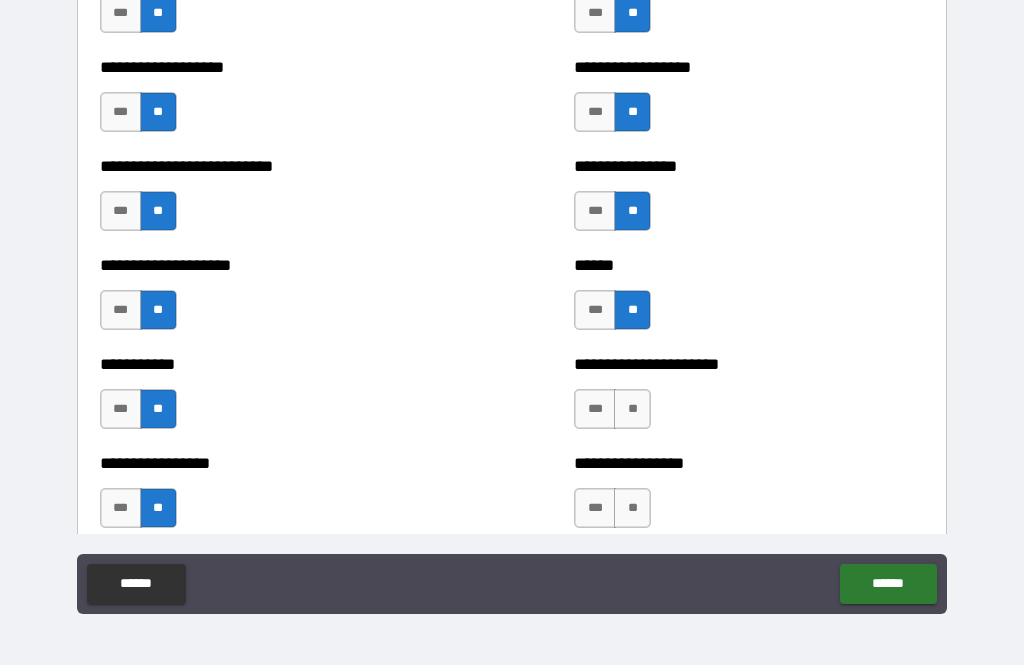 click on "**" at bounding box center (632, 409) 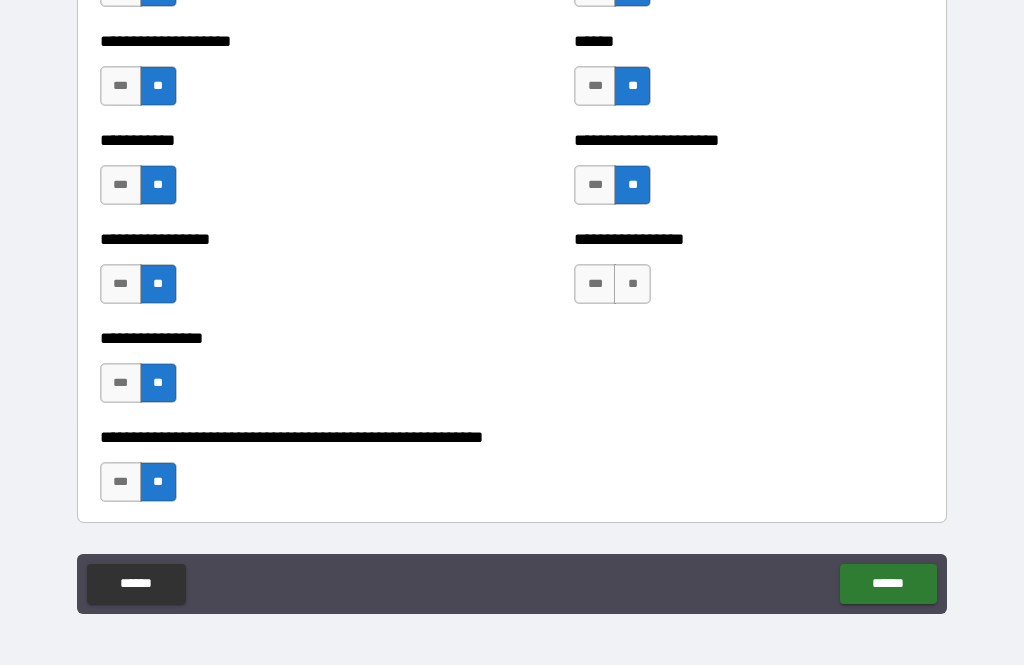 scroll, scrollTop: 5938, scrollLeft: 0, axis: vertical 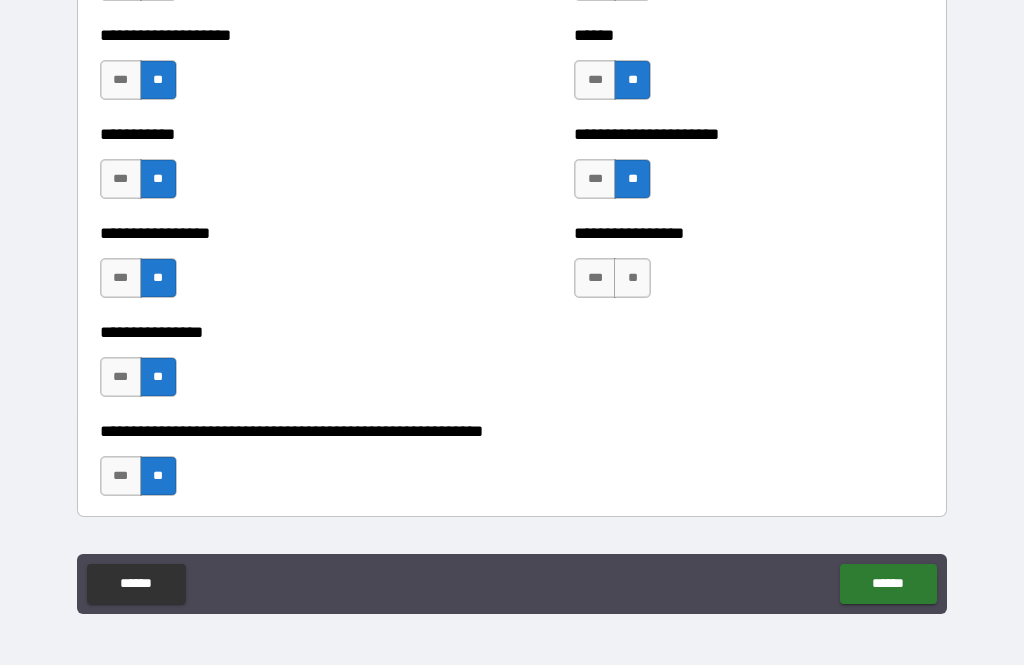 click on "**" at bounding box center (632, 278) 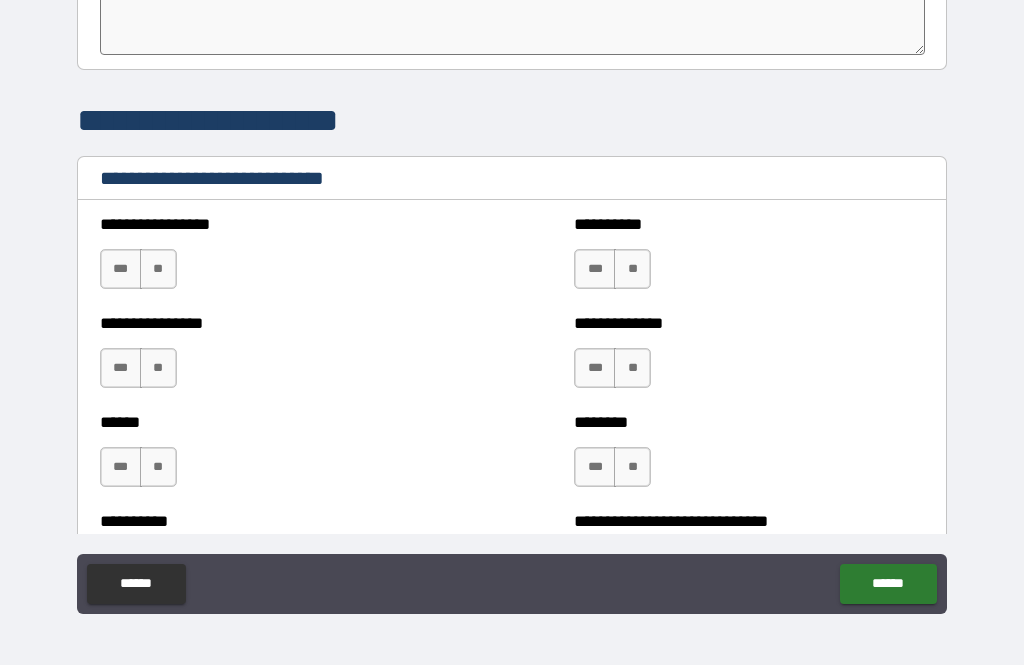 scroll, scrollTop: 6564, scrollLeft: 0, axis: vertical 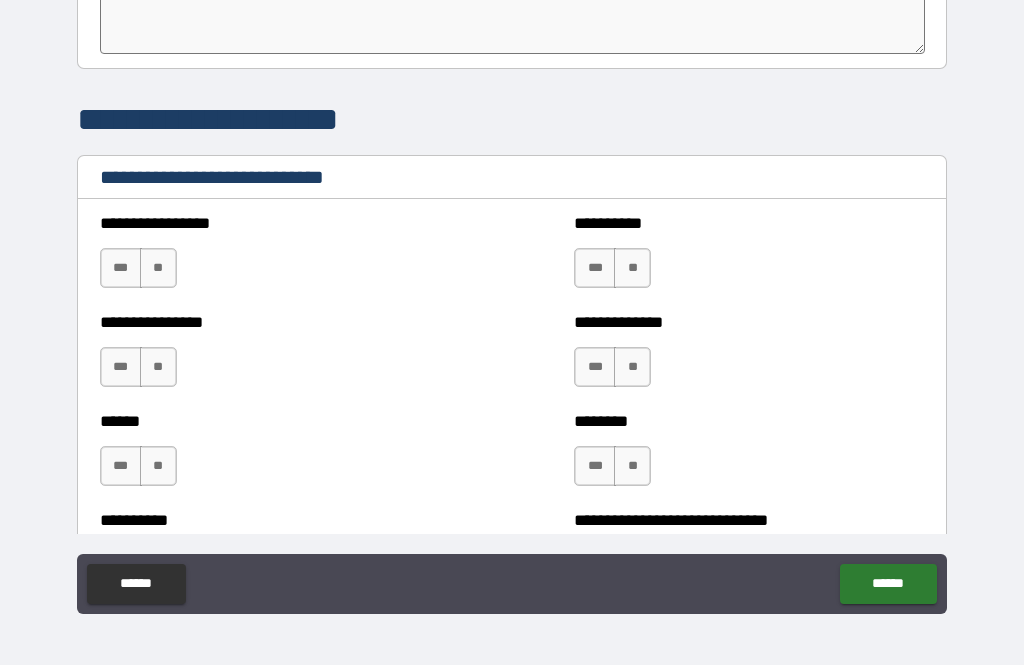 click on "**" at bounding box center [158, 268] 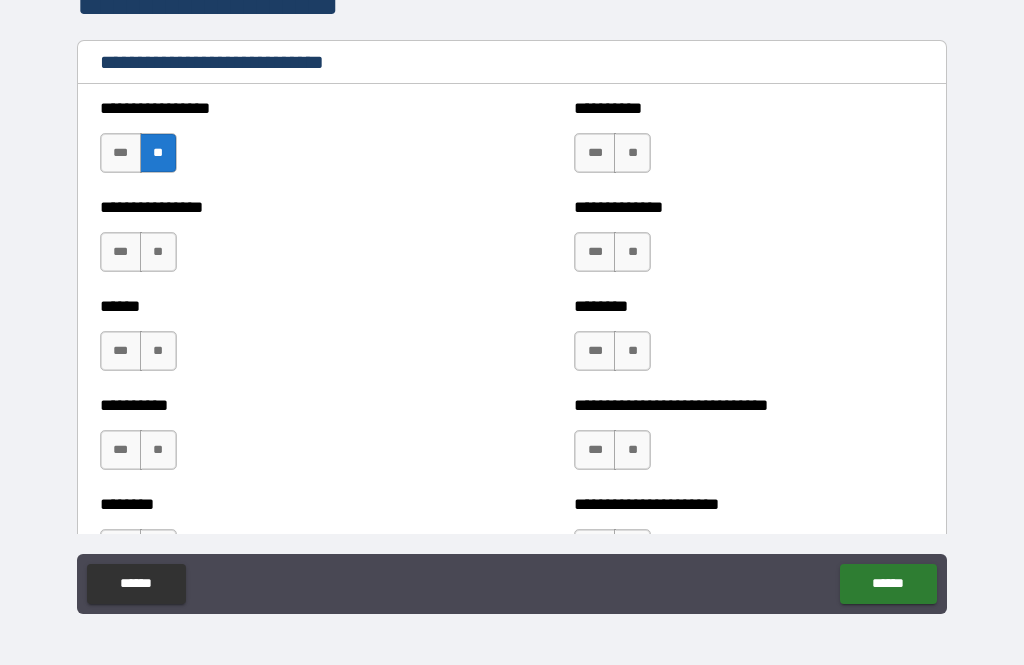 scroll, scrollTop: 6682, scrollLeft: 0, axis: vertical 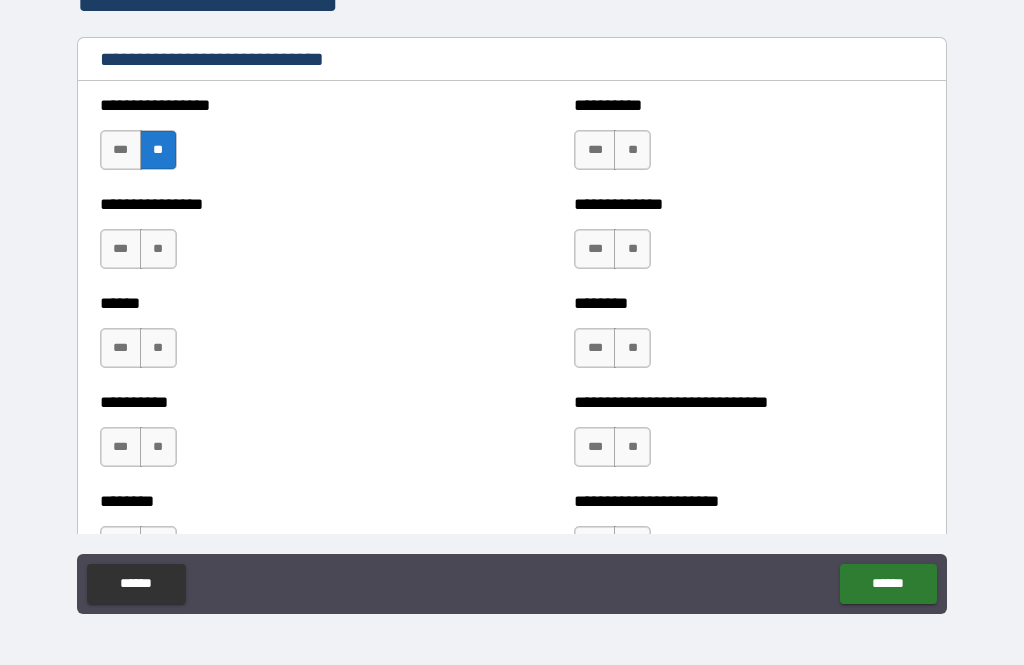 click on "**" at bounding box center (158, 249) 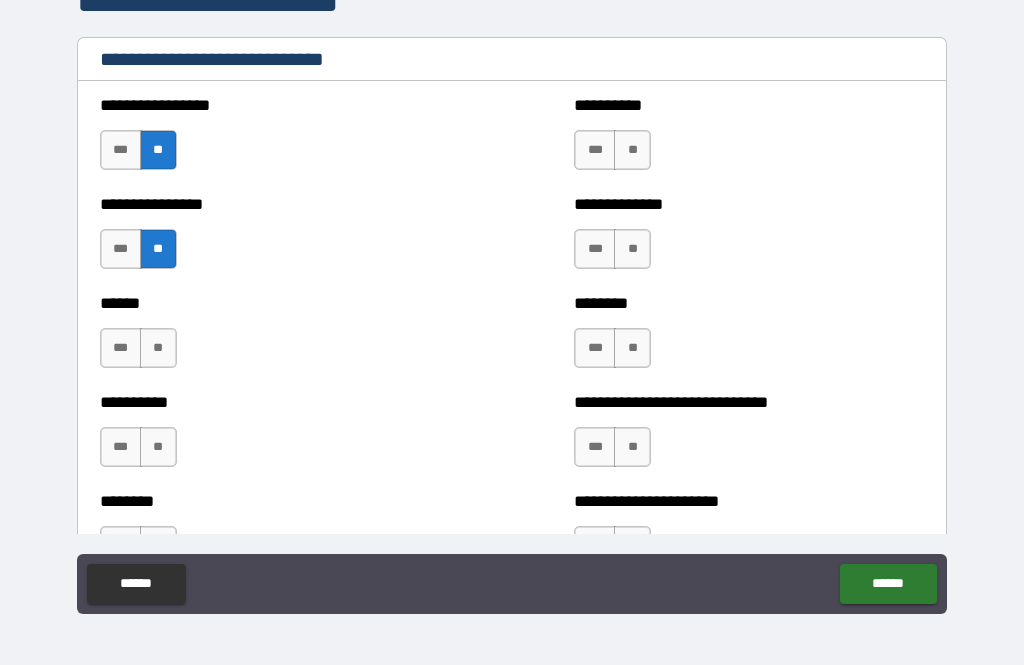 click on "**" at bounding box center (158, 348) 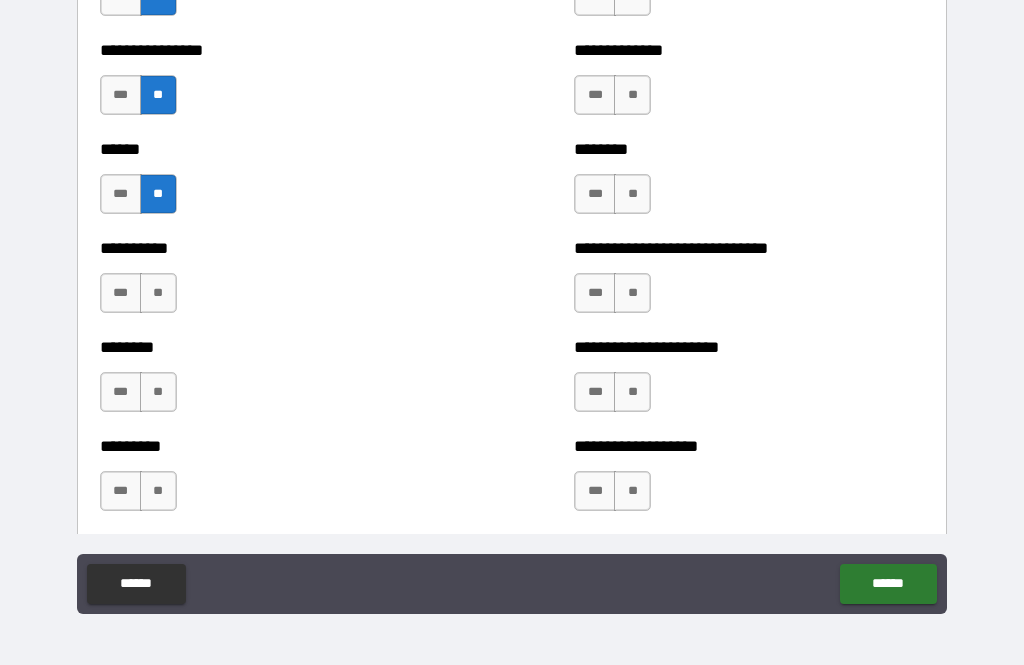 scroll, scrollTop: 6838, scrollLeft: 0, axis: vertical 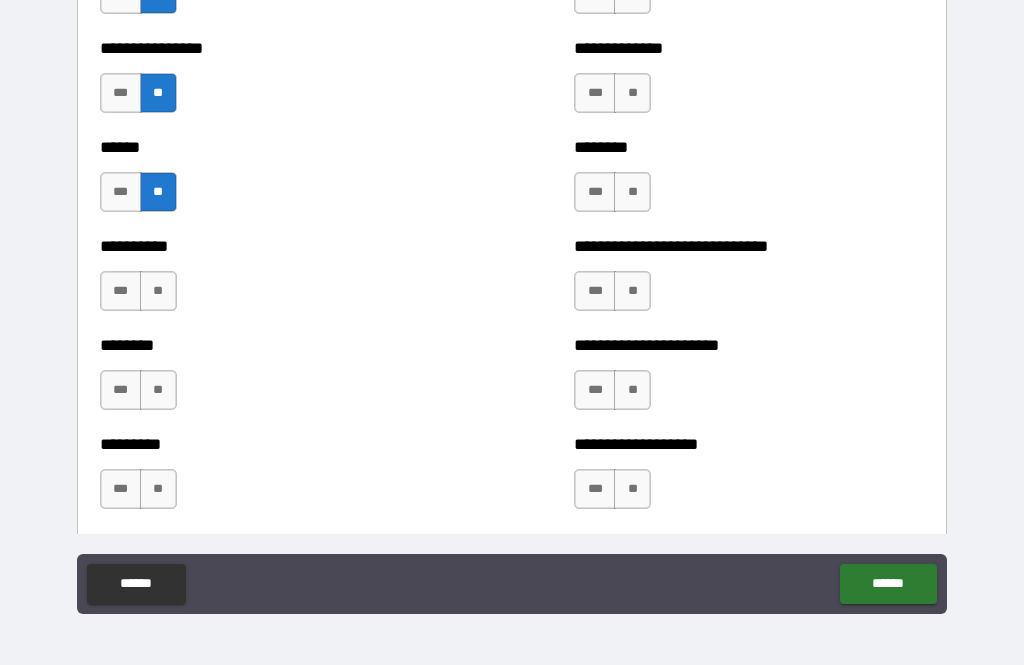 click on "**" at bounding box center (158, 291) 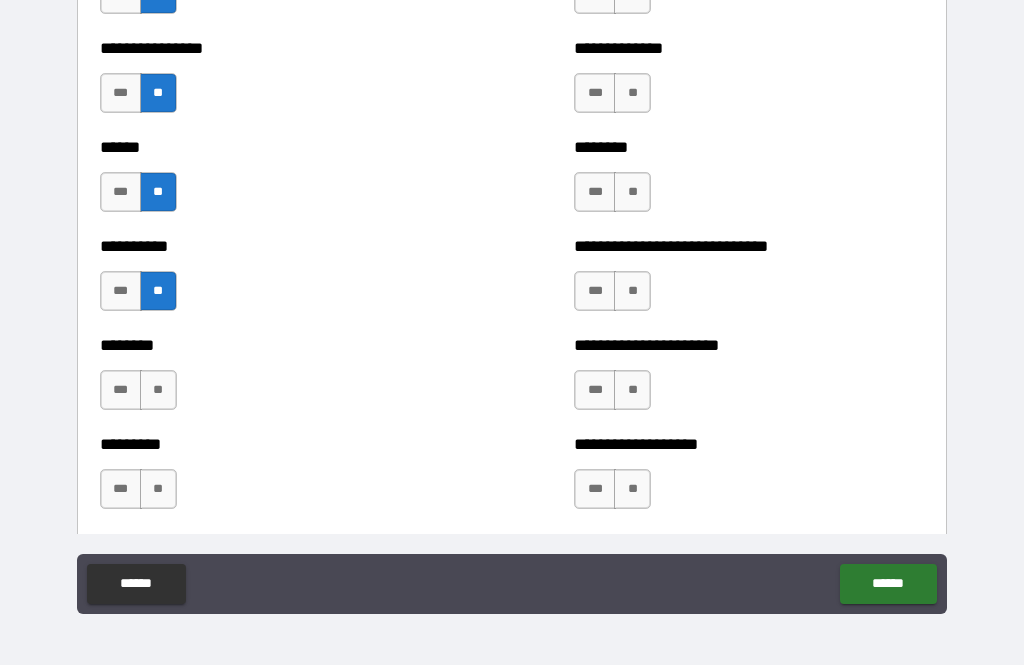 click on "**" at bounding box center (158, 390) 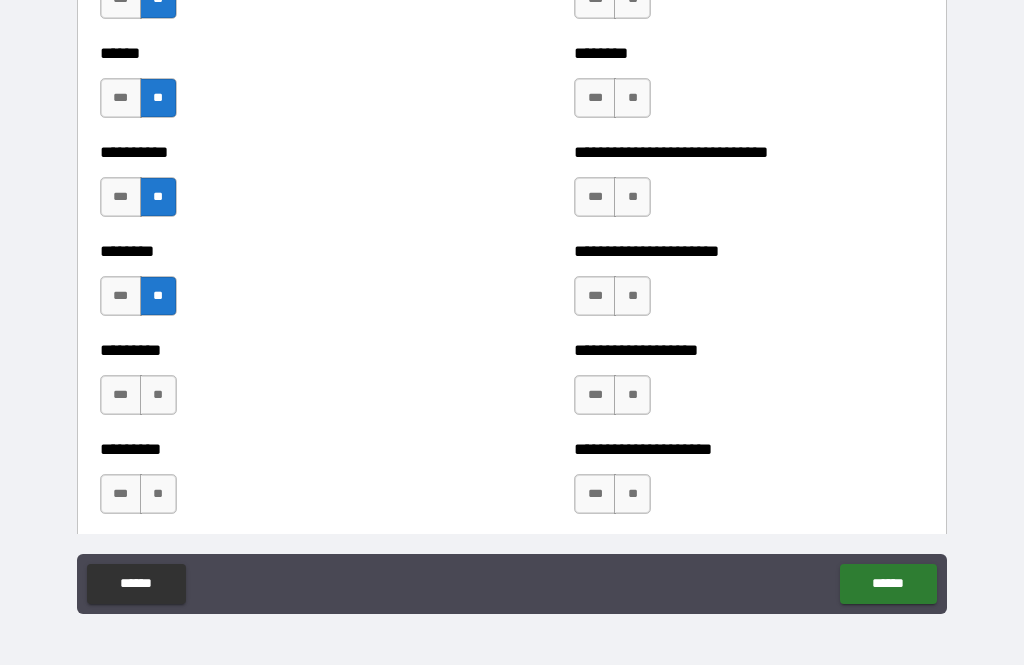 scroll, scrollTop: 7039, scrollLeft: 0, axis: vertical 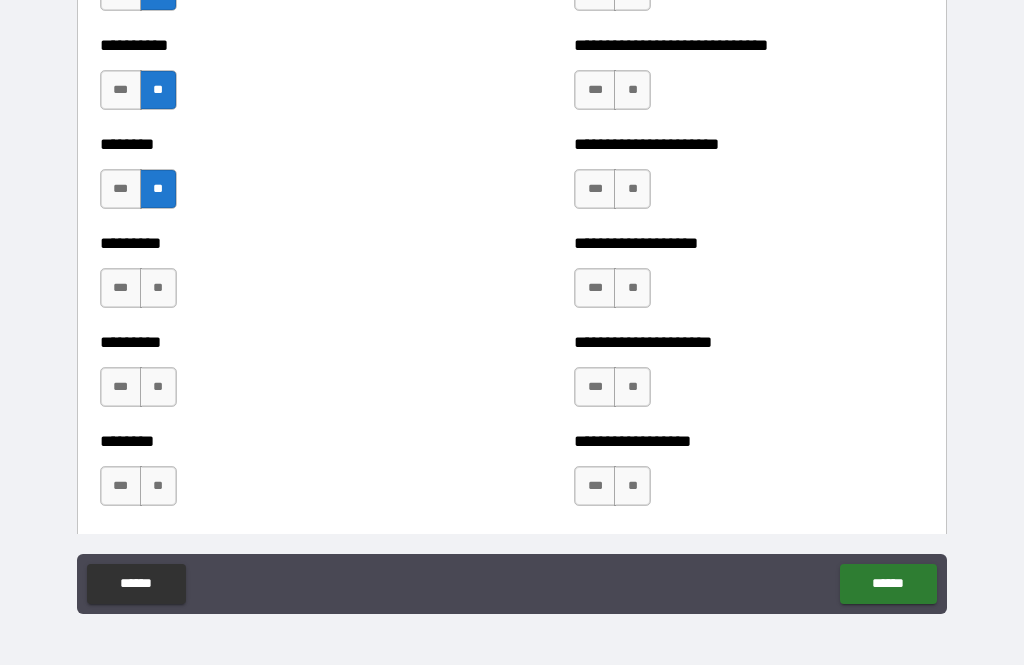 click on "**" at bounding box center [158, 288] 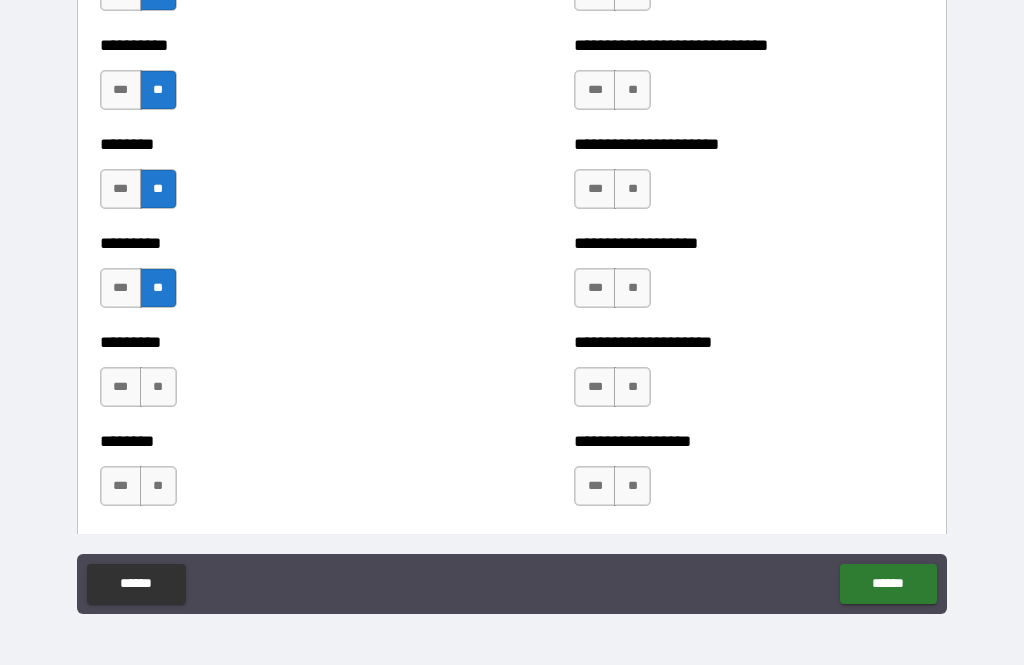 click on "**" at bounding box center (158, 387) 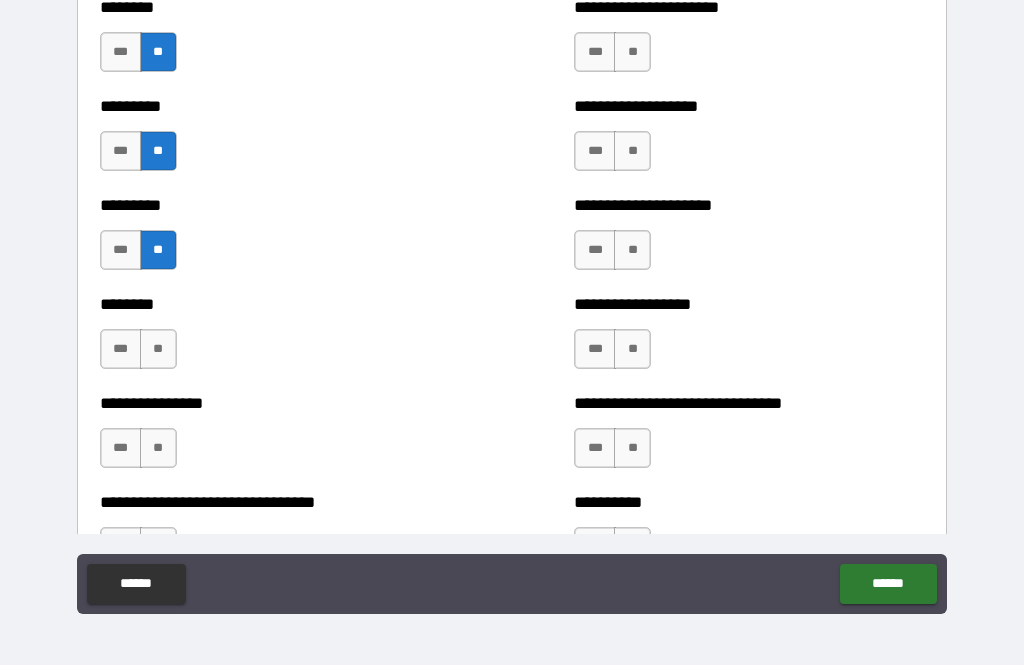 scroll, scrollTop: 7181, scrollLeft: 0, axis: vertical 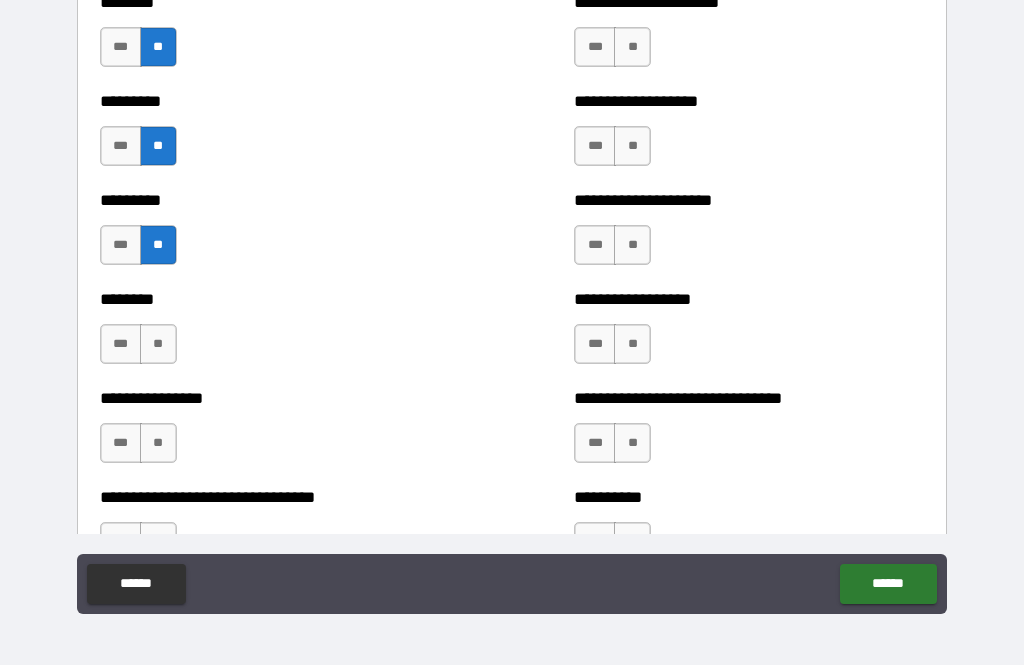 click on "**" at bounding box center (158, 344) 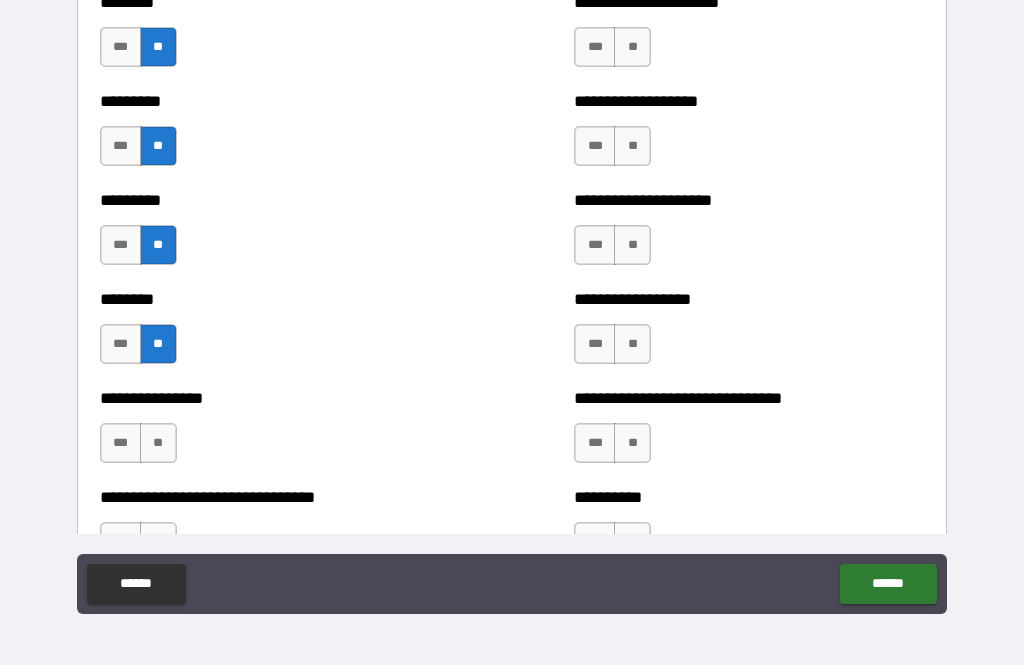 click on "**" at bounding box center (158, 443) 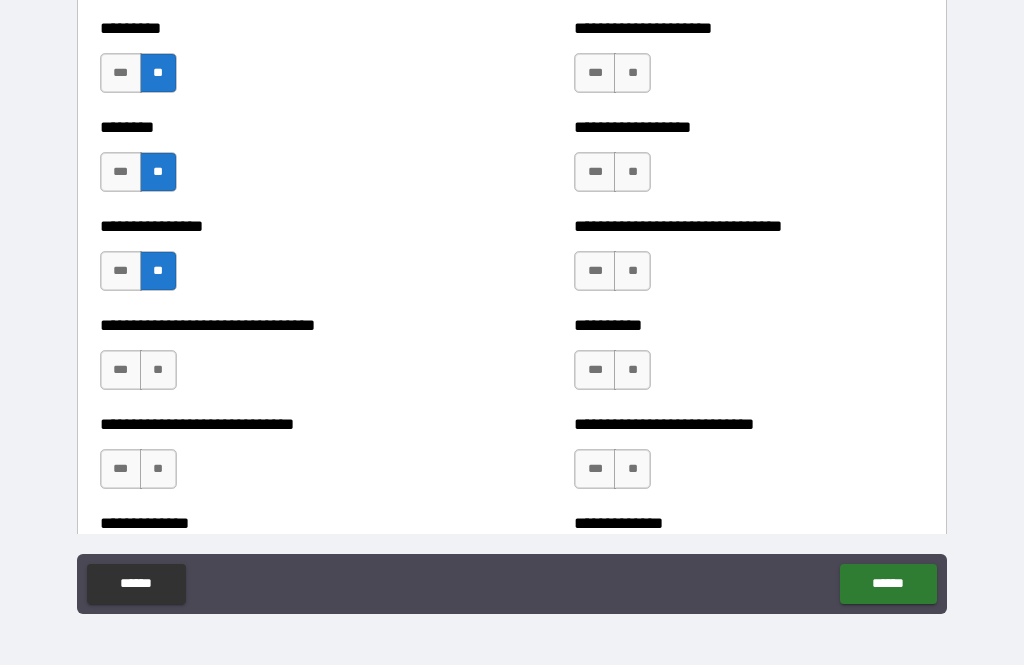 scroll, scrollTop: 7379, scrollLeft: 0, axis: vertical 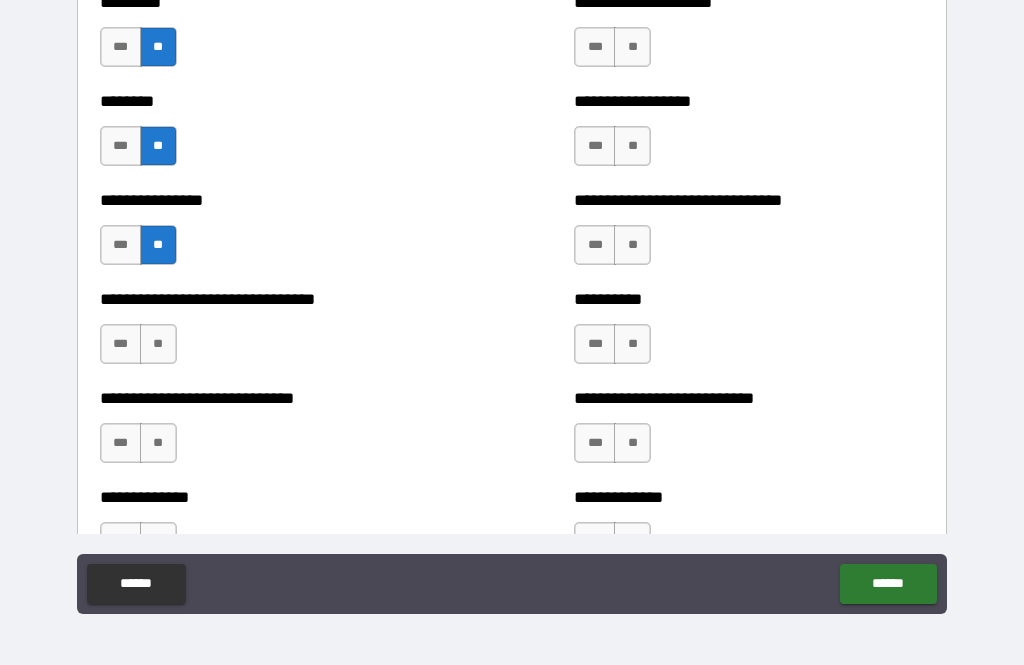 click on "**" at bounding box center (158, 344) 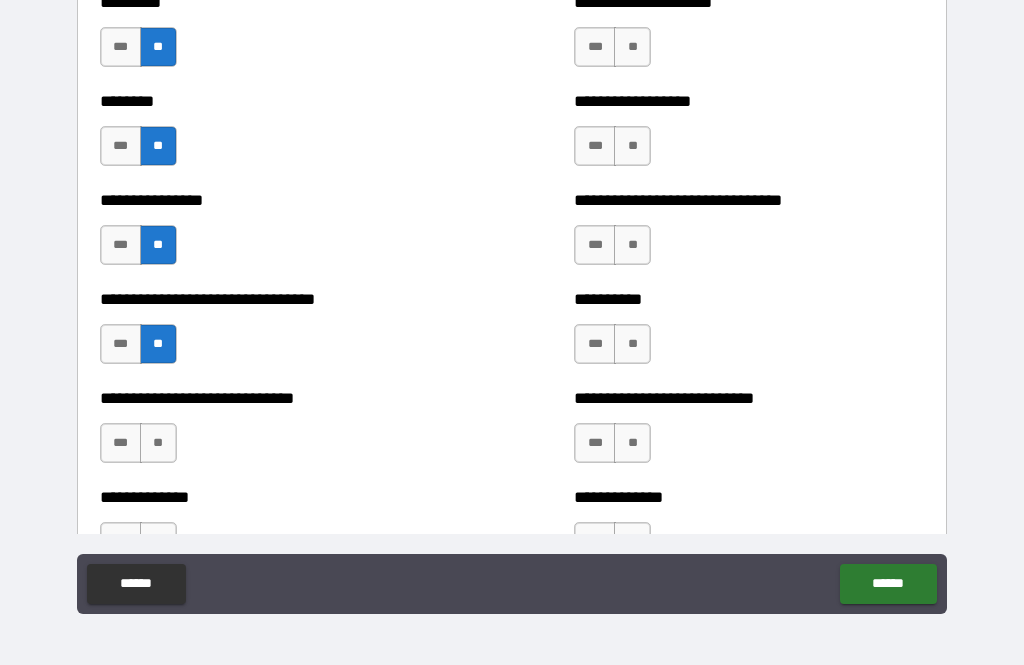 click on "**" at bounding box center [158, 443] 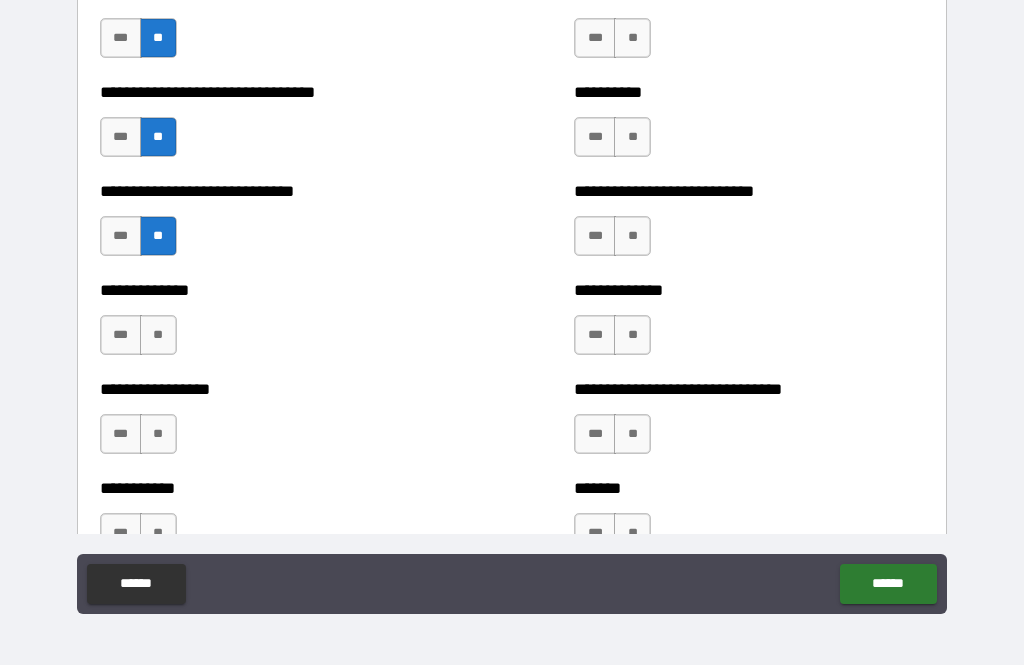 scroll, scrollTop: 7587, scrollLeft: 0, axis: vertical 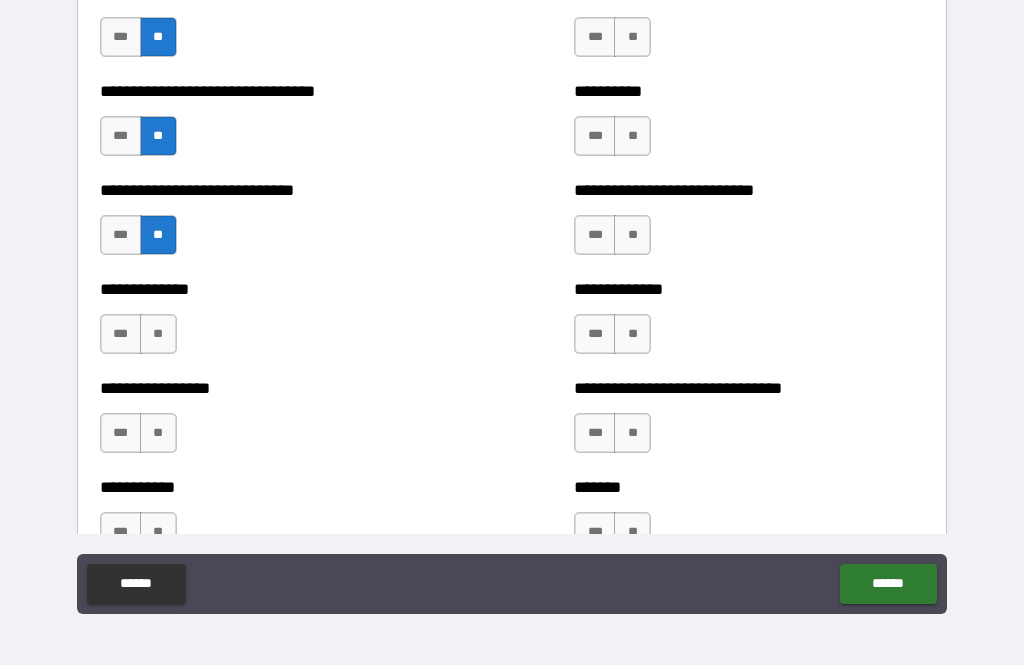 click on "**" at bounding box center (158, 334) 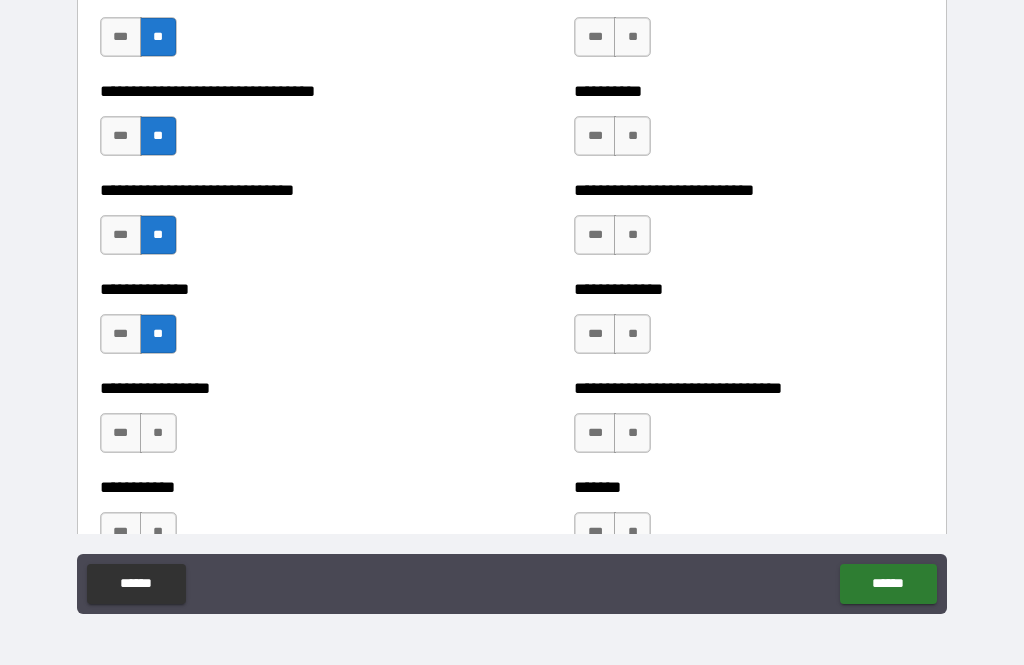 click on "**" at bounding box center (158, 433) 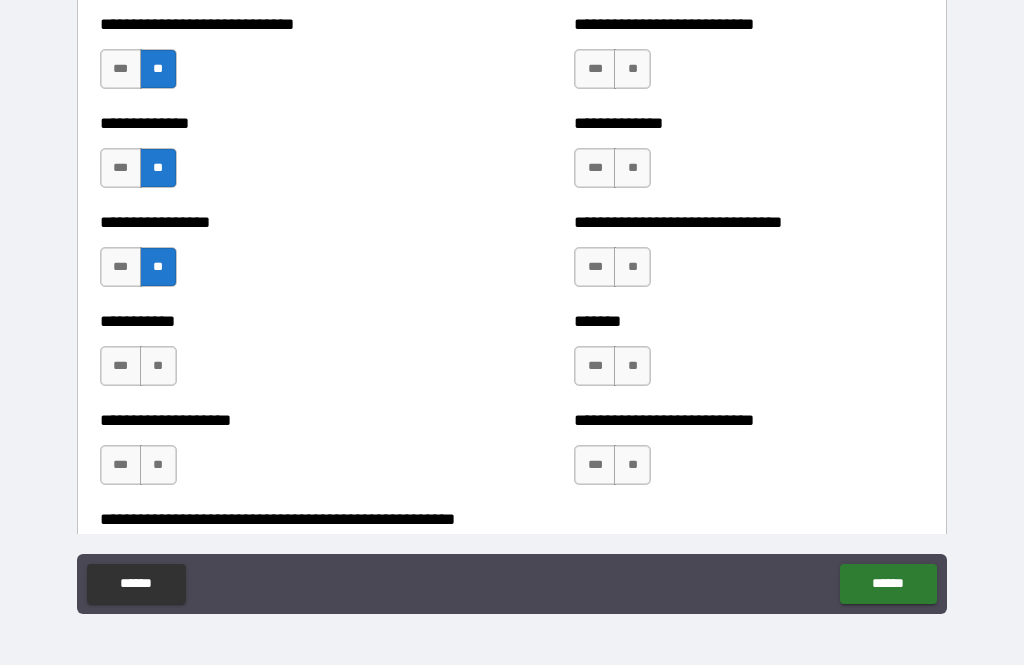scroll, scrollTop: 7754, scrollLeft: 0, axis: vertical 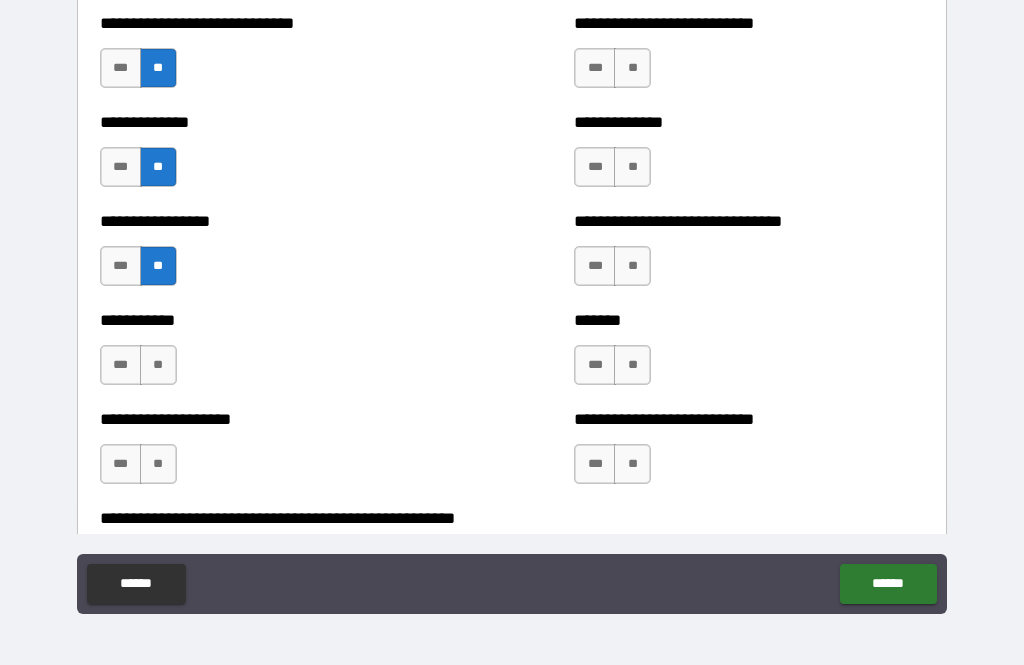 click on "**" at bounding box center [158, 365] 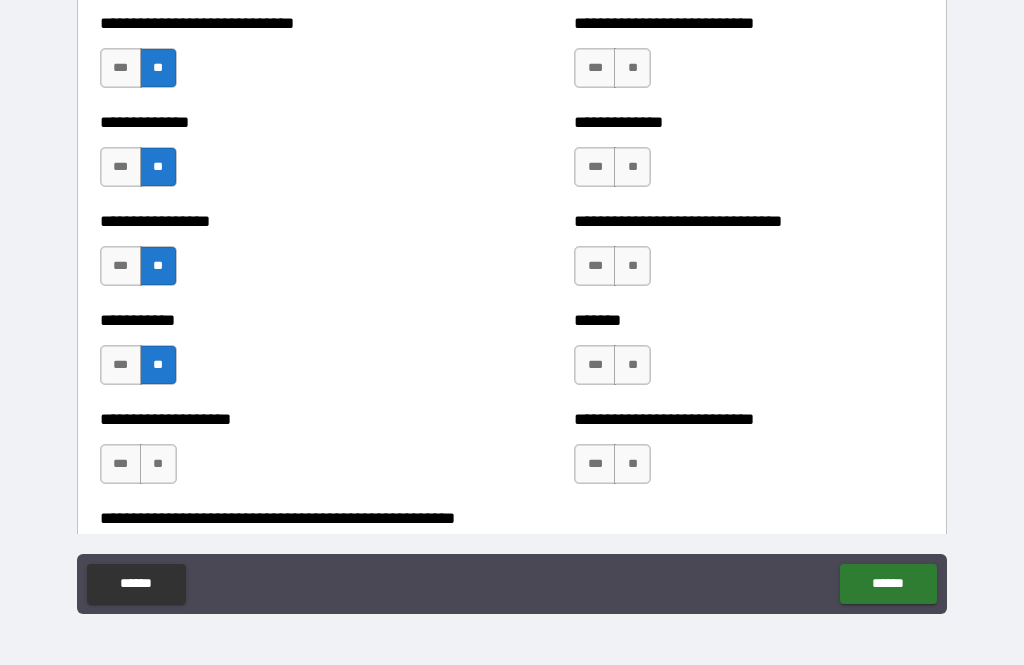 click on "**" at bounding box center [158, 464] 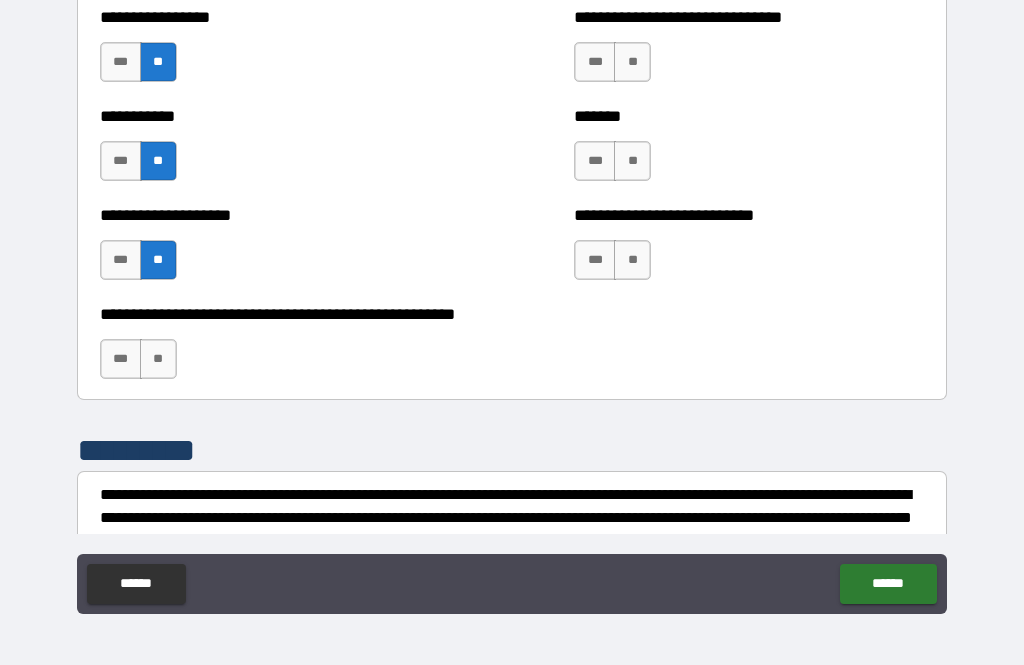 scroll, scrollTop: 7959, scrollLeft: 0, axis: vertical 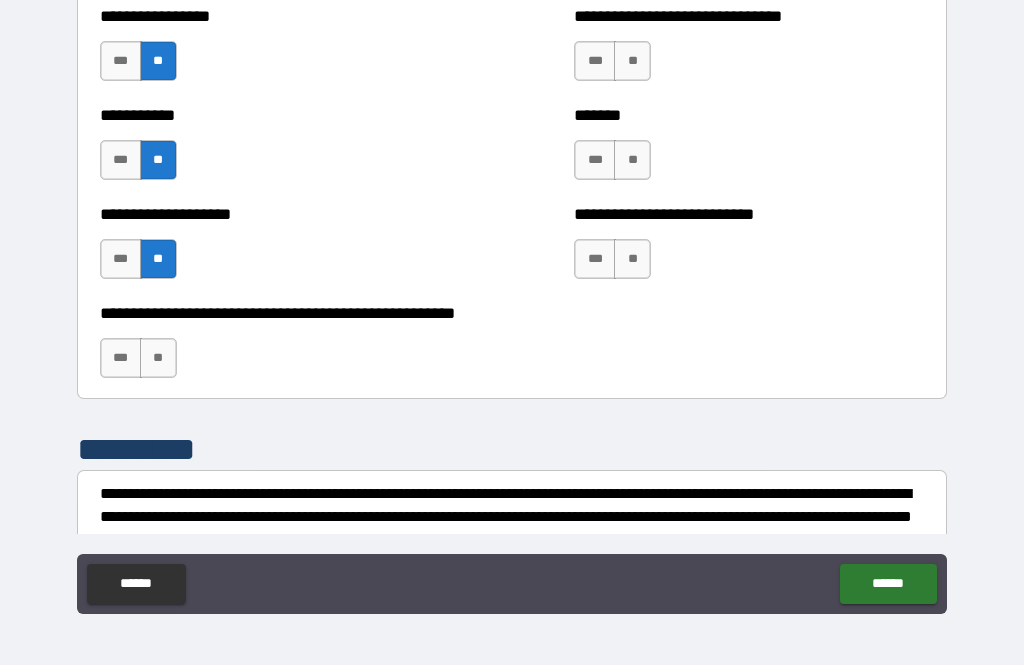 click on "***" at bounding box center (121, 358) 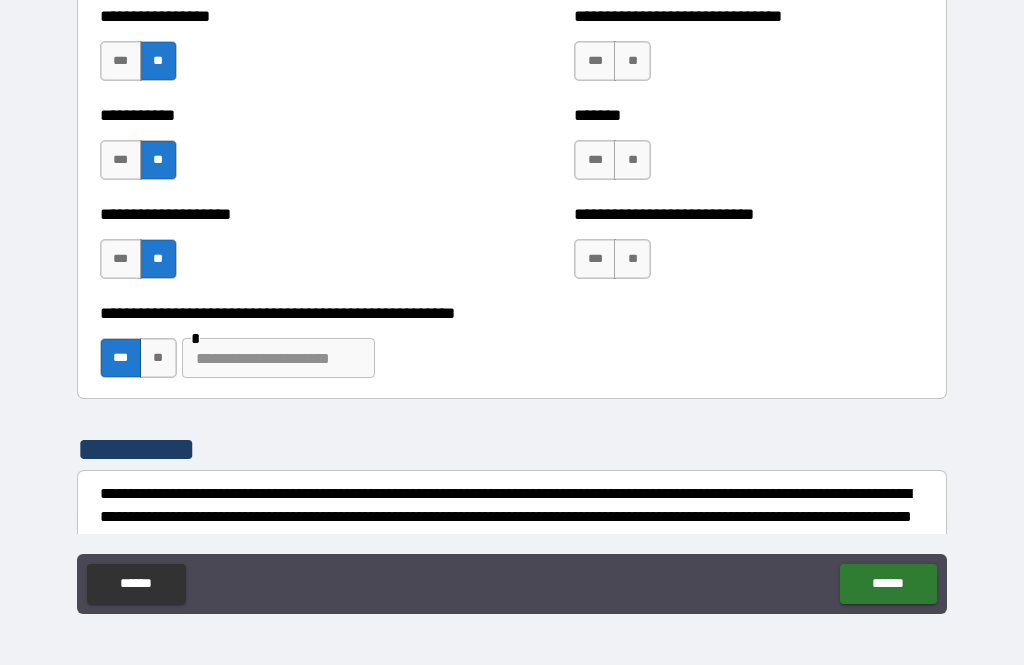 click at bounding box center [278, 358] 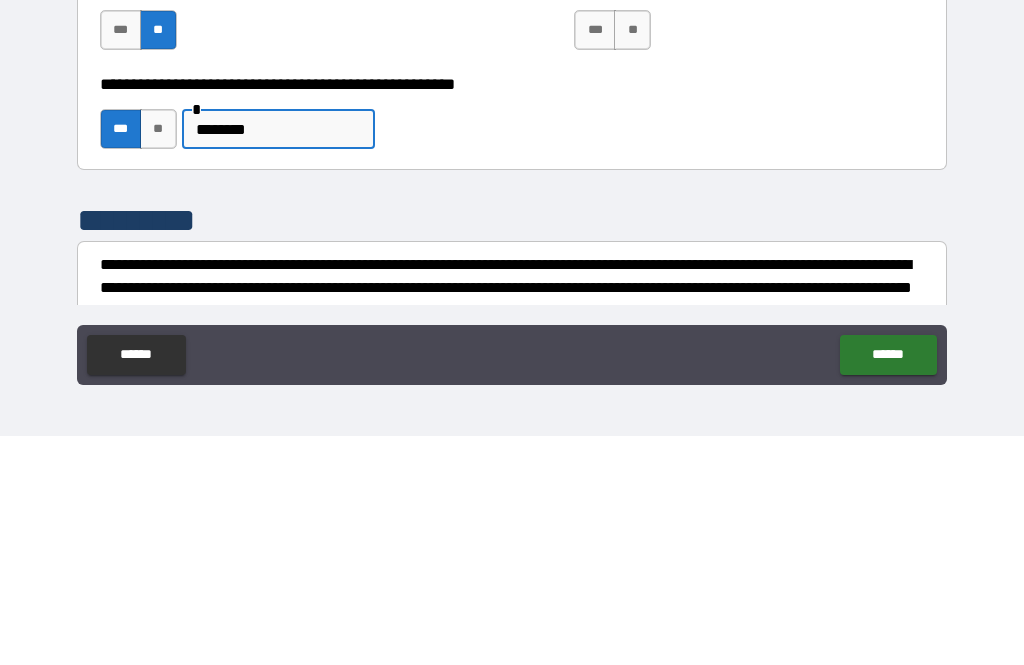 type on "*******" 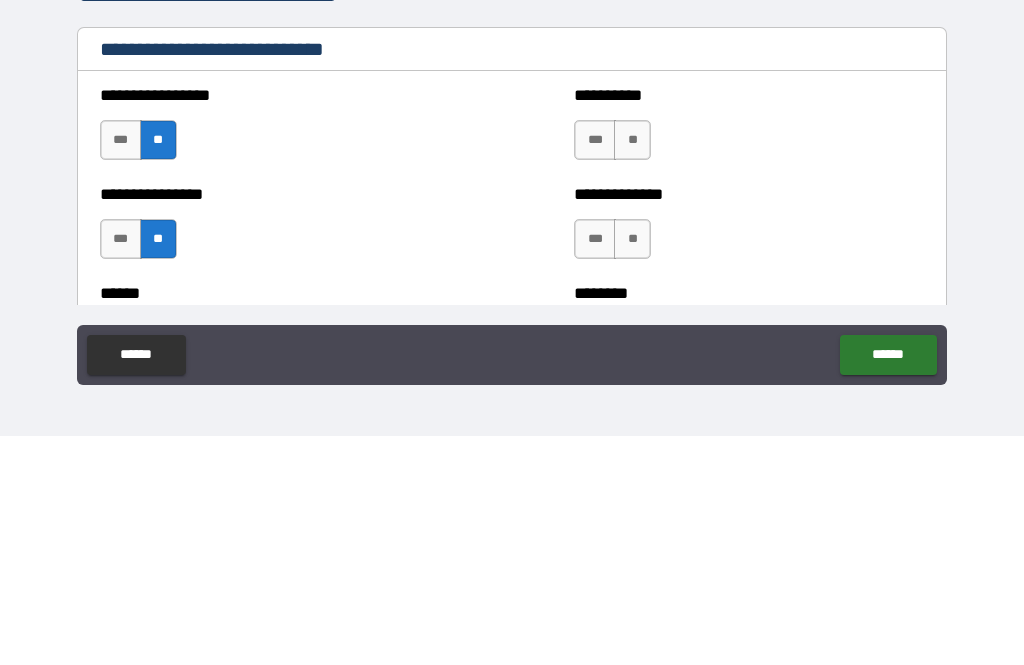 scroll, scrollTop: 6468, scrollLeft: 0, axis: vertical 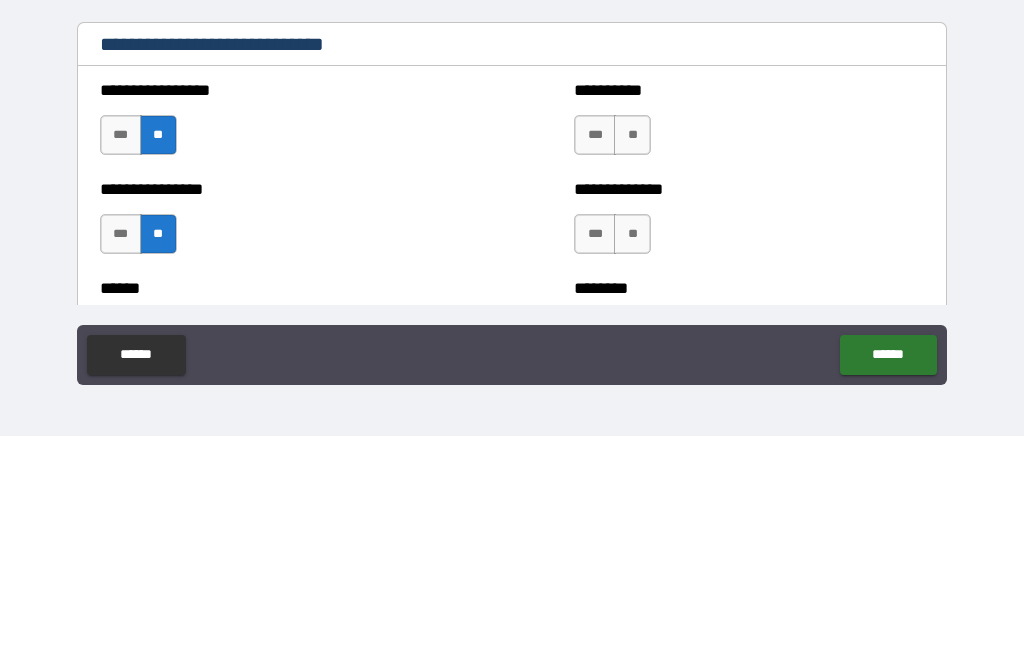 click on "**" at bounding box center (632, 364) 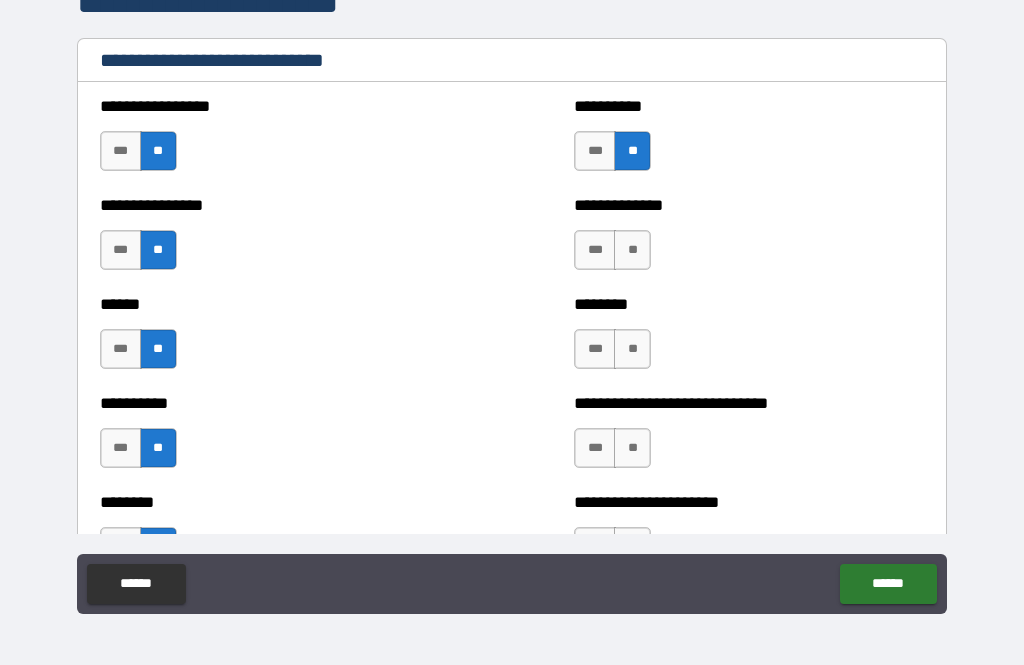 scroll, scrollTop: 6694, scrollLeft: 0, axis: vertical 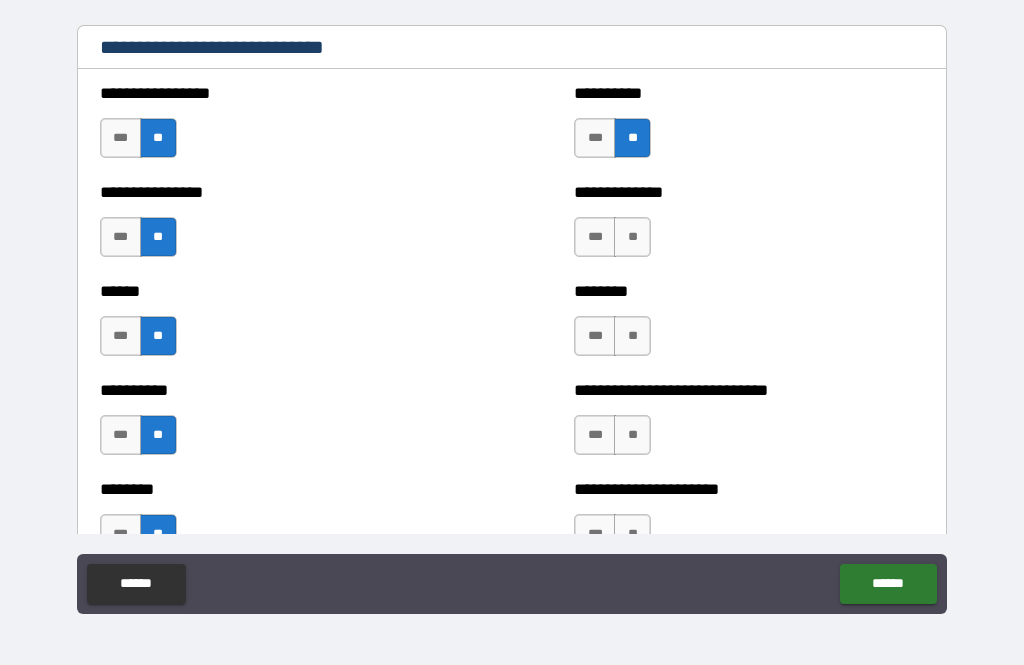 click on "**" at bounding box center (632, 237) 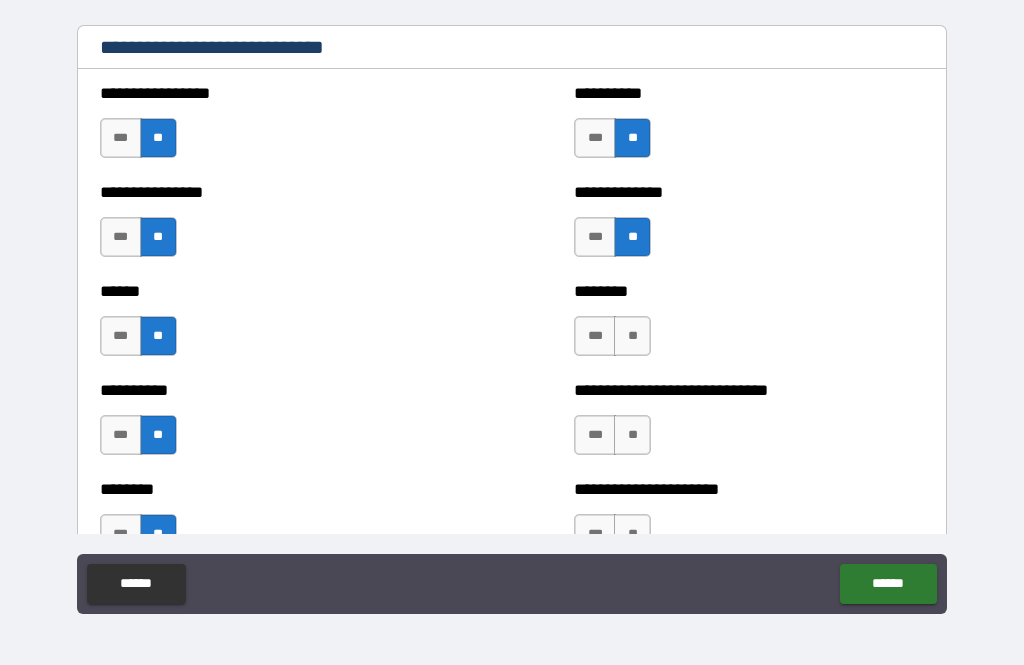 click on "**" at bounding box center [632, 336] 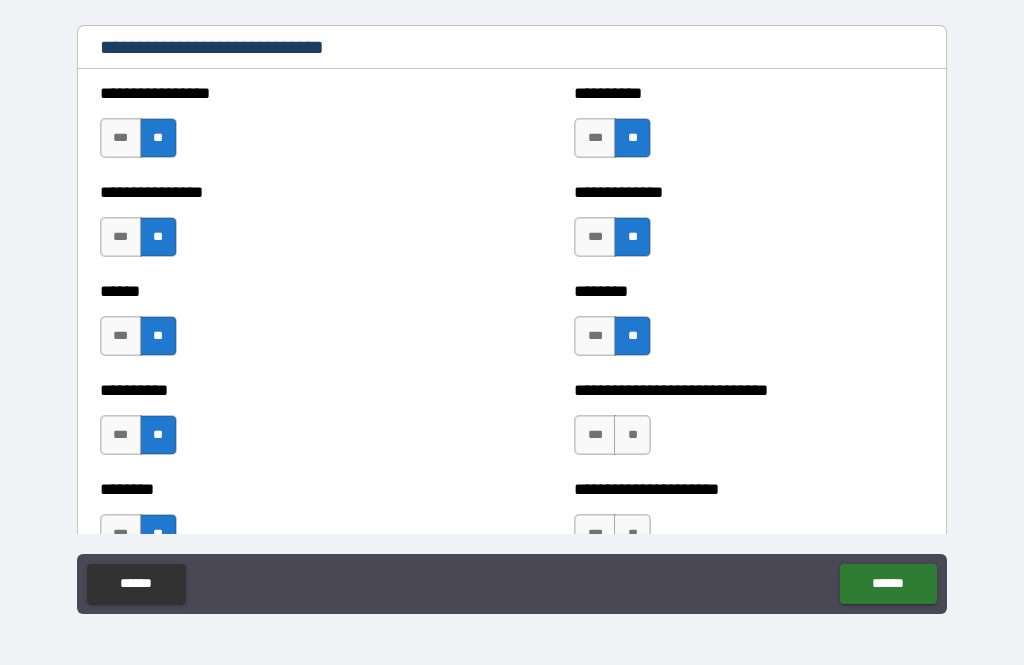 click on "**" at bounding box center [632, 435] 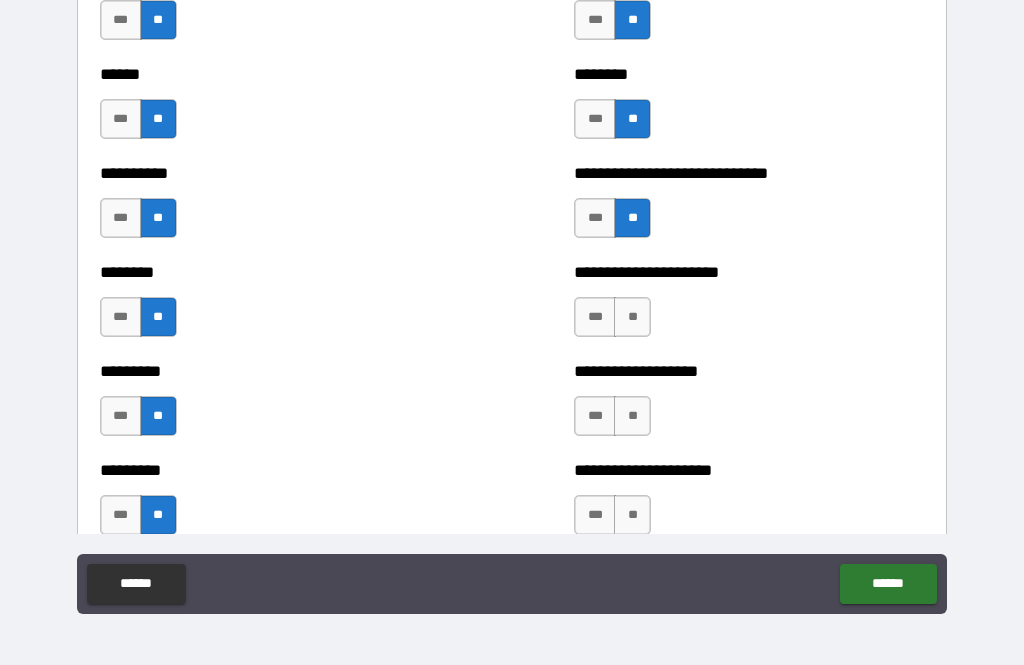scroll, scrollTop: 6922, scrollLeft: 0, axis: vertical 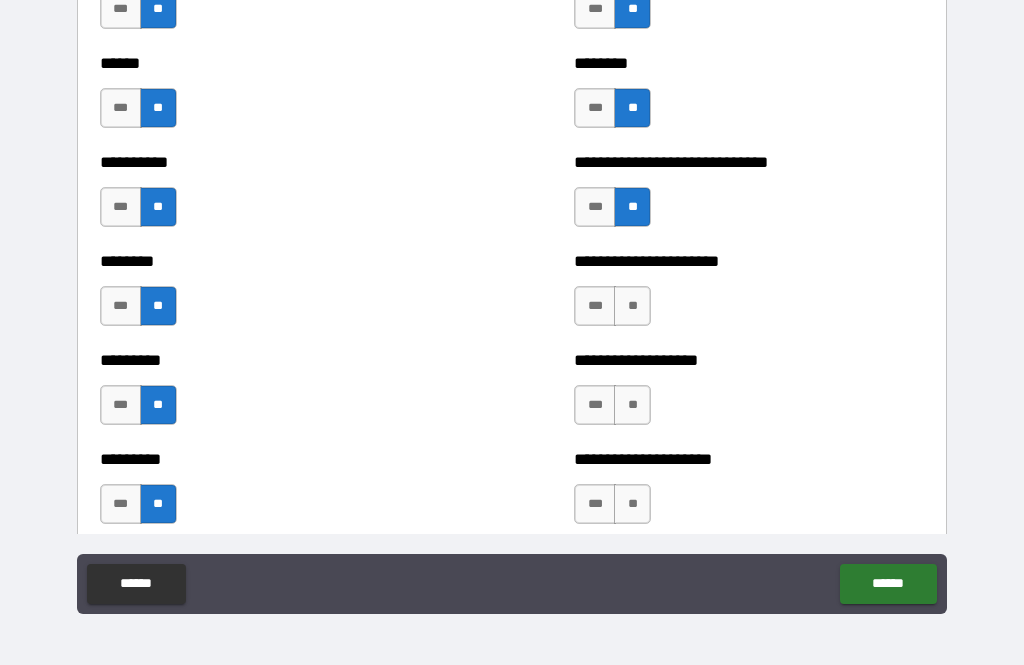 click on "**" at bounding box center (632, 306) 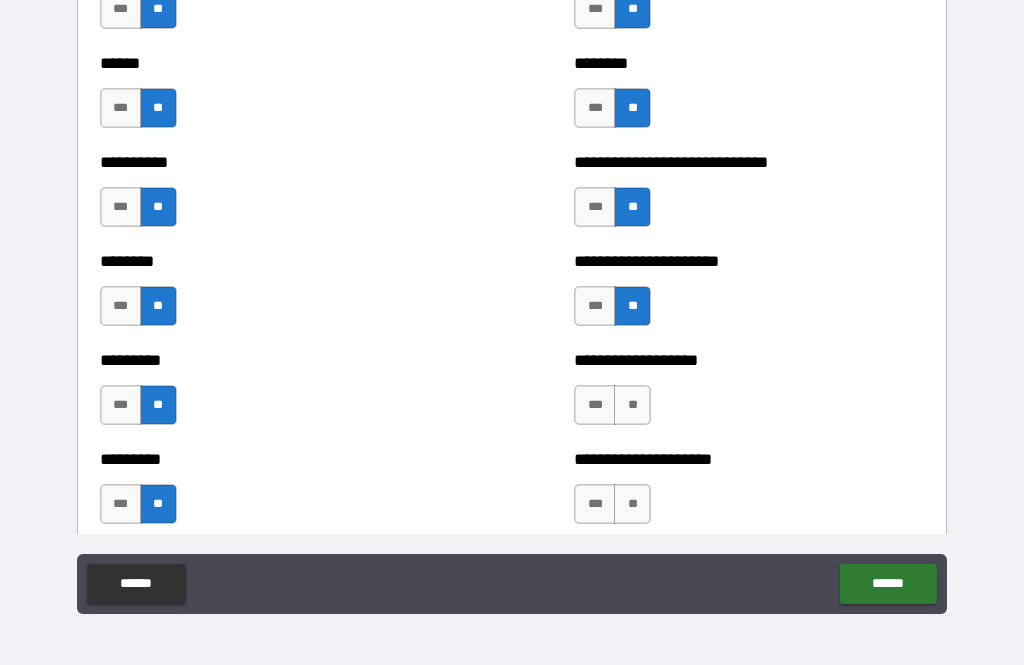 click on "**" at bounding box center [632, 405] 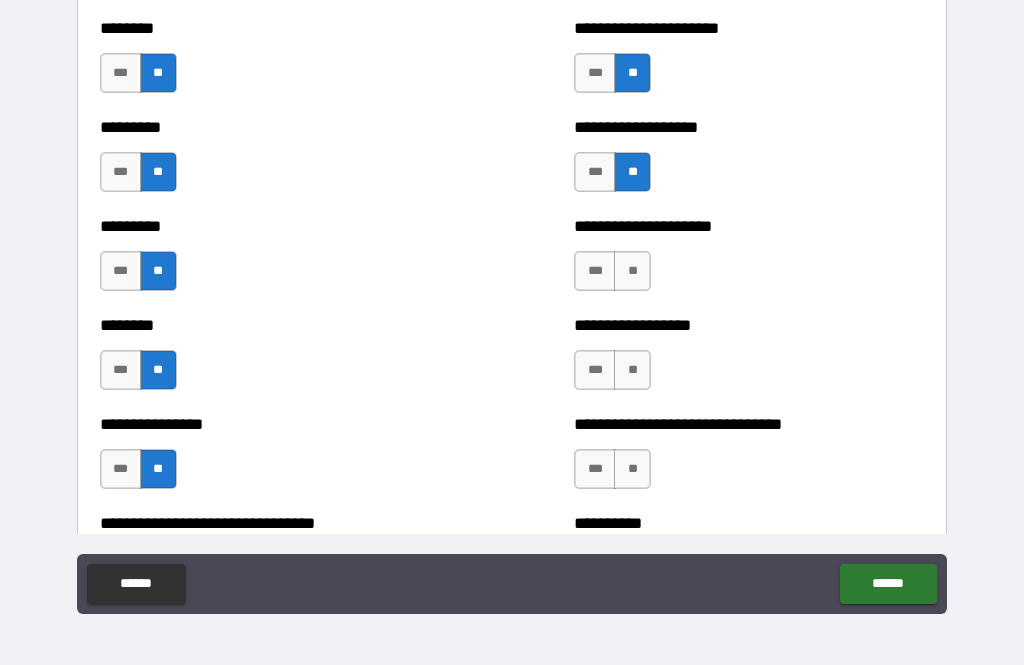 scroll, scrollTop: 7181, scrollLeft: 0, axis: vertical 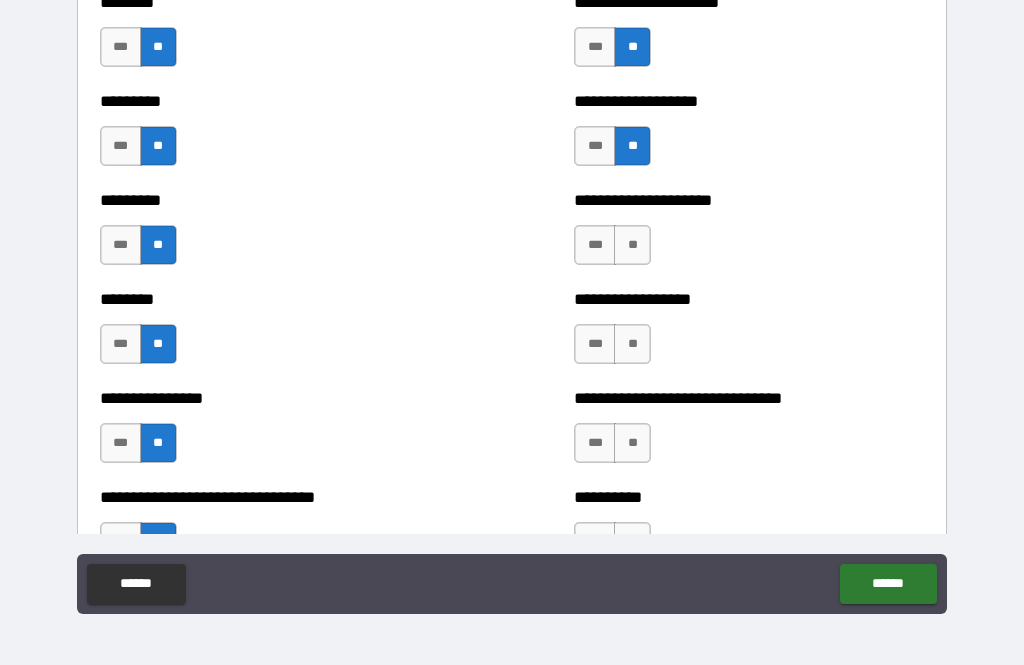 click on "**" at bounding box center (632, 245) 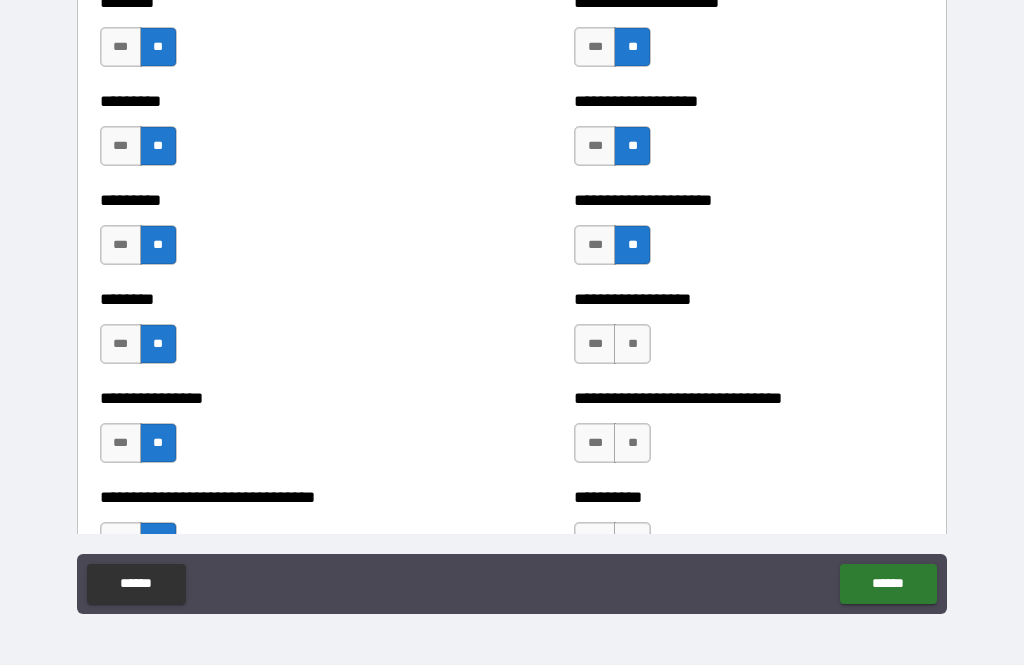 click on "***" at bounding box center (595, 146) 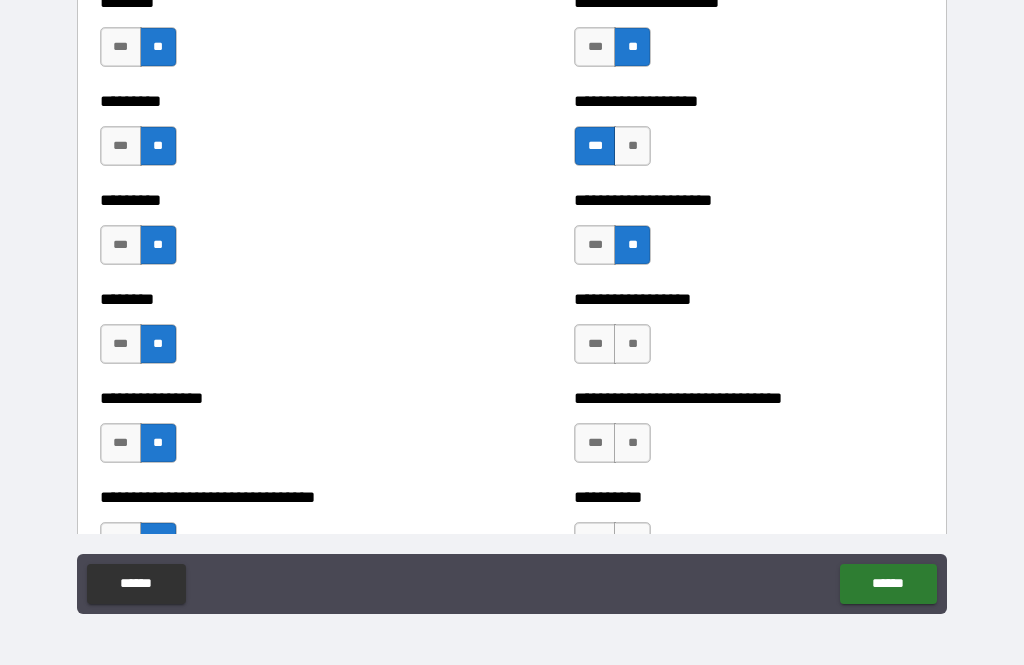 click on "**" at bounding box center [632, 344] 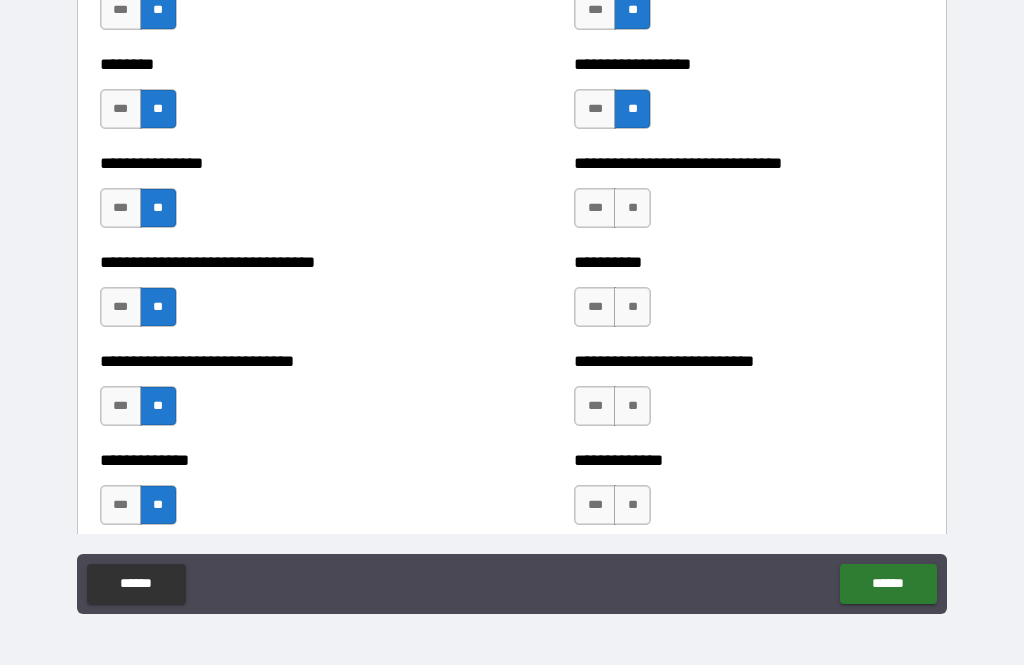 scroll, scrollTop: 7427, scrollLeft: 0, axis: vertical 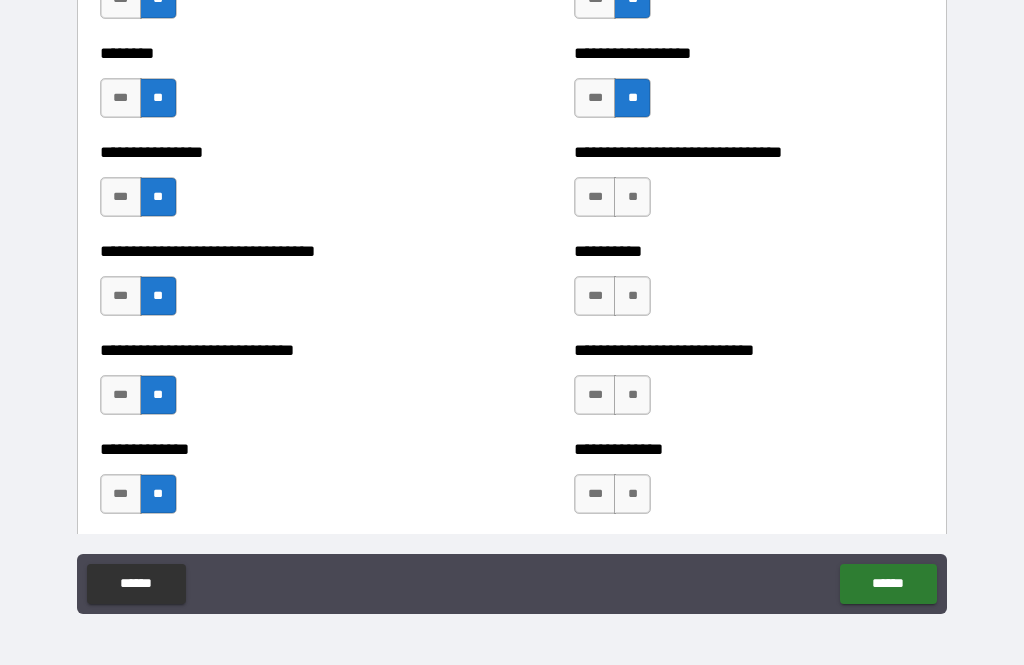click on "**" at bounding box center (632, 197) 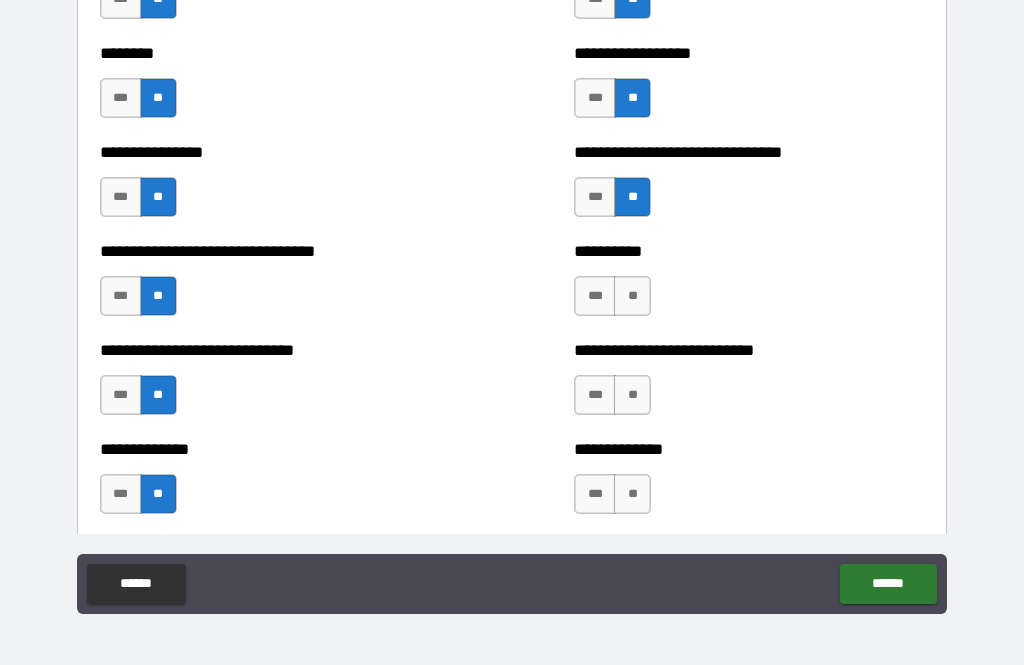 click on "**" at bounding box center (632, 296) 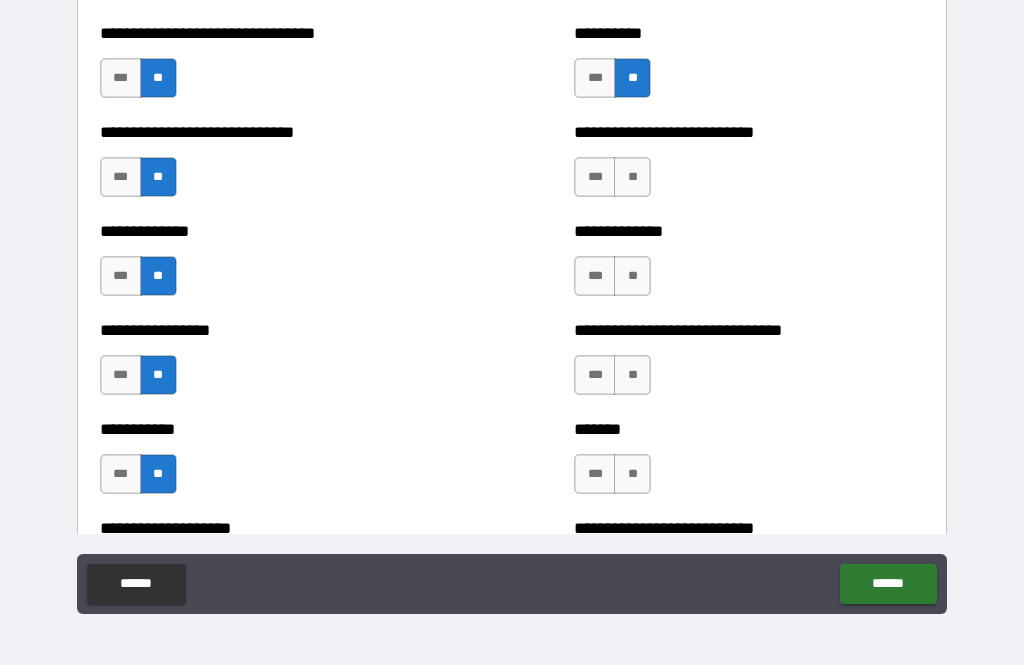 scroll, scrollTop: 7648, scrollLeft: 0, axis: vertical 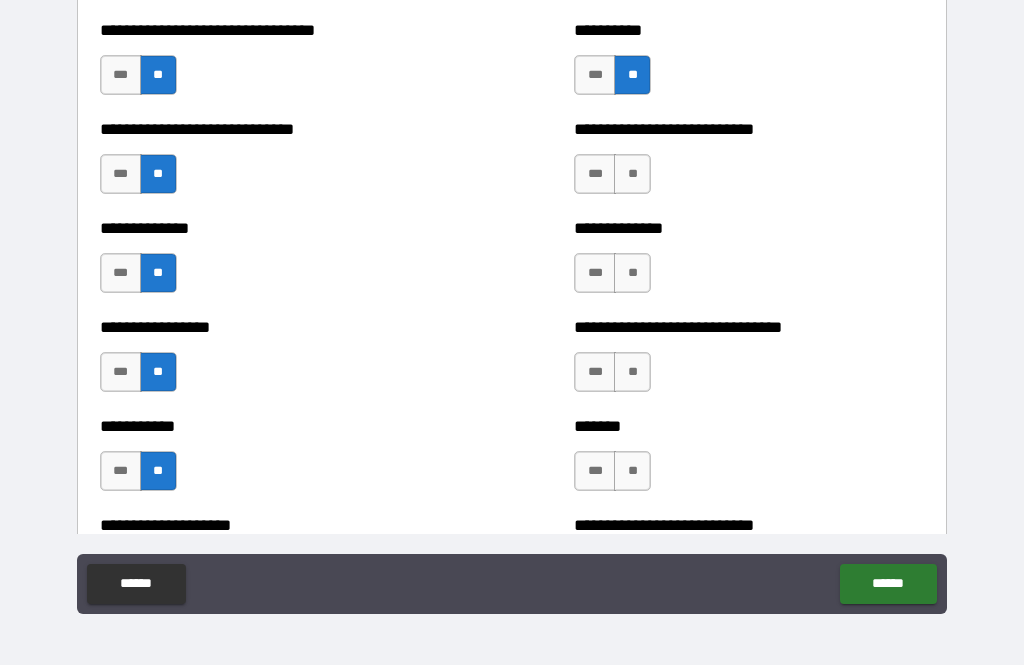click on "**" at bounding box center [632, 174] 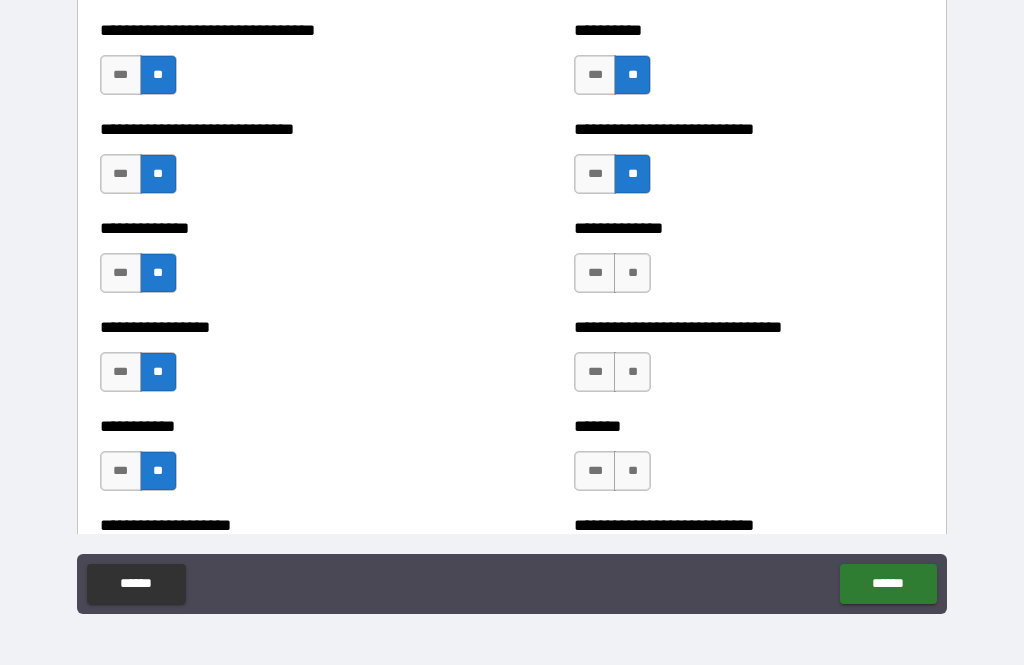 click on "**" at bounding box center (632, 273) 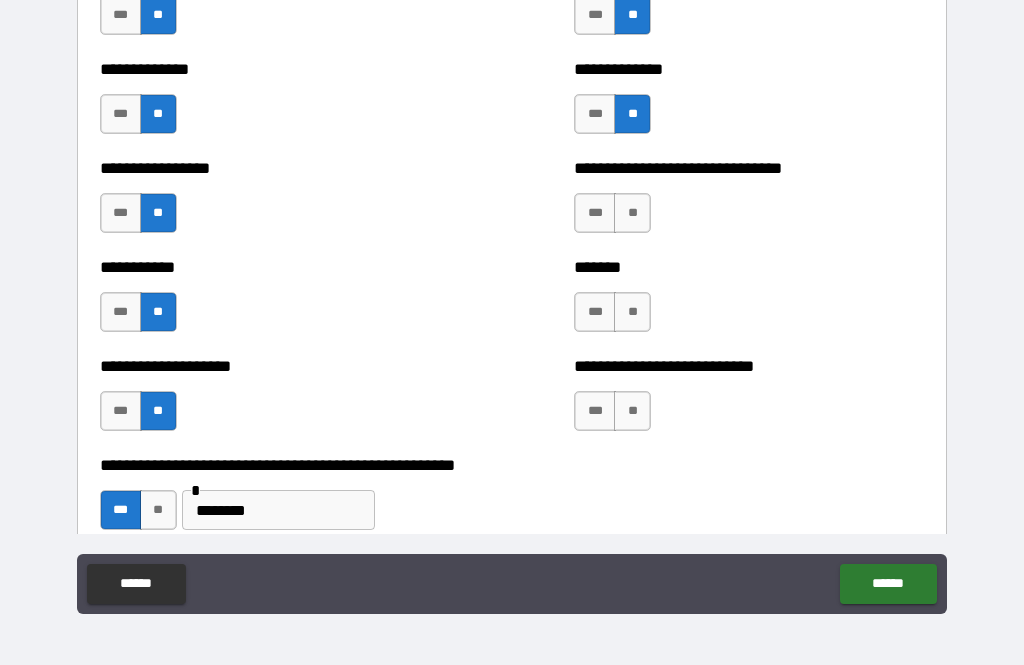 scroll, scrollTop: 7820, scrollLeft: 0, axis: vertical 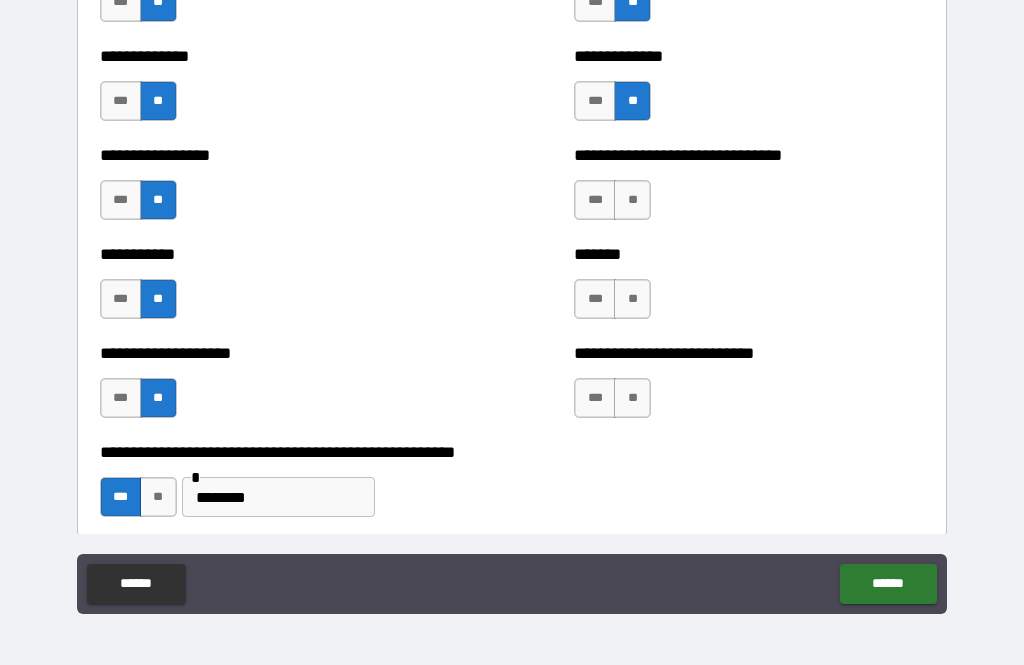 click on "**" at bounding box center [632, 200] 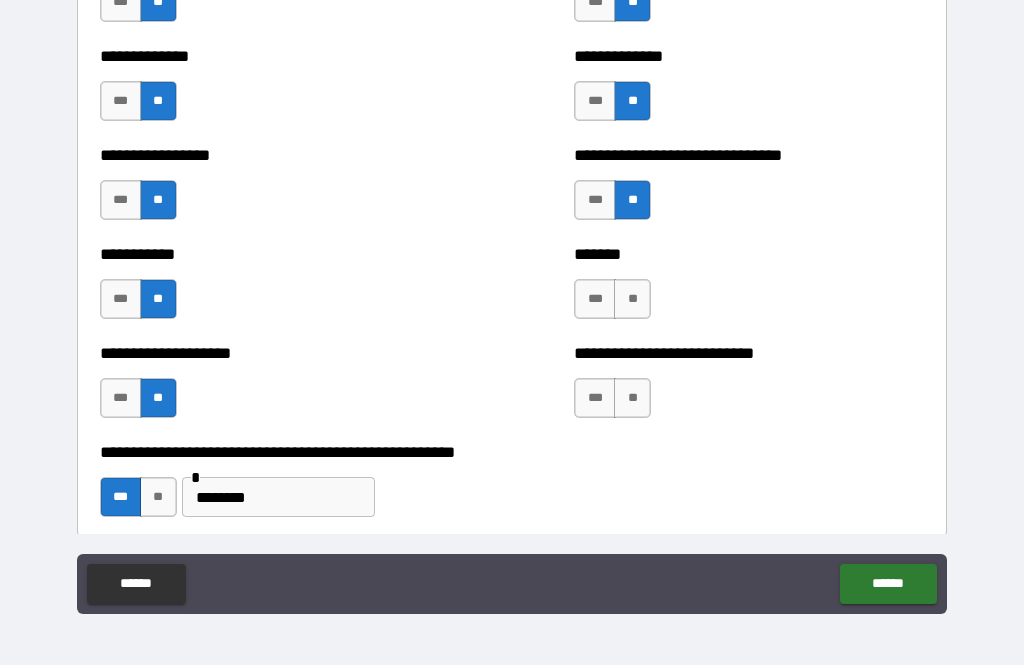 click on "**" at bounding box center (632, 299) 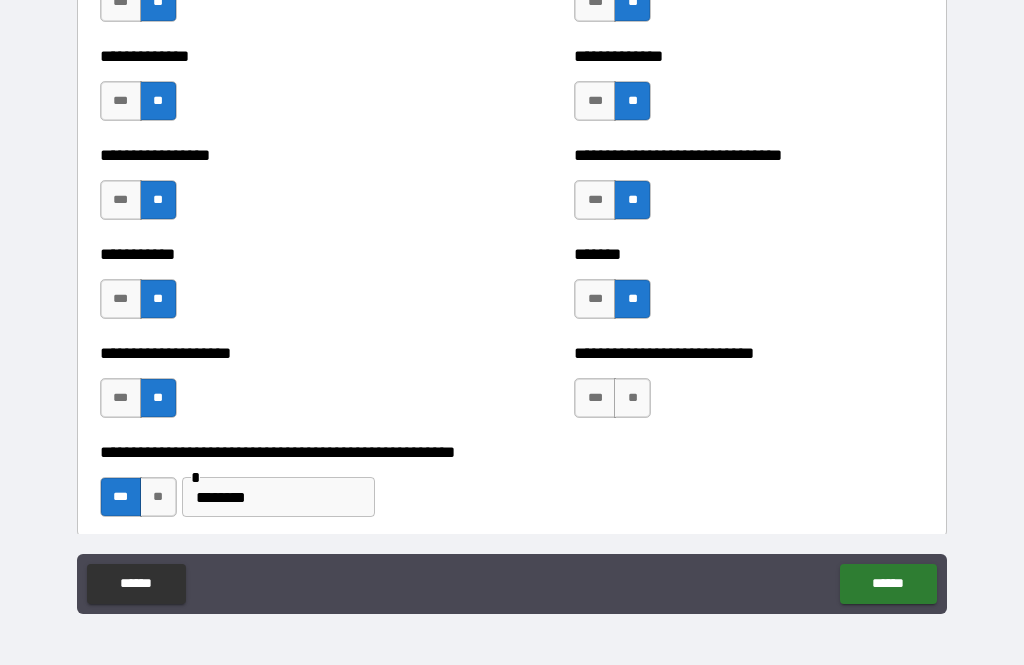 click on "***" at bounding box center [595, 200] 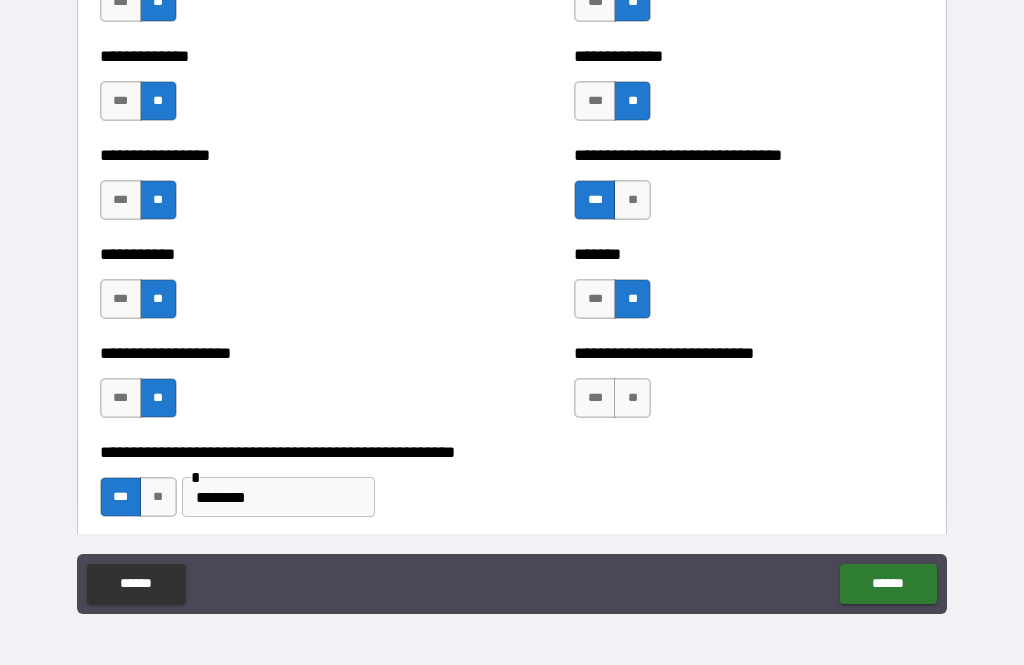 click on "**" at bounding box center [632, 398] 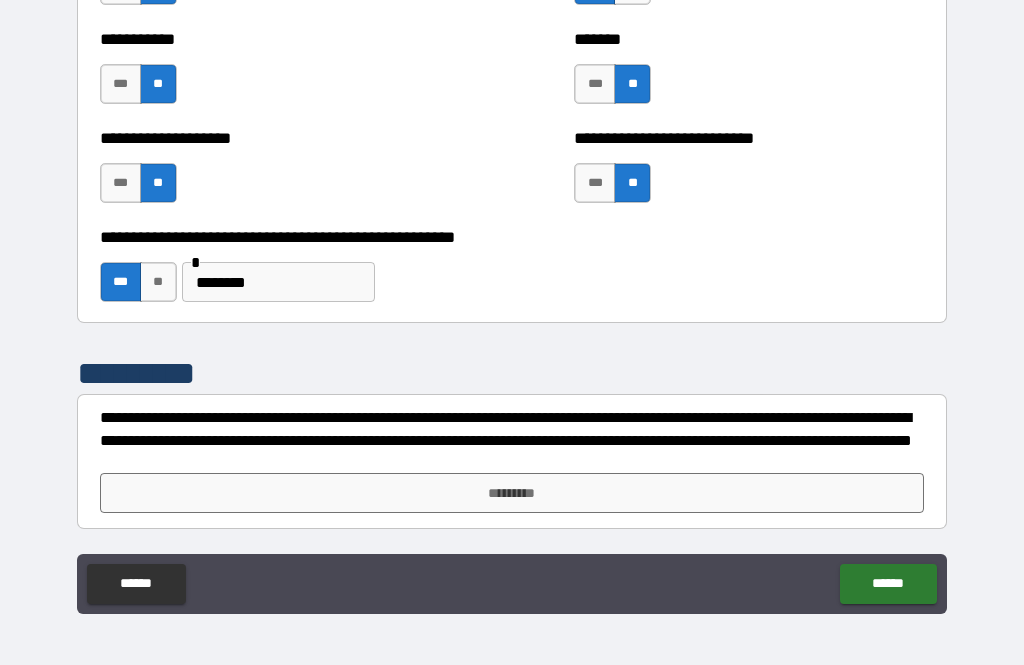 scroll, scrollTop: 8035, scrollLeft: 0, axis: vertical 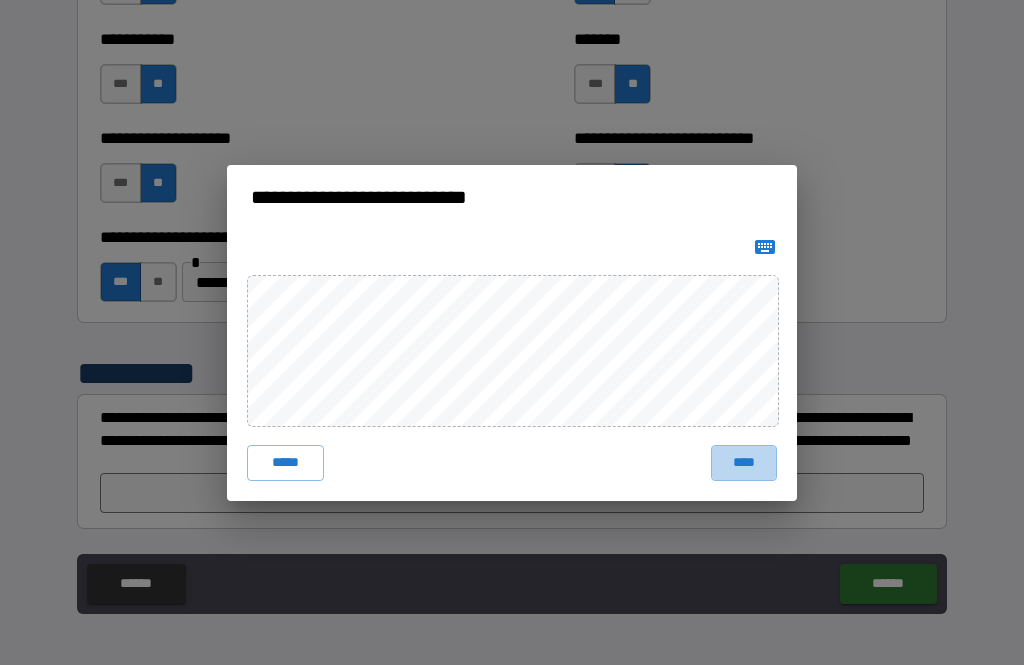 click on "****" at bounding box center [744, 463] 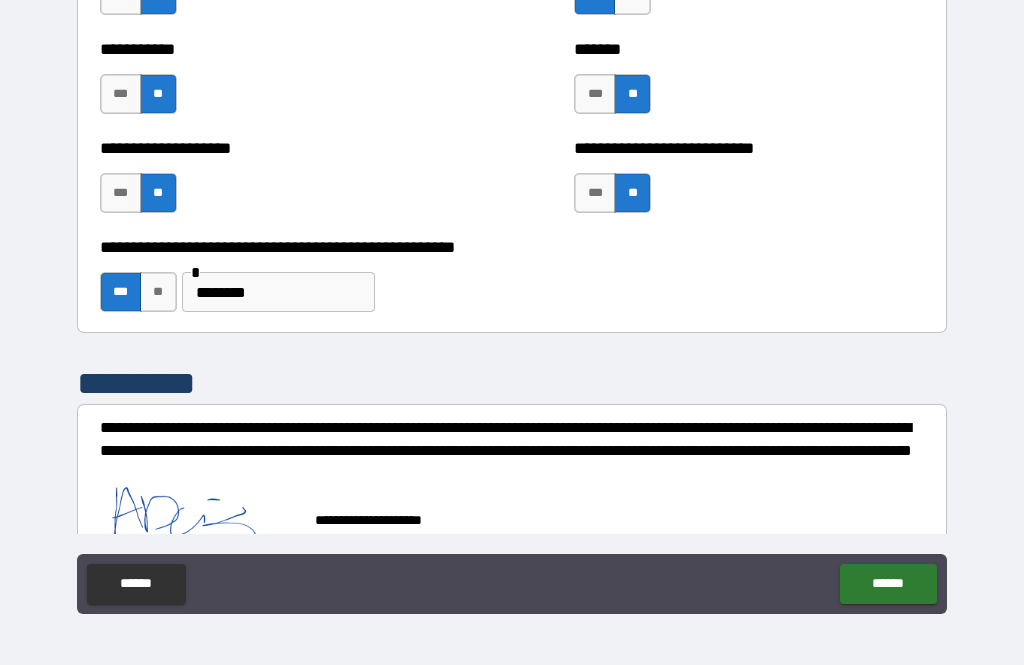 click on "******" at bounding box center (888, 584) 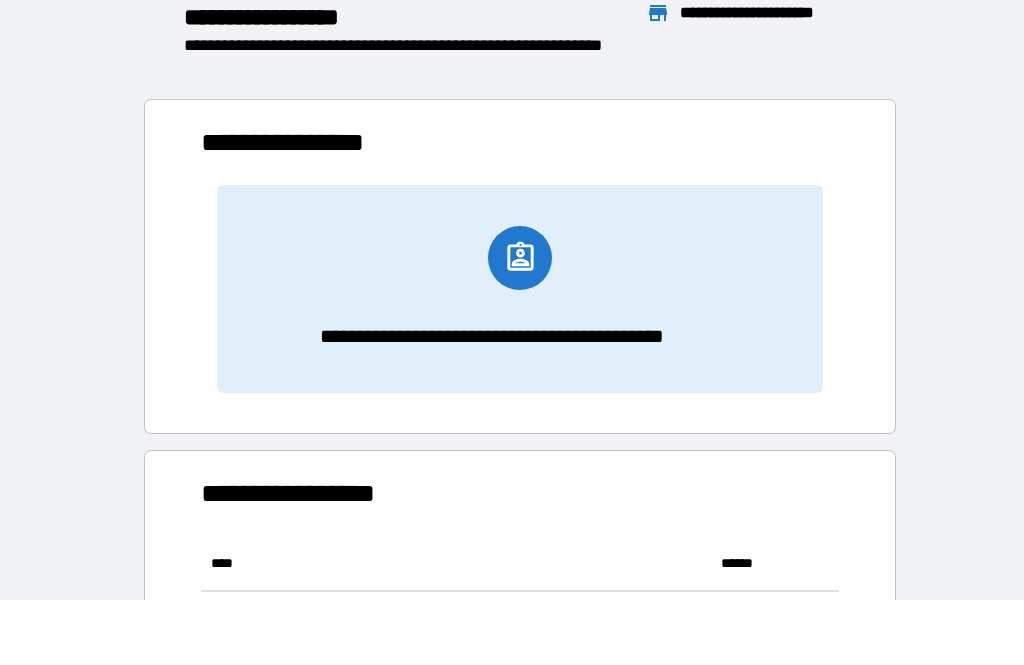 scroll, scrollTop: 386, scrollLeft: 638, axis: both 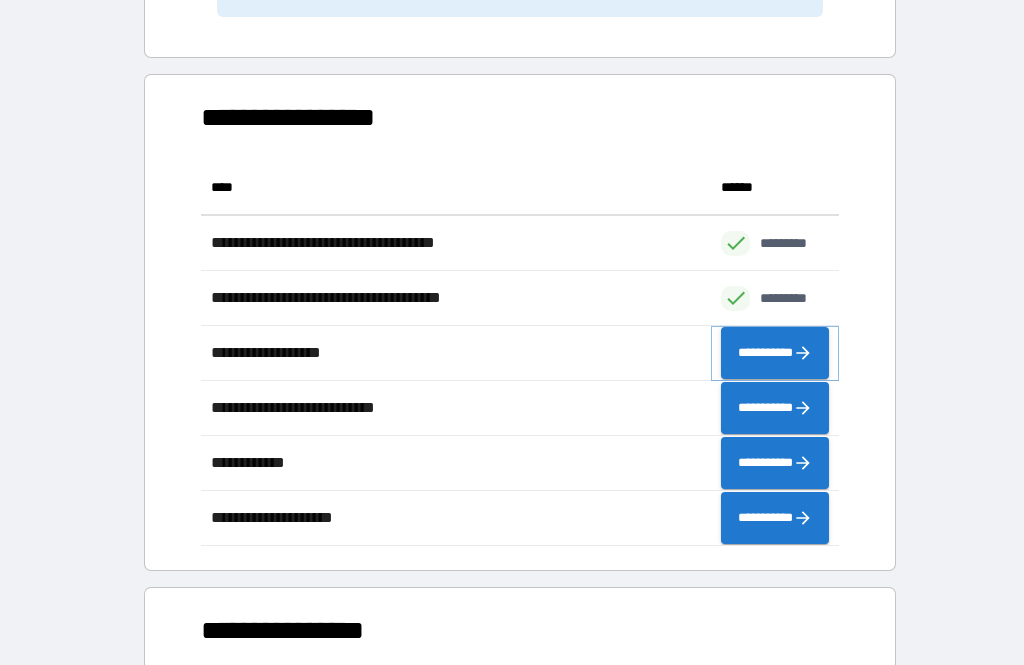 click on "**********" at bounding box center (775, 353) 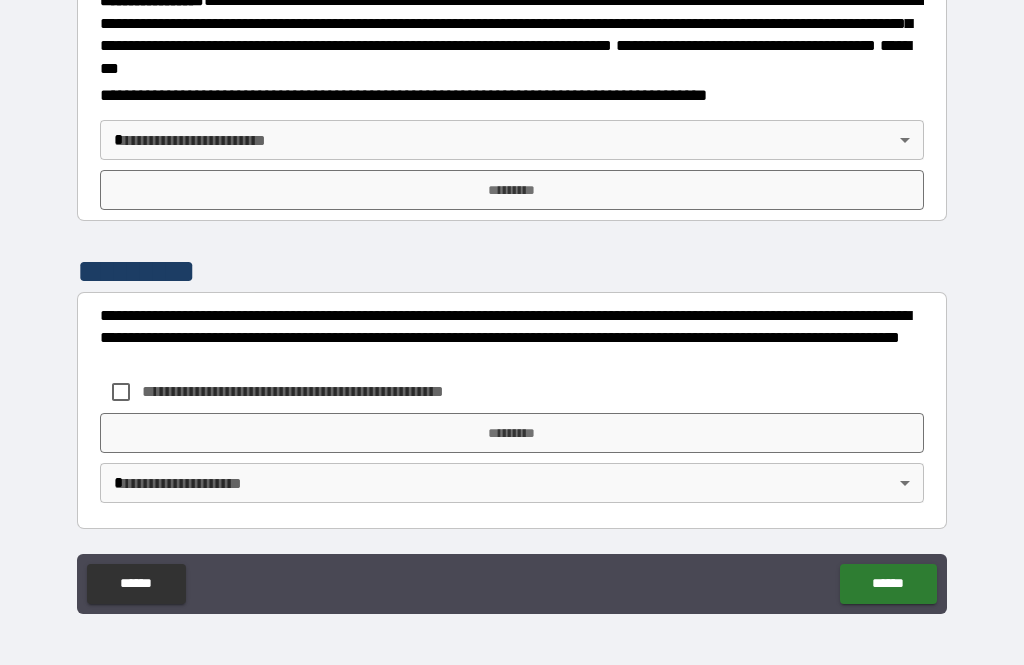 scroll, scrollTop: 2298, scrollLeft: 0, axis: vertical 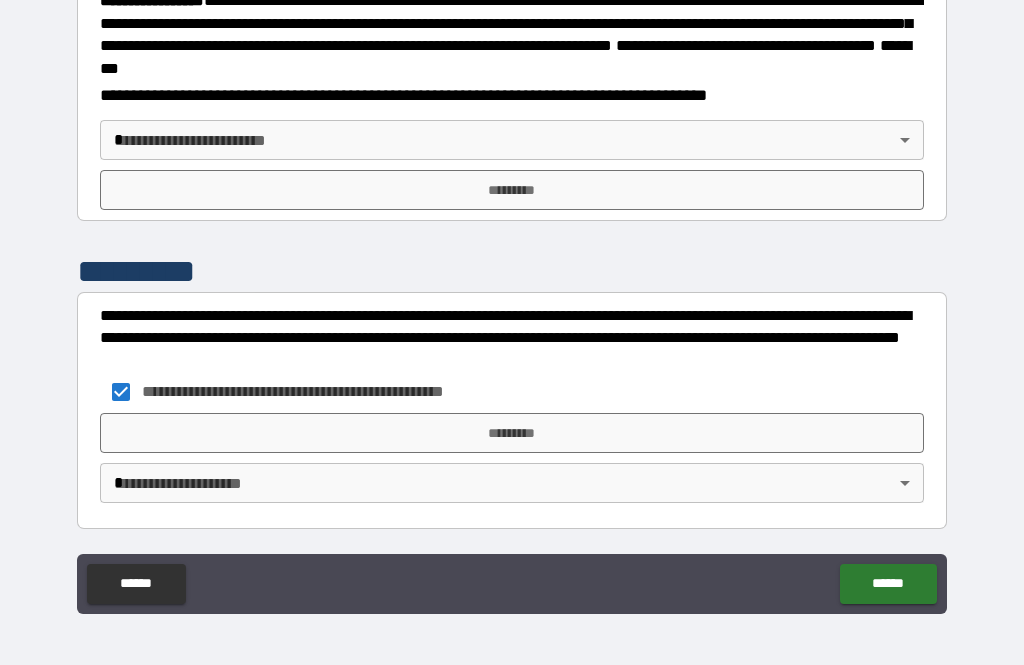 click on "*********" at bounding box center [512, 433] 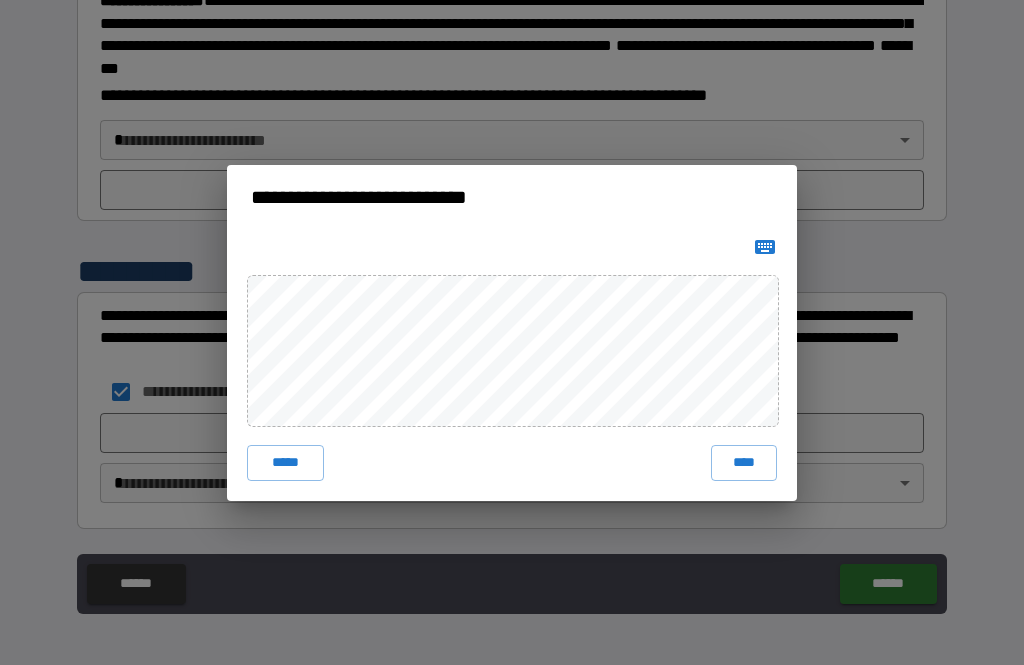click on "****" at bounding box center [744, 463] 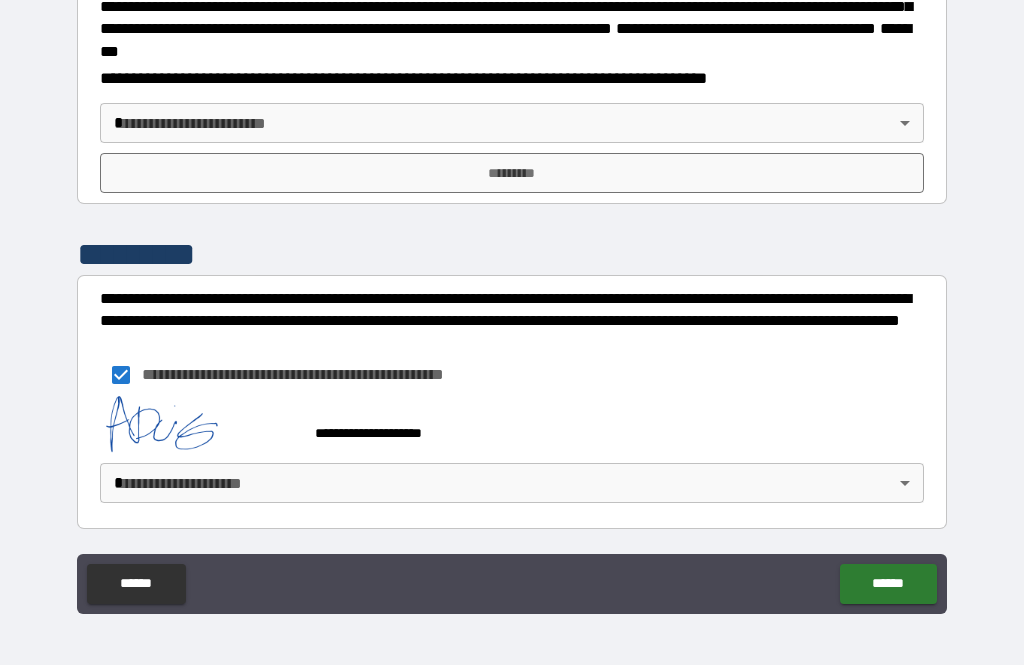 scroll, scrollTop: 2288, scrollLeft: 0, axis: vertical 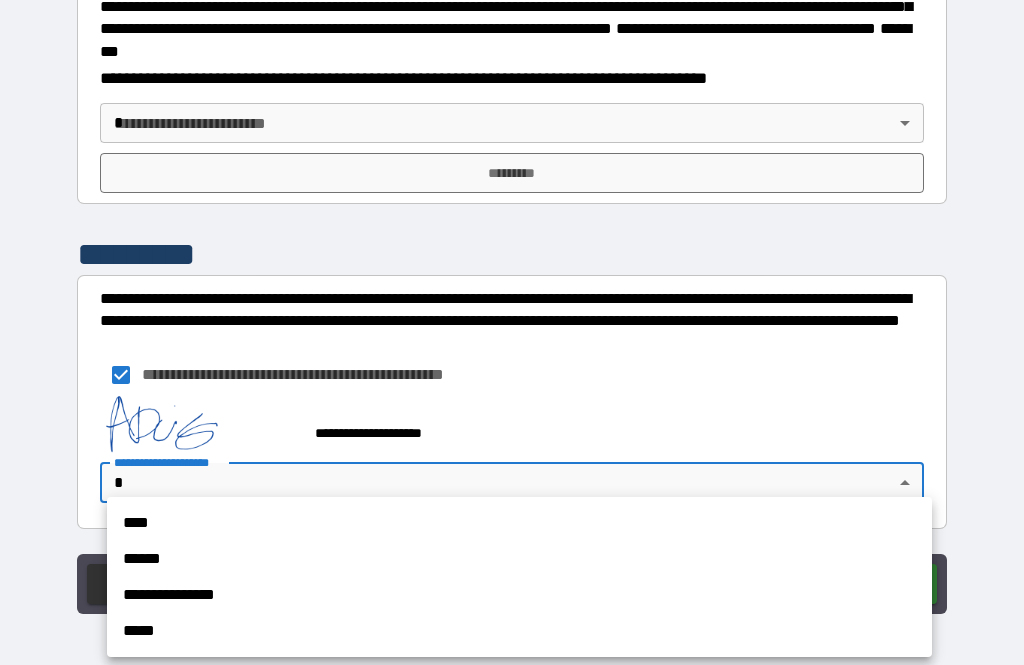 click on "**********" at bounding box center [519, 595] 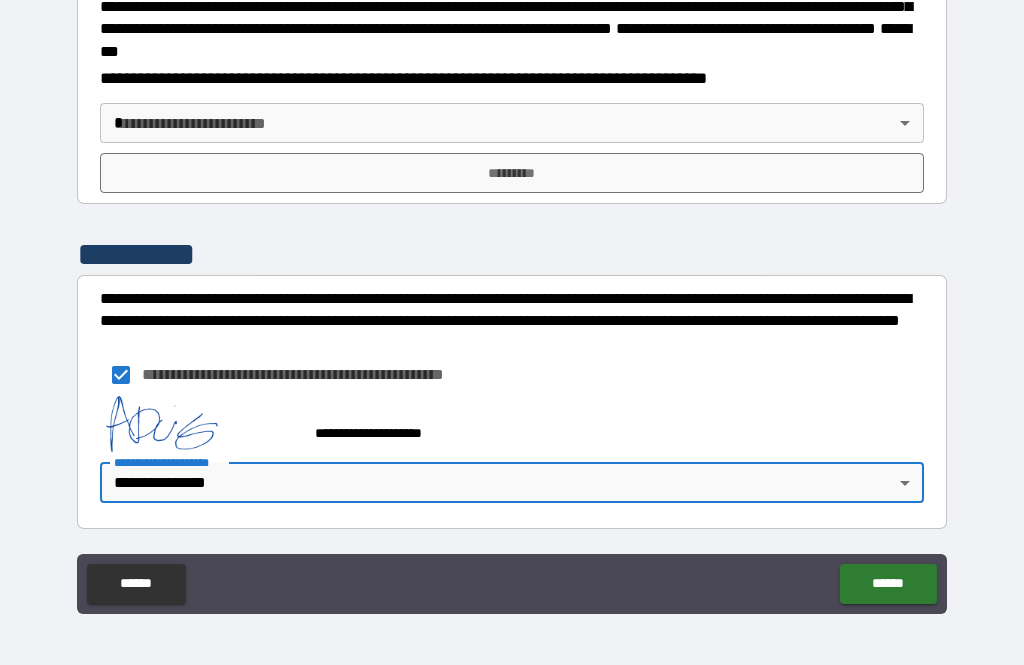 click on "******" at bounding box center [888, 584] 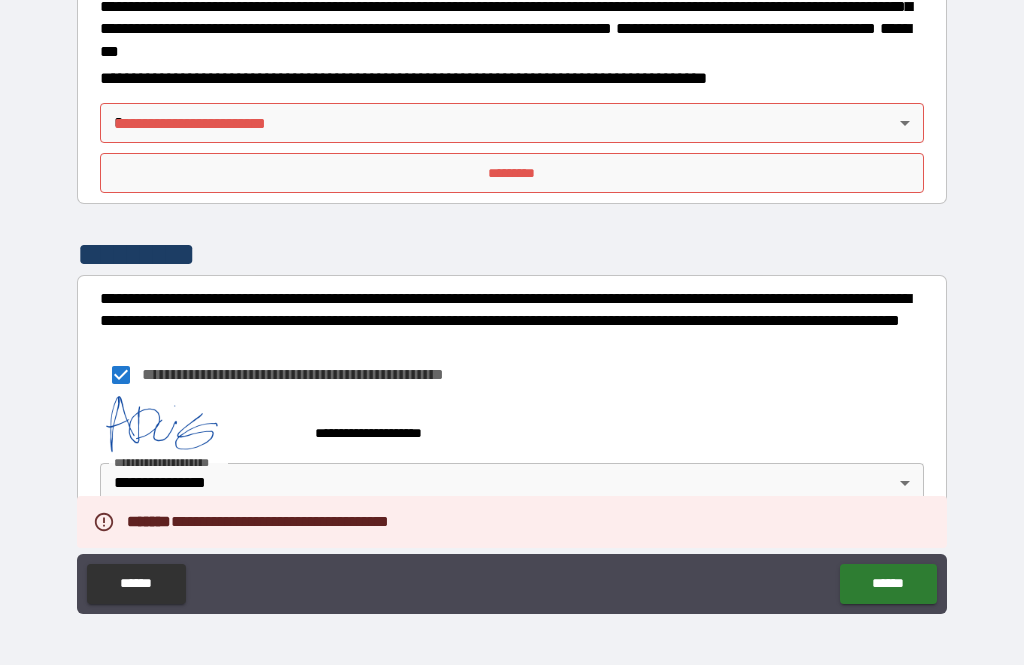 click on "**********" at bounding box center [512, 300] 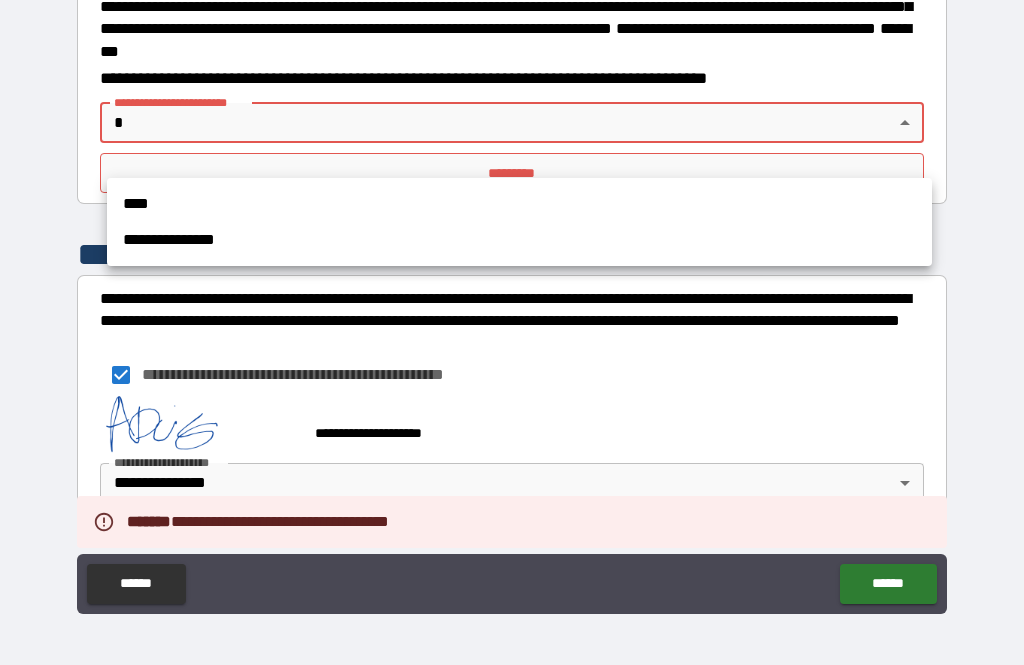 click on "**********" at bounding box center [519, 240] 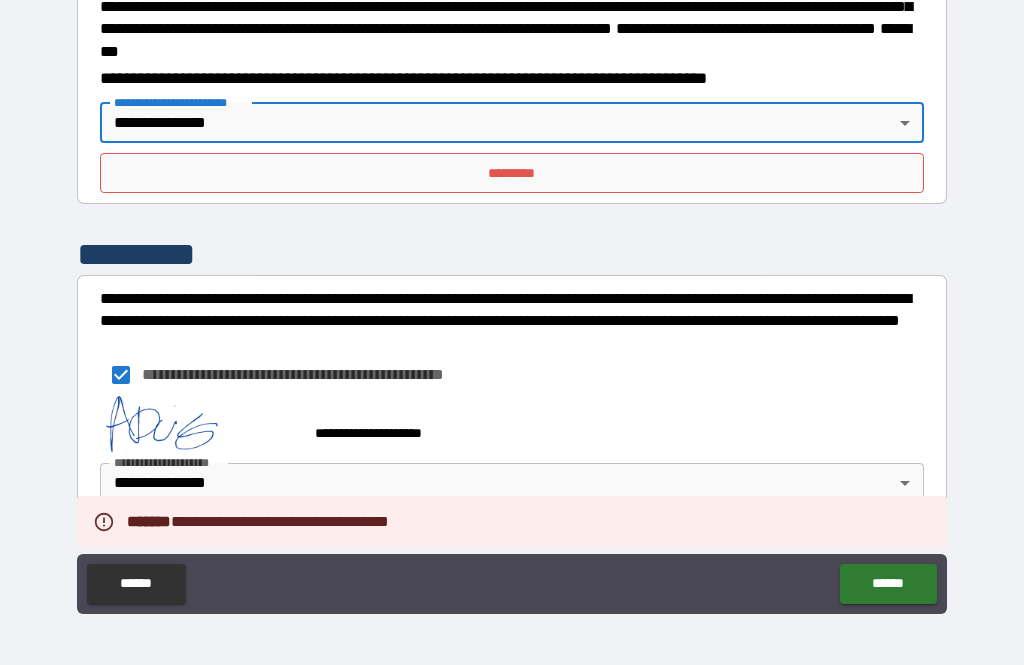 click on "*********" at bounding box center [512, 173] 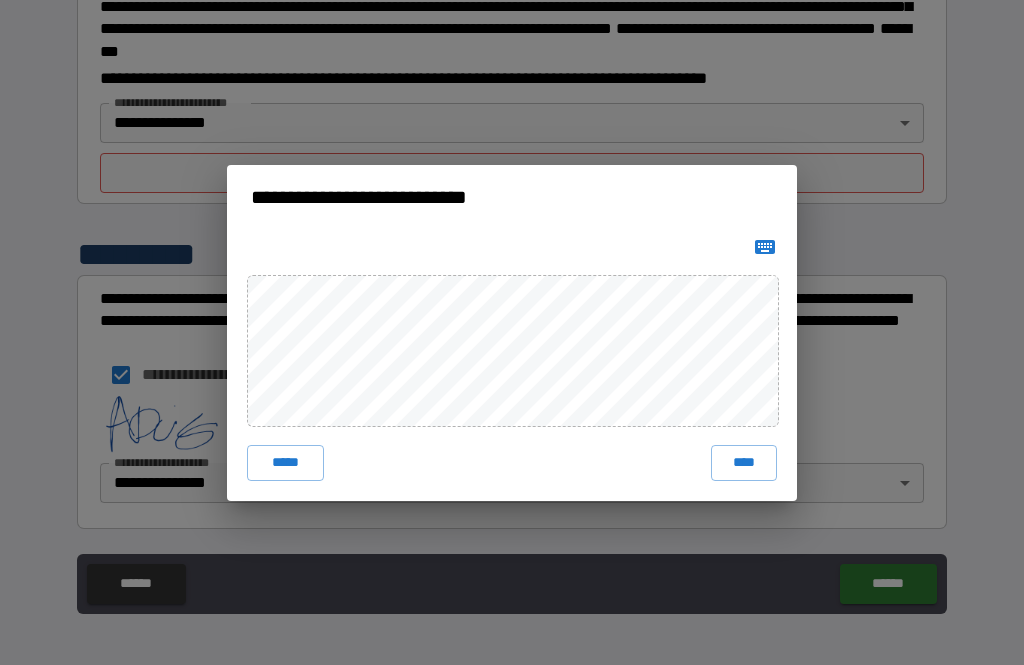 click on "****" at bounding box center (744, 463) 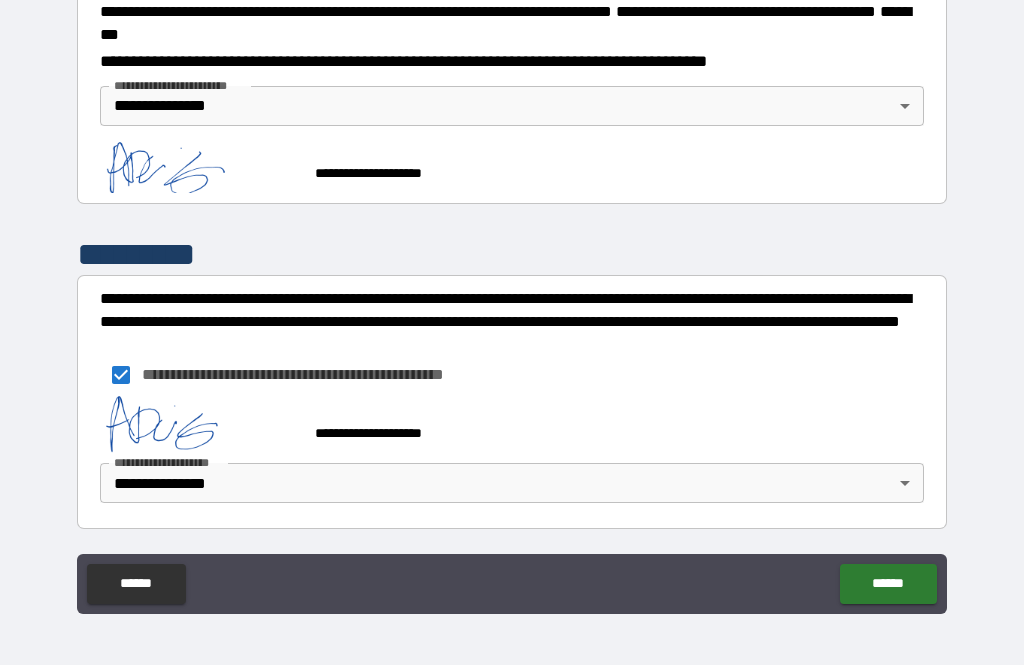 click on "******" at bounding box center [888, 584] 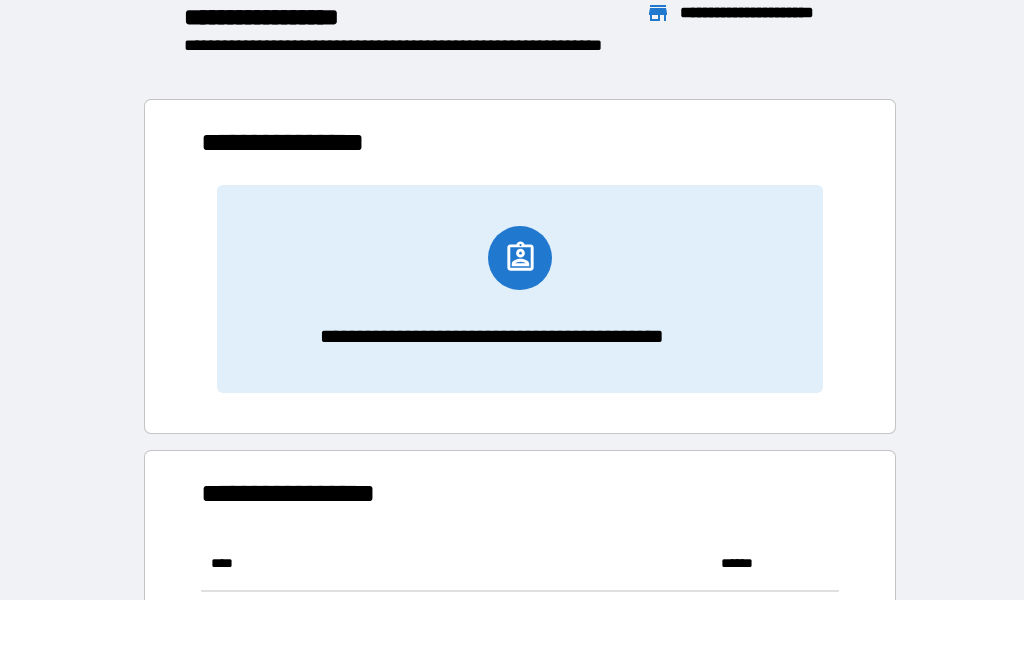 scroll, scrollTop: 1, scrollLeft: 1, axis: both 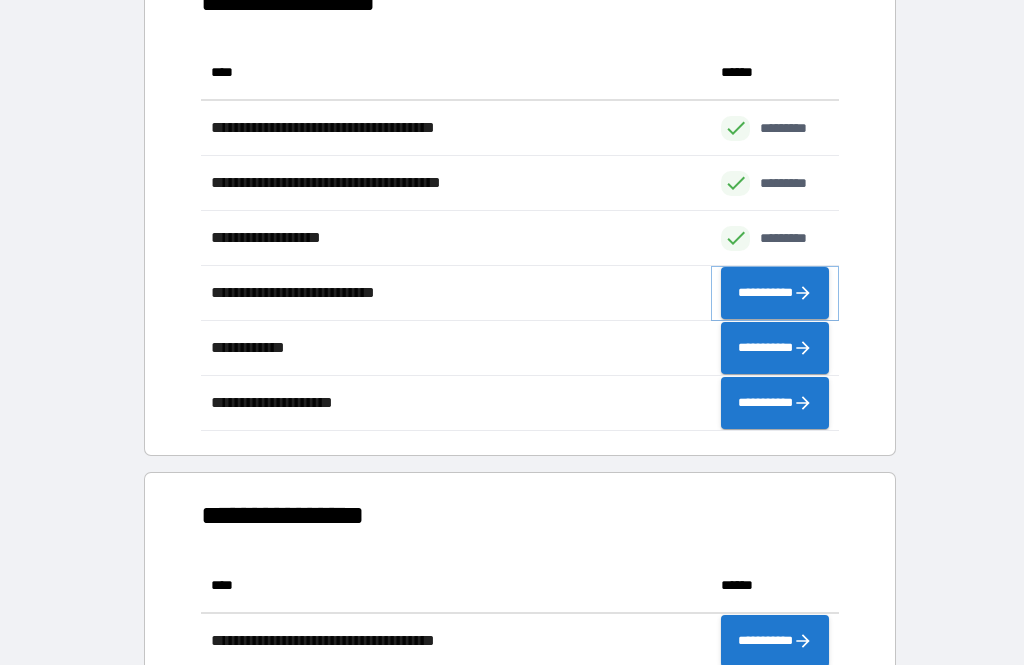 click on "**********" at bounding box center [775, 293] 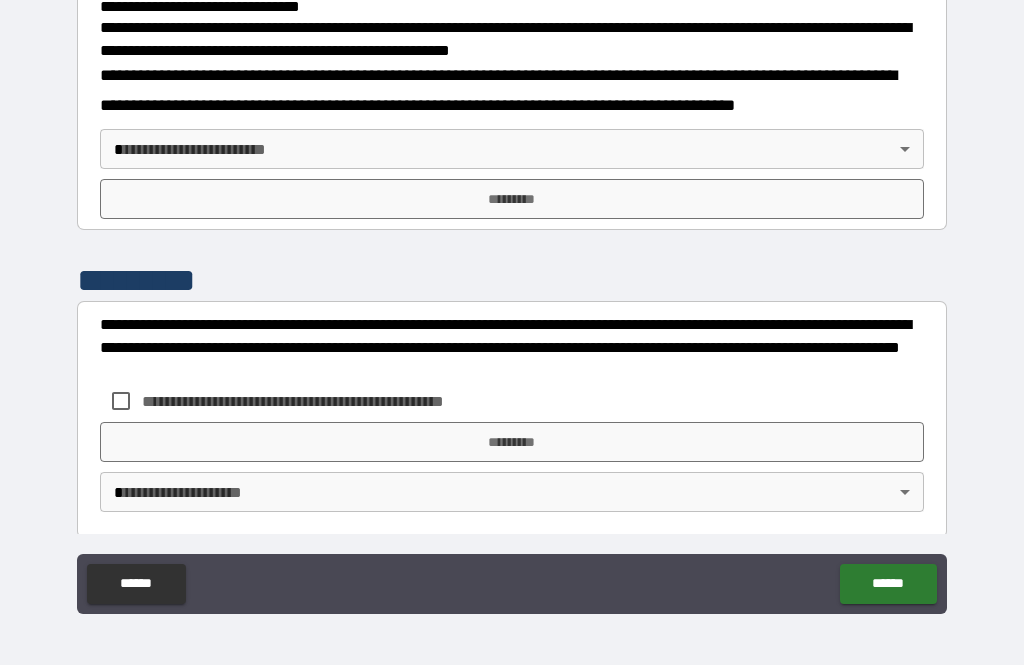 scroll, scrollTop: 716, scrollLeft: 0, axis: vertical 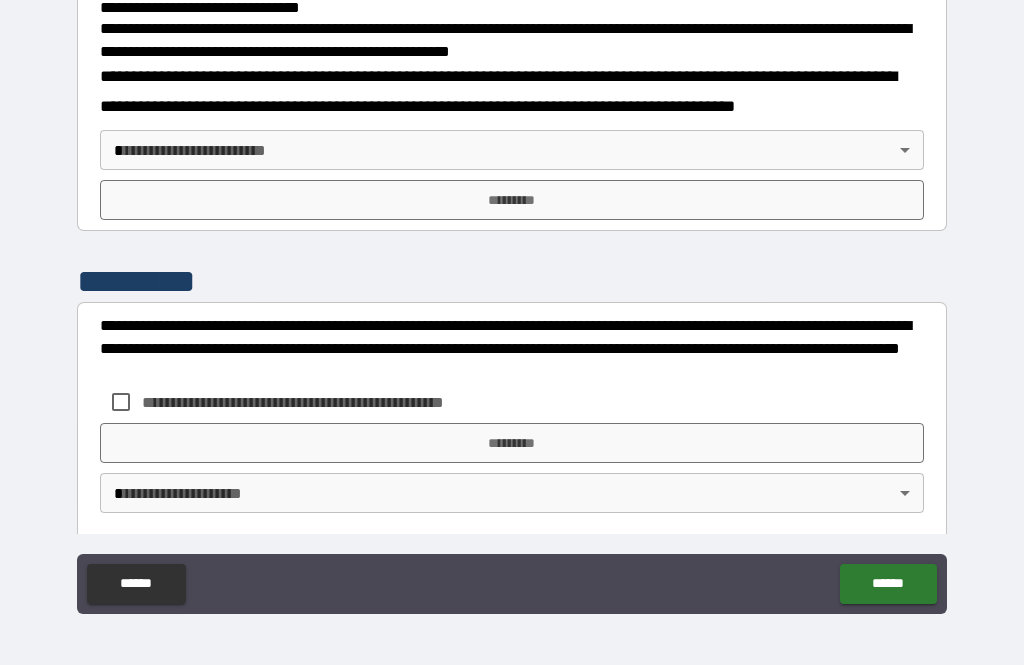 click on "**********" at bounding box center (512, 300) 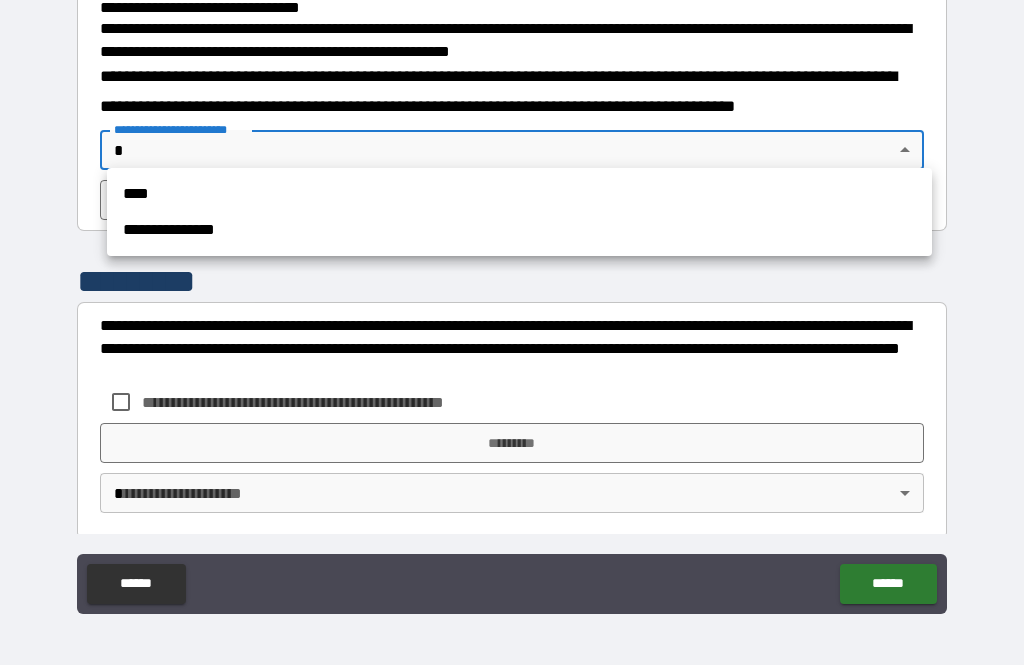 click on "**********" at bounding box center [519, 230] 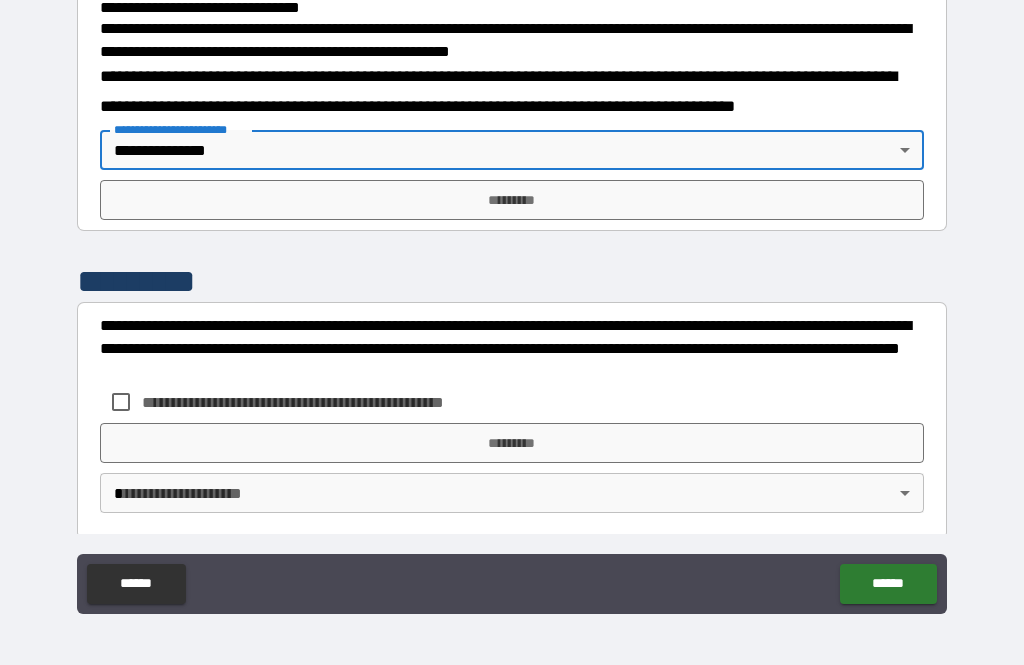 click on "*********" at bounding box center (512, 200) 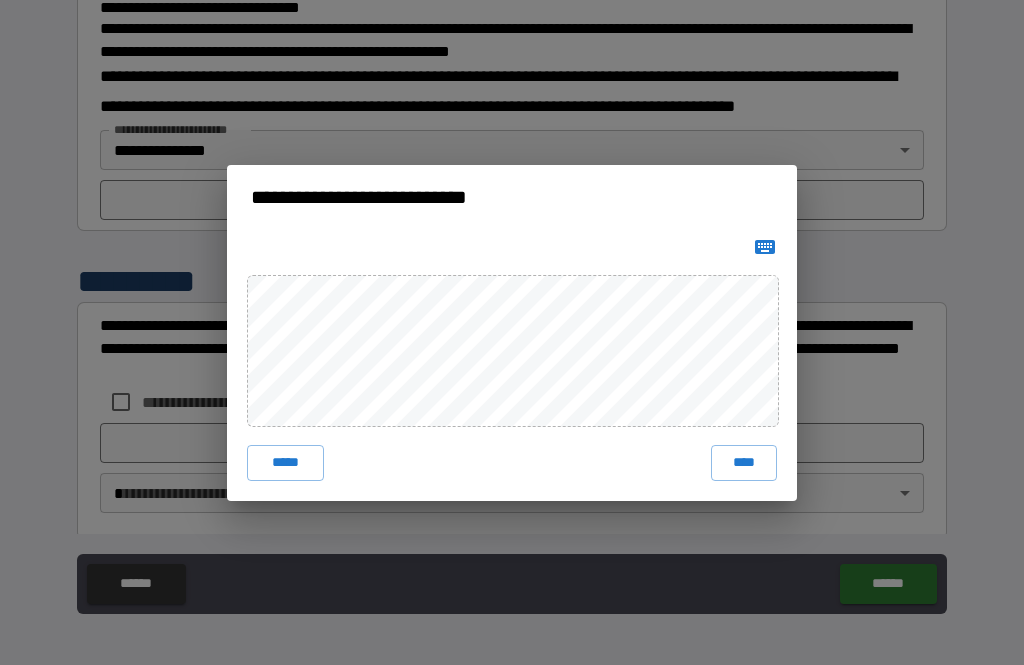 click on "****" at bounding box center (744, 463) 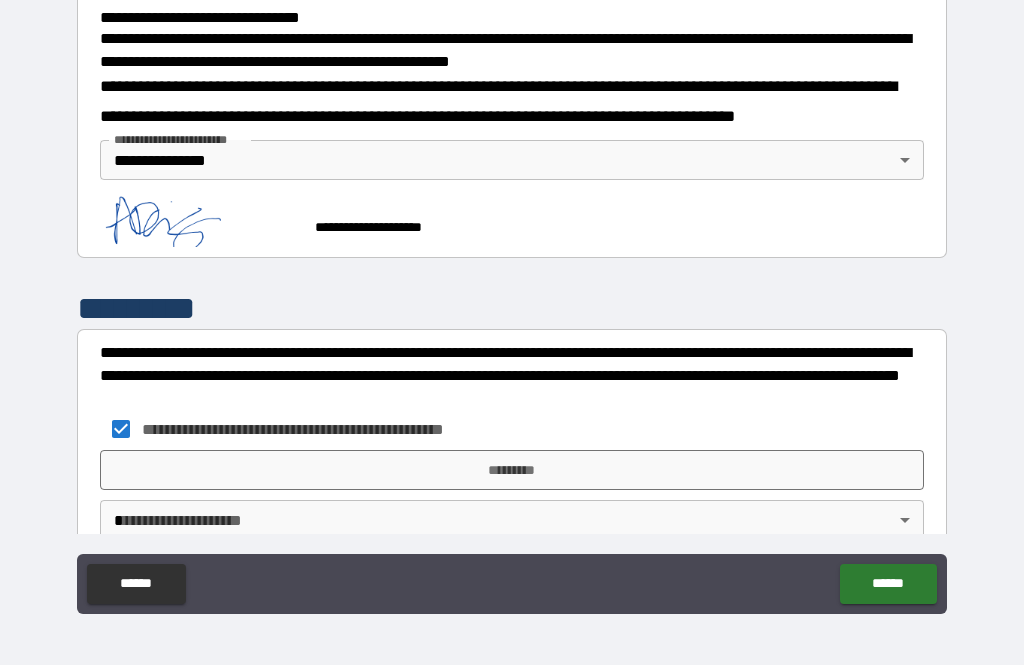 click on "*********" at bounding box center [512, 470] 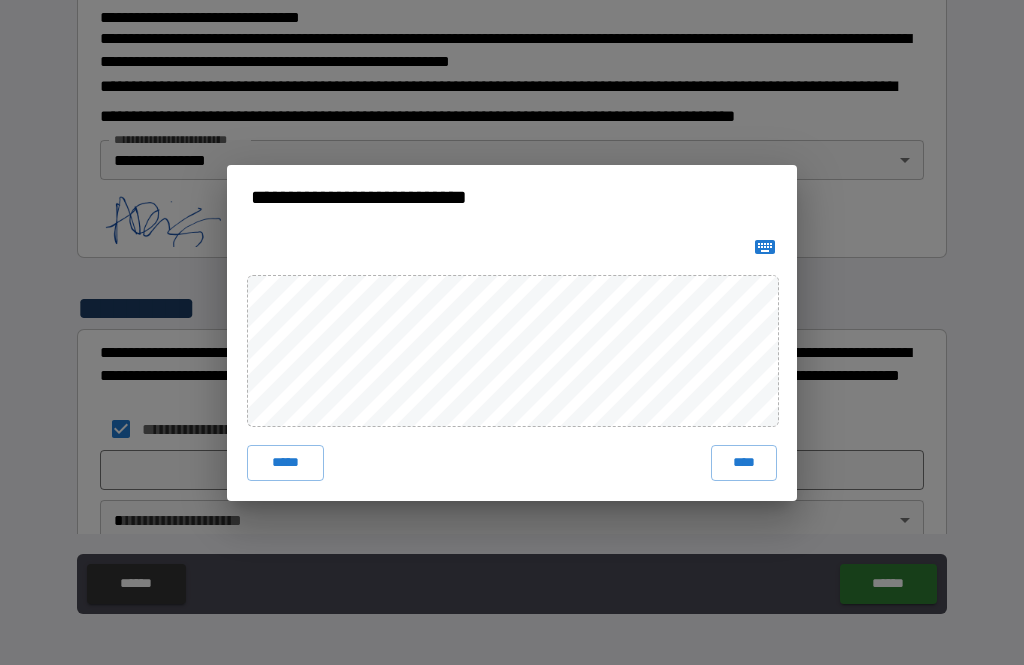 click on "****" at bounding box center [744, 463] 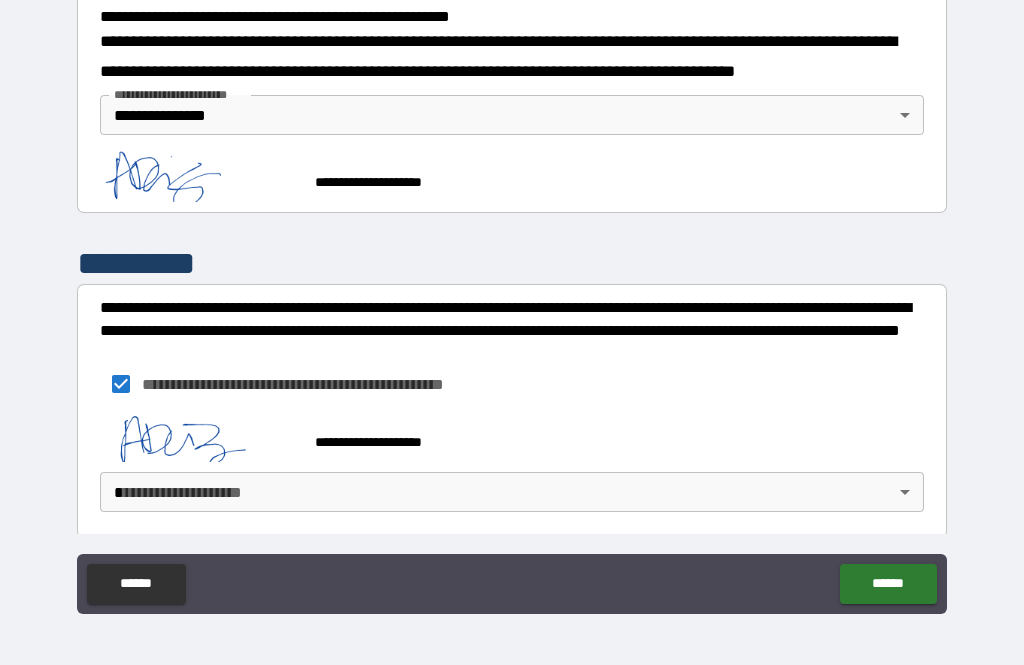 scroll, scrollTop: 750, scrollLeft: 0, axis: vertical 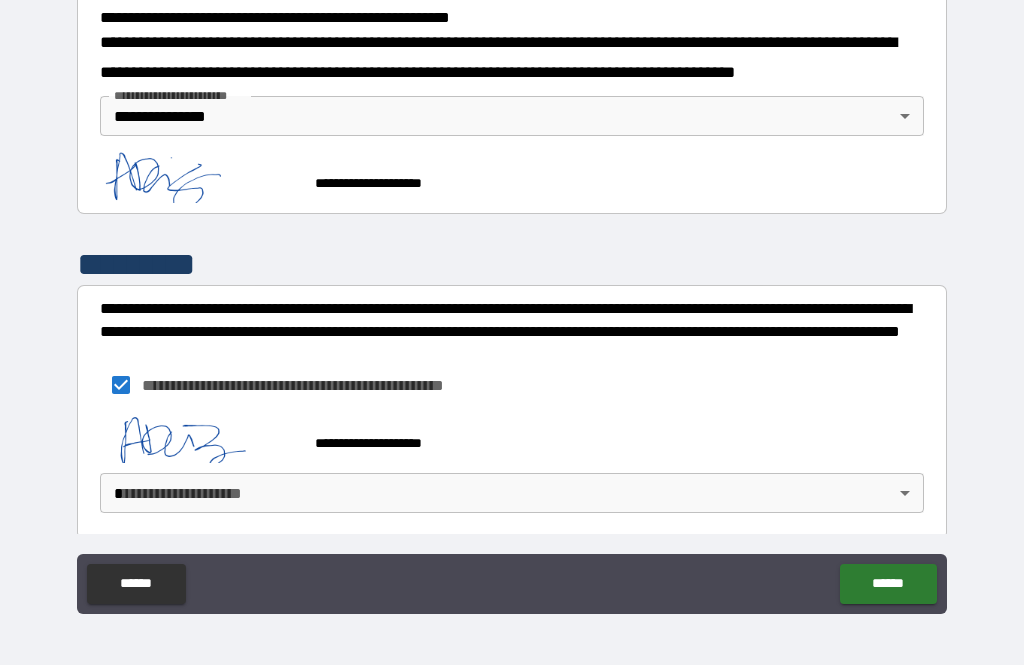 click on "**********" at bounding box center (512, 300) 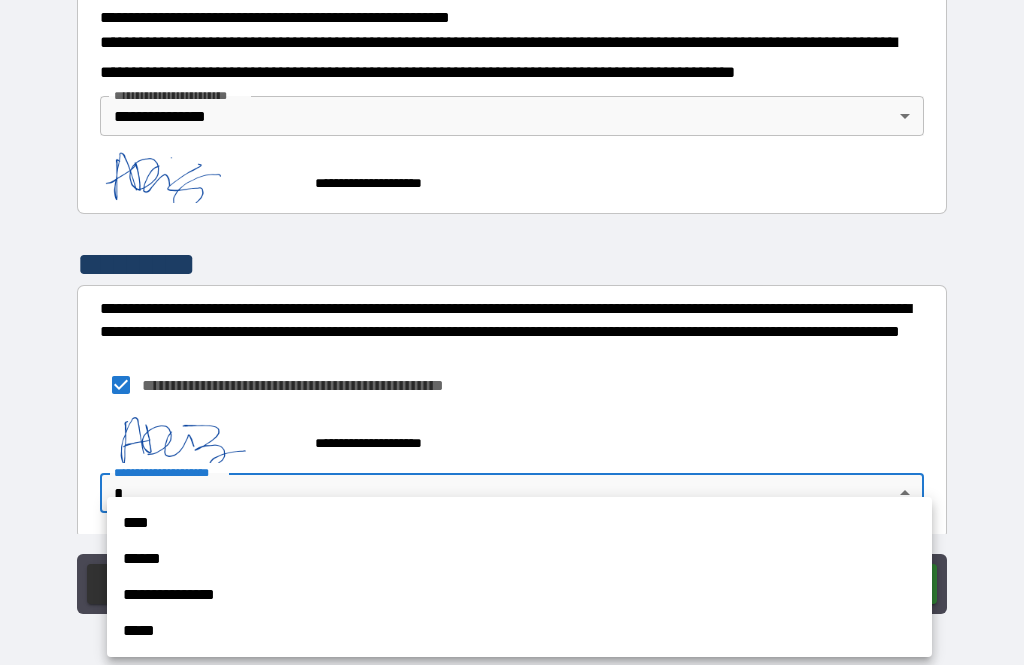 click on "**********" at bounding box center [519, 595] 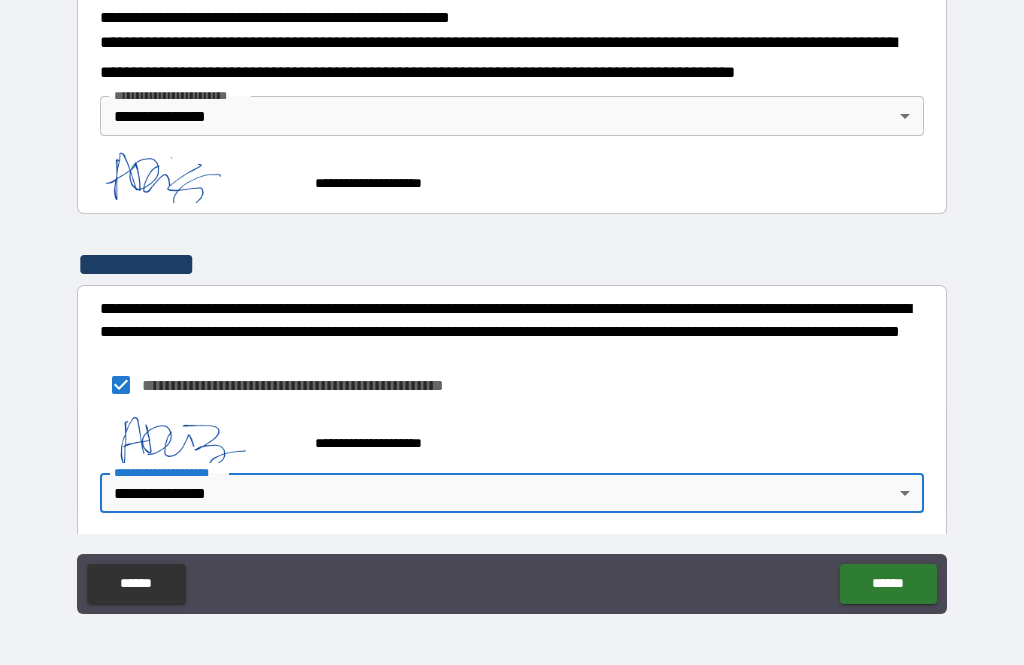click on "******" at bounding box center [888, 584] 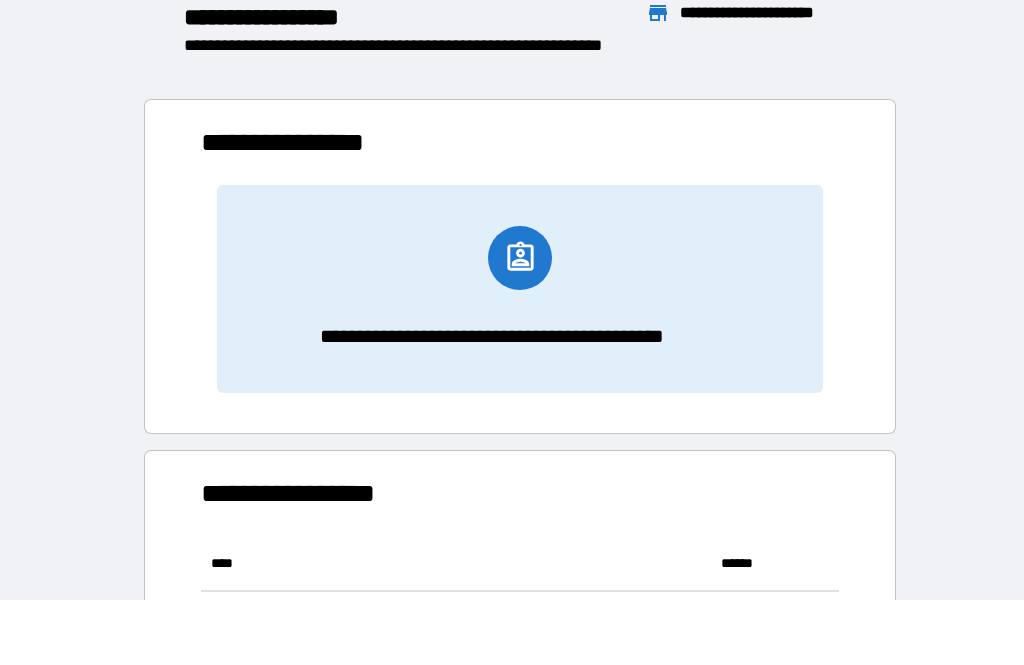 scroll, scrollTop: 1, scrollLeft: 1, axis: both 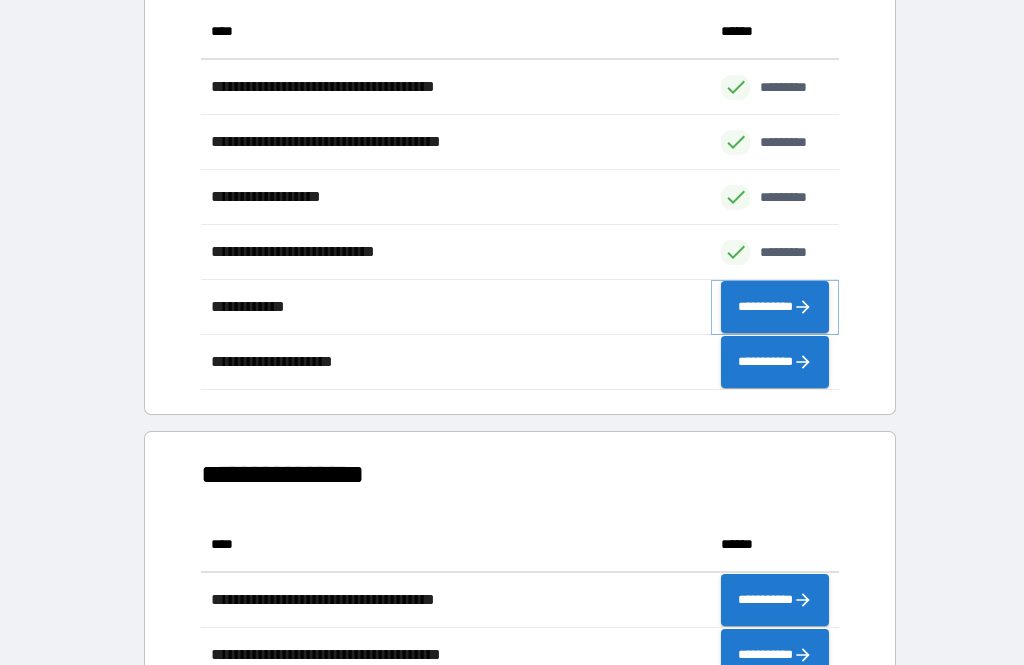 click on "**********" at bounding box center (775, 307) 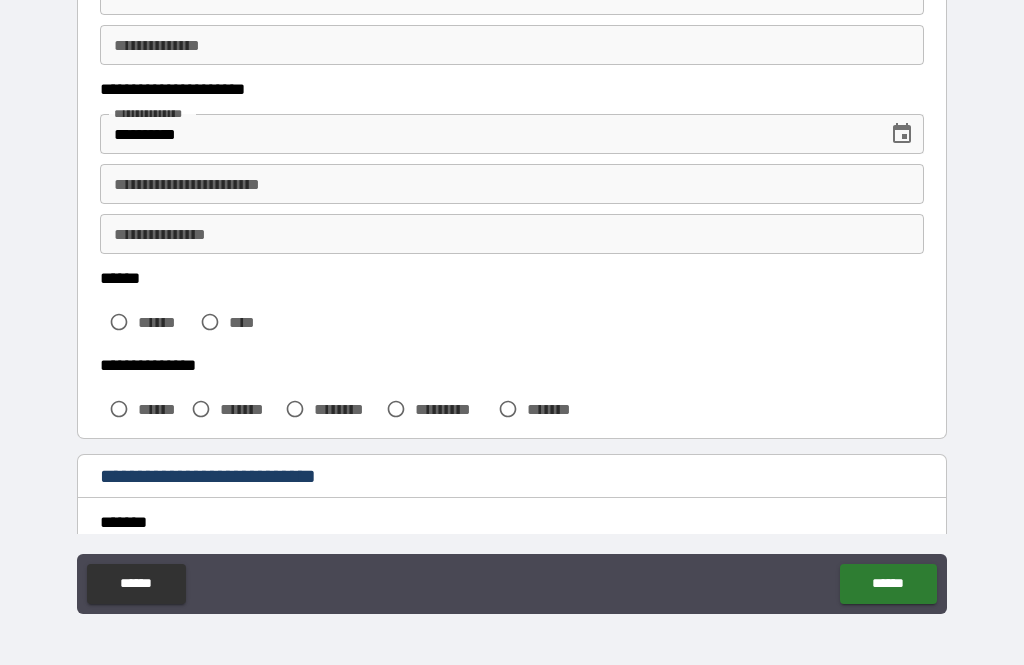 scroll, scrollTop: 262, scrollLeft: 0, axis: vertical 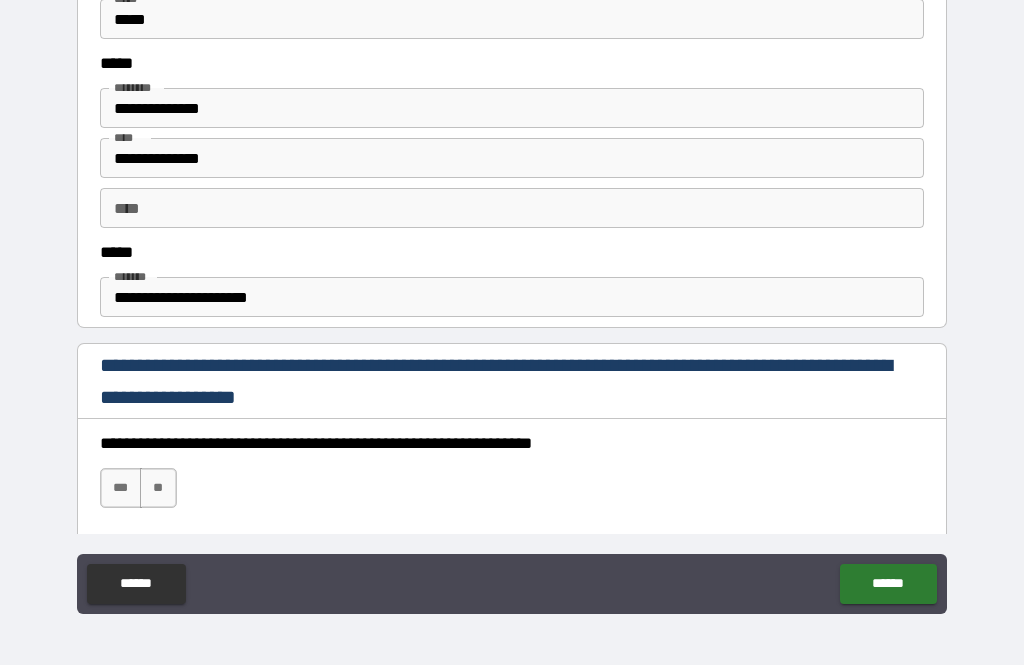 click on "**********" at bounding box center [512, 302] 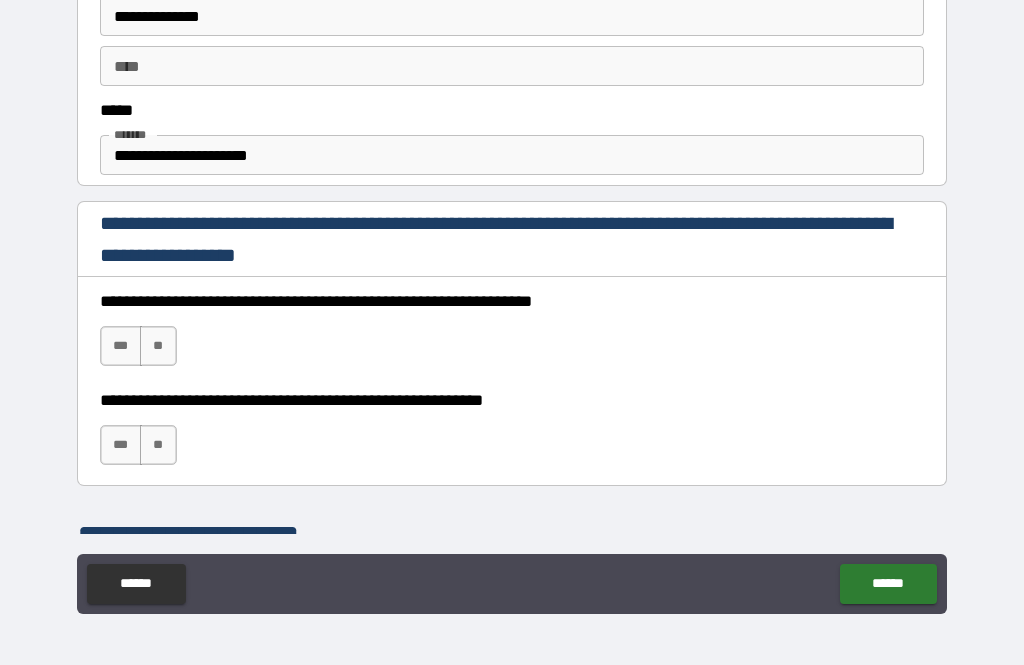 scroll, scrollTop: 1145, scrollLeft: 0, axis: vertical 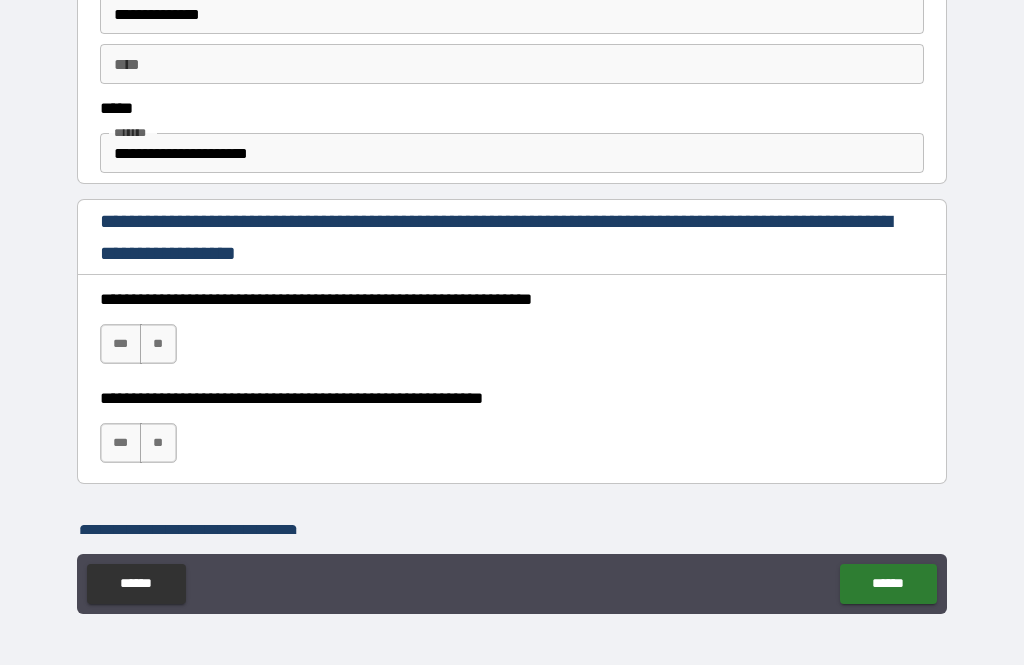 click on "***" at bounding box center (121, 344) 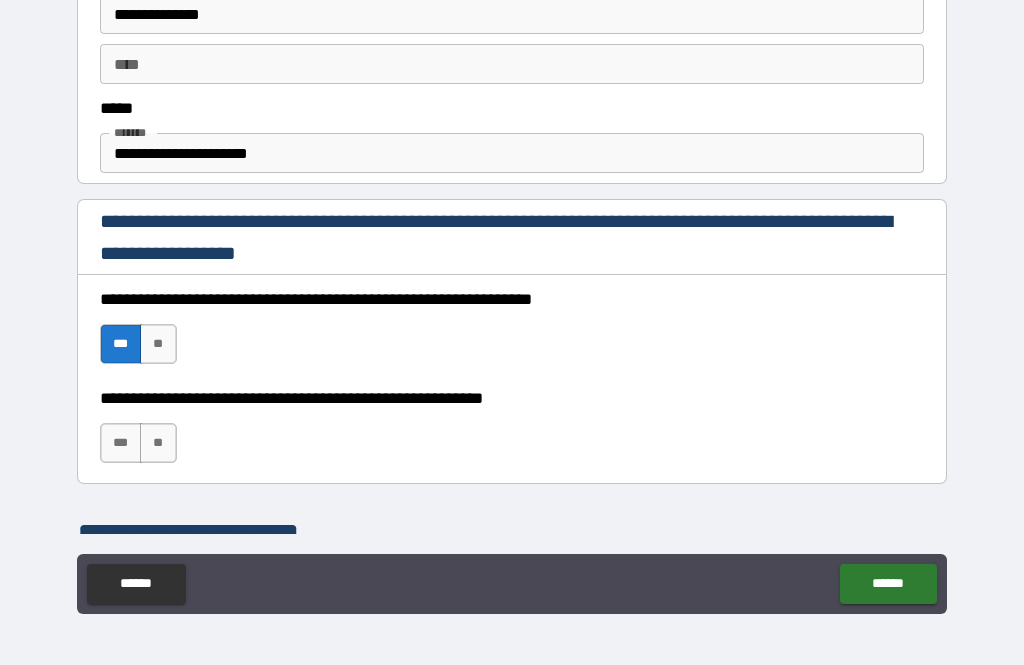 click on "***" at bounding box center [121, 443] 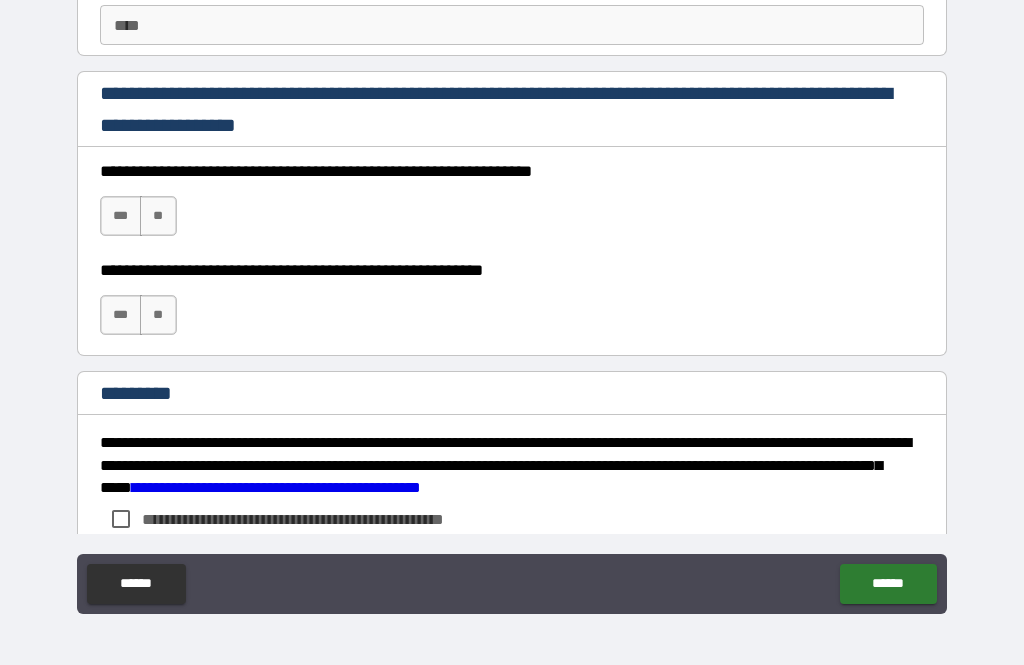 click on "**********" at bounding box center [512, 302] 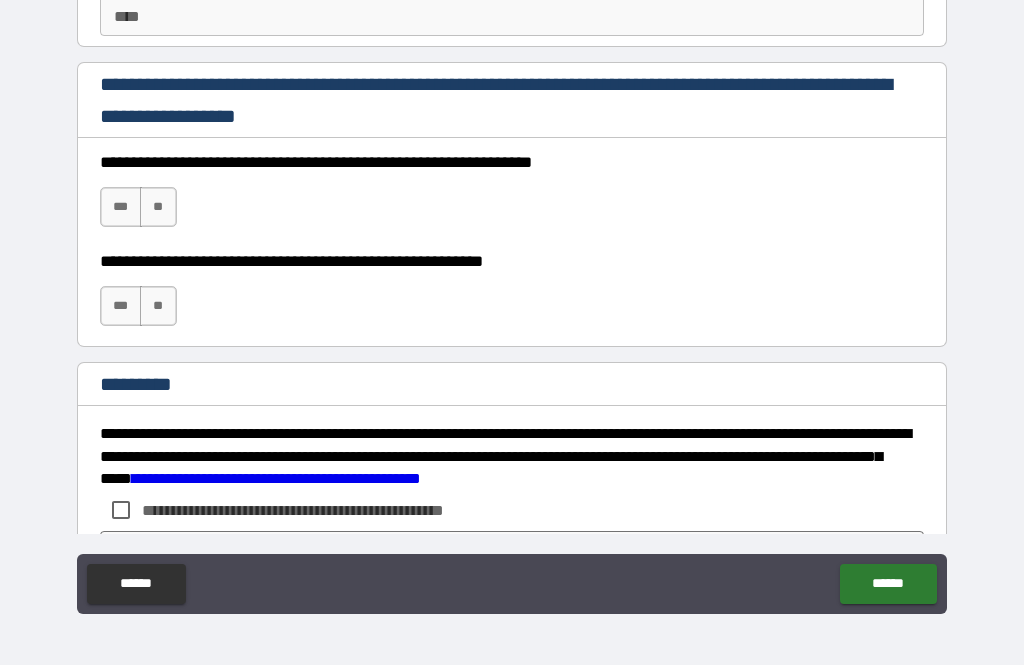 scroll, scrollTop: 2920, scrollLeft: 0, axis: vertical 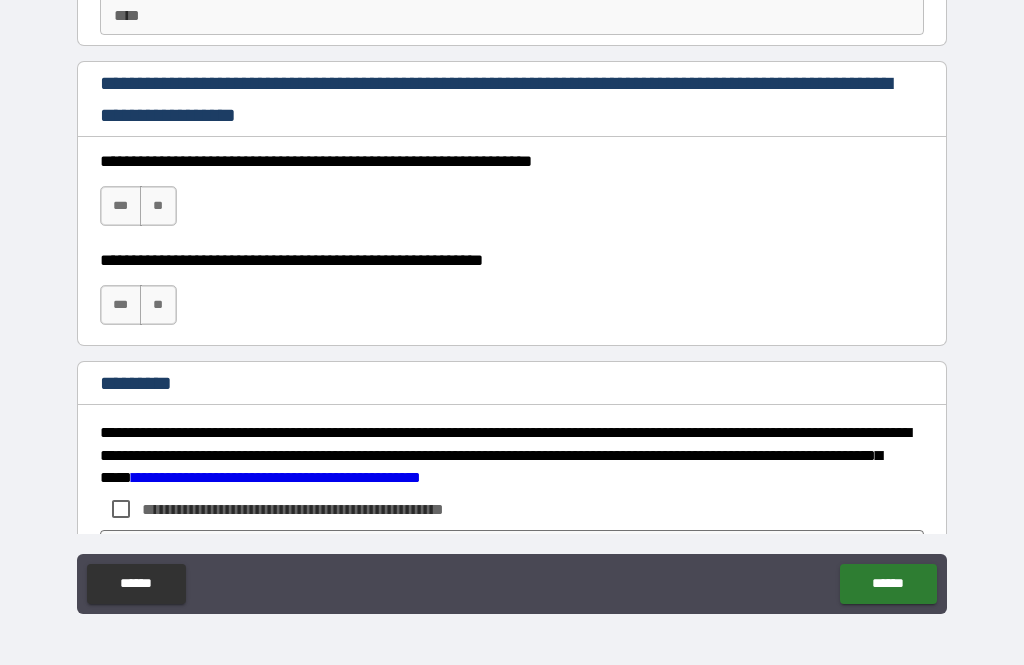 click on "***" at bounding box center [121, 206] 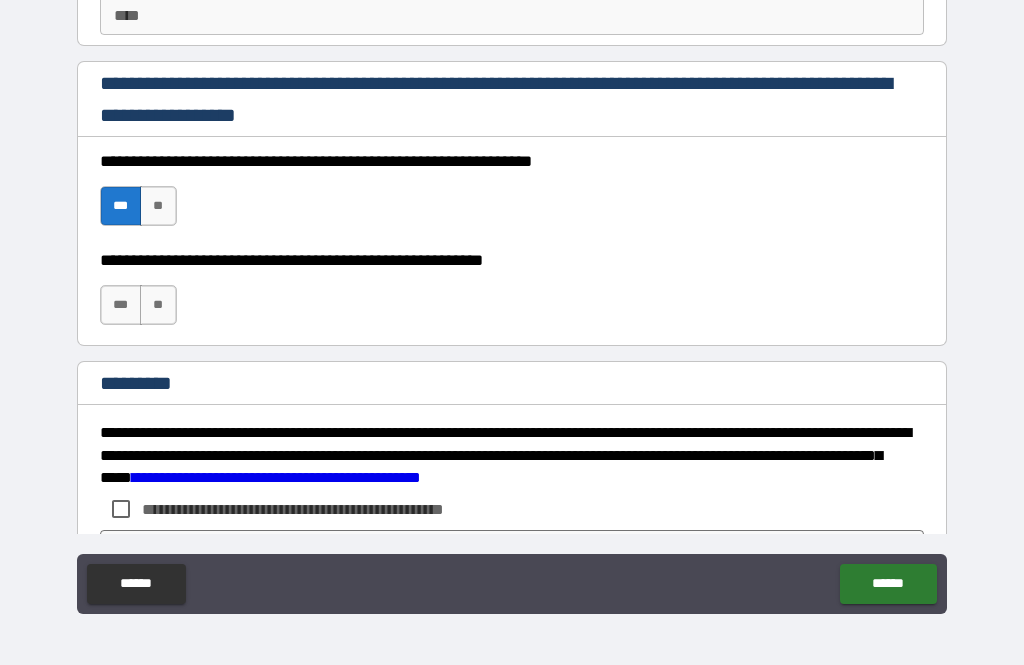 click on "***" at bounding box center [121, 305] 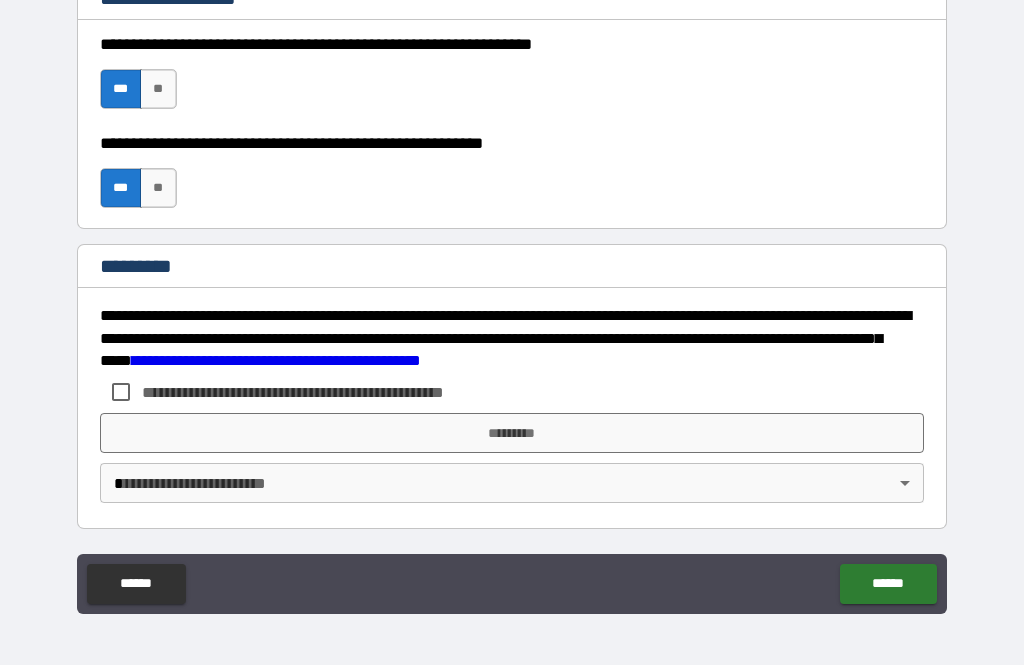 scroll, scrollTop: 3037, scrollLeft: 0, axis: vertical 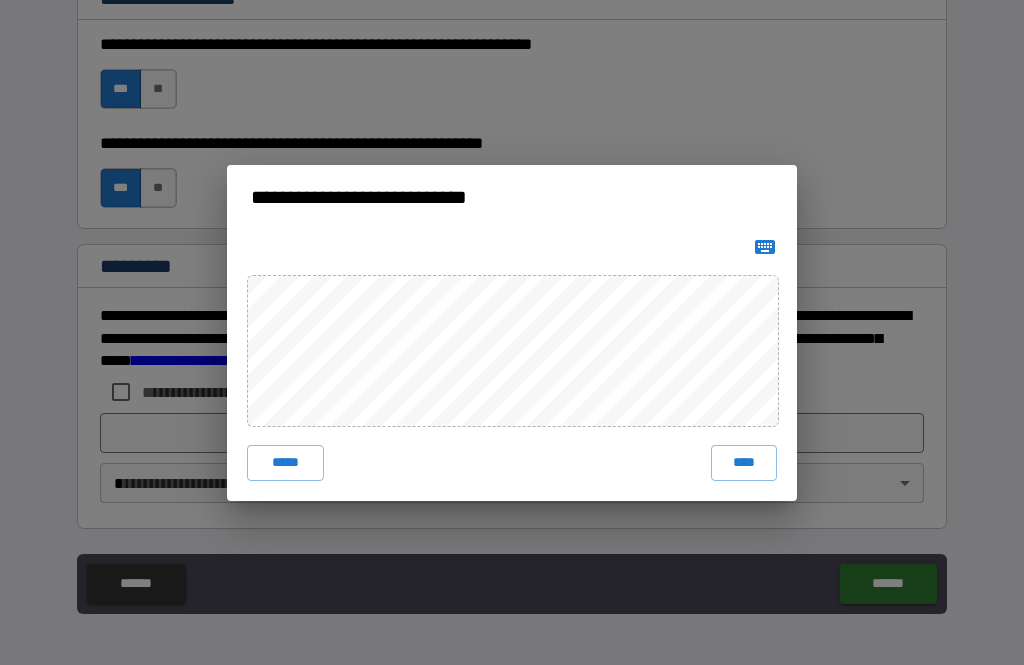 click on "****" at bounding box center [744, 463] 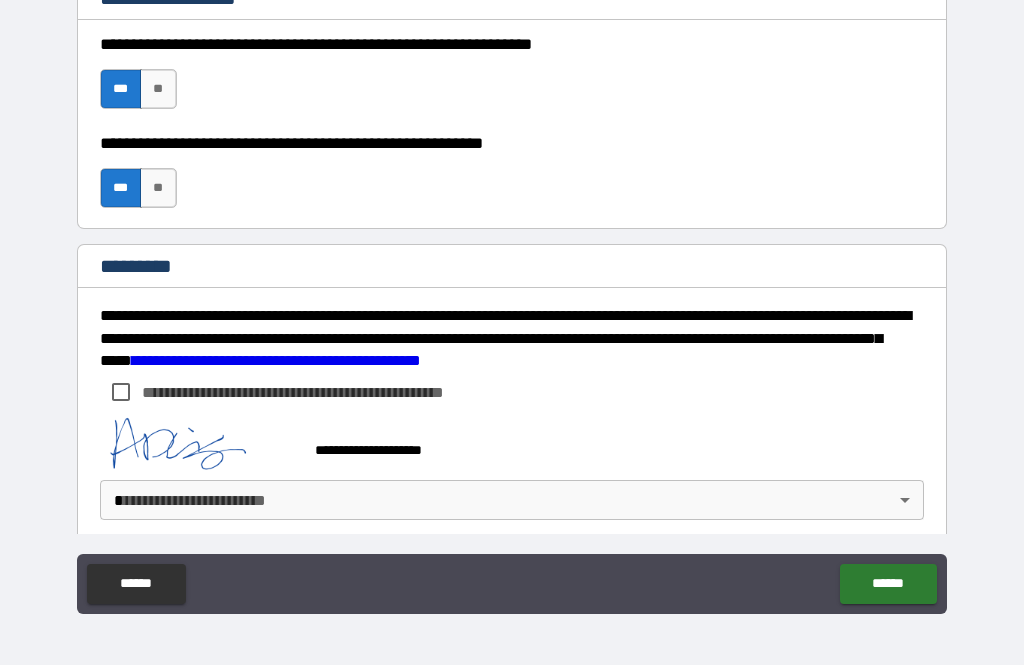 click on "**********" at bounding box center (512, 300) 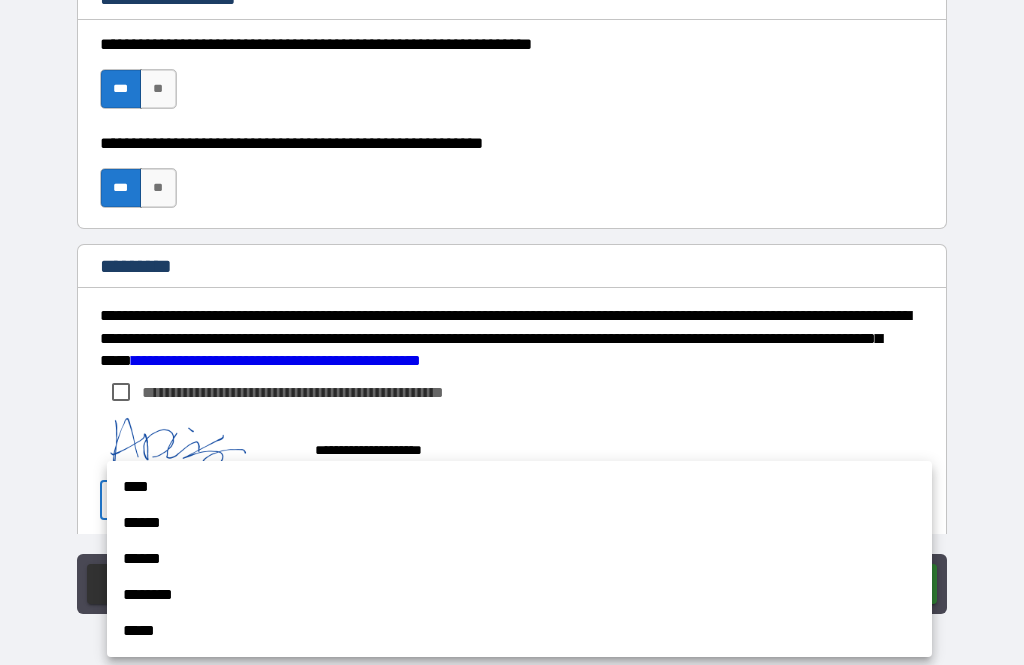 click on "******" at bounding box center [519, 523] 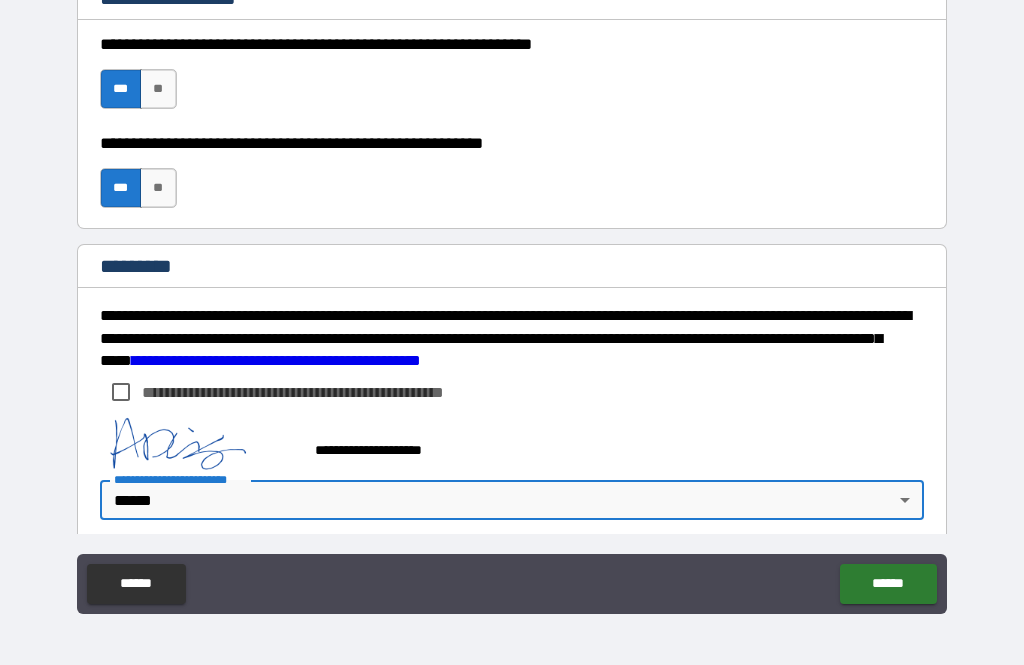 click on "******" at bounding box center (888, 584) 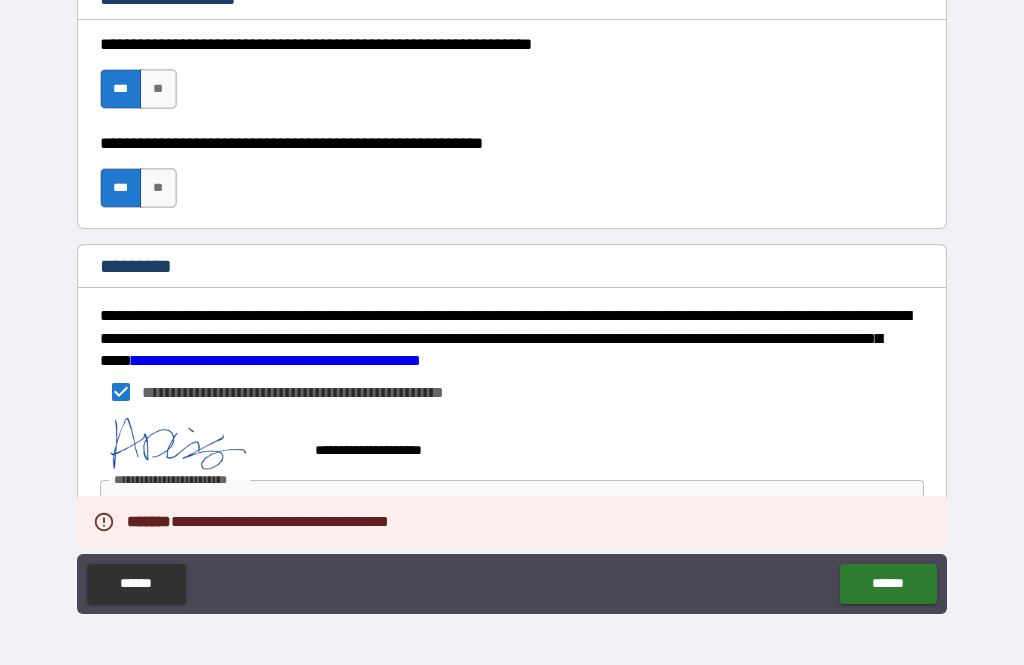 click on "******" at bounding box center (888, 584) 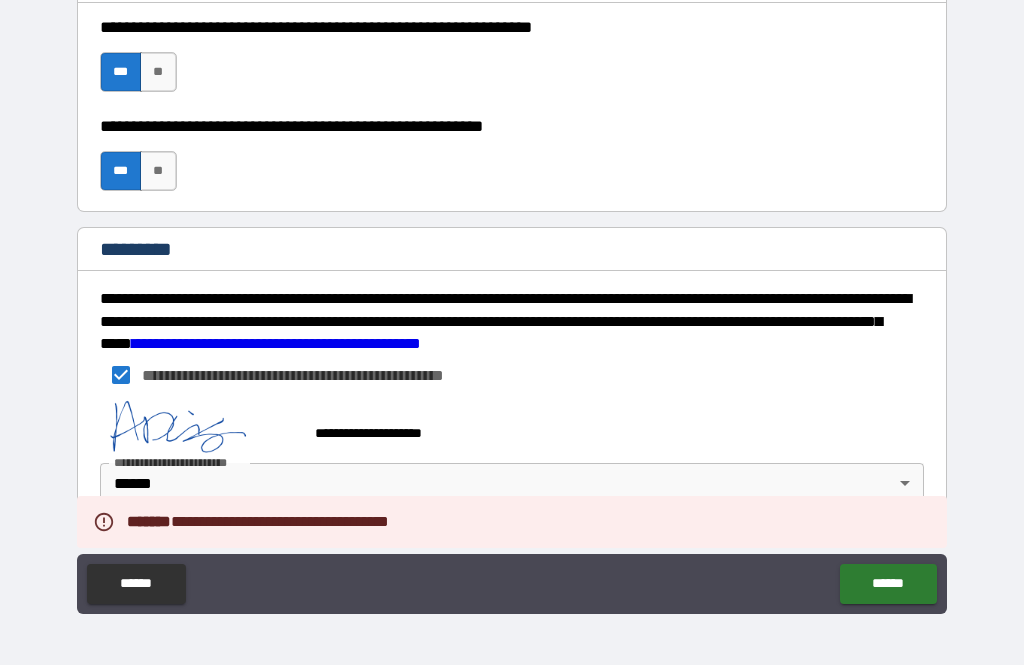 scroll, scrollTop: 3054, scrollLeft: 0, axis: vertical 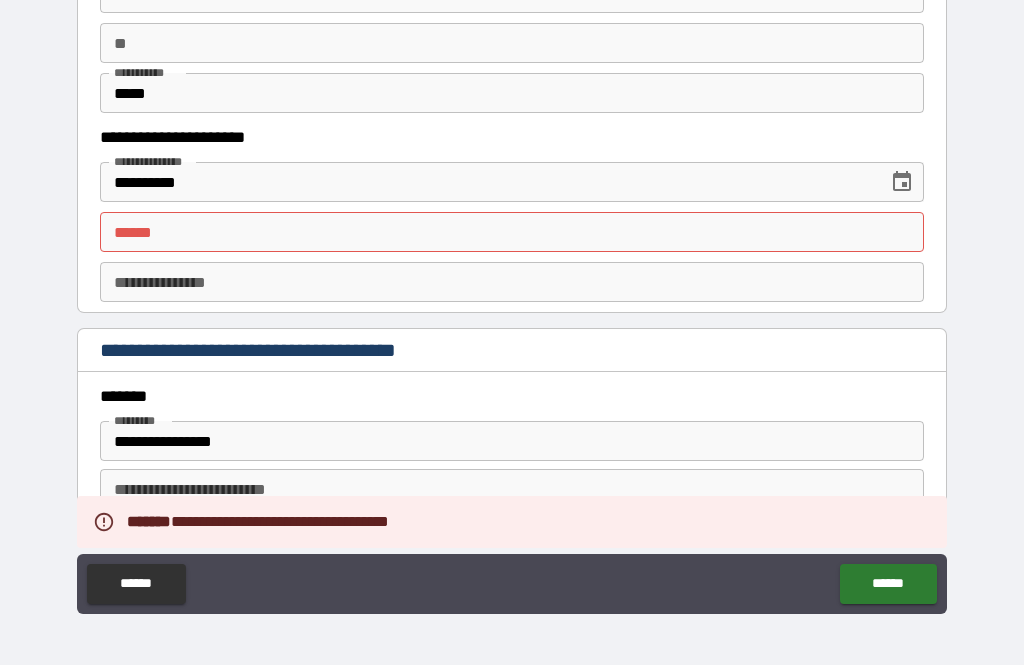 click on "**********" at bounding box center [512, 302] 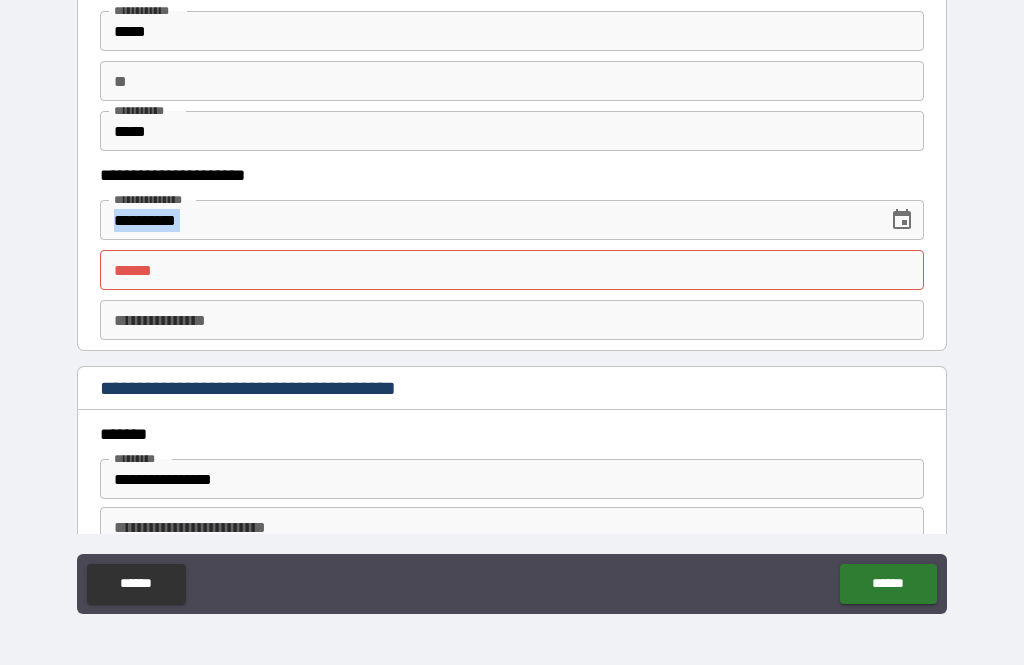 scroll, scrollTop: 1986, scrollLeft: 0, axis: vertical 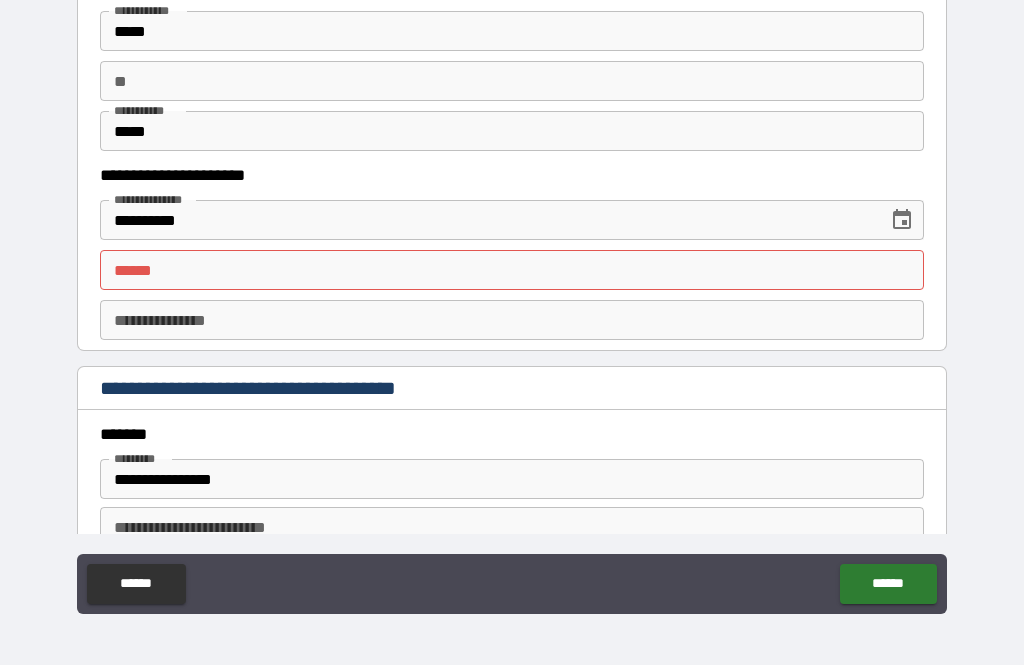 click on "****   *" at bounding box center (512, 270) 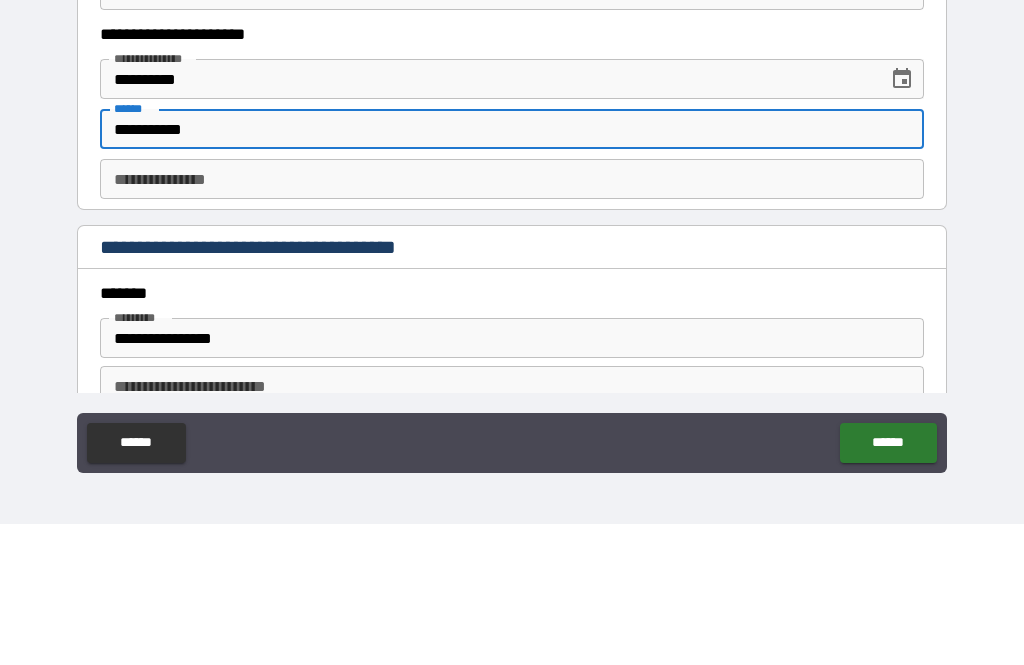 type on "**********" 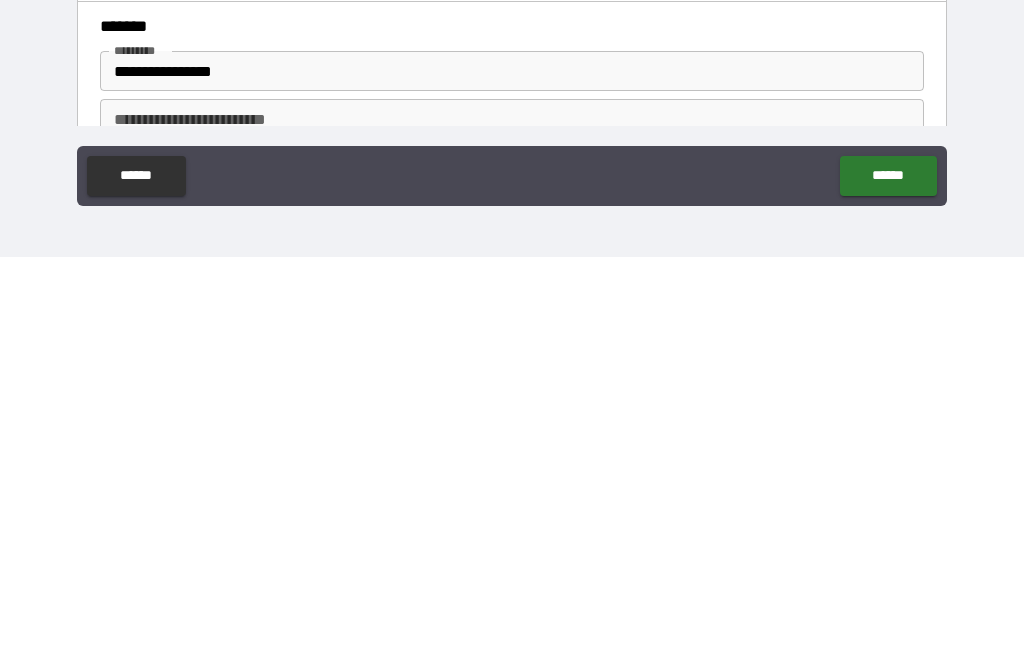 click on "******" at bounding box center [888, 584] 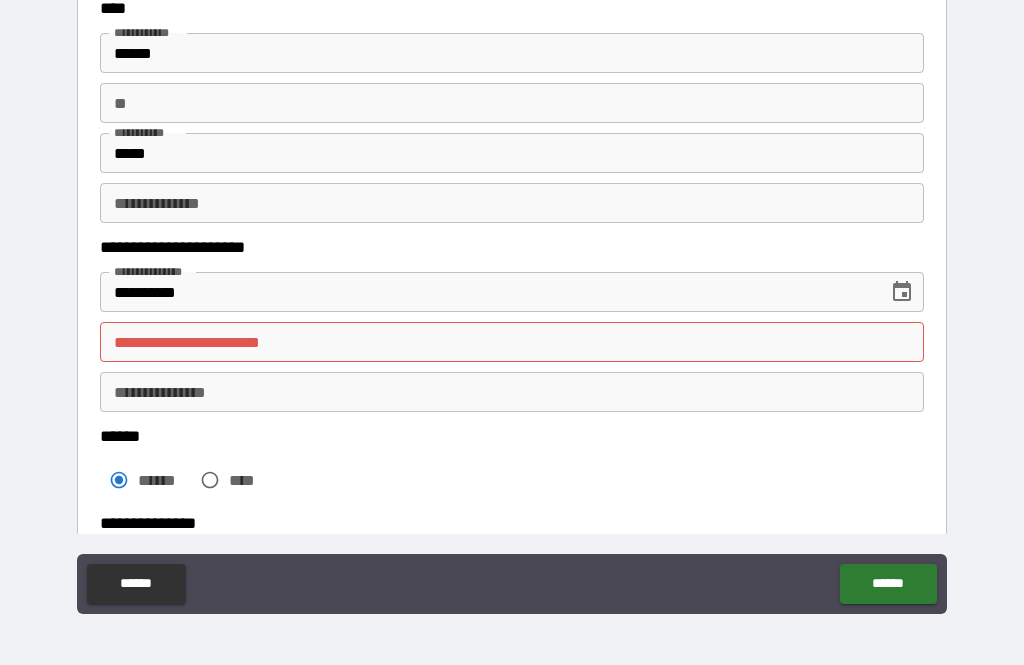 scroll, scrollTop: 115, scrollLeft: 0, axis: vertical 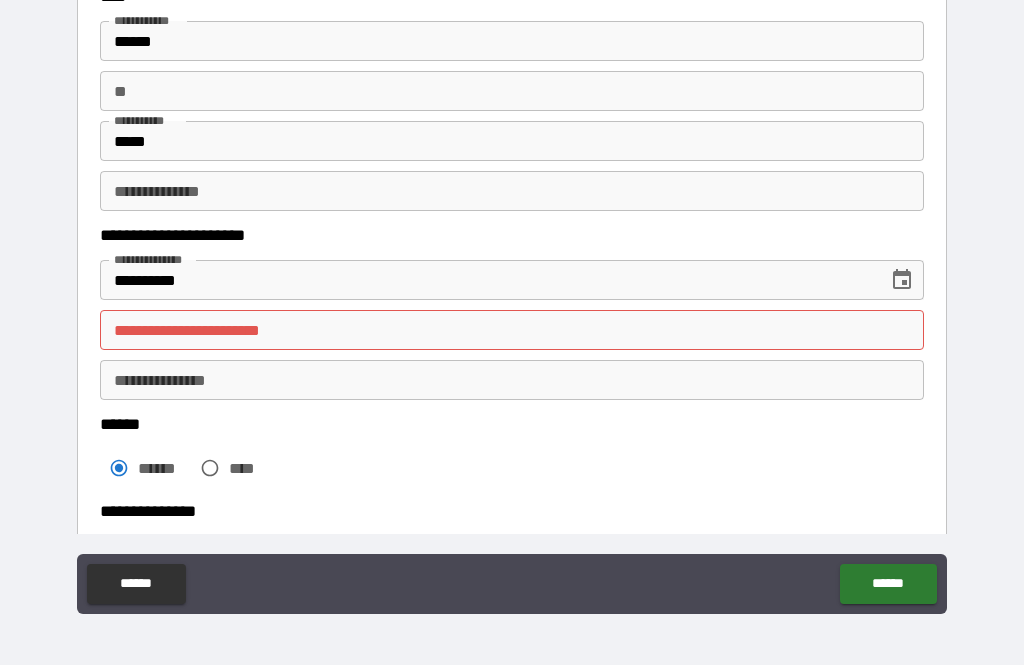 click on "**********" at bounding box center [512, 302] 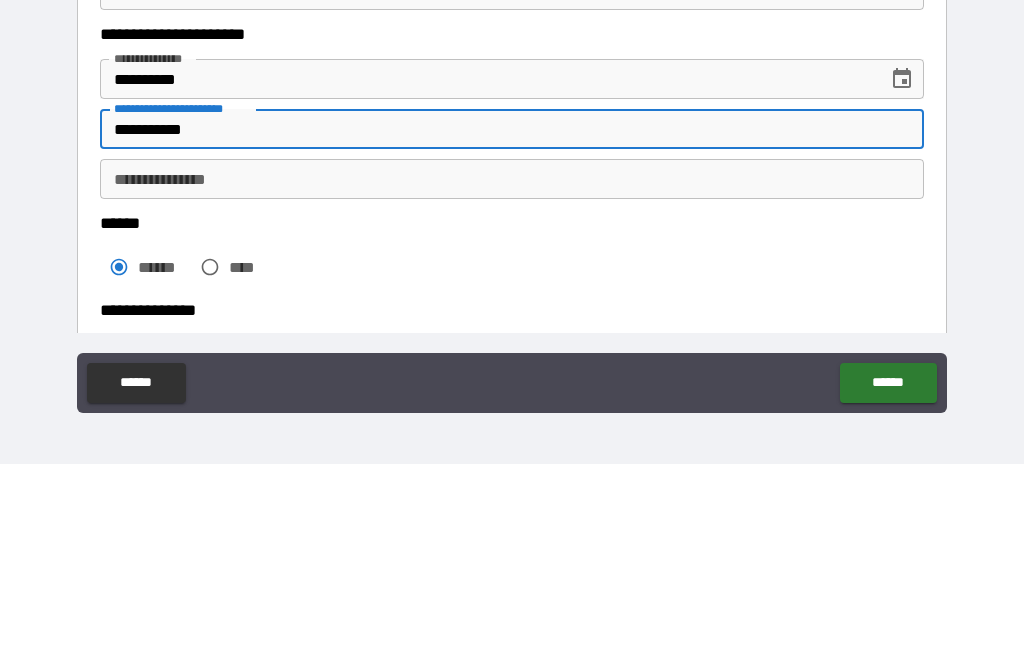 type on "**********" 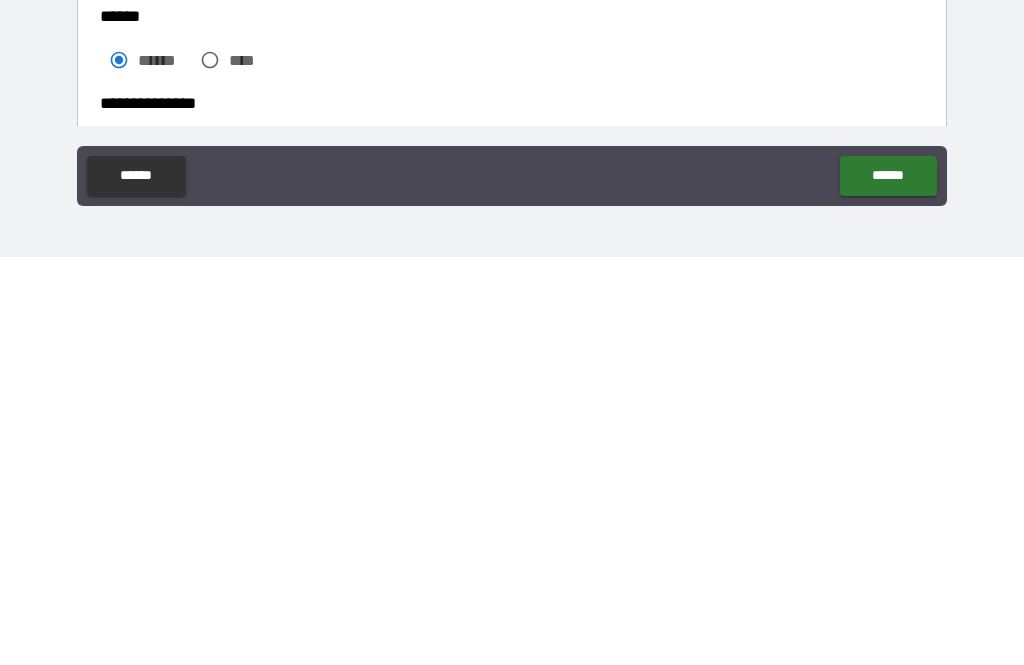 click on "******" at bounding box center (888, 584) 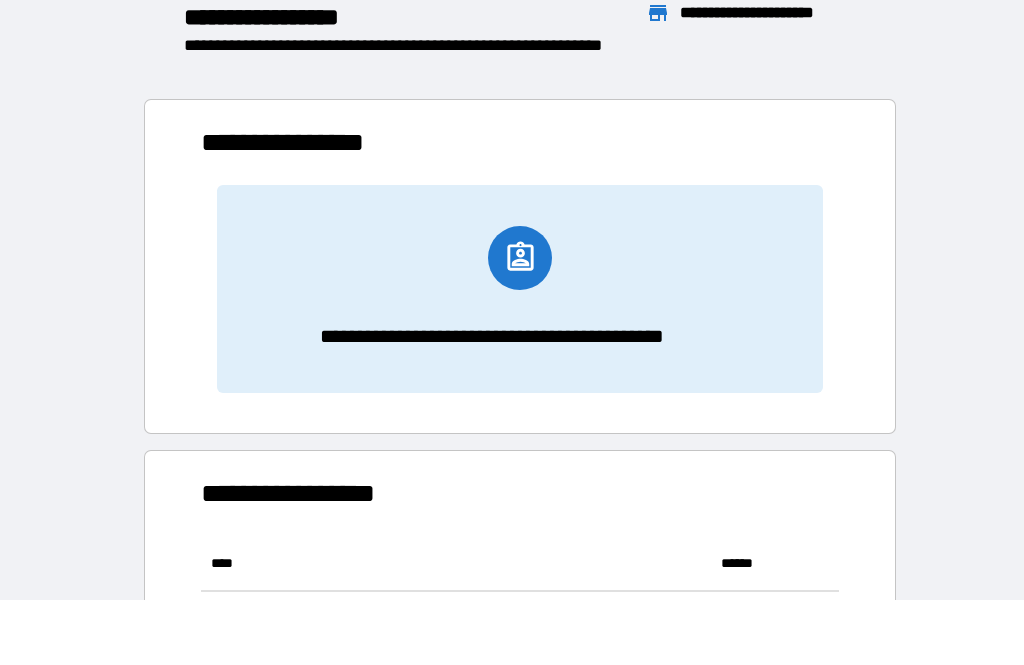 scroll, scrollTop: 1, scrollLeft: 1, axis: both 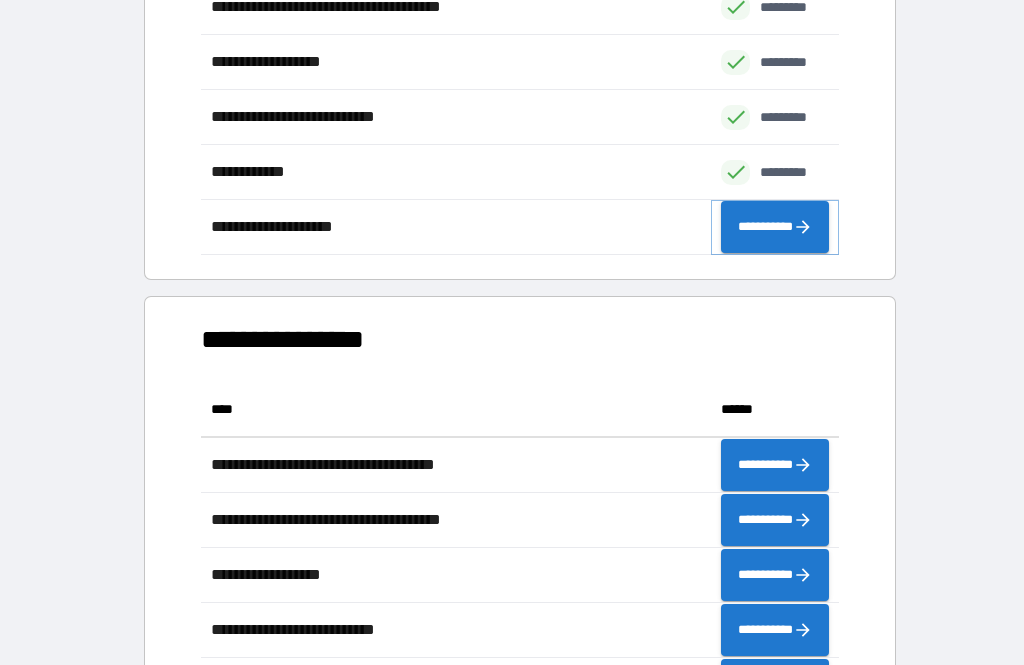 click on "**********" at bounding box center (775, 227) 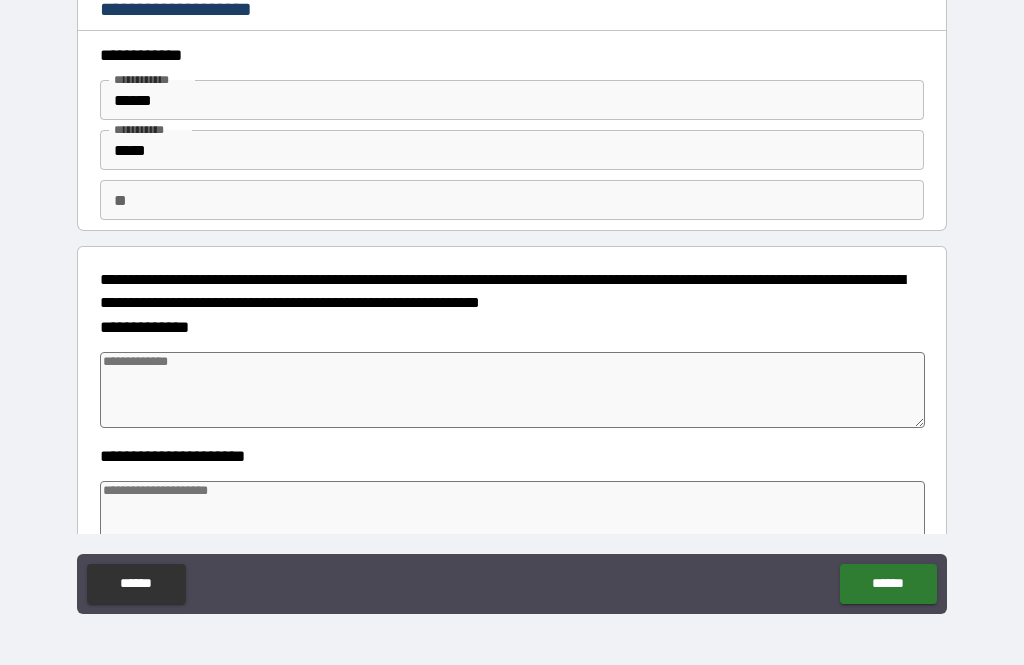 type on "*" 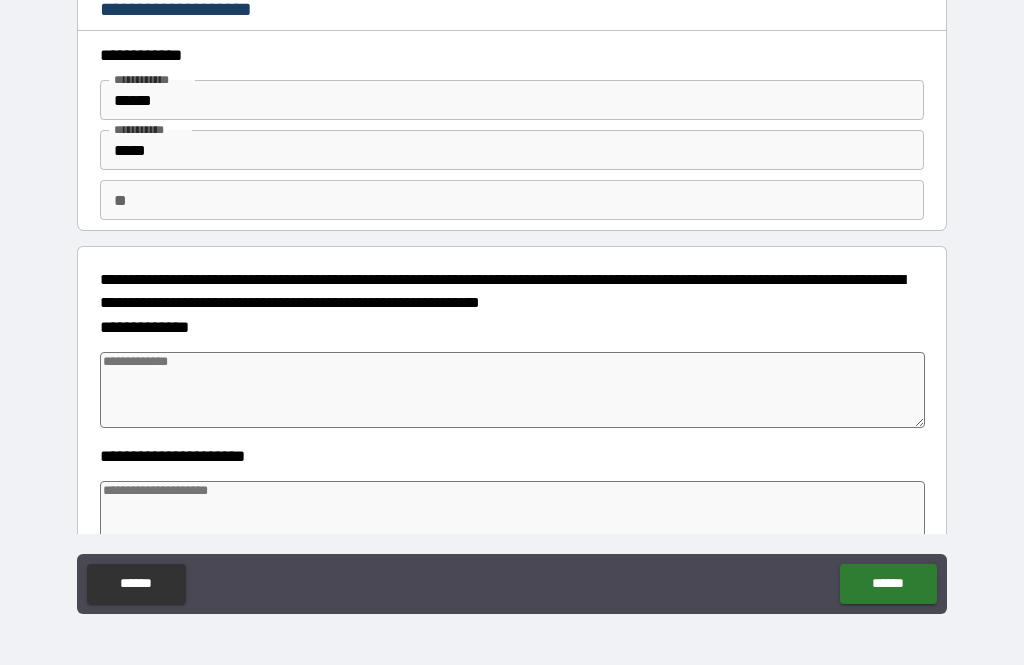 type on "*" 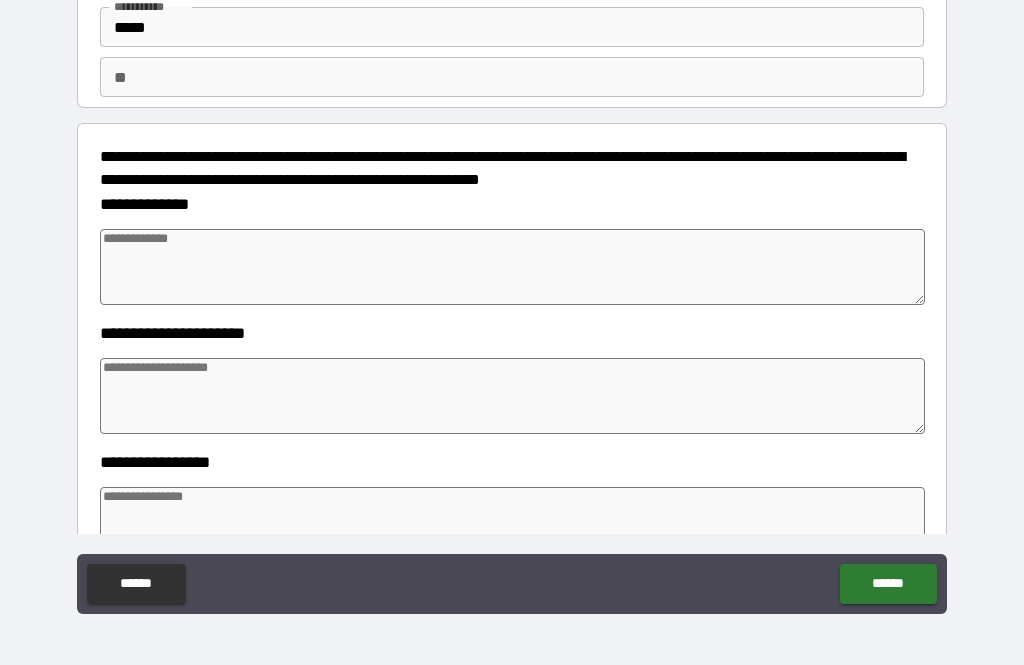 scroll, scrollTop: 125, scrollLeft: 0, axis: vertical 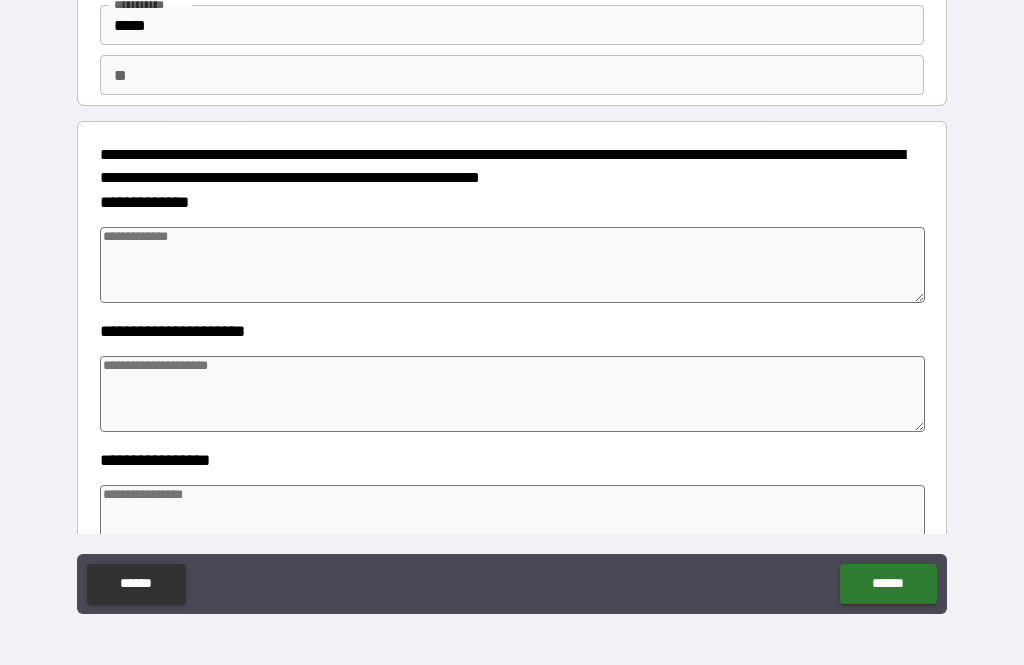 click at bounding box center (513, 265) 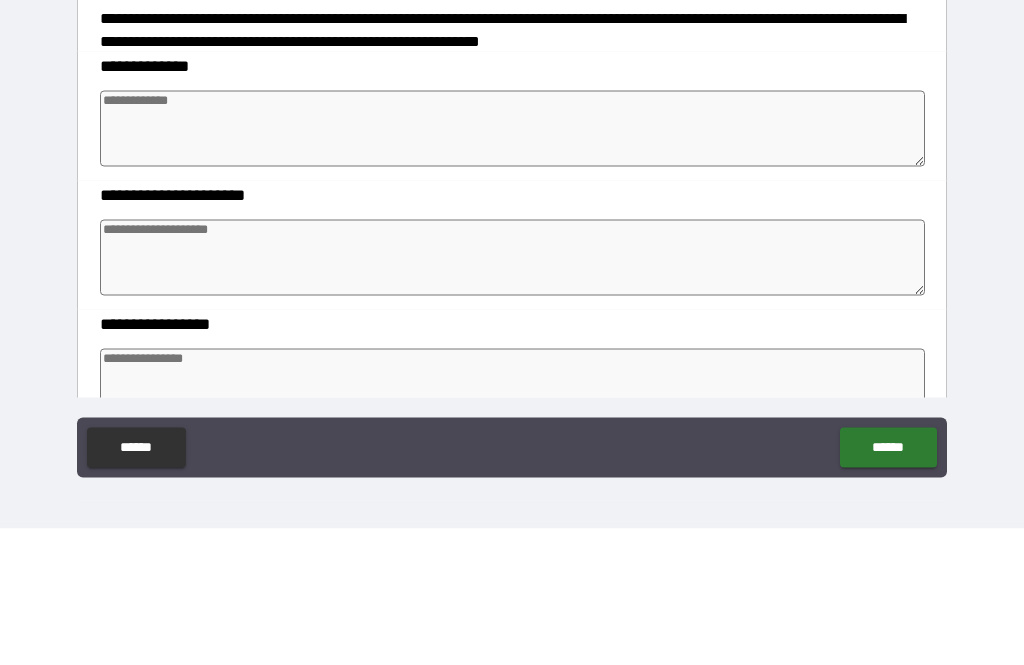 type on "*" 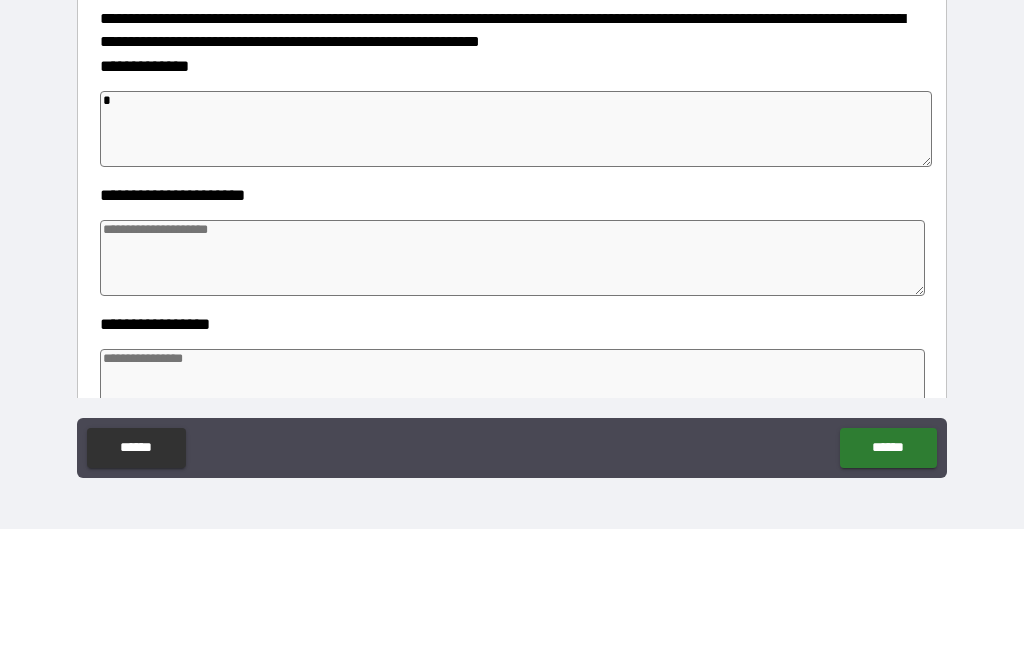 type on "**" 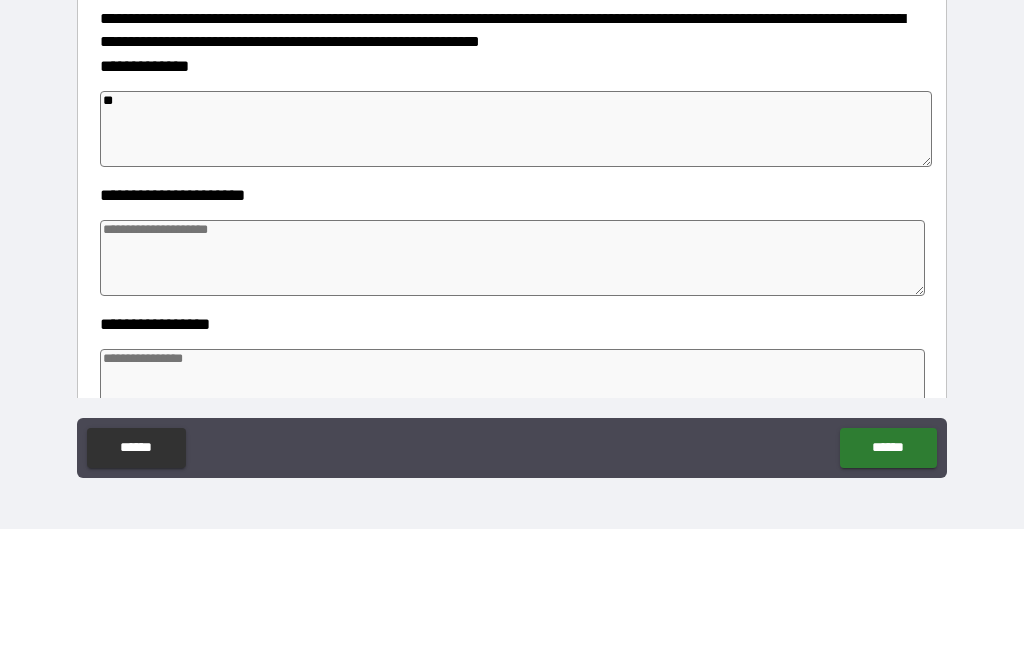 type on "*" 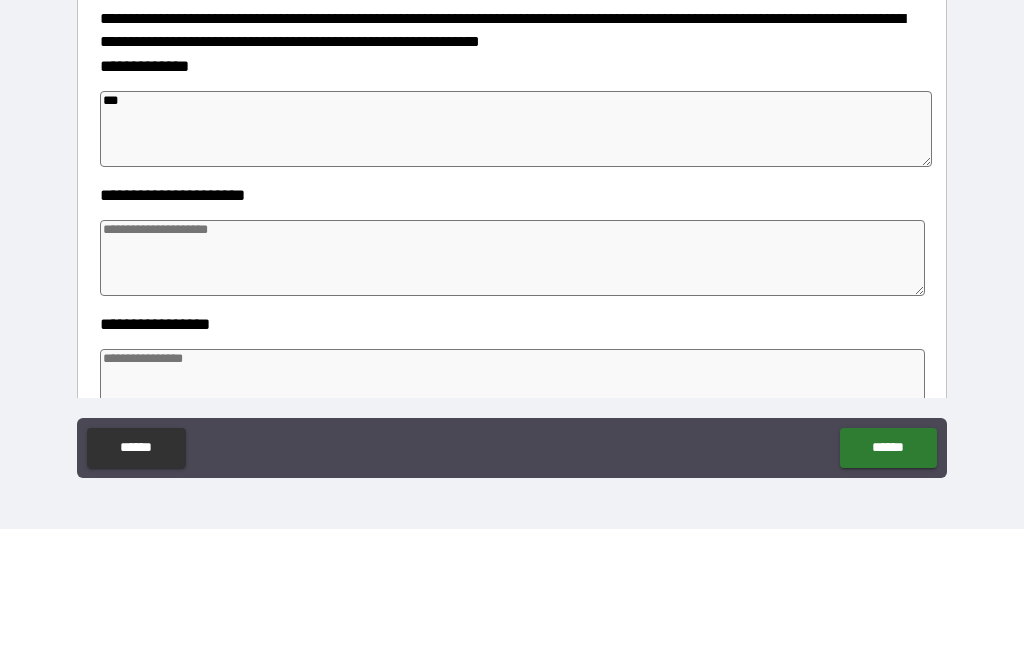 type on "*" 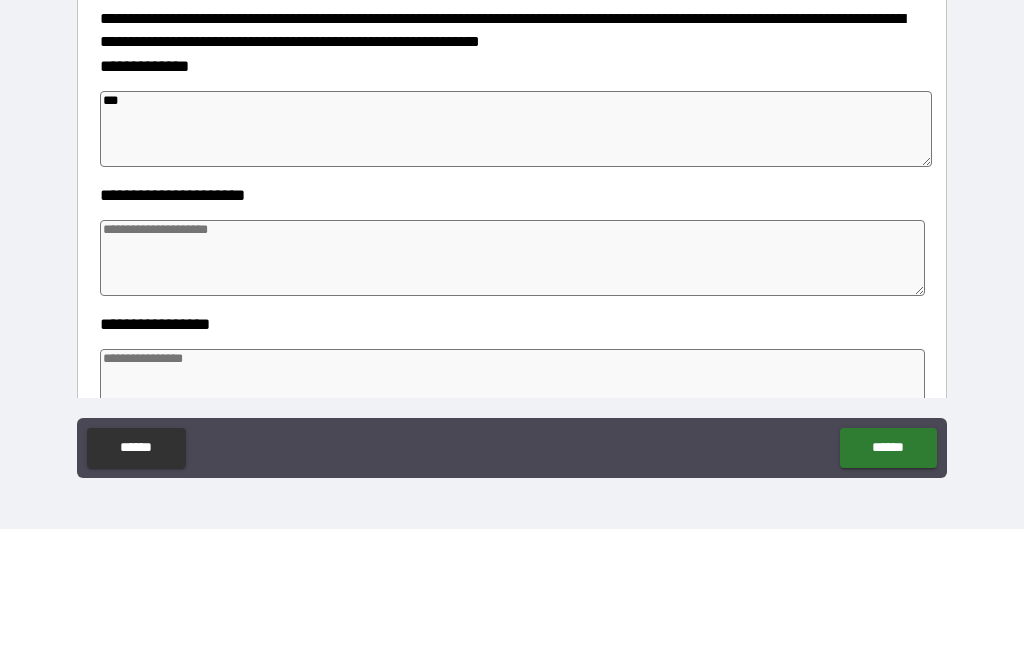 type on "****" 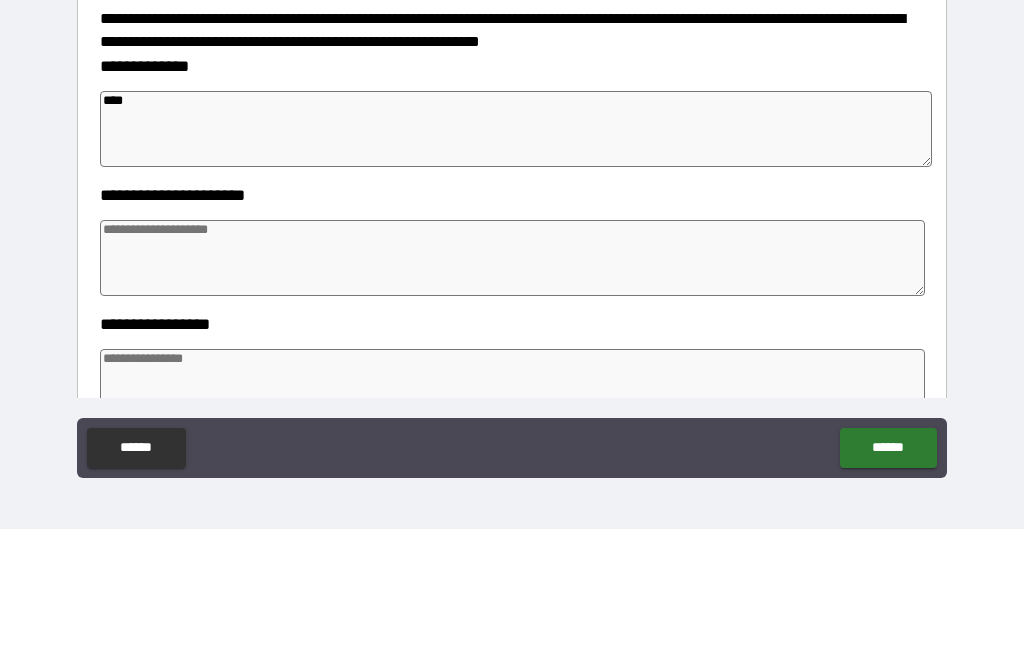 type on "*" 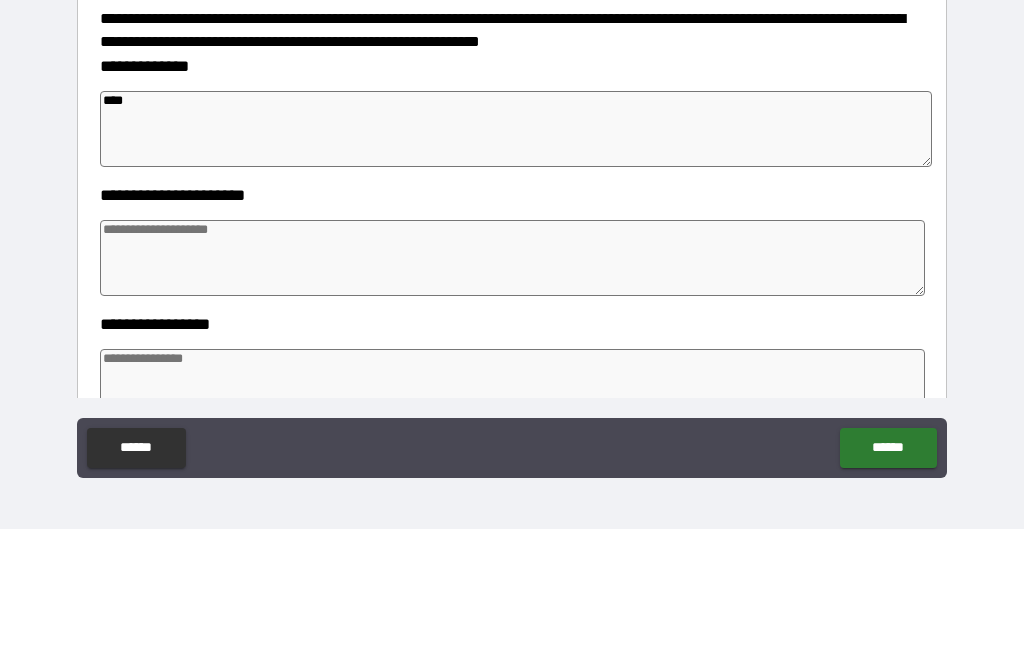 type on "*" 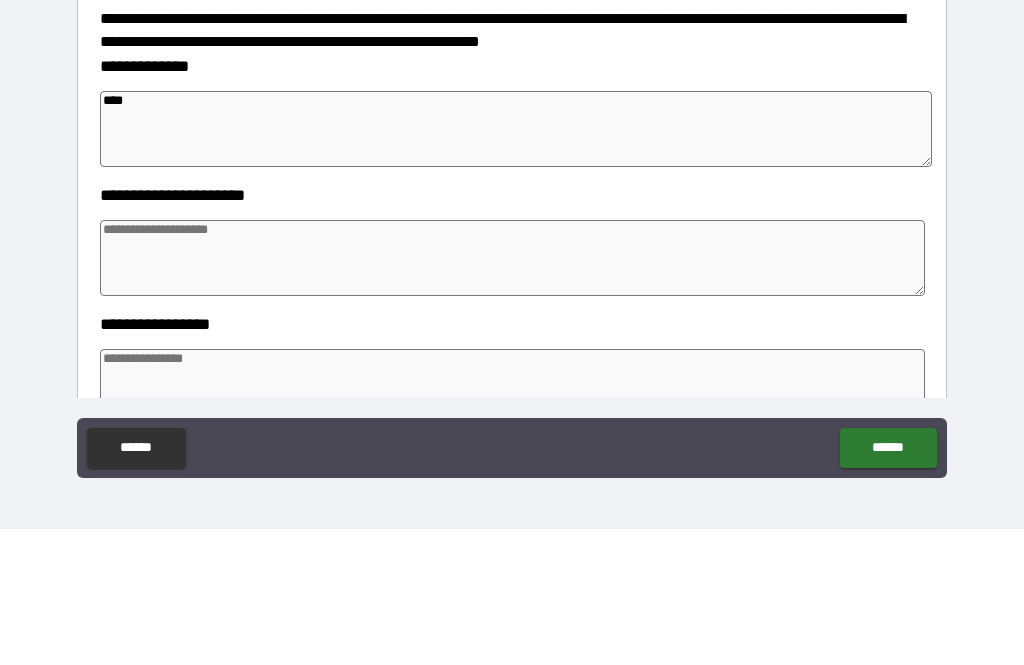 type on "*" 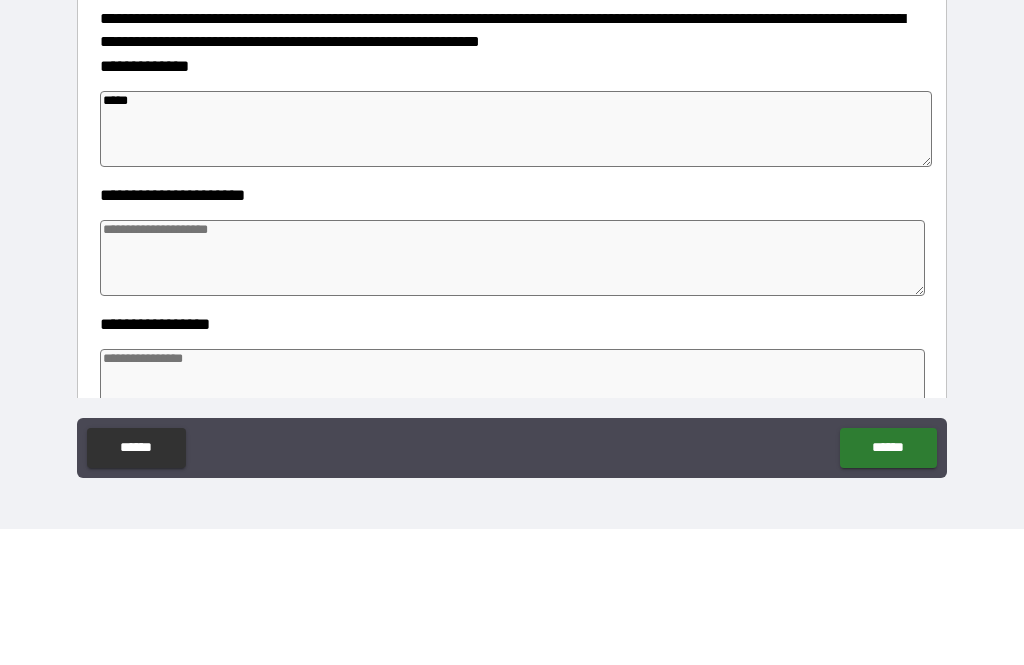 type on "*" 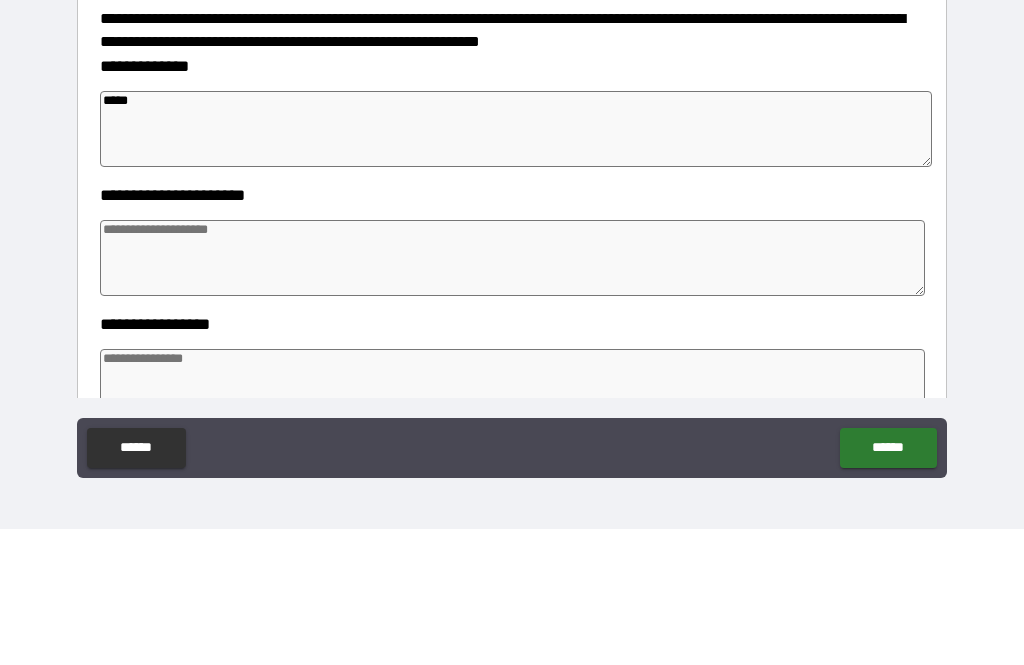 type on "*" 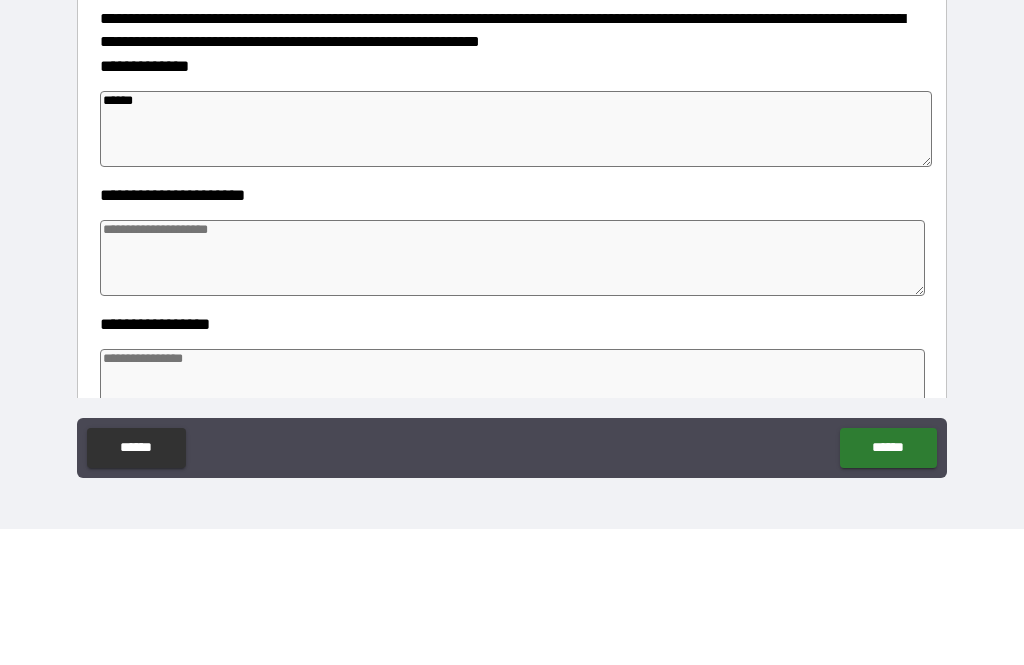 type on "*" 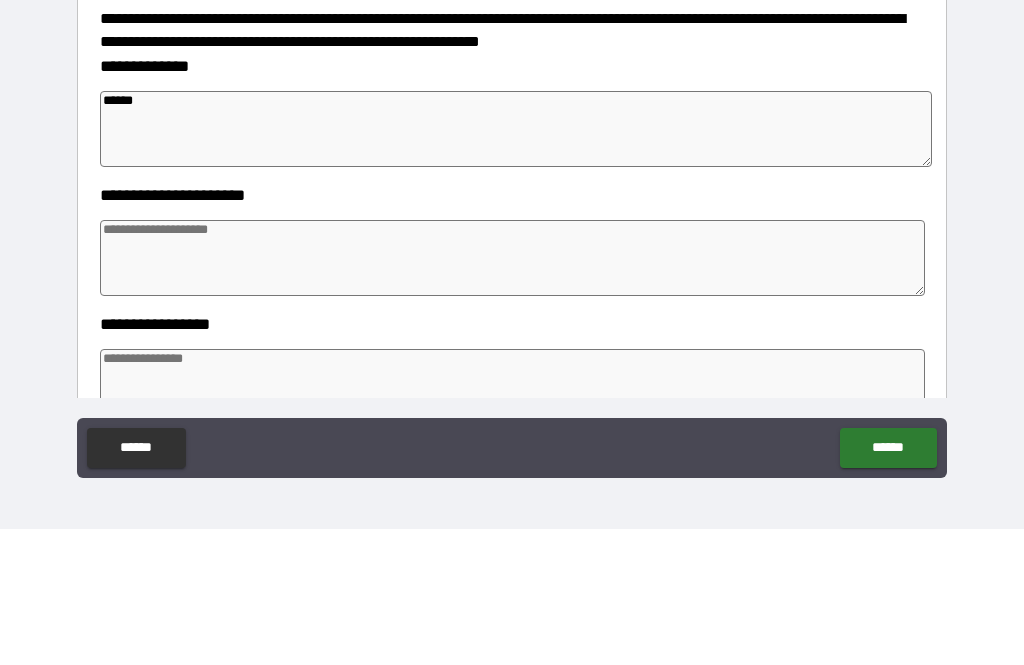 type on "*******" 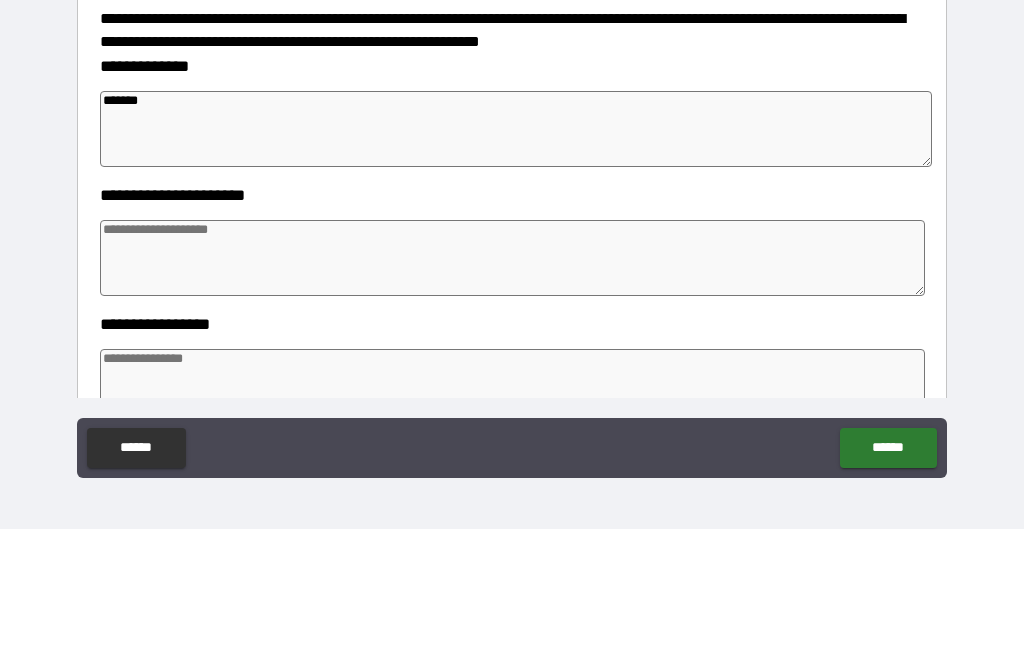 type on "*" 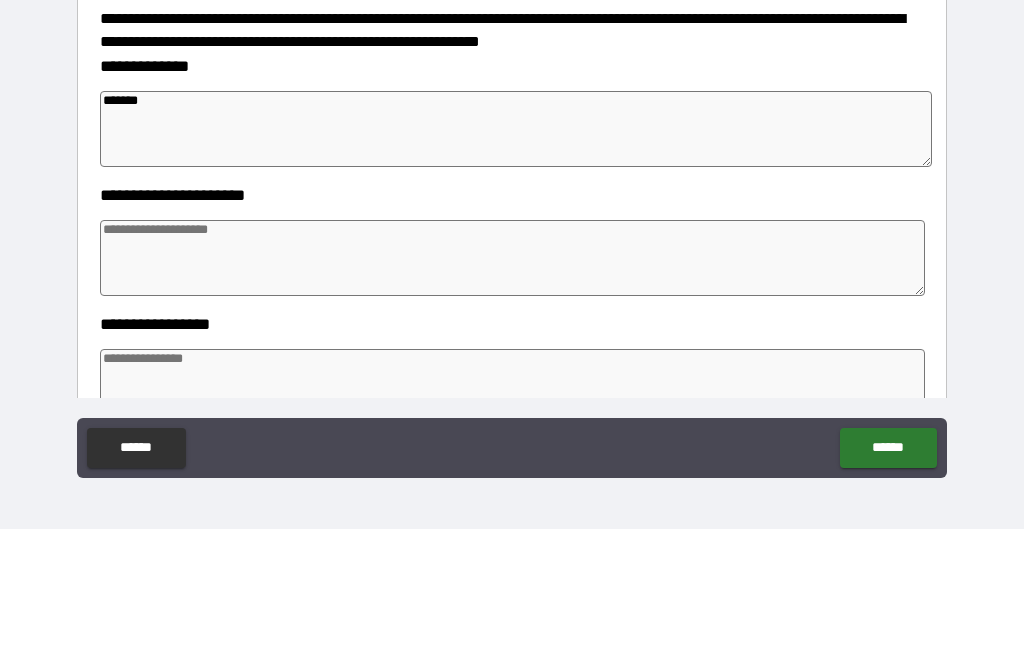 type on "*******" 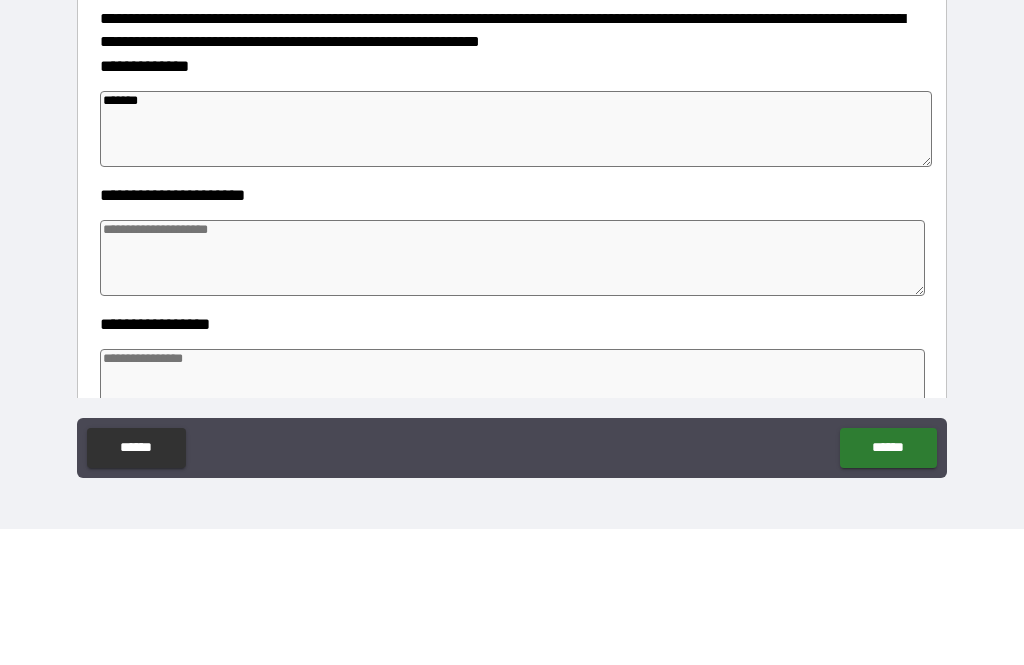 type on "*" 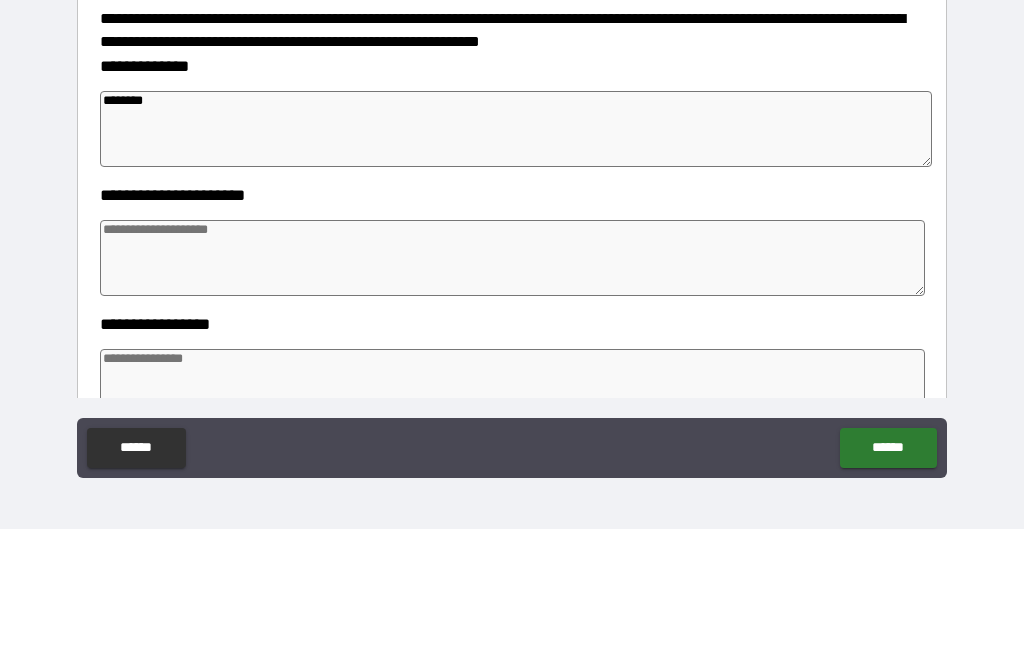 type on "*" 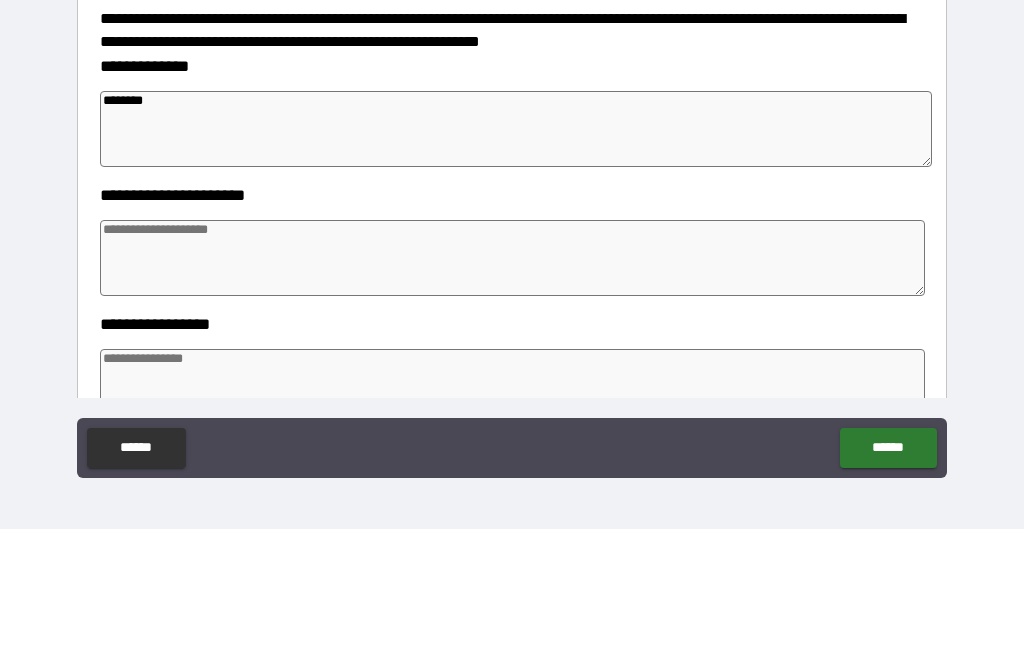 type on "*" 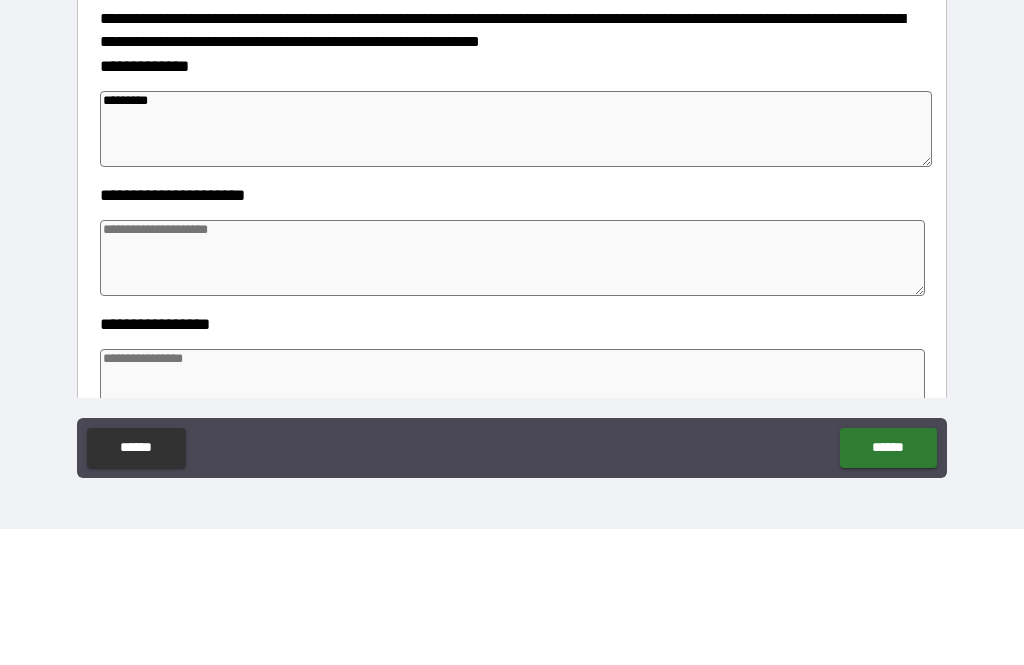 type on "*" 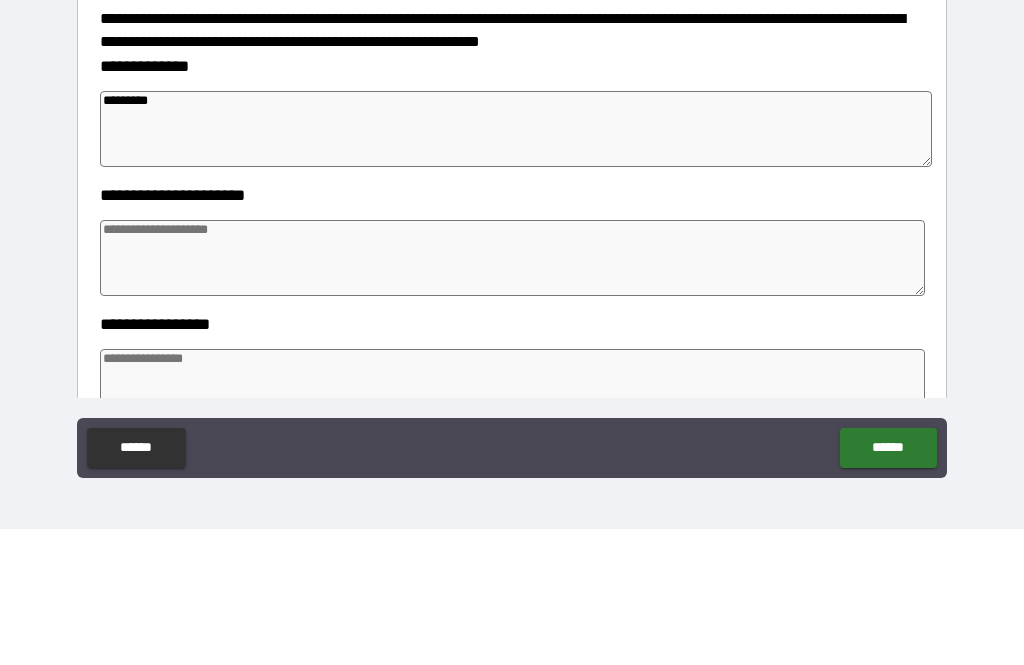 type on "*" 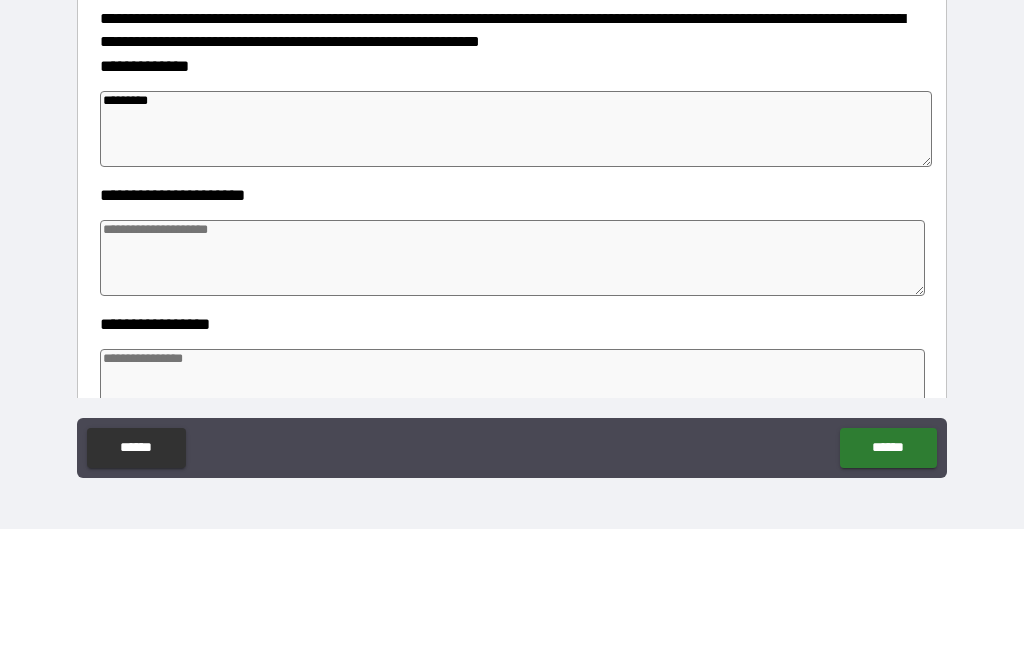 type on "*" 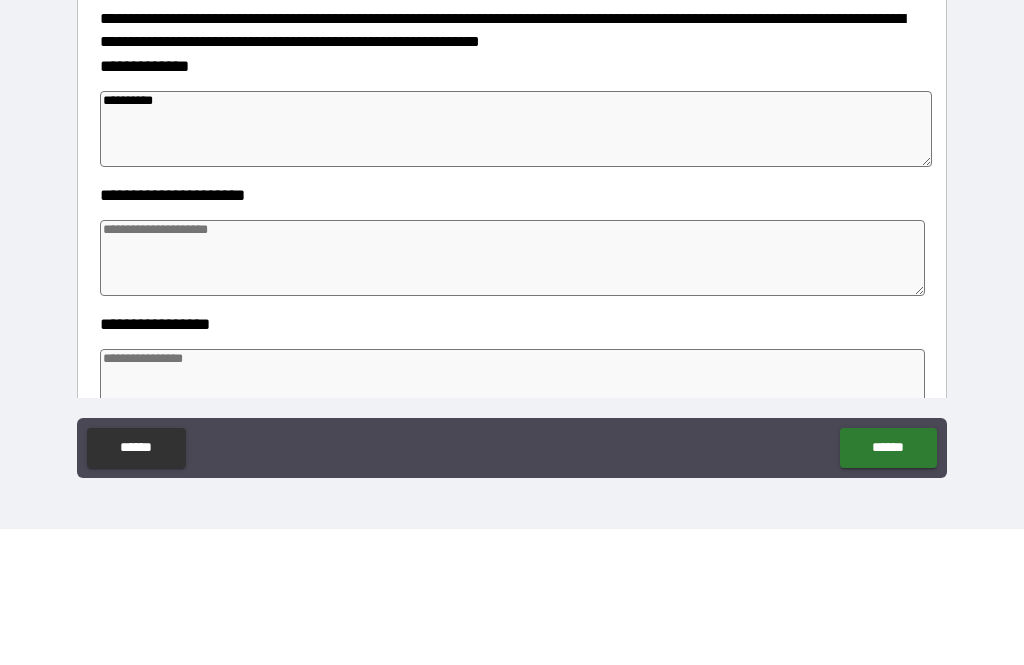 type on "**********" 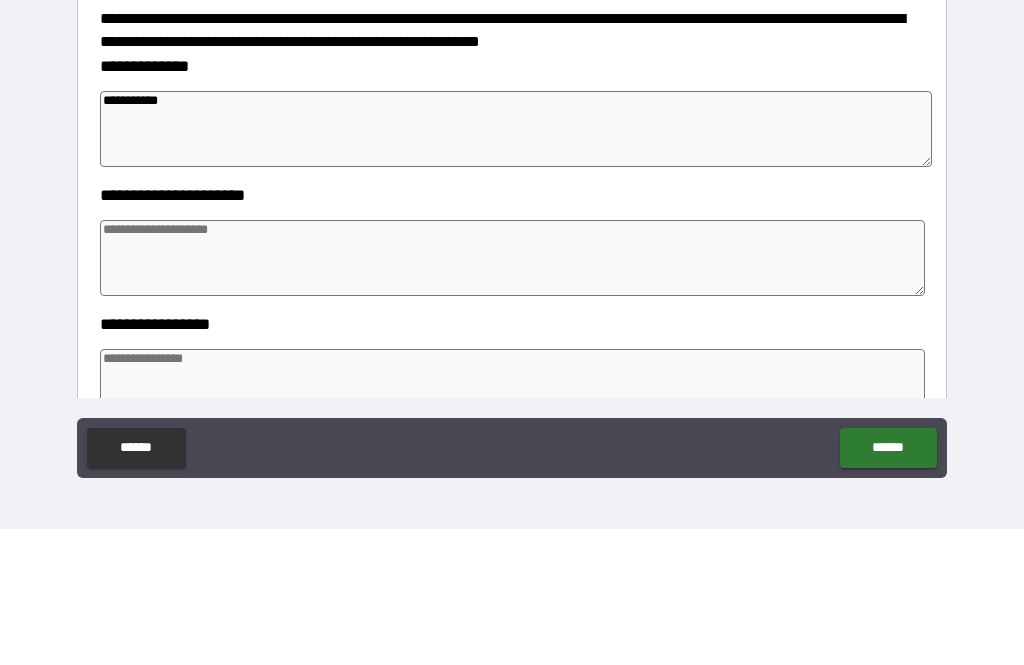 type on "*" 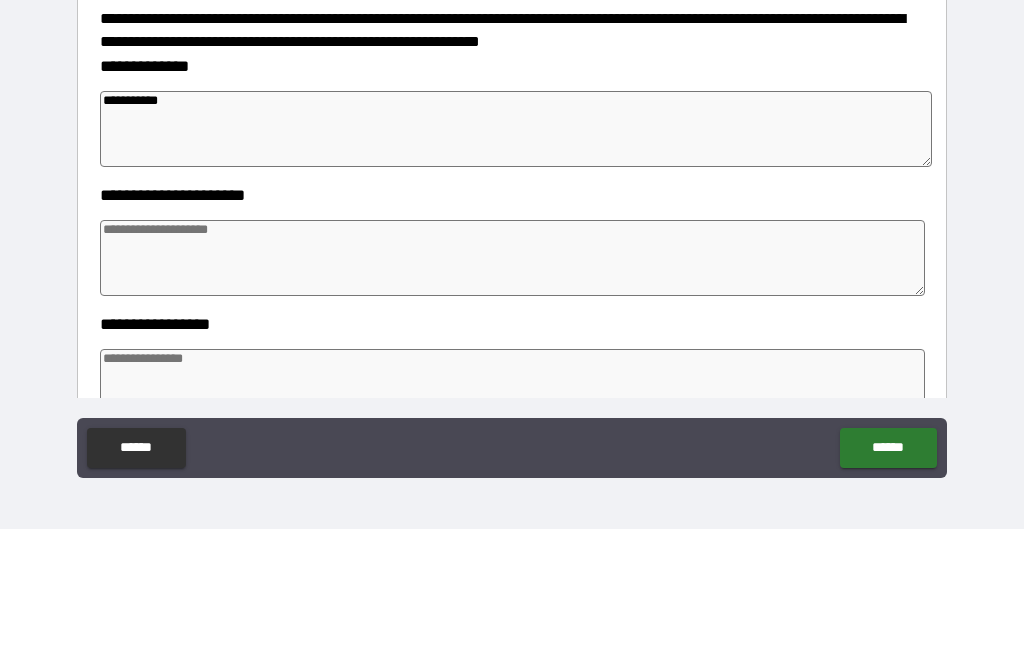 type on "*" 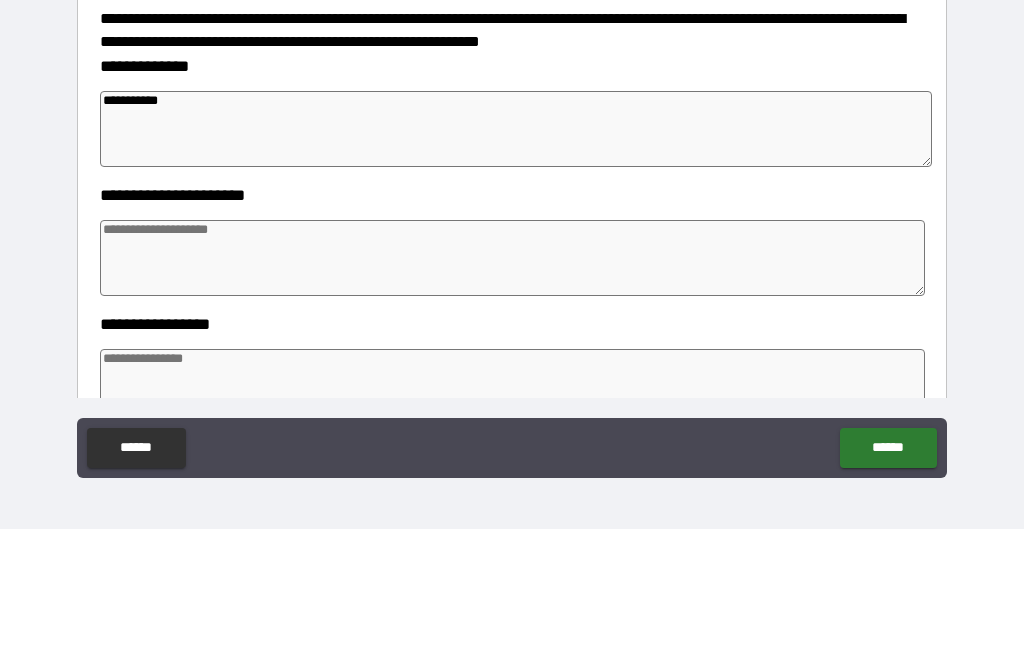 type on "*" 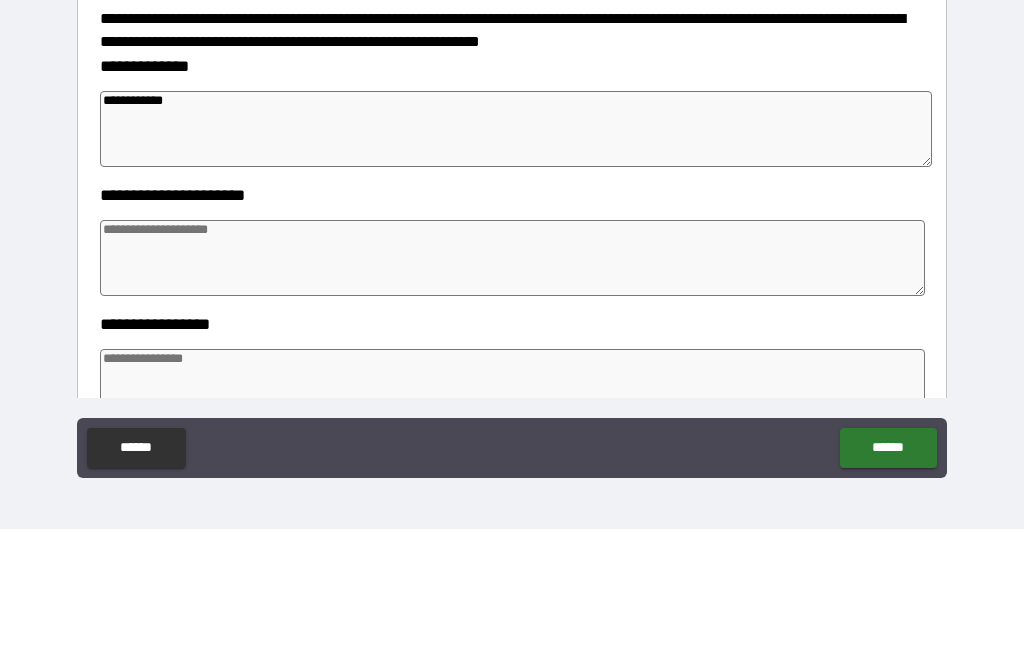 type on "*" 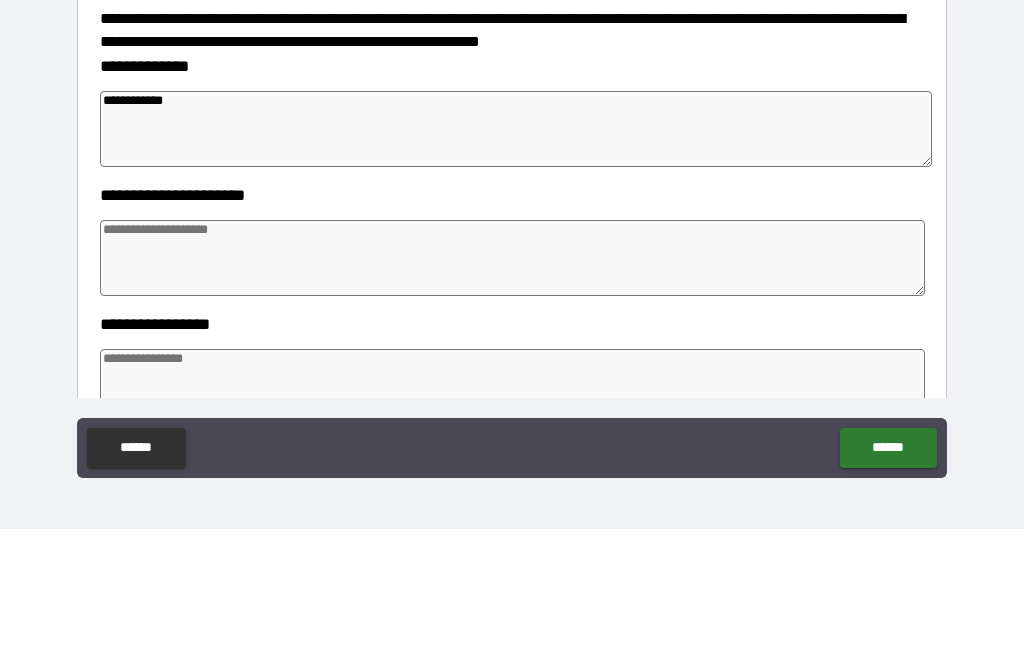 type on "*" 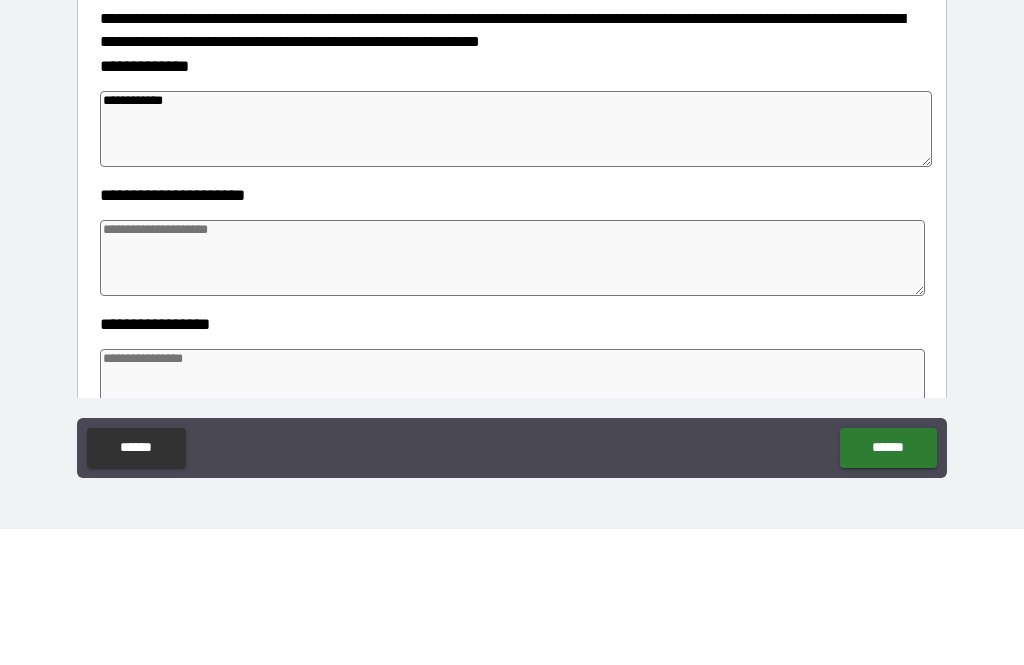 type on "*" 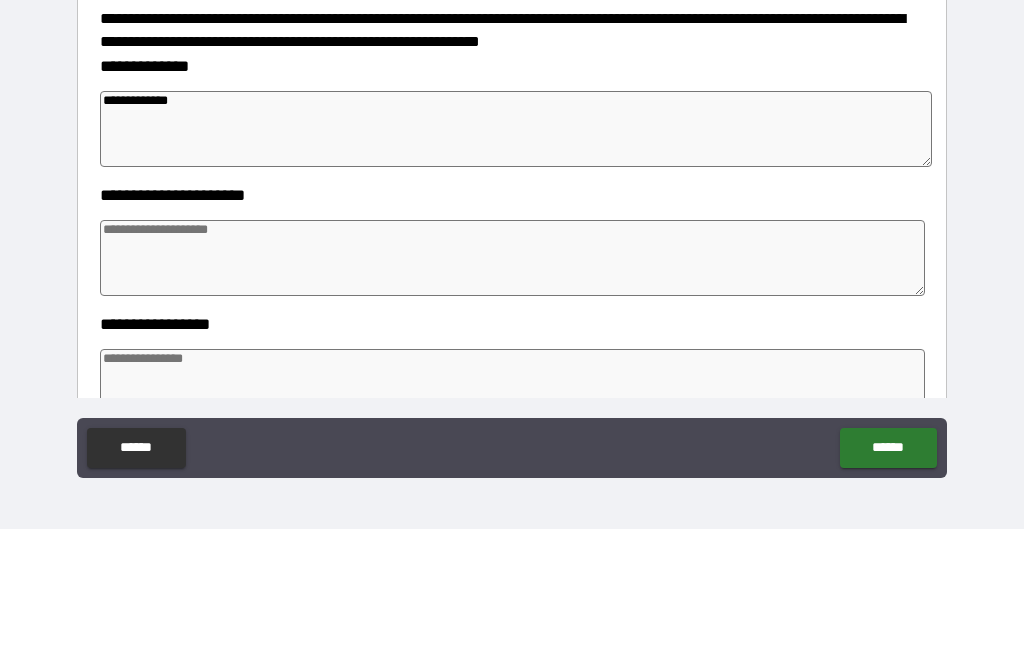type on "*" 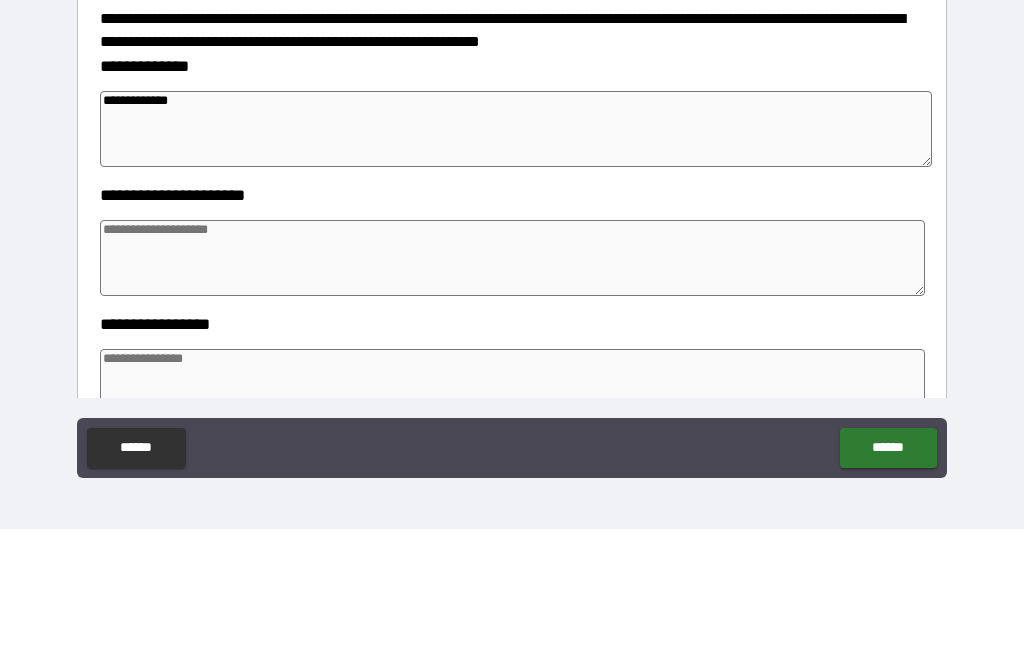 type on "*" 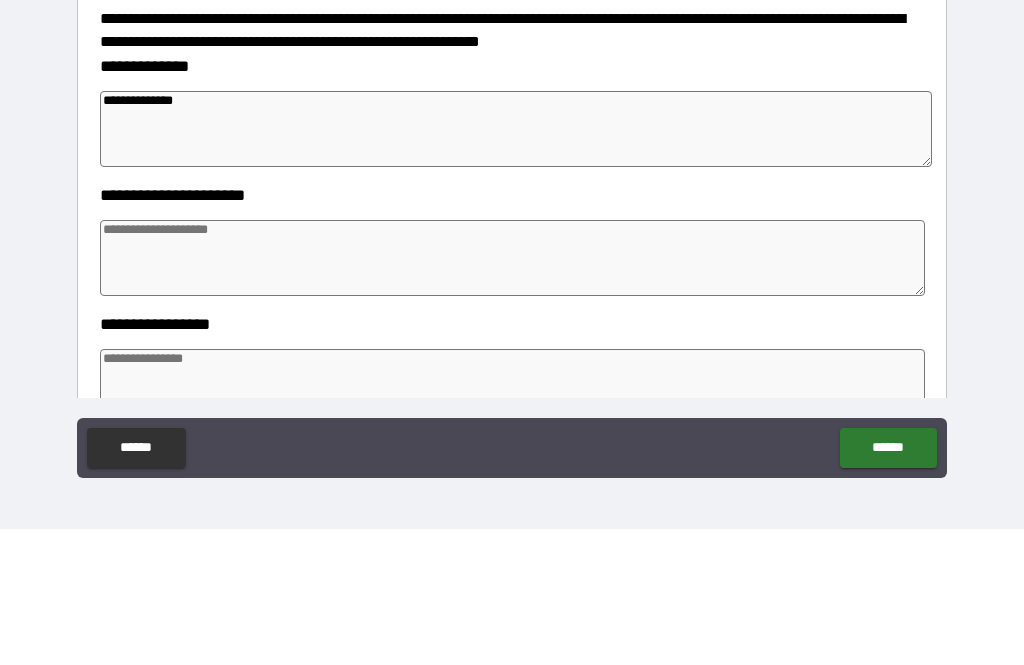 type 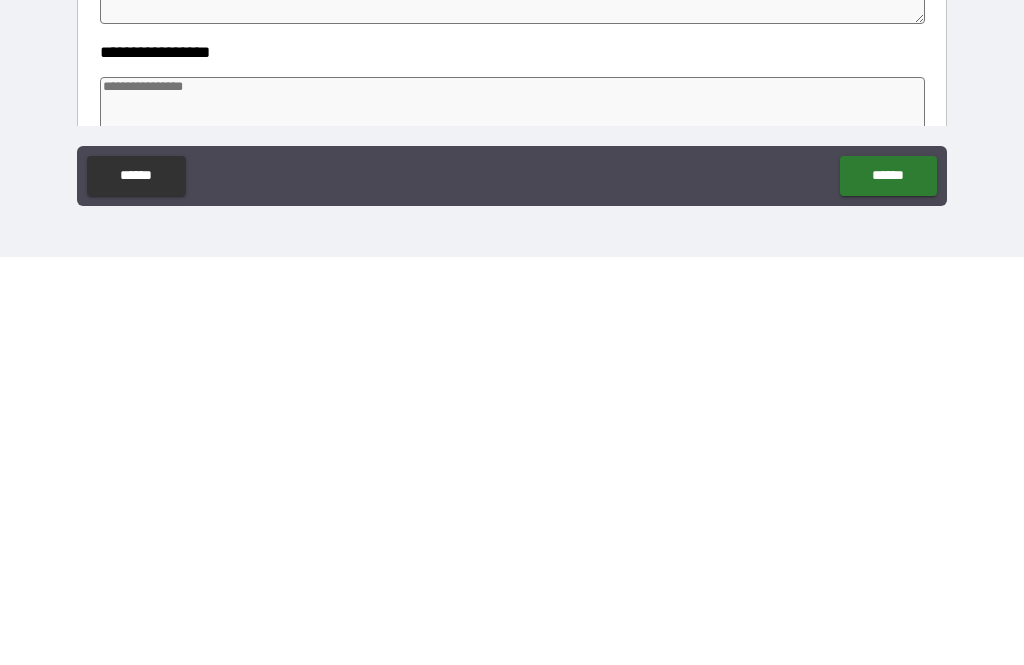 click on "******" at bounding box center (888, 584) 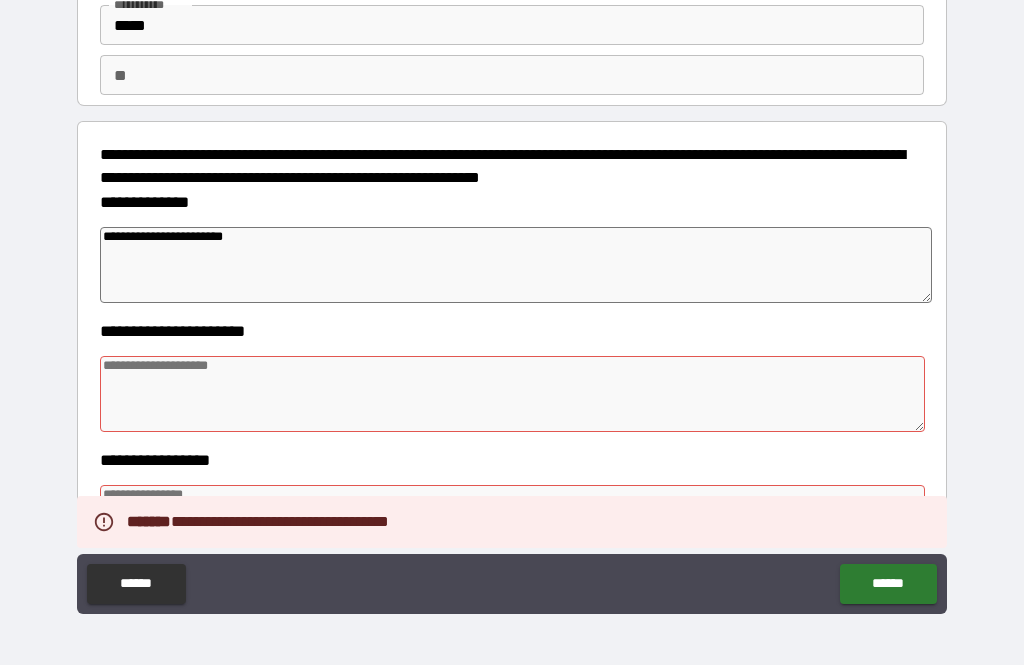 click at bounding box center [513, 394] 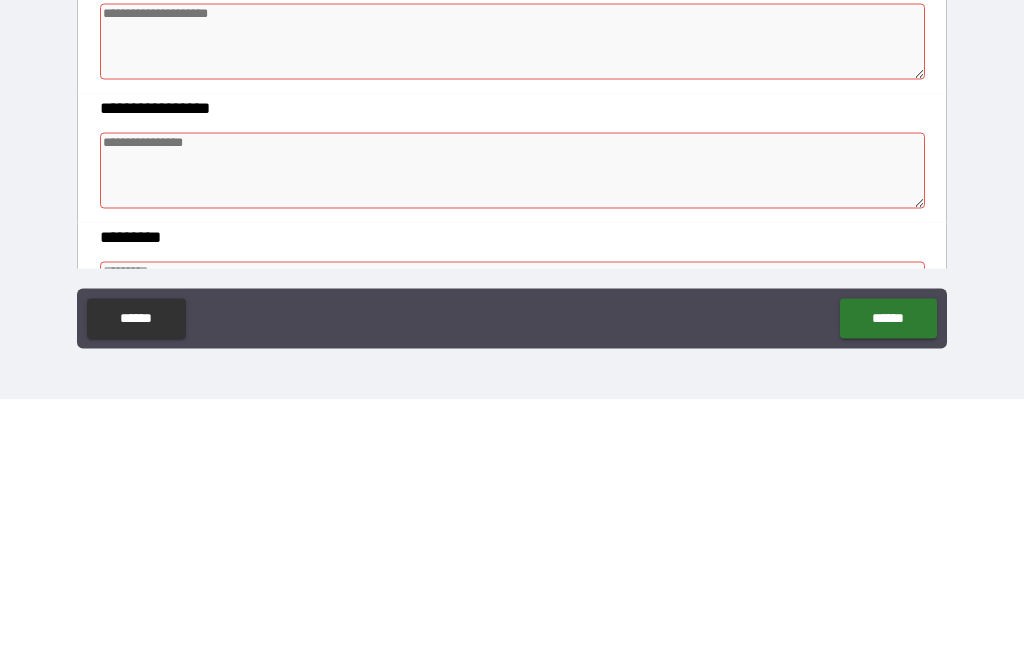 scroll, scrollTop: 227, scrollLeft: 0, axis: vertical 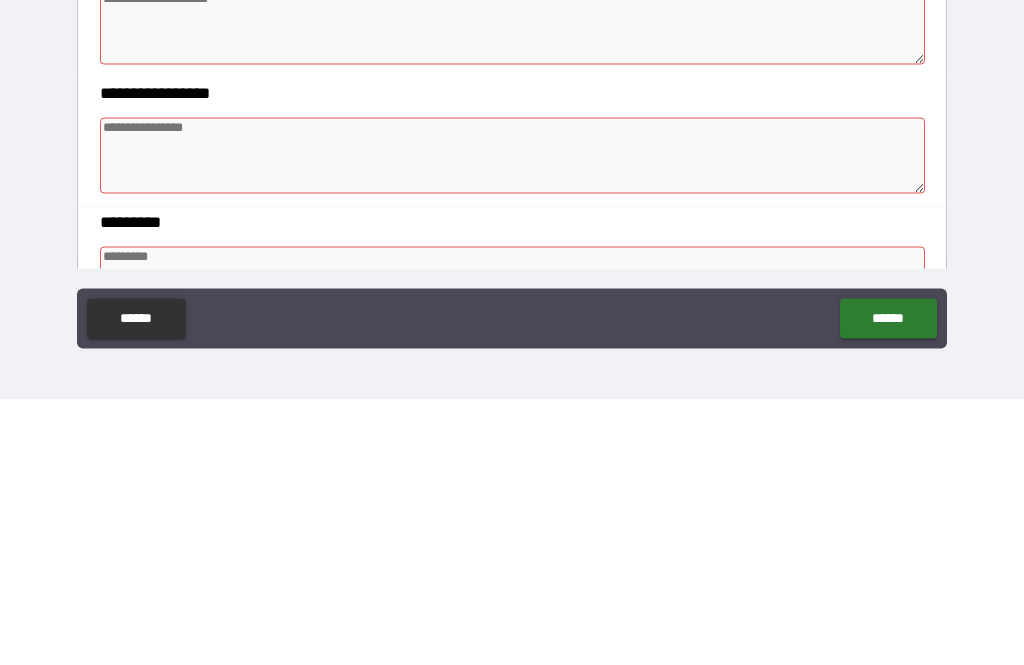 click at bounding box center [513, 421] 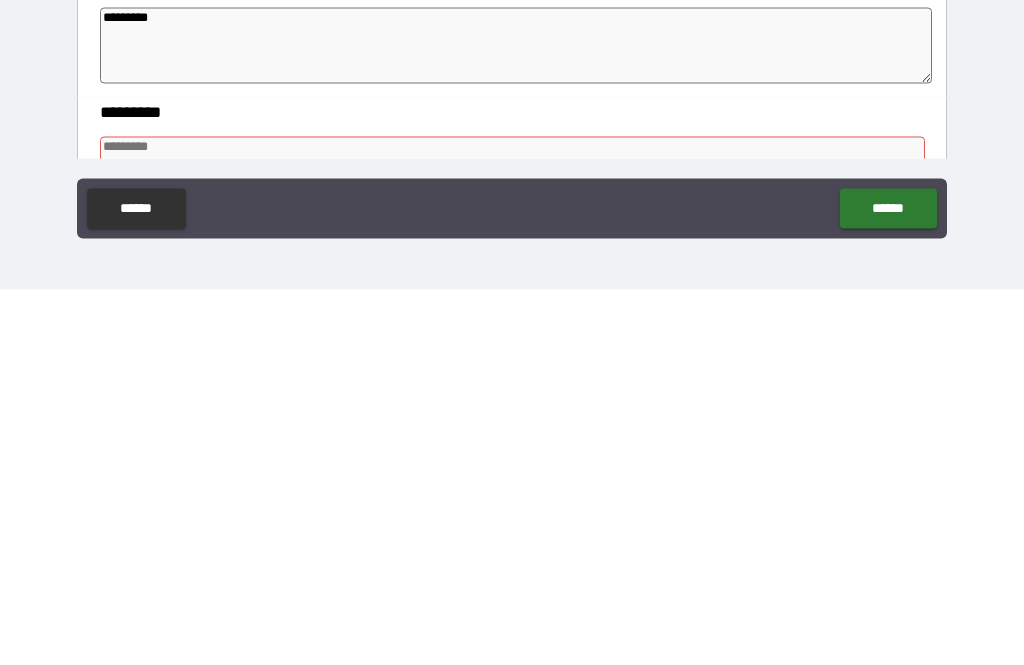 click at bounding box center [513, 550] 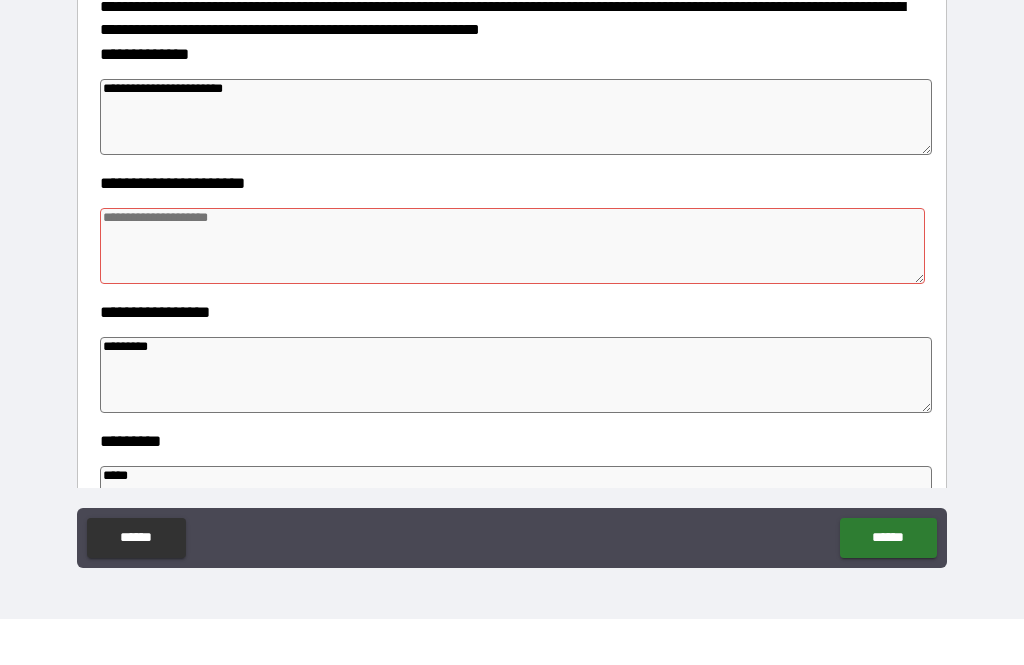 click at bounding box center (513, 292) 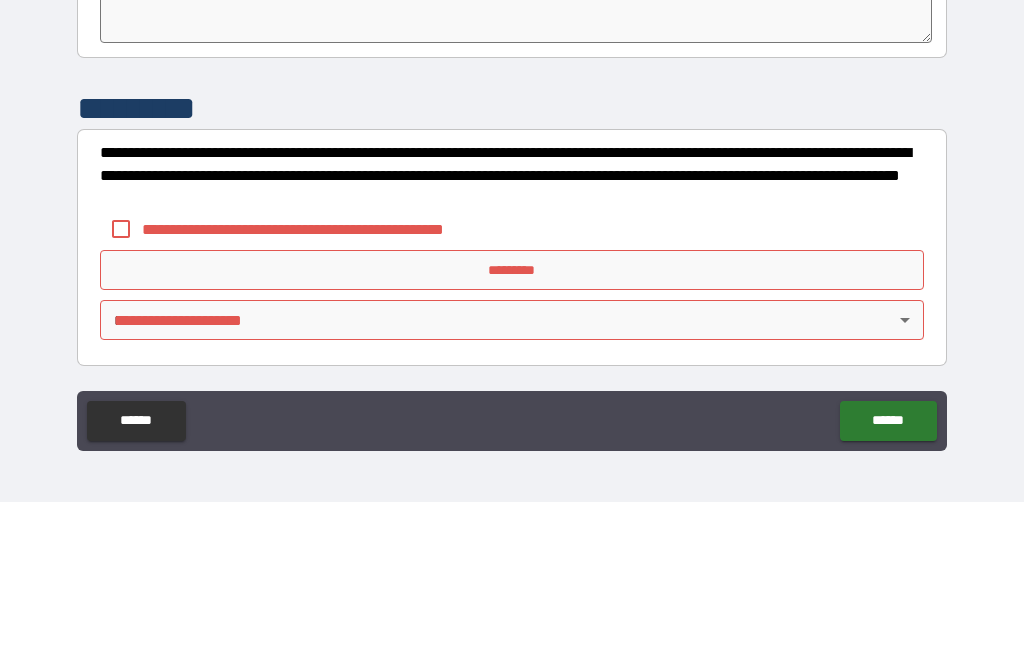 scroll, scrollTop: 511, scrollLeft: 0, axis: vertical 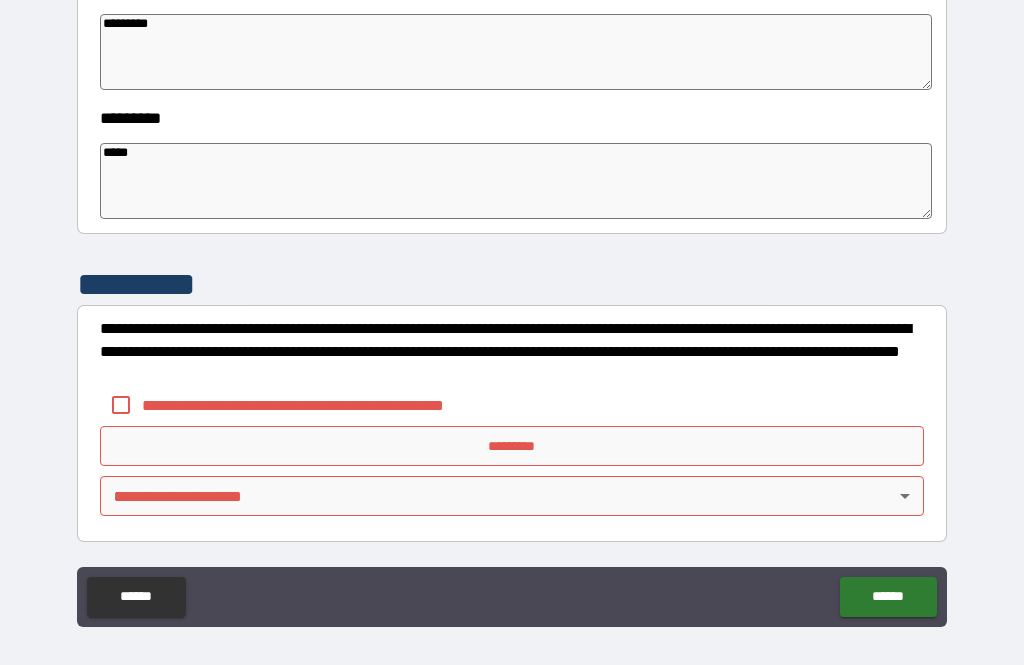 click on "**********" at bounding box center [512, 315] 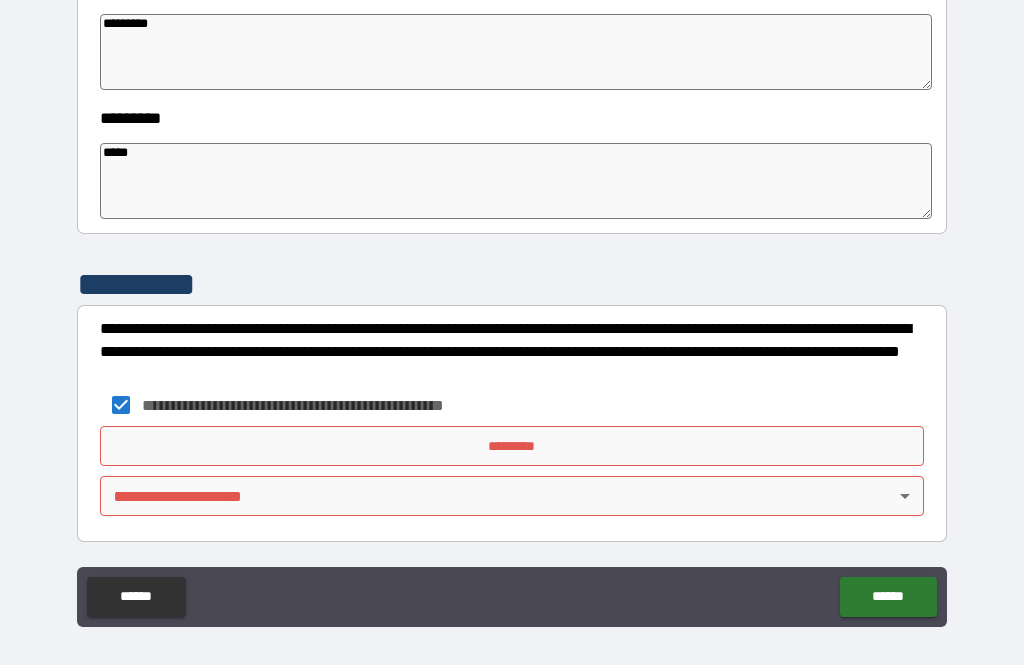 click on "*********" at bounding box center (512, 446) 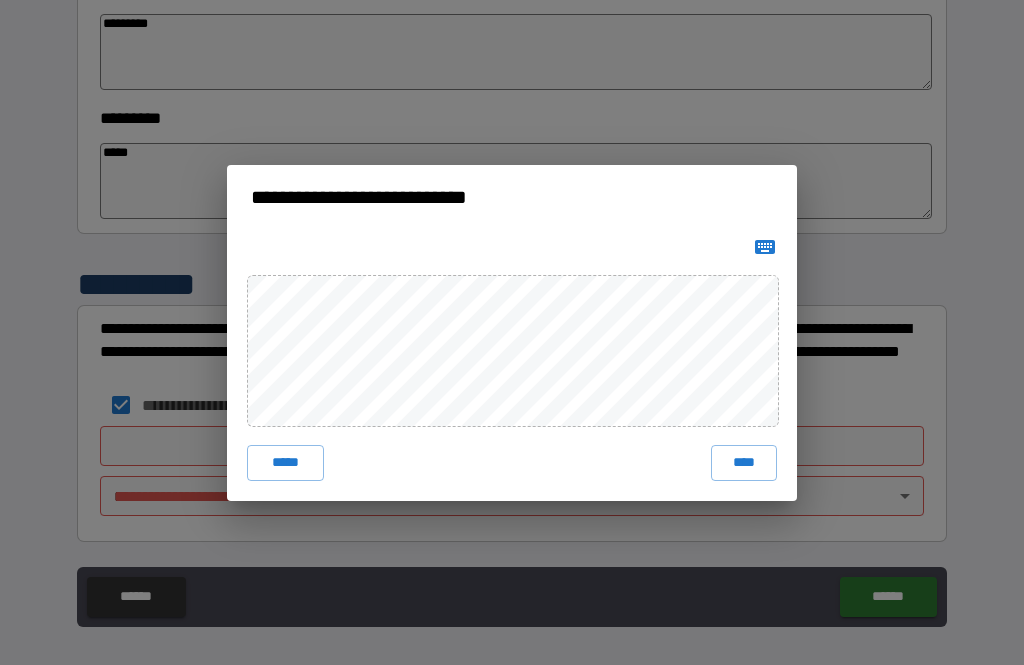 click on "****" at bounding box center [744, 463] 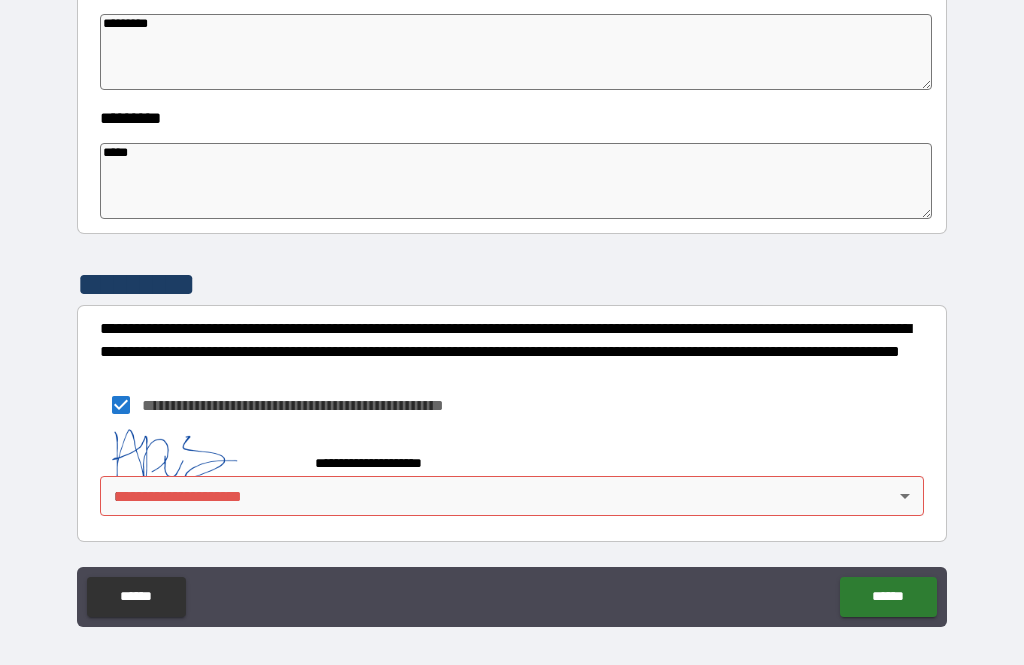 scroll, scrollTop: 599, scrollLeft: 0, axis: vertical 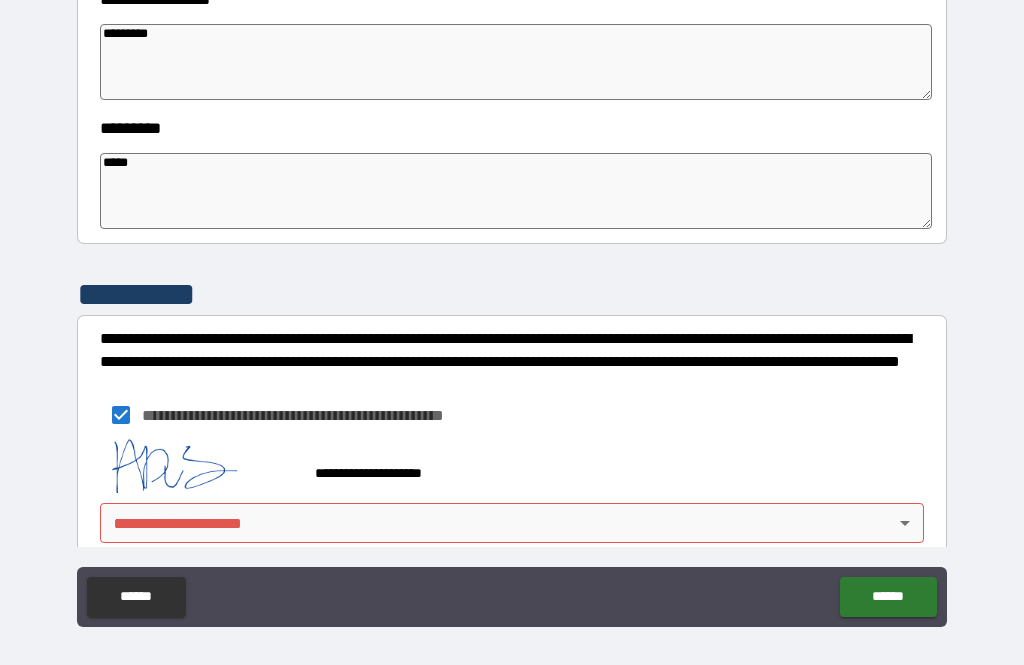 click on "**********" at bounding box center (512, 313) 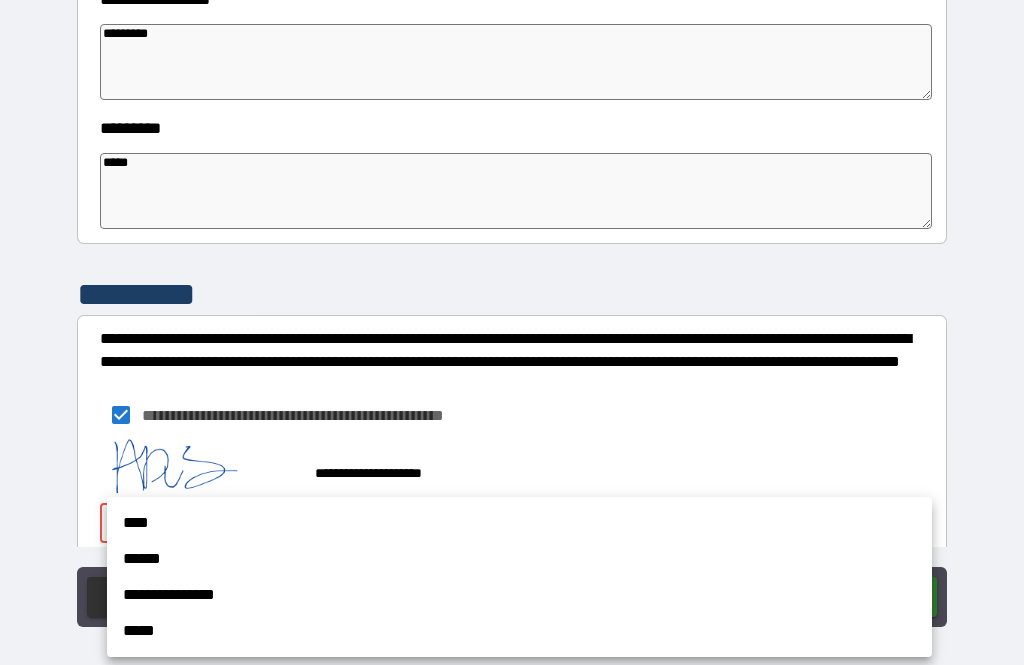 click on "**********" at bounding box center (519, 595) 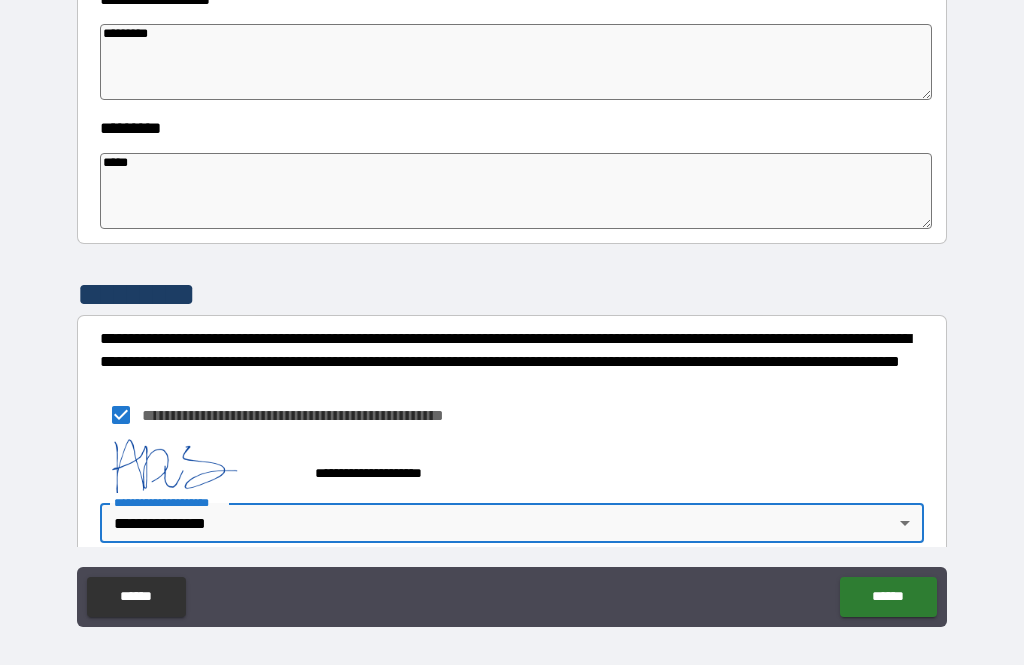 click on "******" at bounding box center (888, 597) 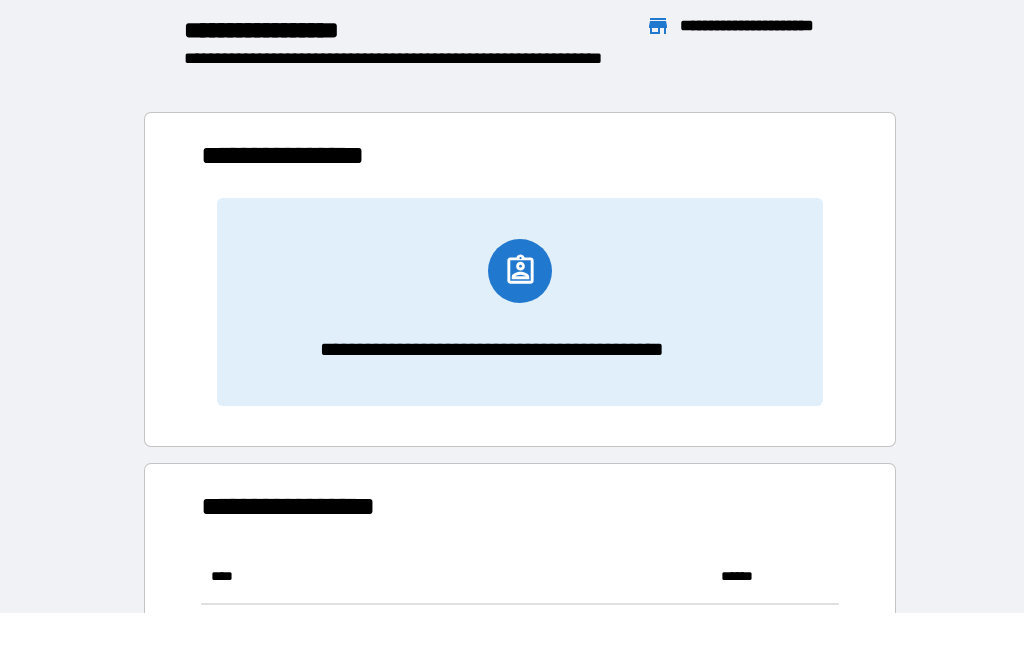 scroll, scrollTop: 1, scrollLeft: 1, axis: both 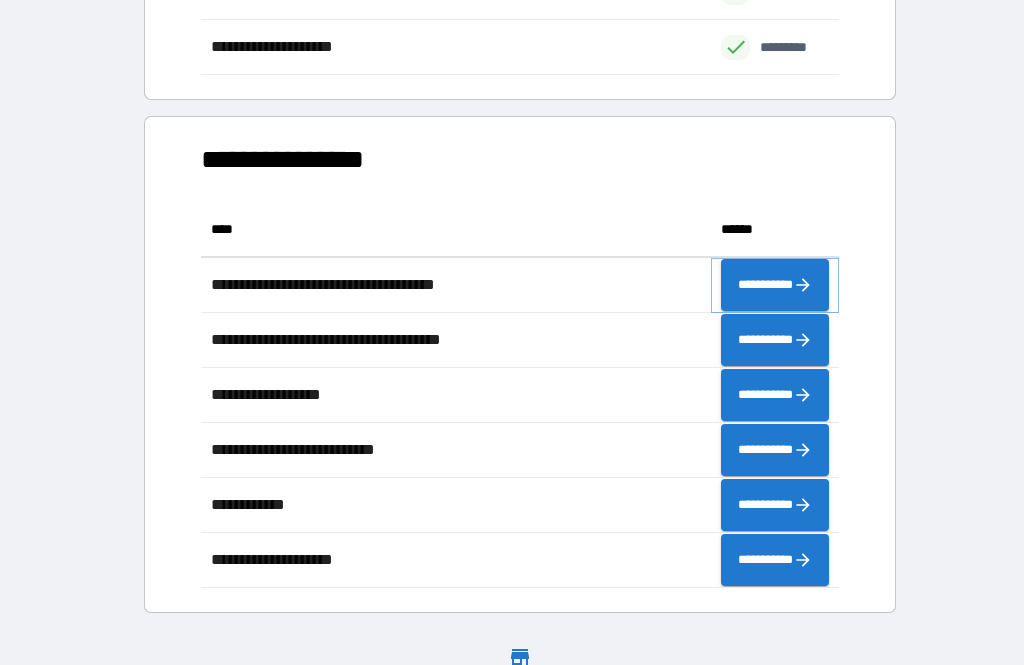 click on "**********" at bounding box center (775, 285) 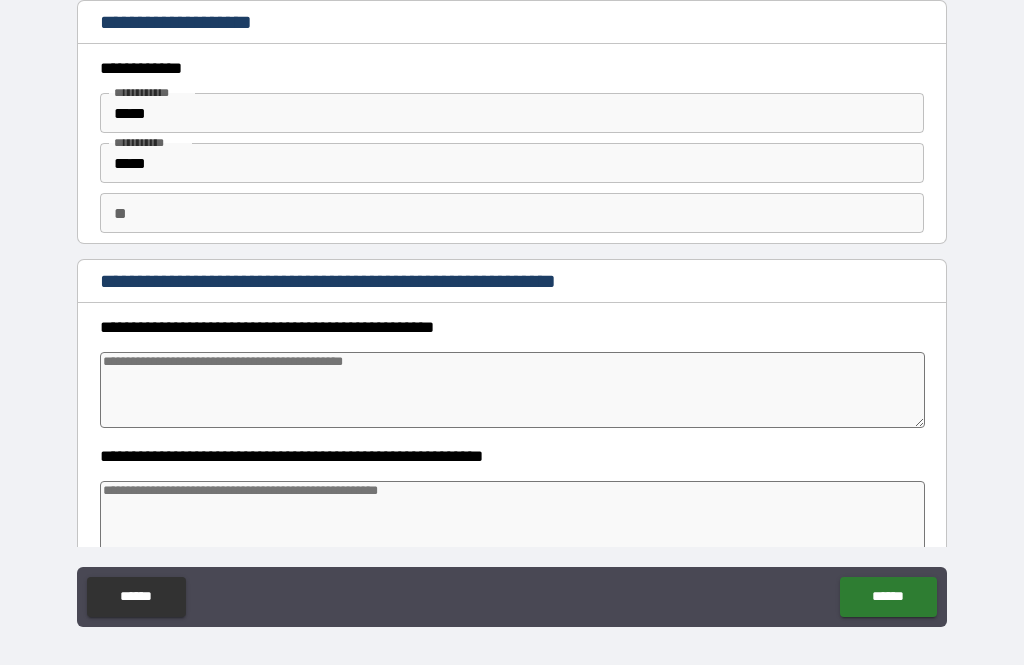 click at bounding box center (513, 390) 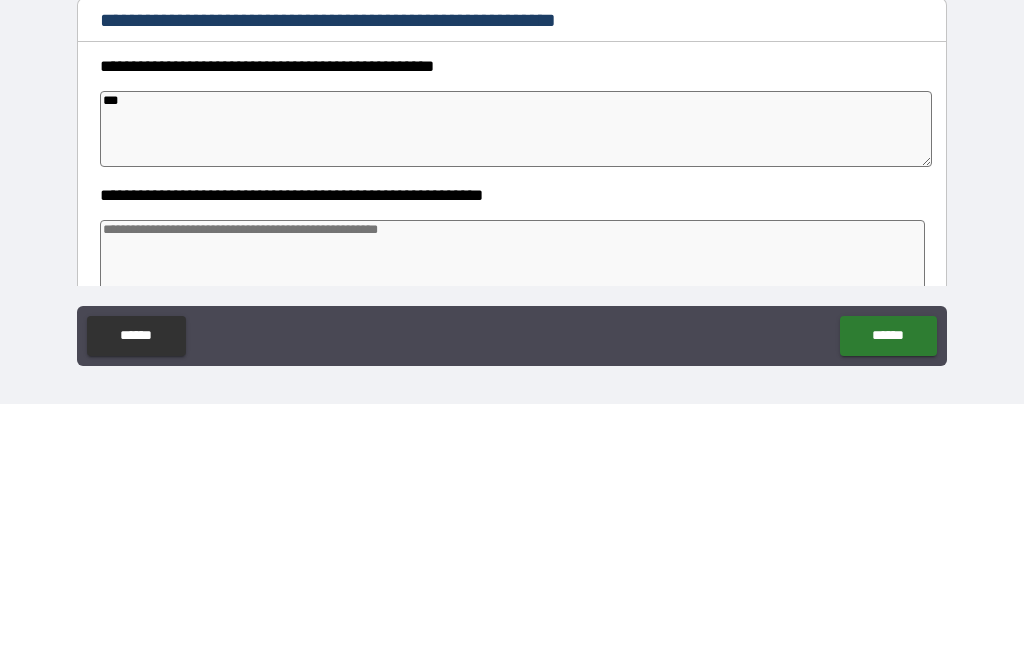 scroll, scrollTop: 61, scrollLeft: 0, axis: vertical 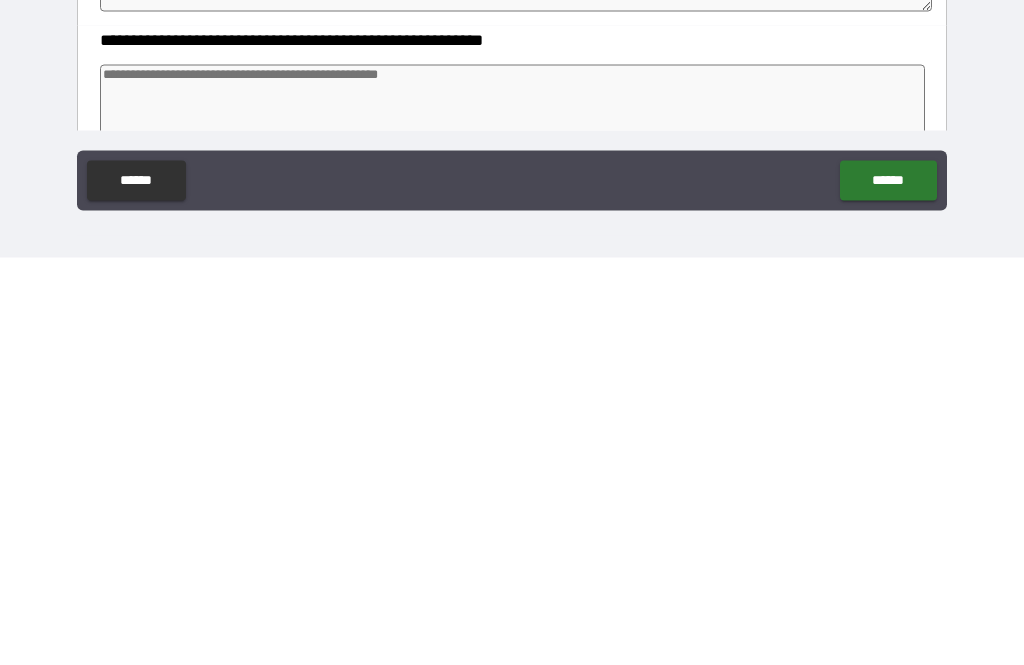 click on "******" at bounding box center (888, 588) 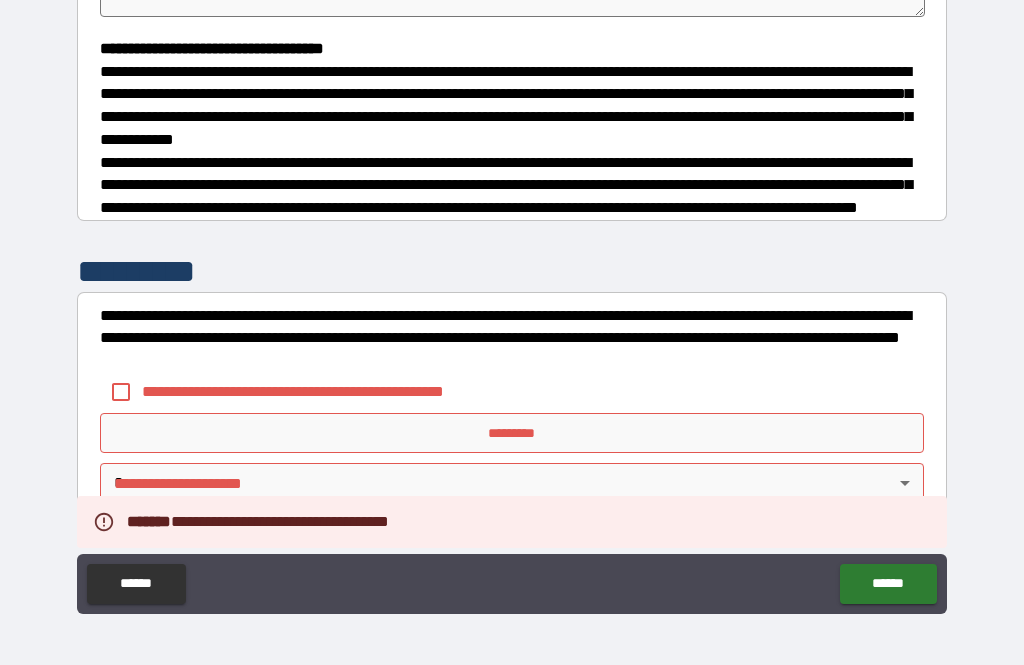 scroll, scrollTop: 543, scrollLeft: 0, axis: vertical 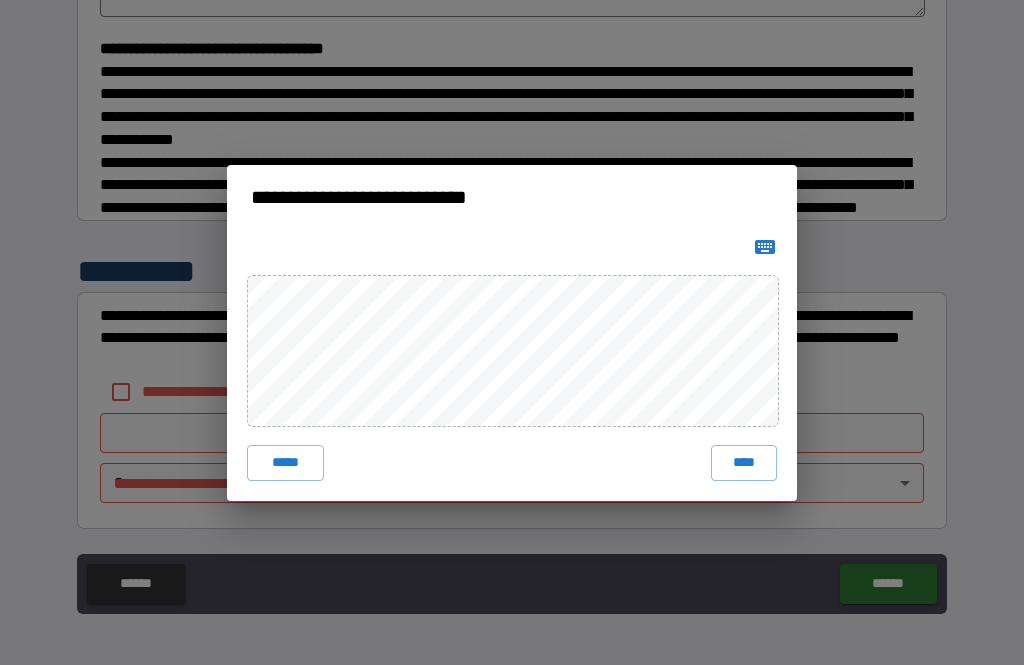 click on "*****" at bounding box center [285, 463] 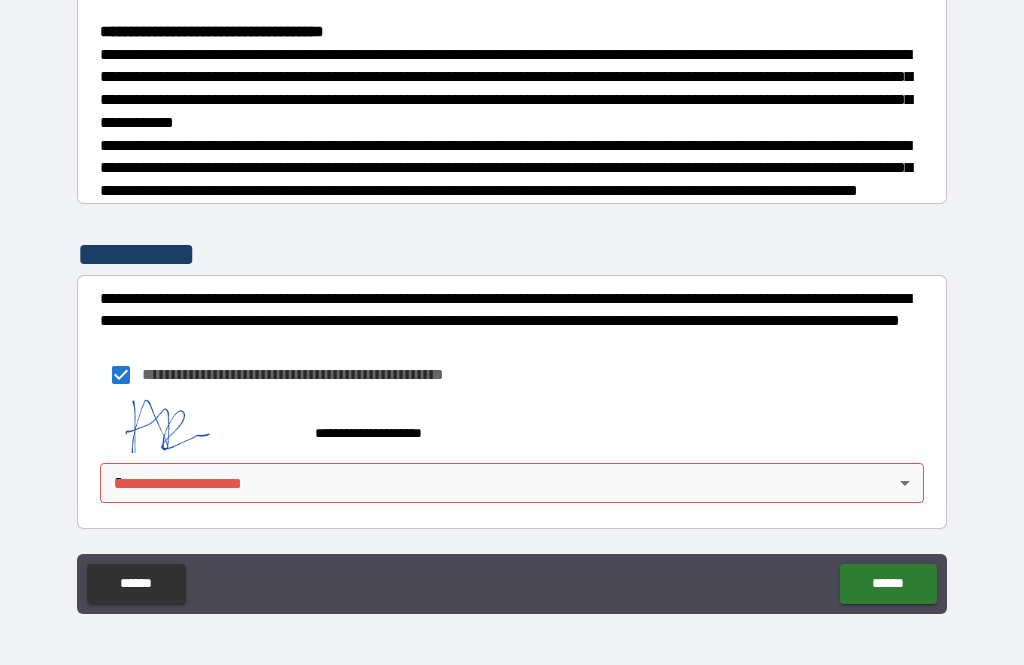 scroll, scrollTop: 560, scrollLeft: 0, axis: vertical 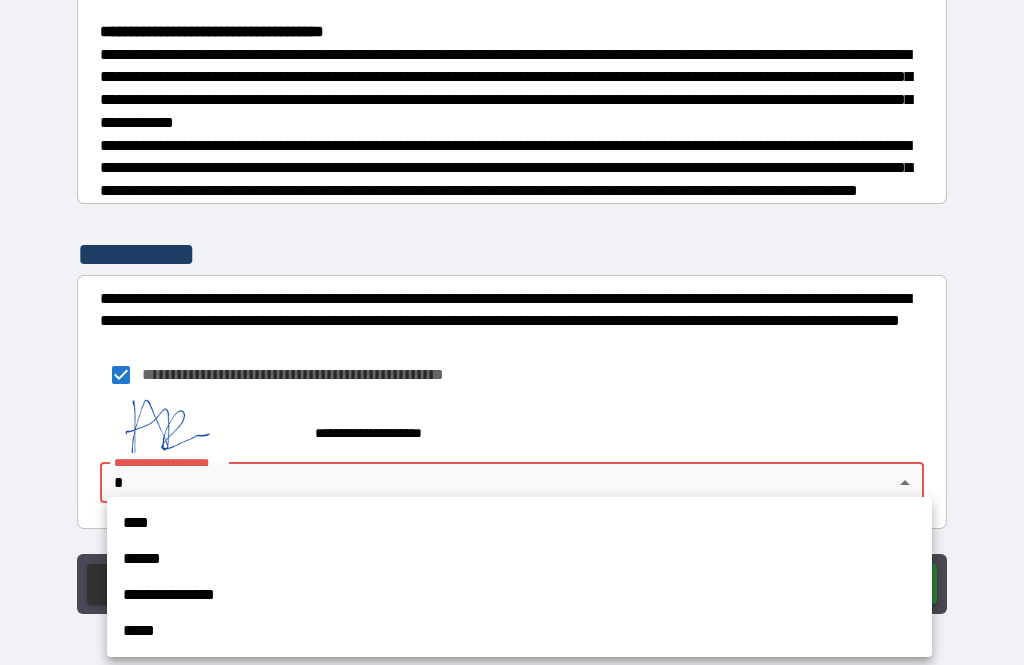 click on "**********" at bounding box center (519, 595) 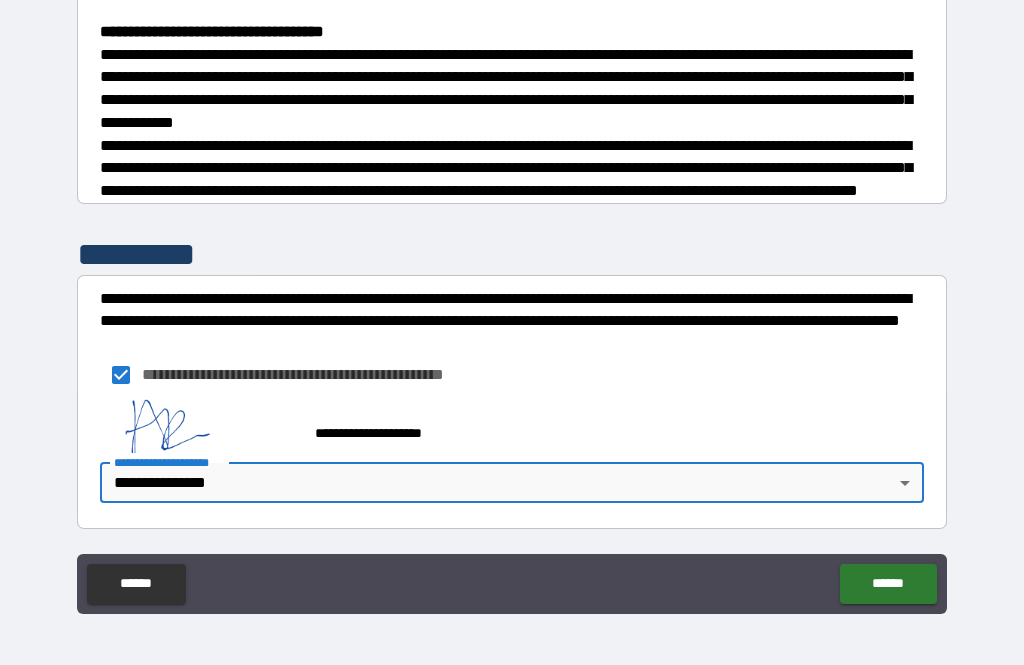 click on "******" at bounding box center [888, 584] 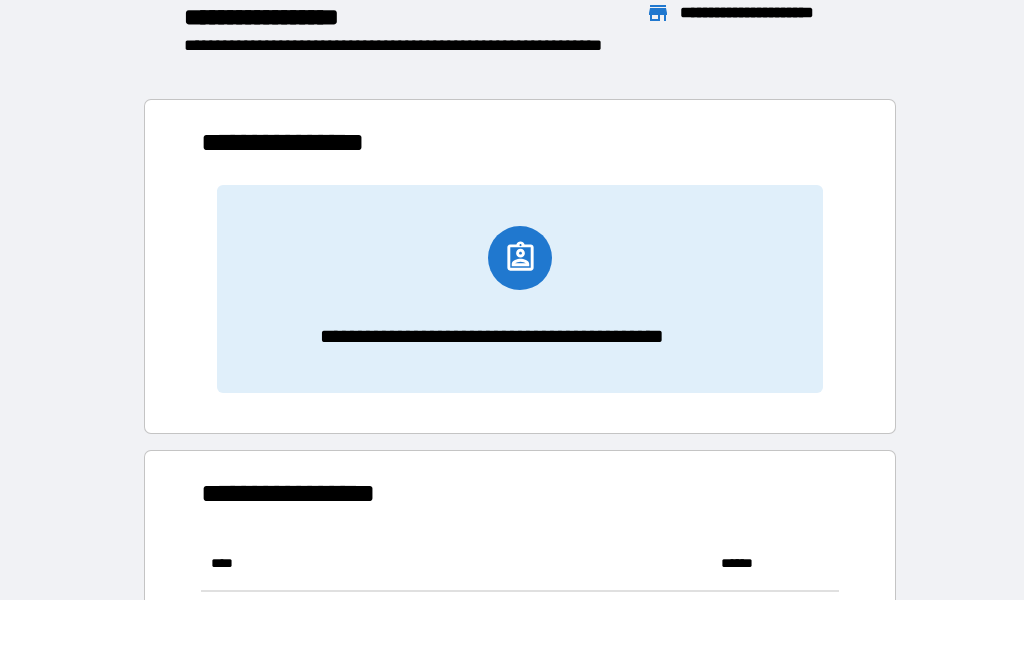 scroll, scrollTop: 1, scrollLeft: 1, axis: both 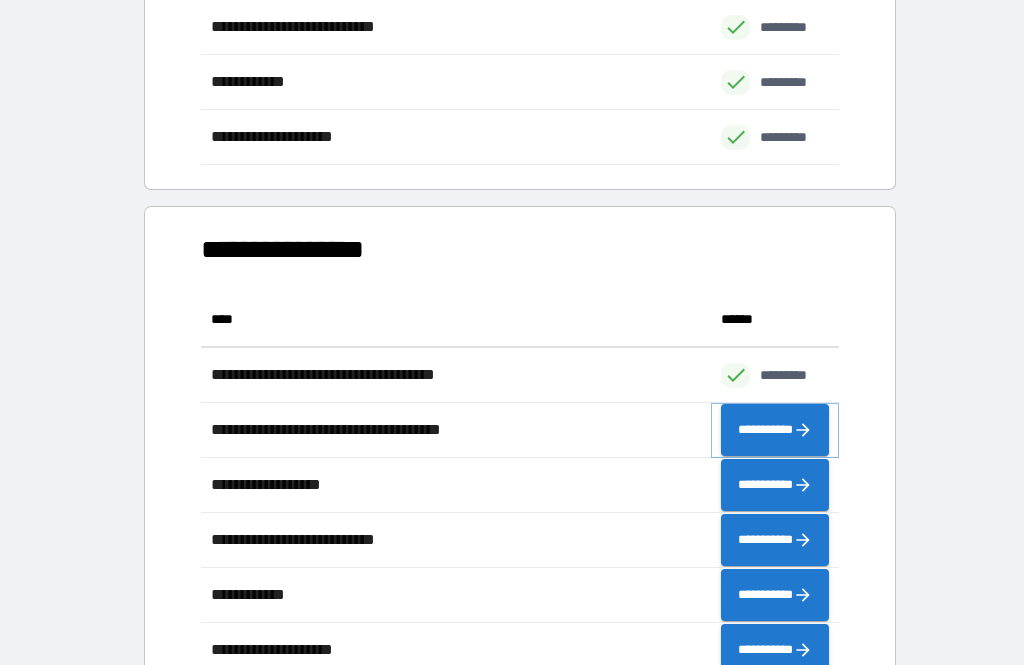 click on "**********" at bounding box center [775, 430] 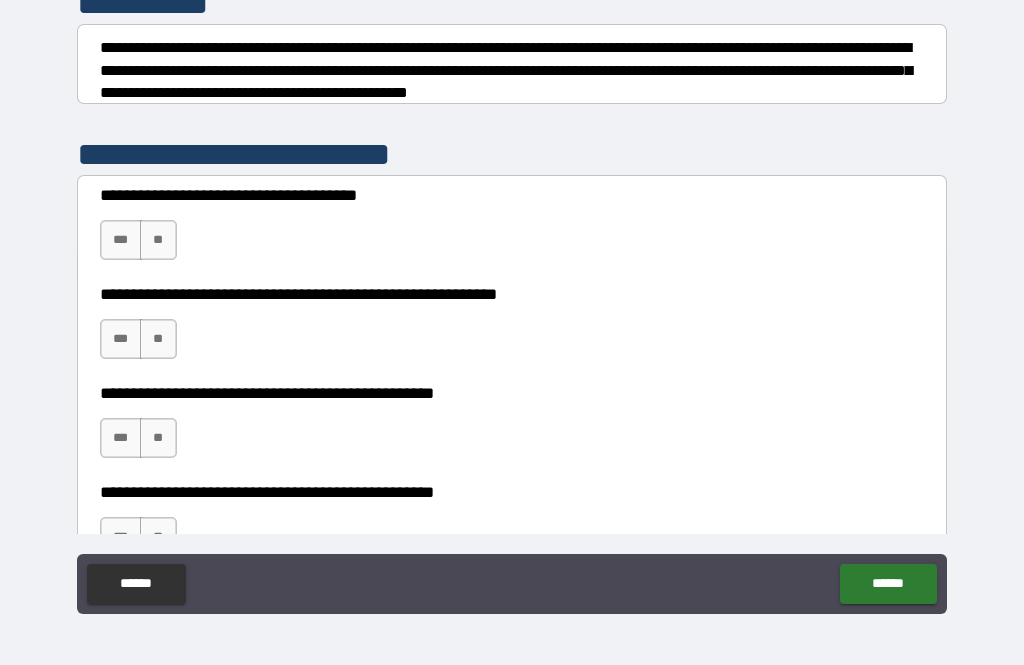 scroll, scrollTop: 278, scrollLeft: 0, axis: vertical 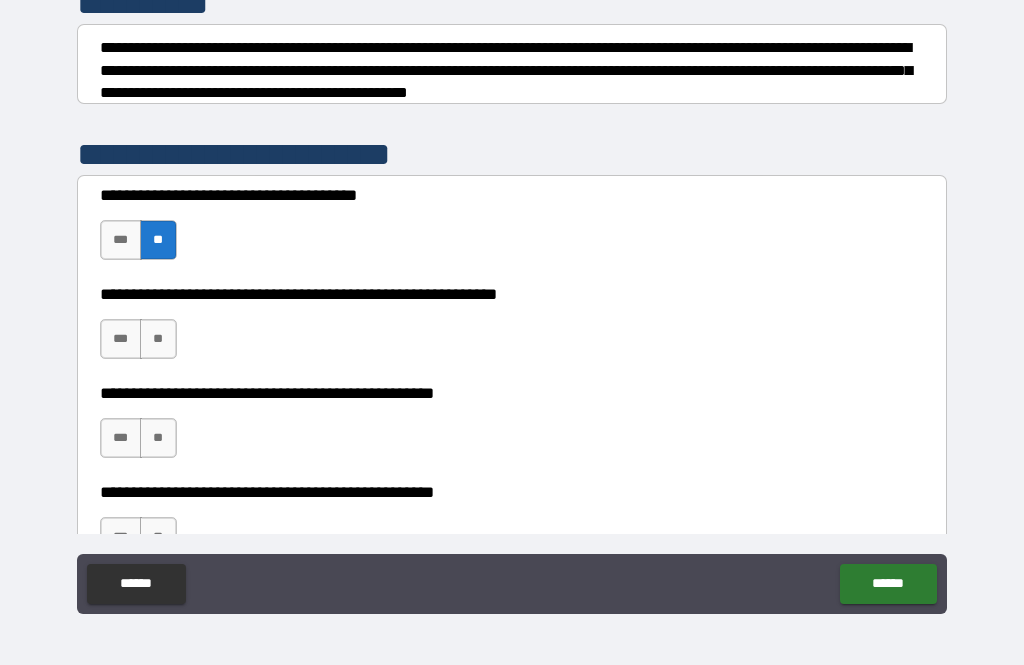 click on "**" at bounding box center [158, 339] 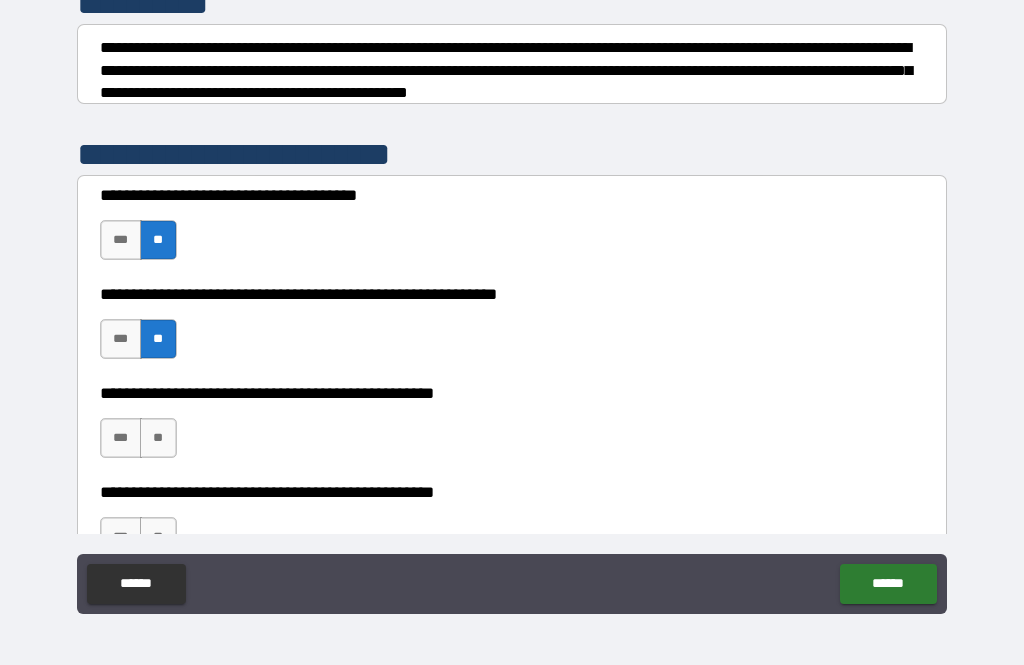 click on "**" at bounding box center [158, 438] 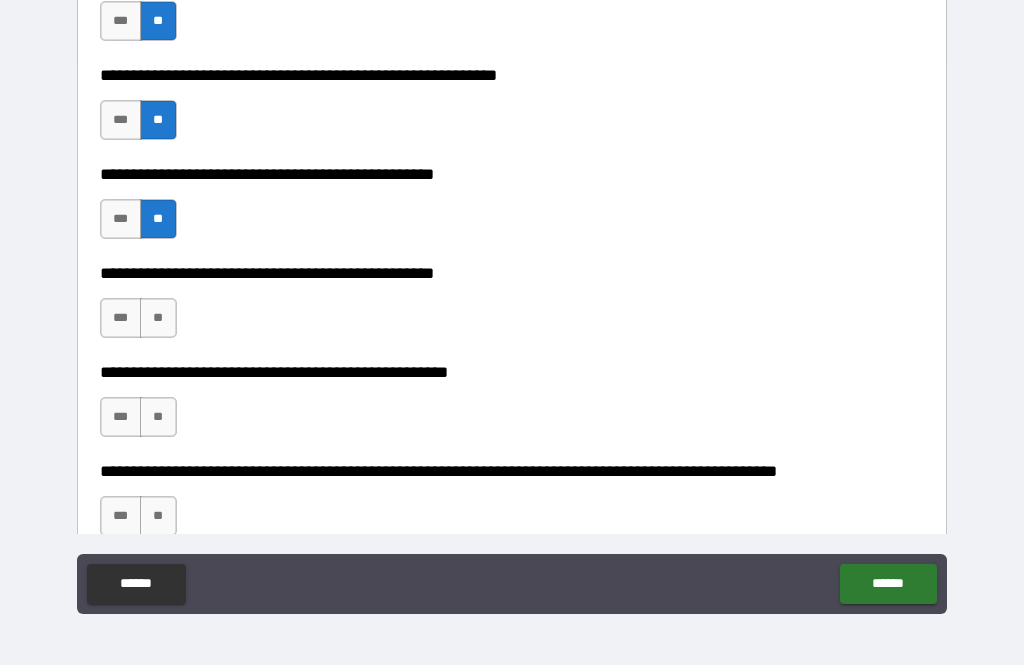 scroll, scrollTop: 497, scrollLeft: 0, axis: vertical 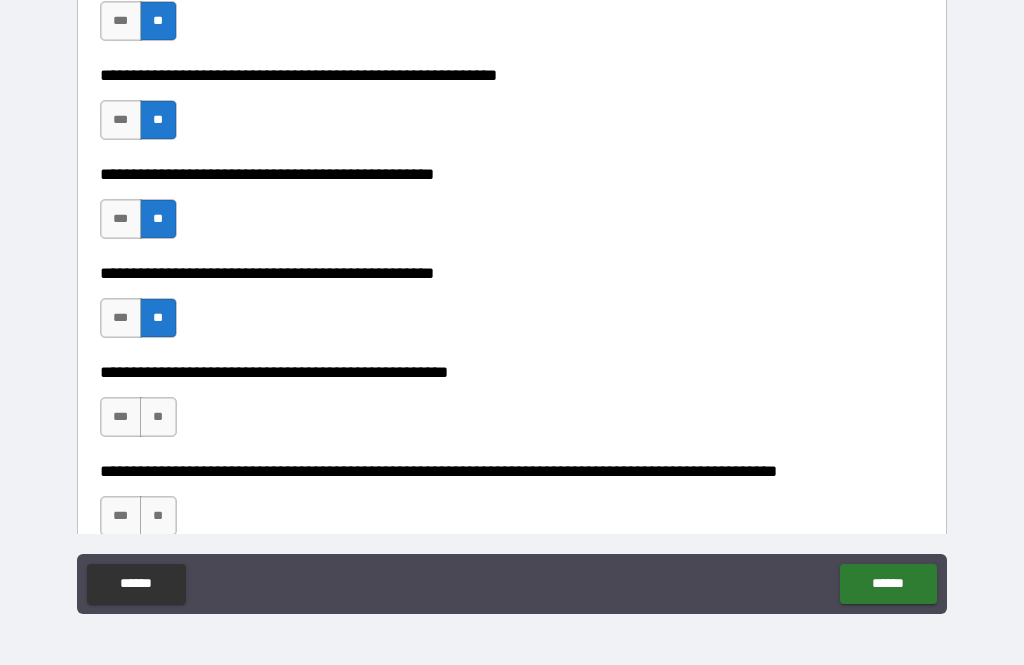 click on "**" at bounding box center (158, 417) 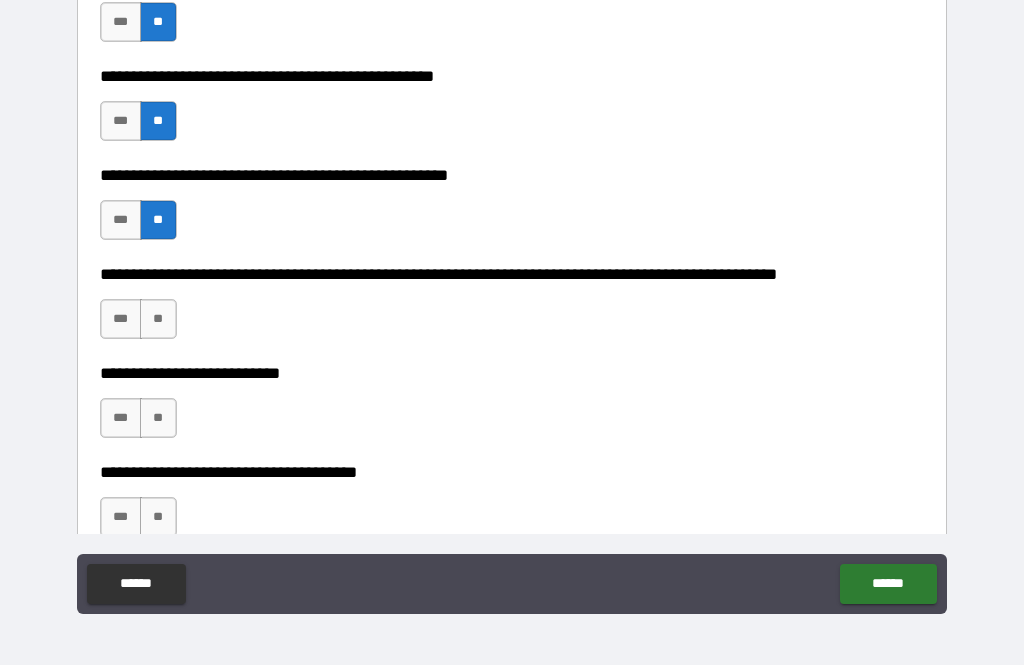 scroll, scrollTop: 714, scrollLeft: 0, axis: vertical 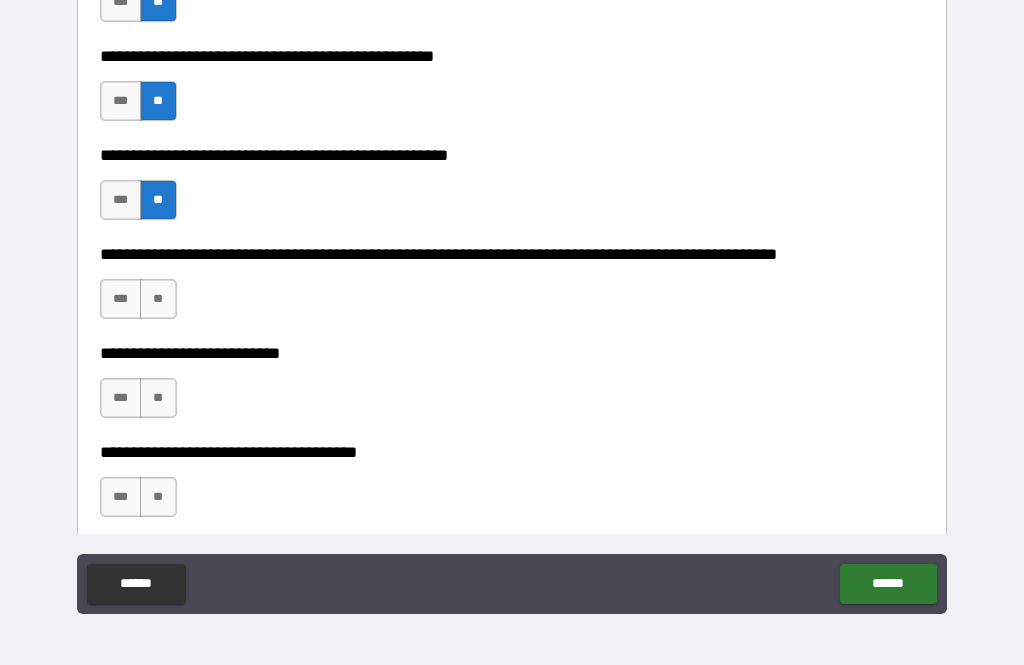 click on "**" at bounding box center [158, 299] 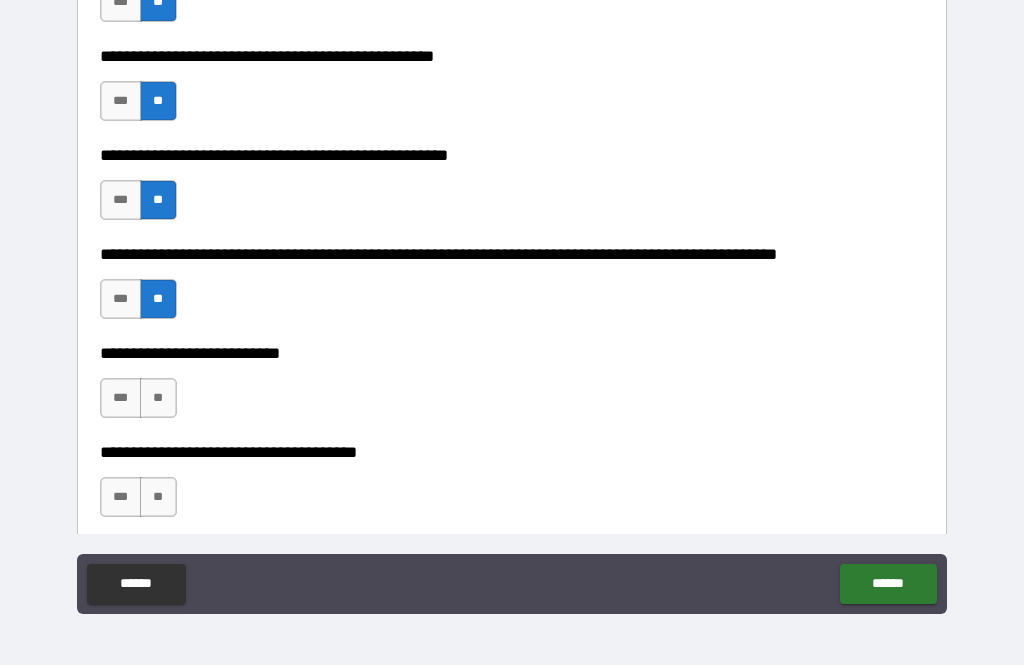 click on "**" at bounding box center [158, 398] 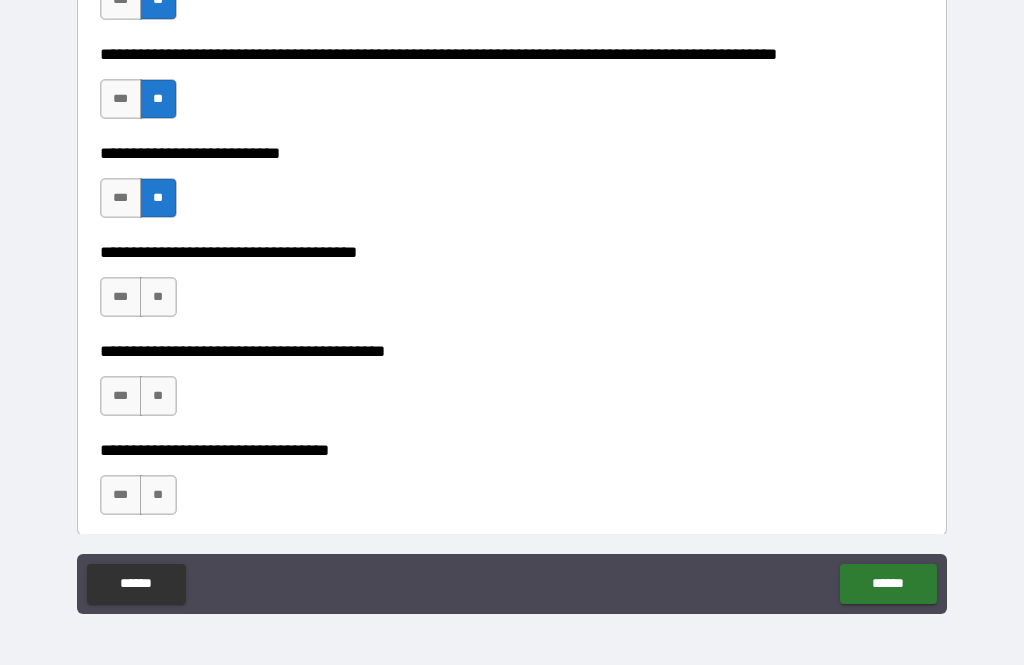 scroll, scrollTop: 938, scrollLeft: 0, axis: vertical 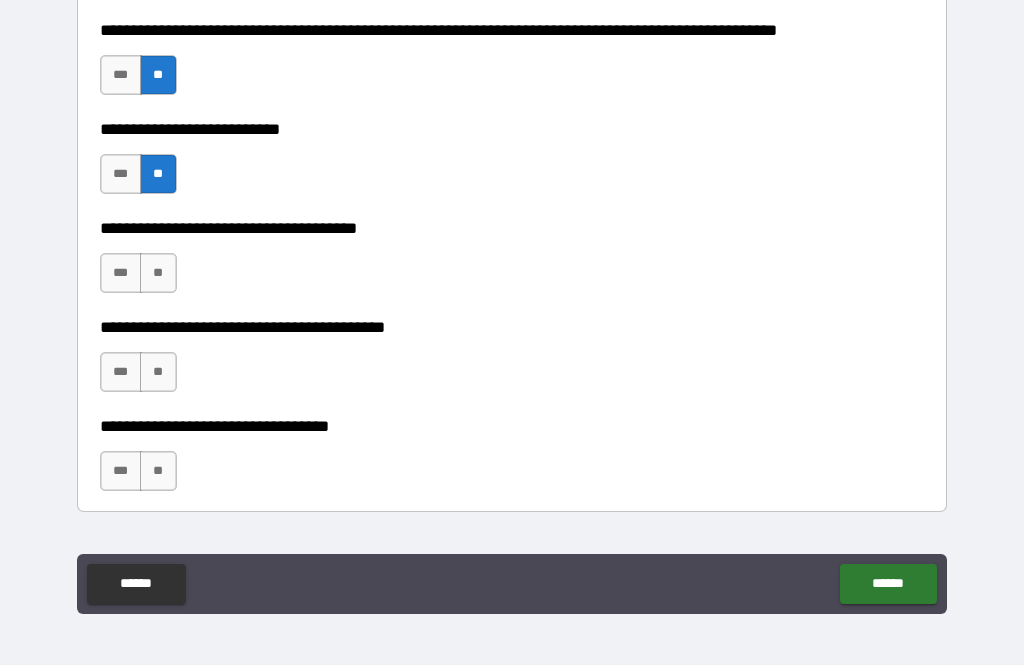 click on "**" at bounding box center (158, 273) 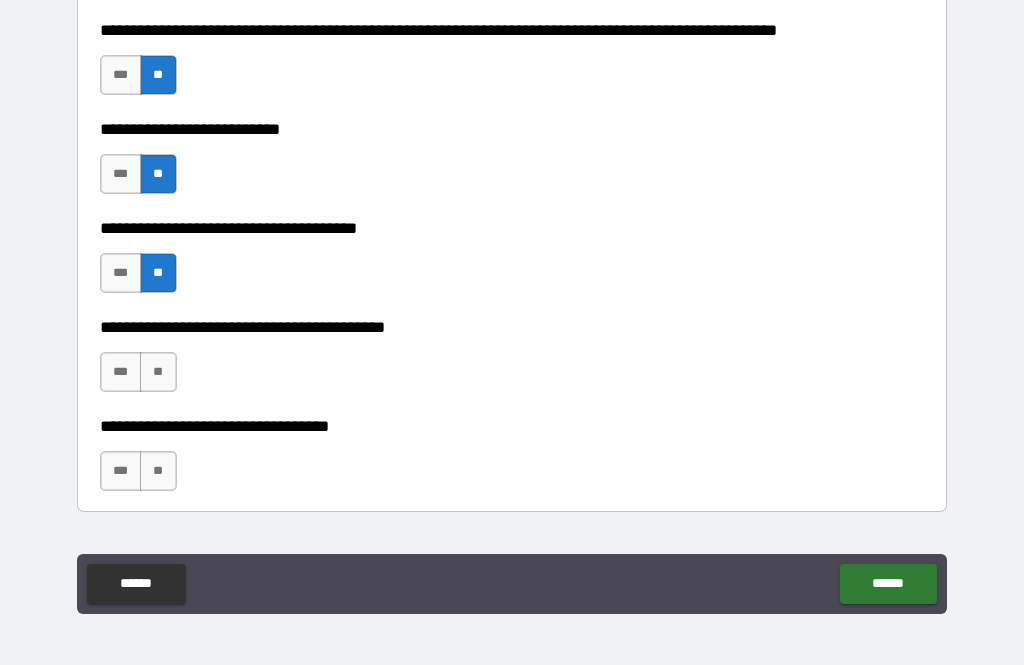 click on "**" at bounding box center [158, 372] 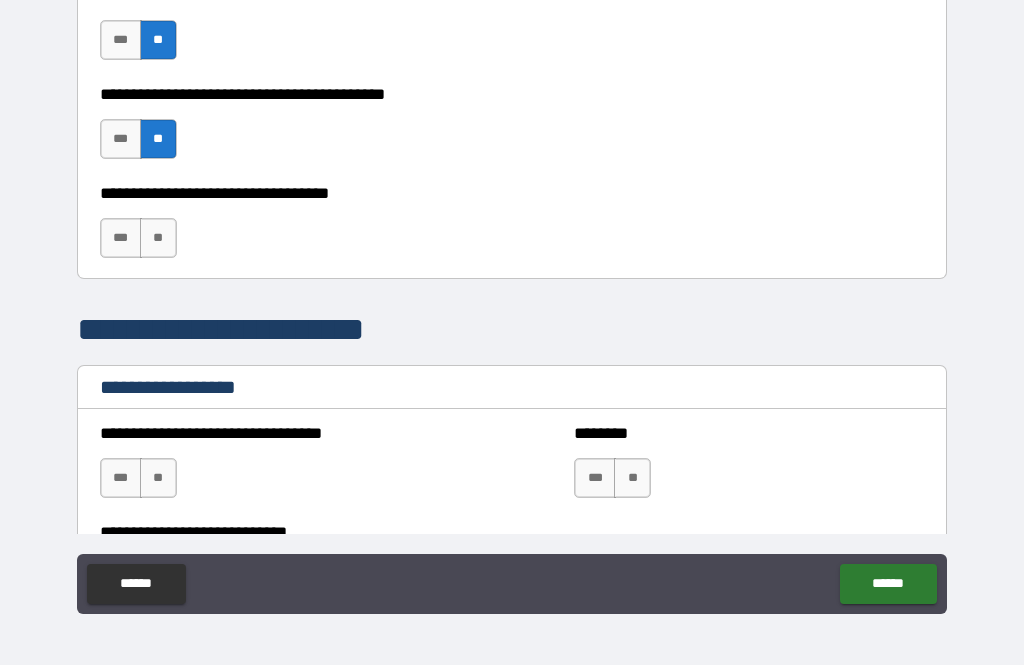scroll, scrollTop: 1172, scrollLeft: 0, axis: vertical 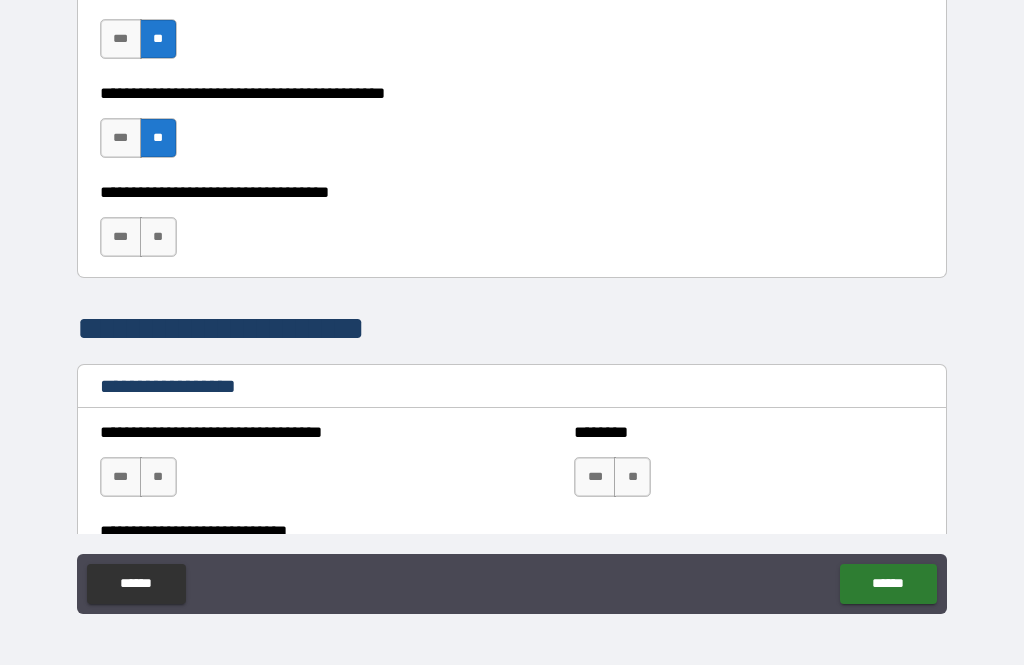 click on "**" at bounding box center [158, 237] 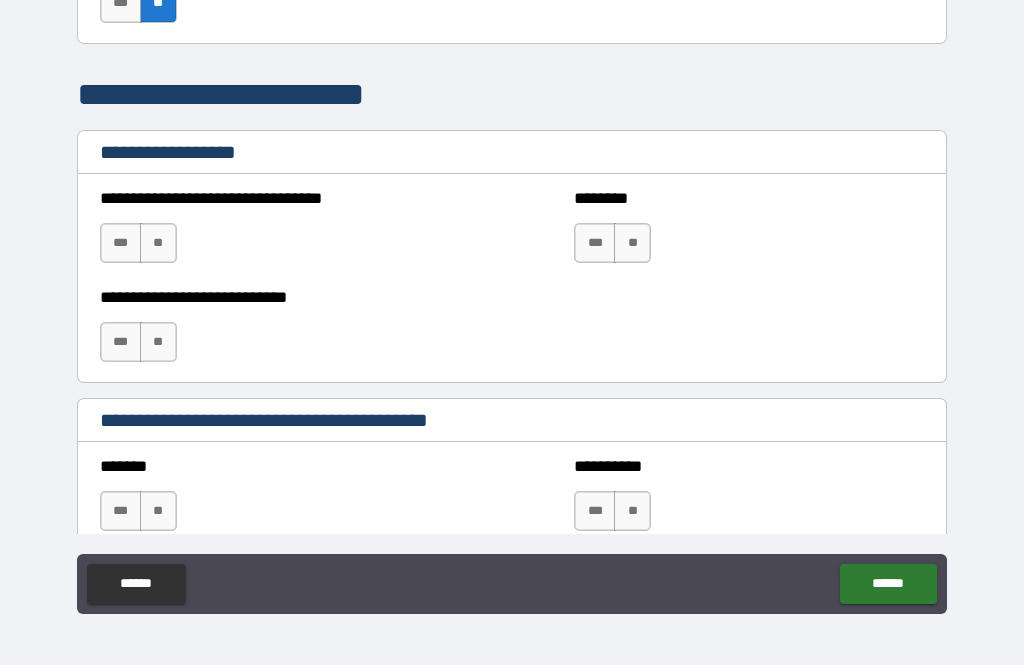 scroll, scrollTop: 1447, scrollLeft: 0, axis: vertical 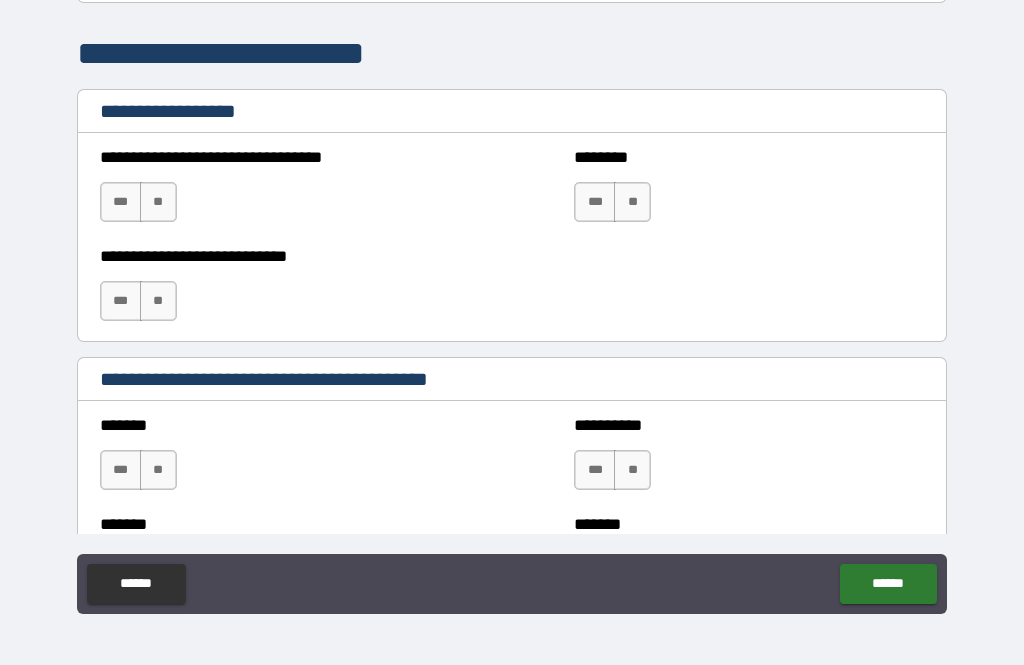 click on "**" at bounding box center (158, 301) 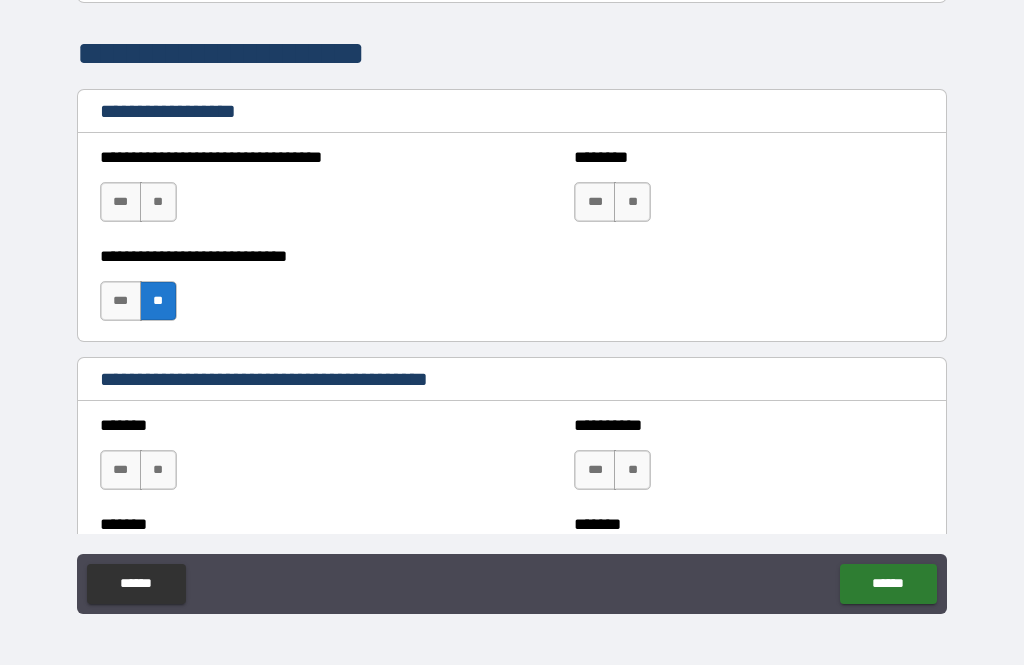 click on "**" at bounding box center (158, 301) 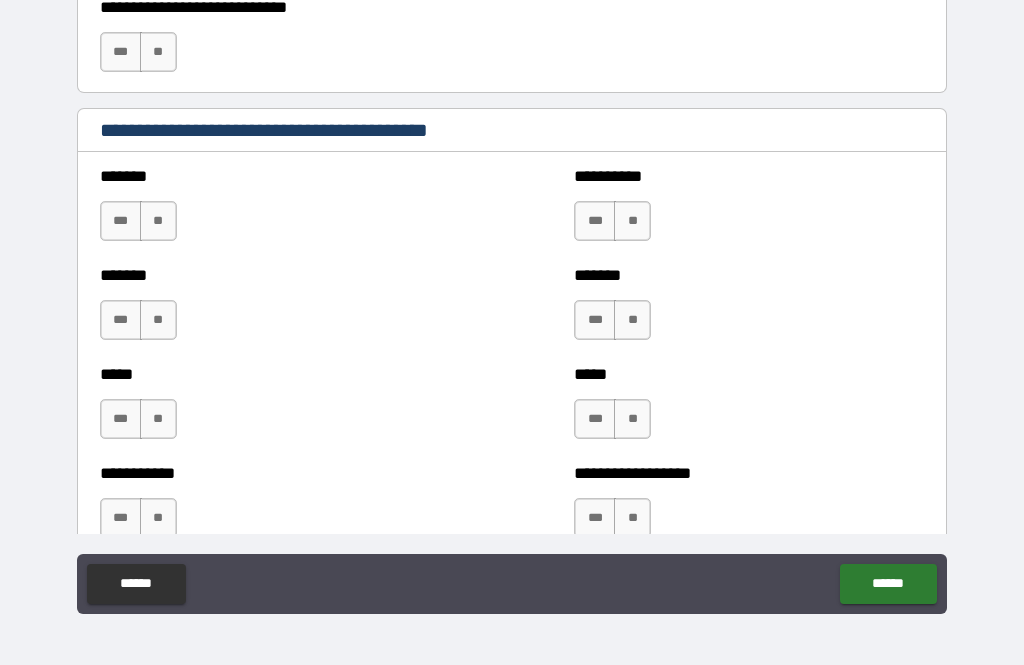 scroll, scrollTop: 1712, scrollLeft: 0, axis: vertical 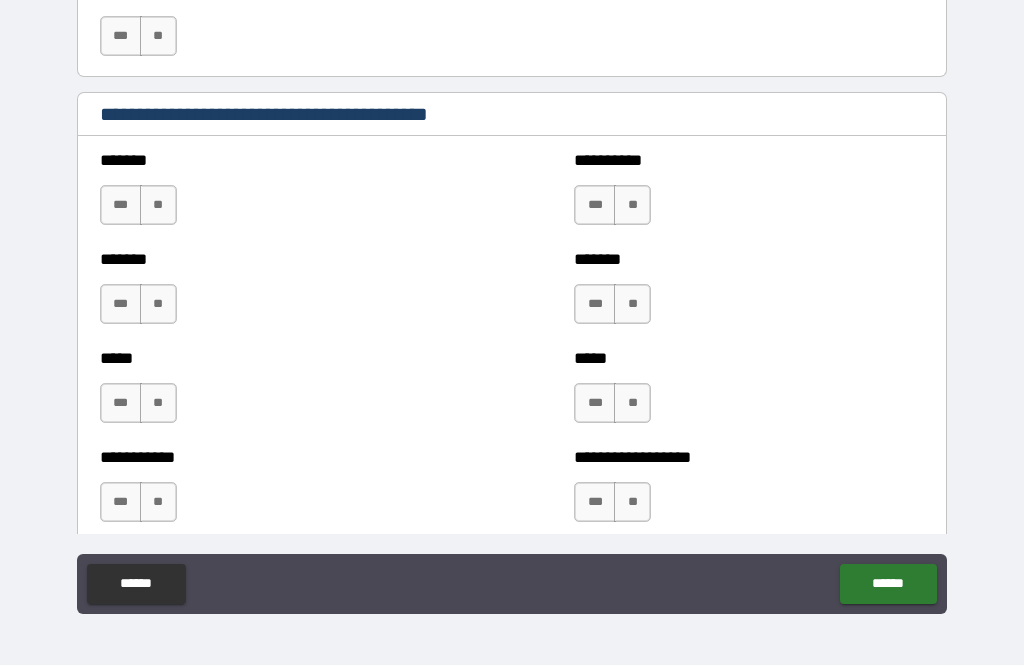 click on "**" at bounding box center [158, 205] 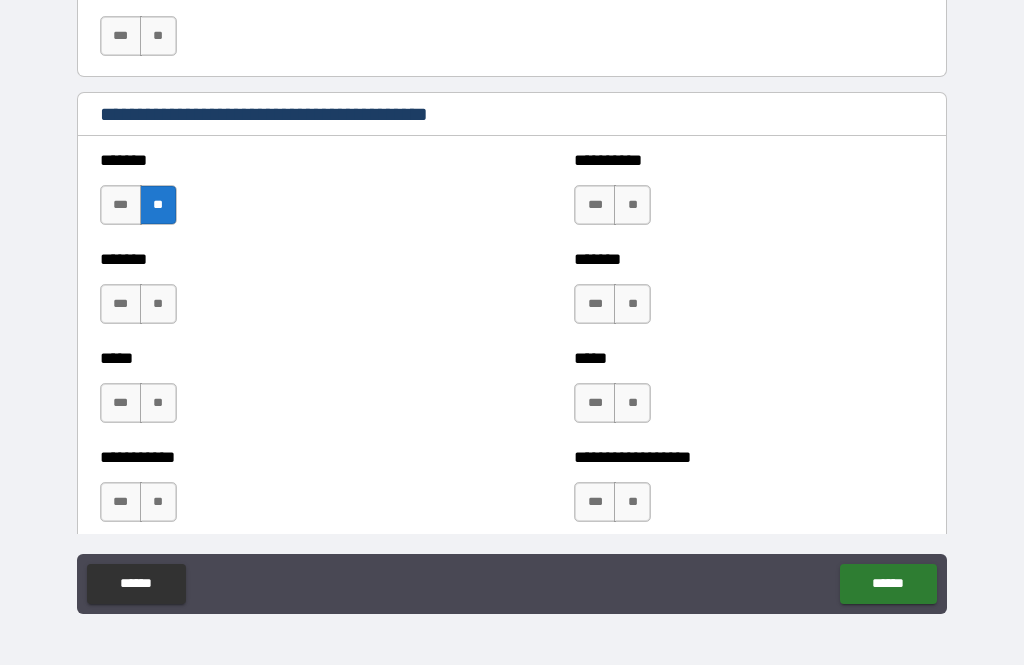 click on "**" at bounding box center (158, 304) 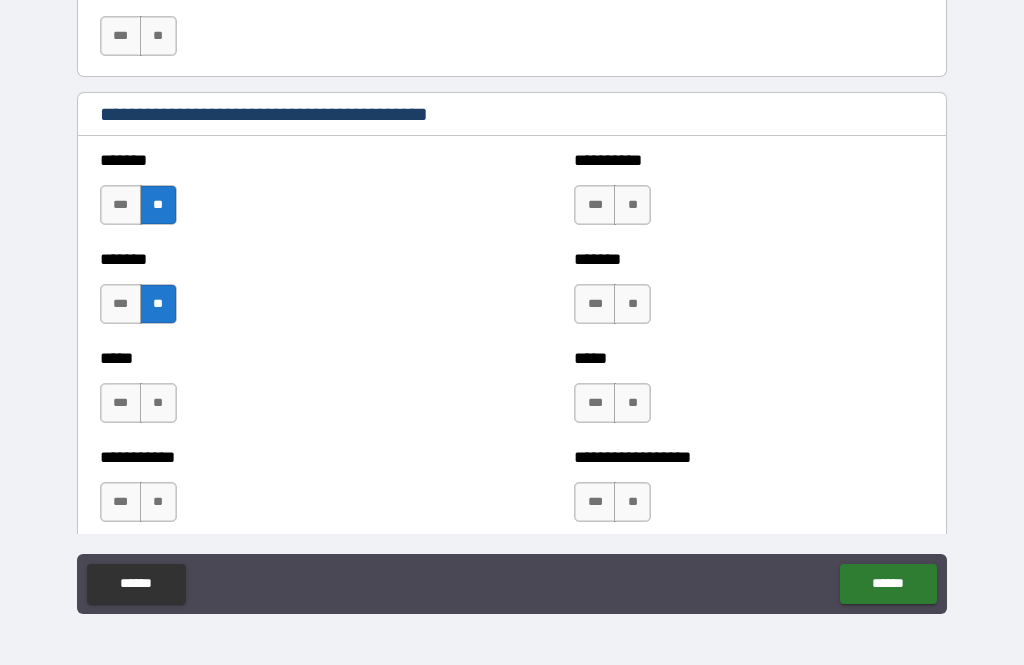 click on "**" at bounding box center (158, 403) 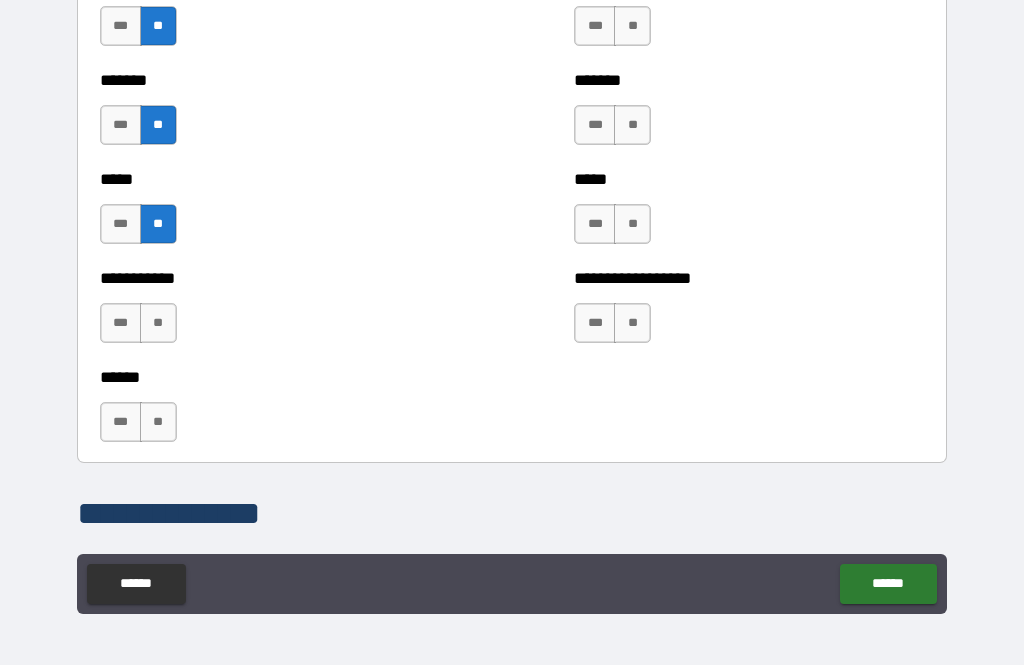 scroll, scrollTop: 1941, scrollLeft: 0, axis: vertical 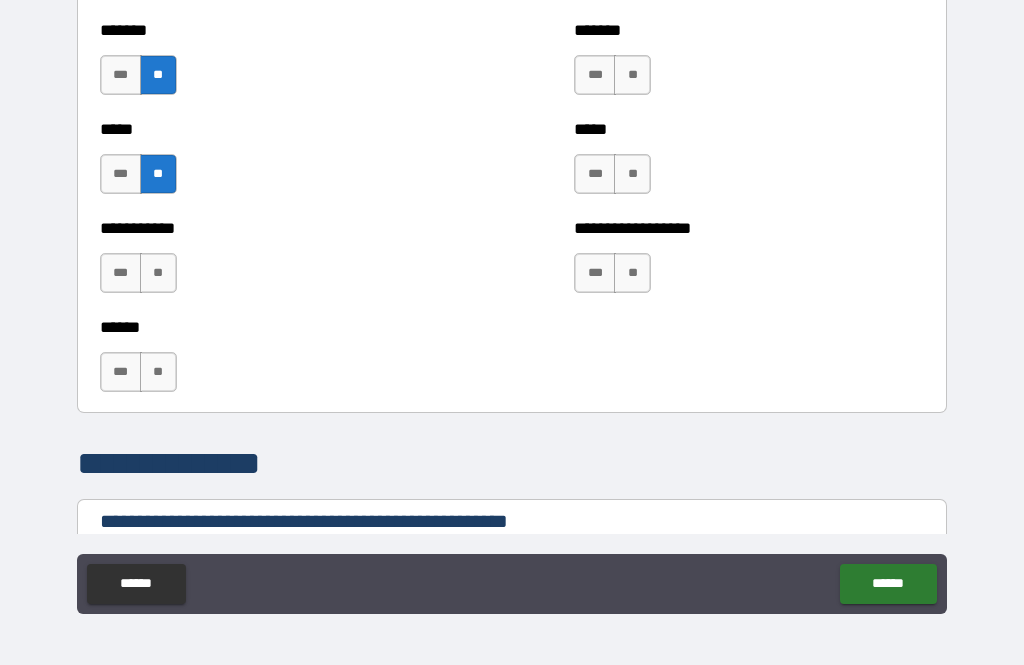 click on "**" at bounding box center (158, 273) 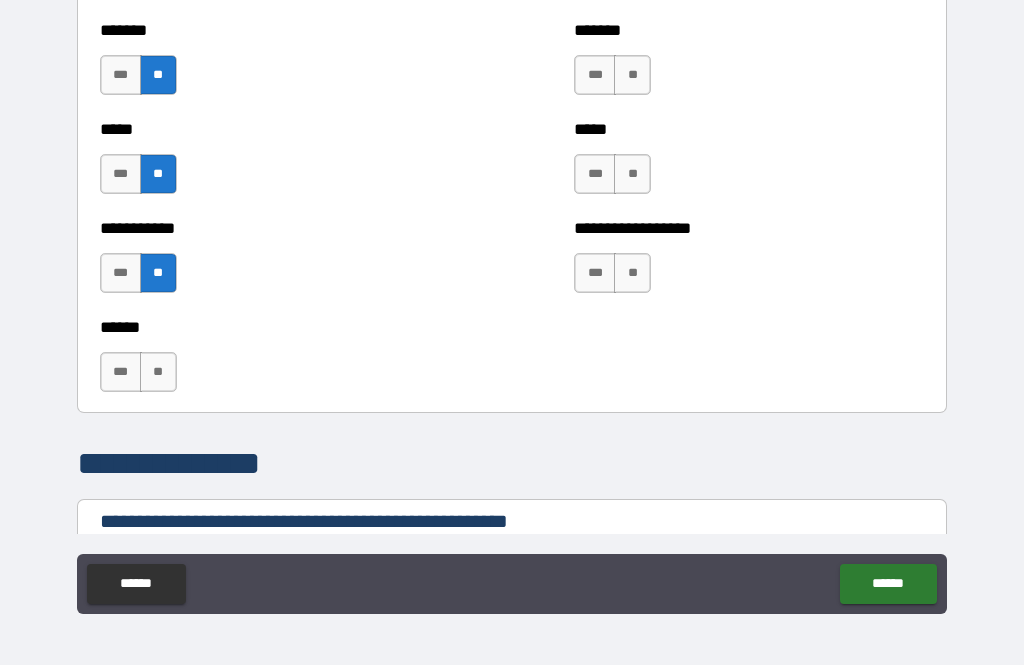 click on "**" at bounding box center (158, 372) 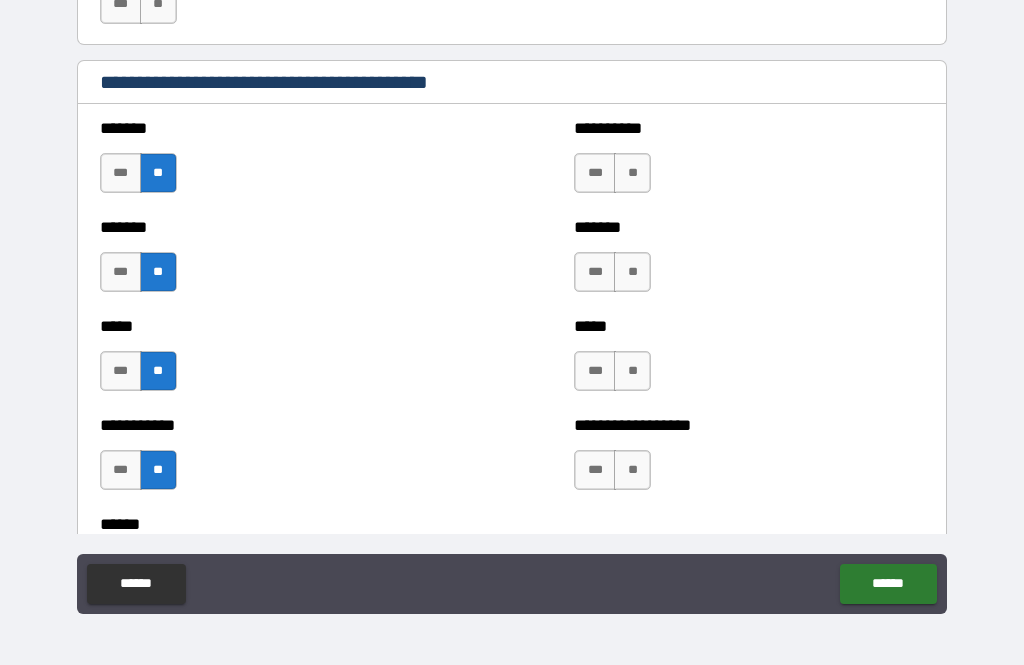 scroll, scrollTop: 1732, scrollLeft: 0, axis: vertical 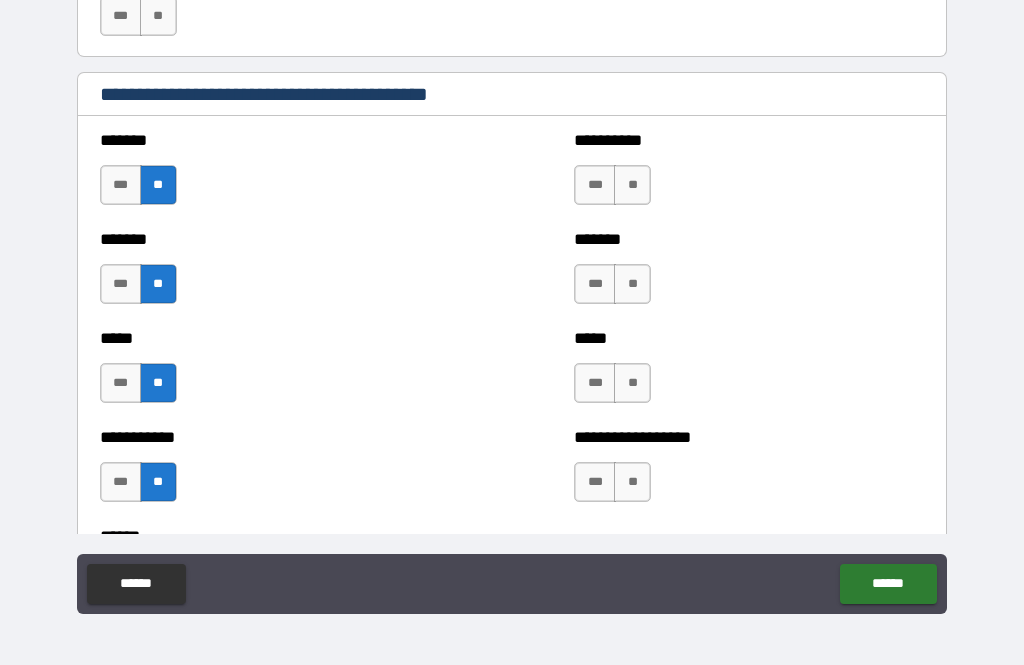 click on "**" at bounding box center [632, 185] 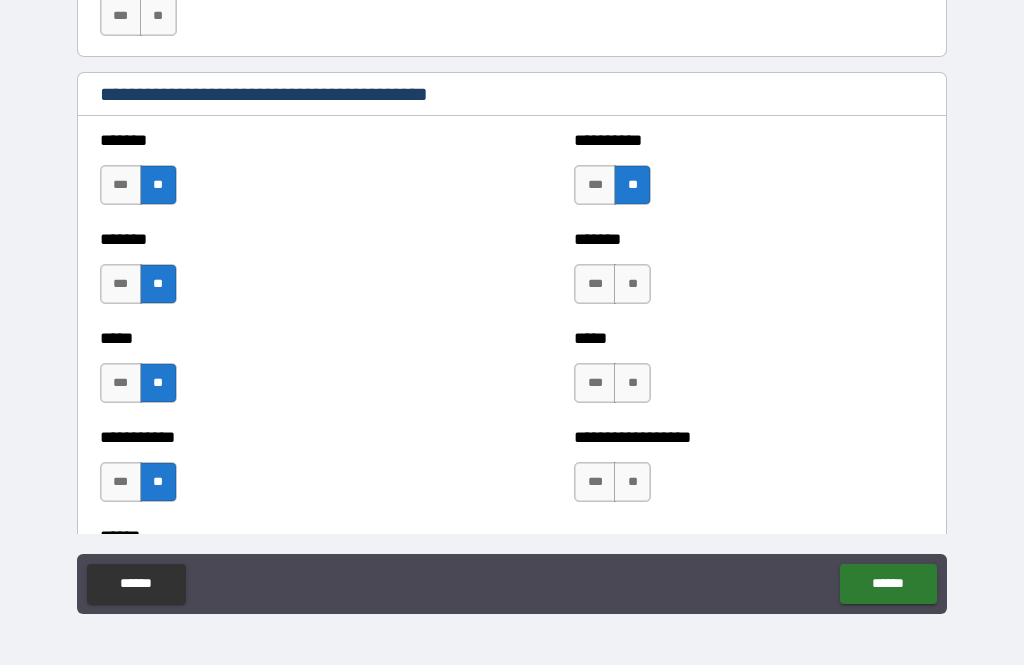 click on "**" at bounding box center (632, 284) 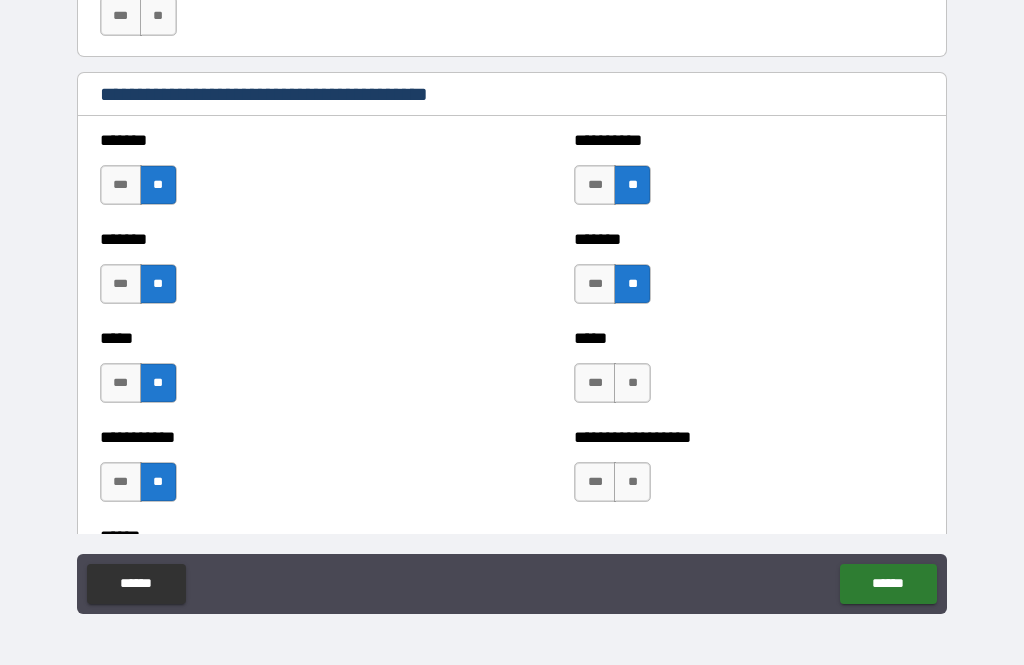 click on "**" at bounding box center (632, 383) 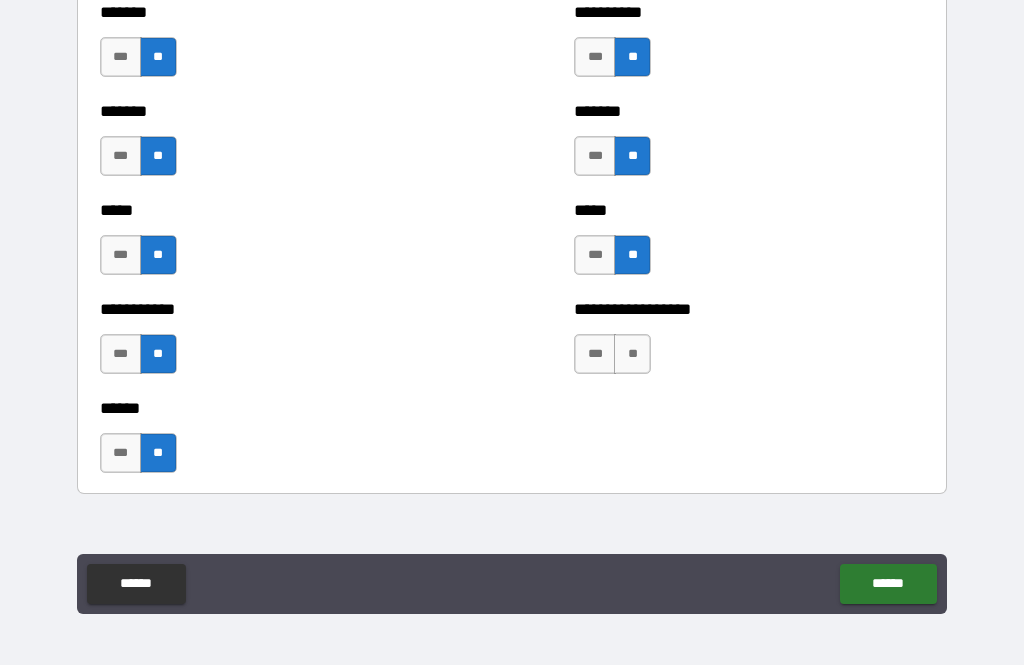 scroll, scrollTop: 1879, scrollLeft: 0, axis: vertical 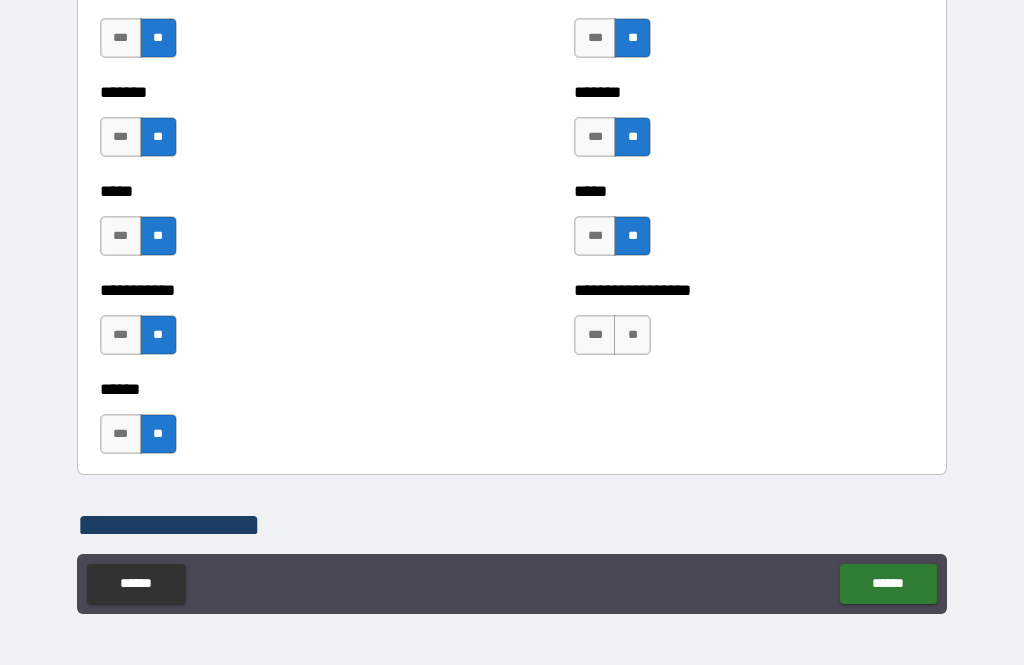 click on "**" at bounding box center (632, 335) 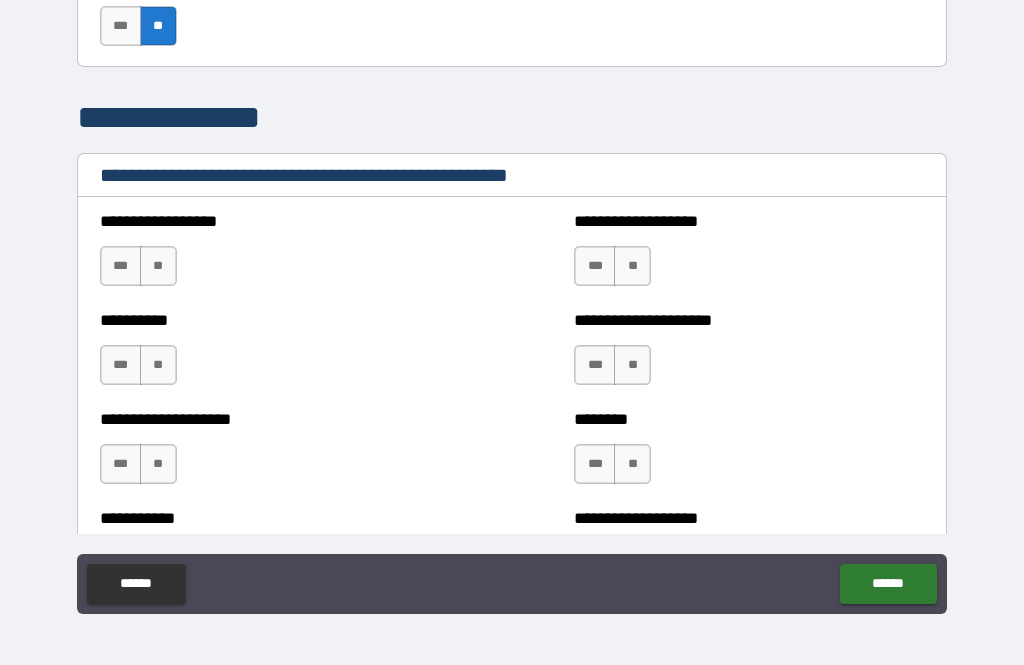 scroll, scrollTop: 2287, scrollLeft: 0, axis: vertical 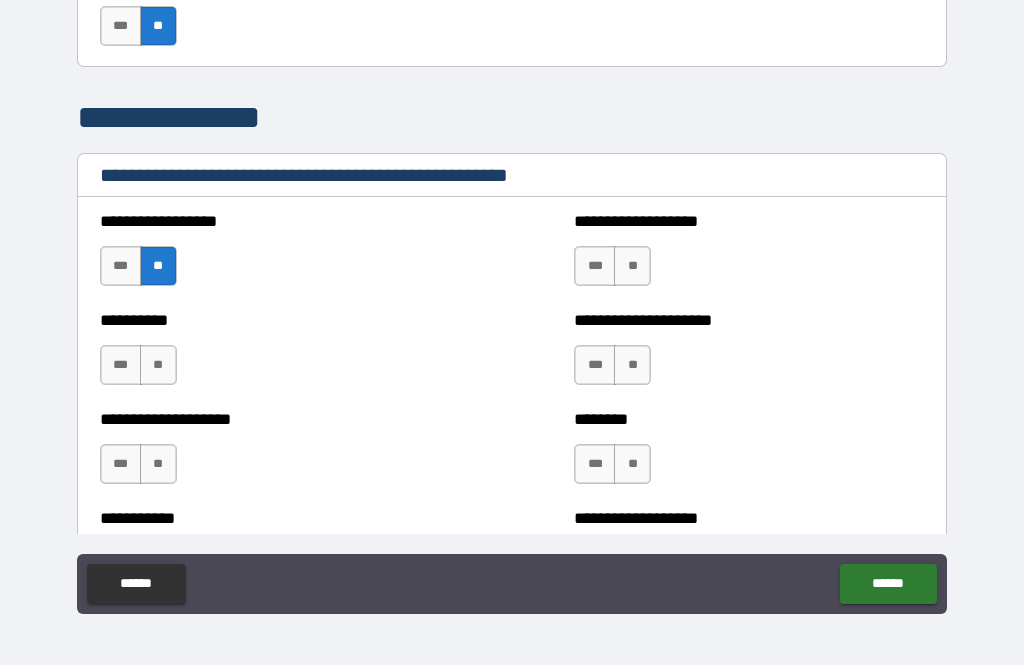 click on "**" at bounding box center (632, 266) 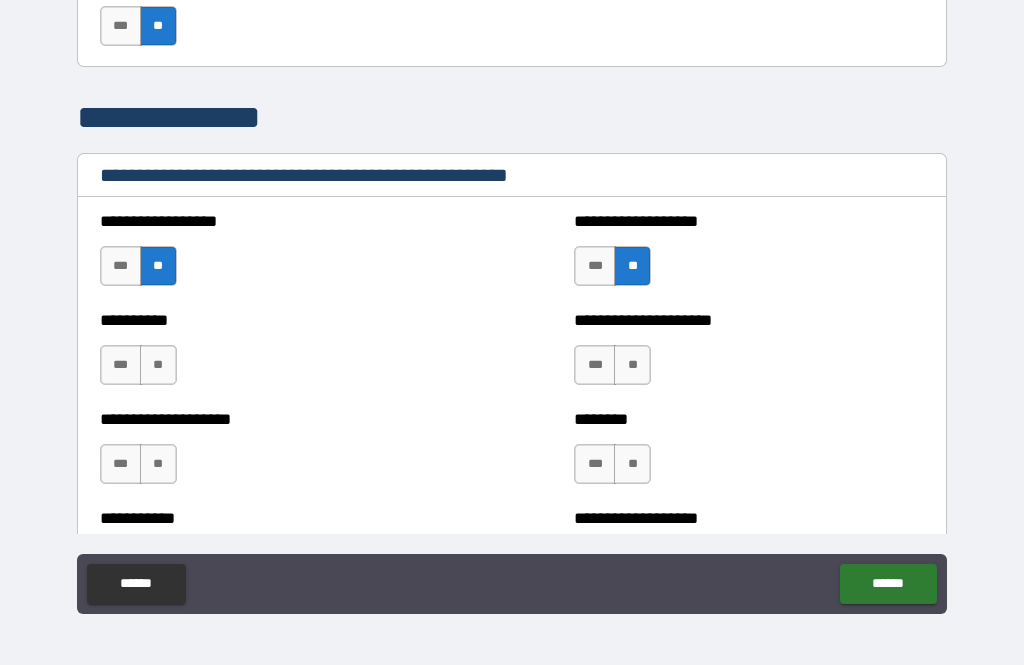 click on "**" at bounding box center (158, 365) 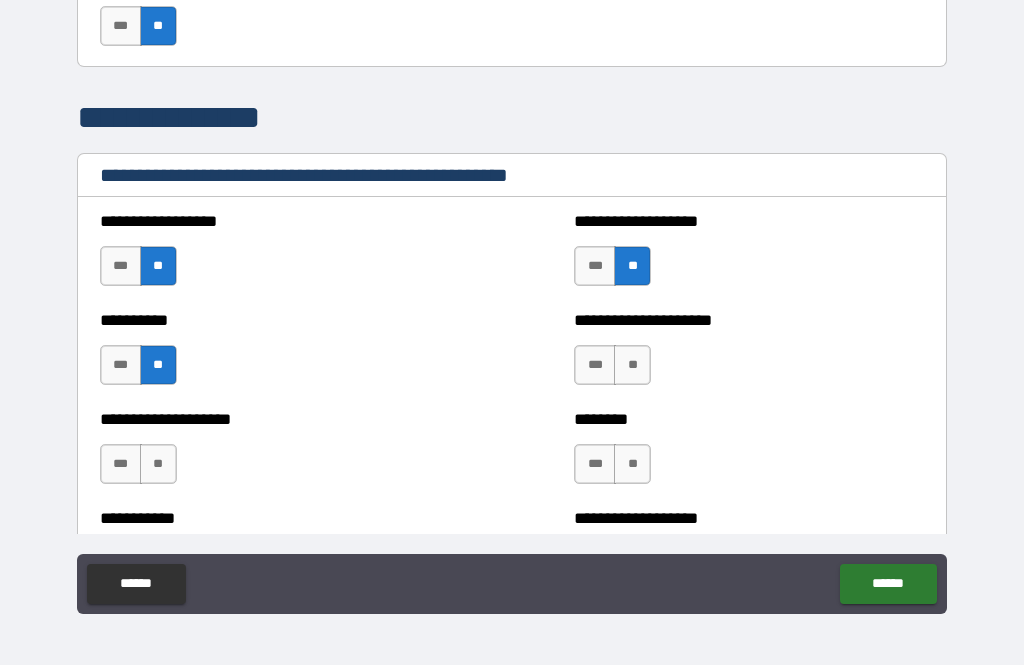 click on "**********" at bounding box center (749, 355) 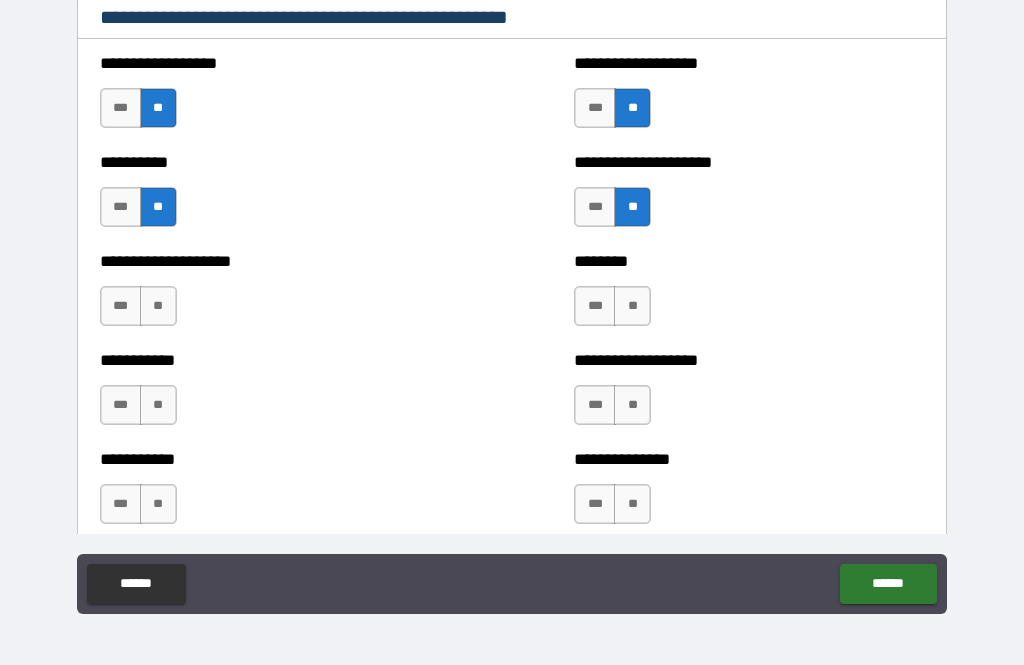 scroll, scrollTop: 2451, scrollLeft: 0, axis: vertical 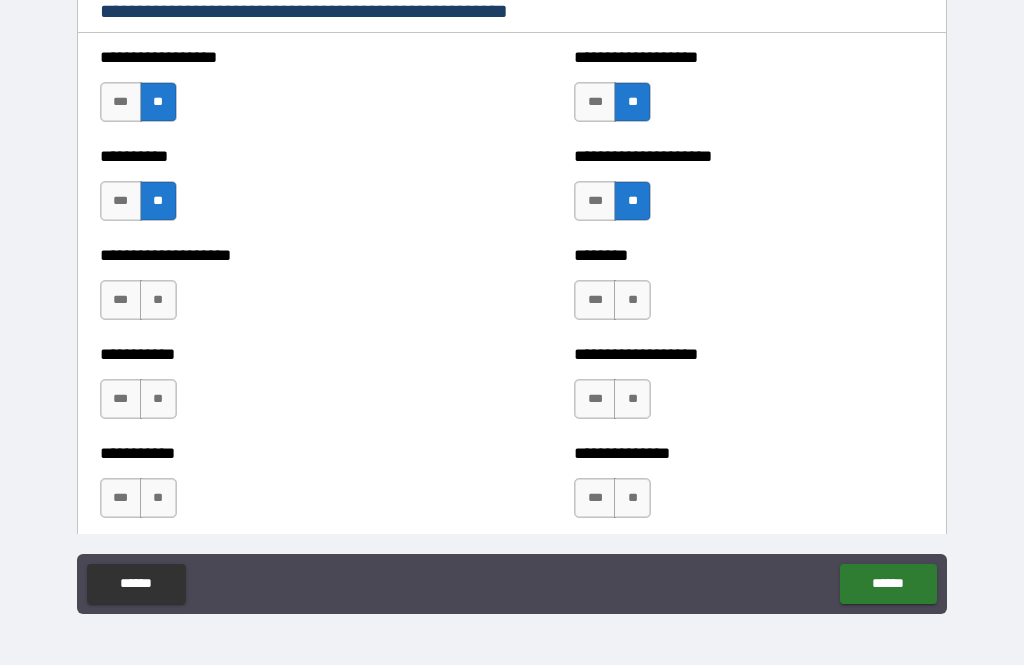 click on "**" at bounding box center [158, 300] 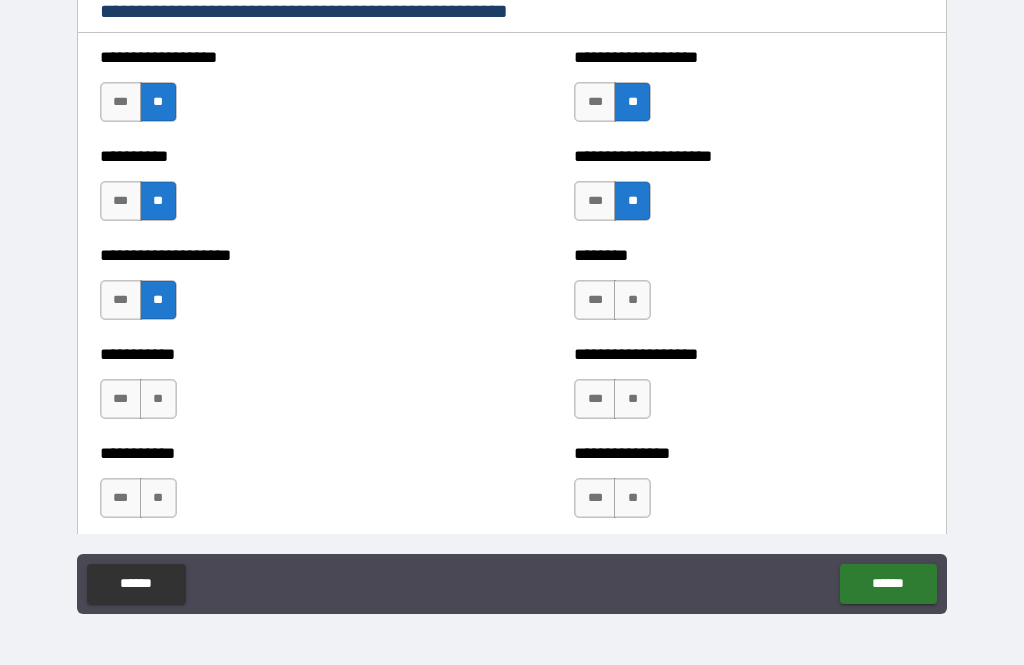 click on "**" at bounding box center (632, 300) 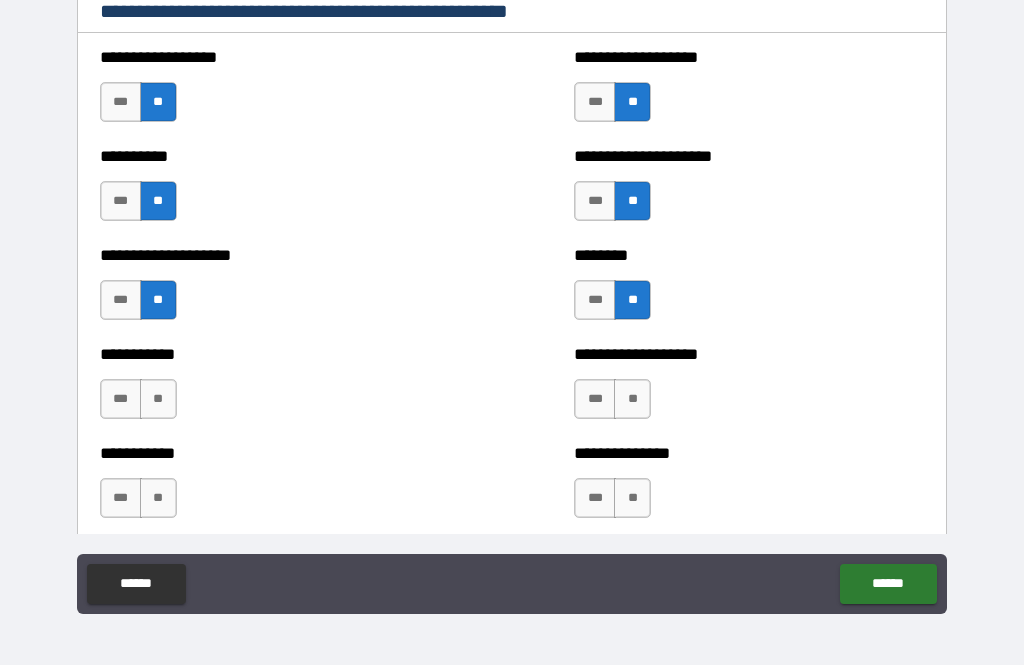 click on "**" at bounding box center (158, 399) 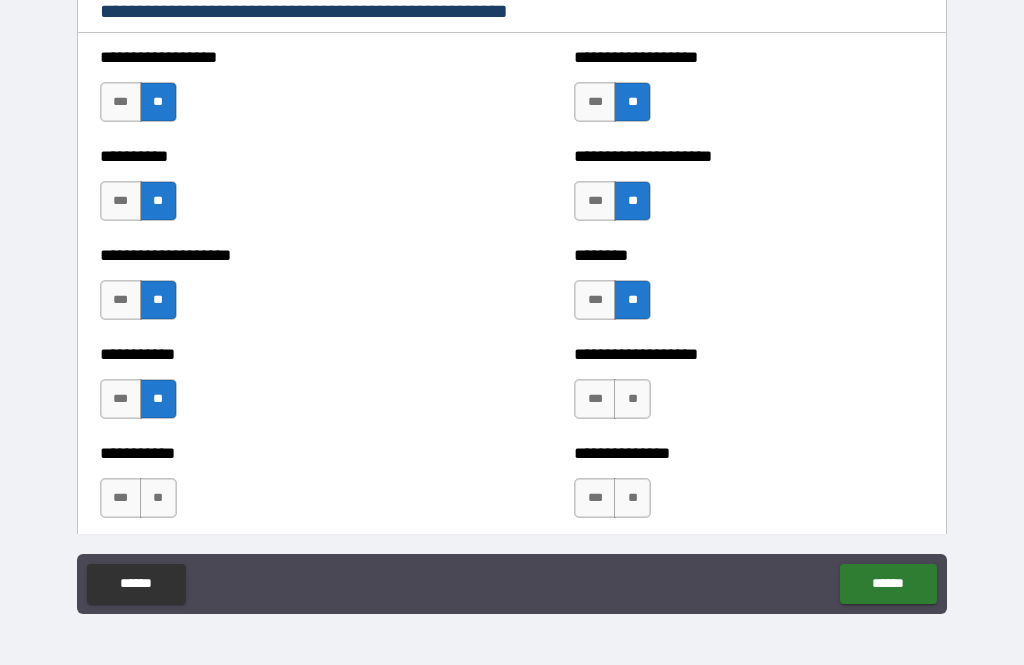 click on "**" at bounding box center [632, 399] 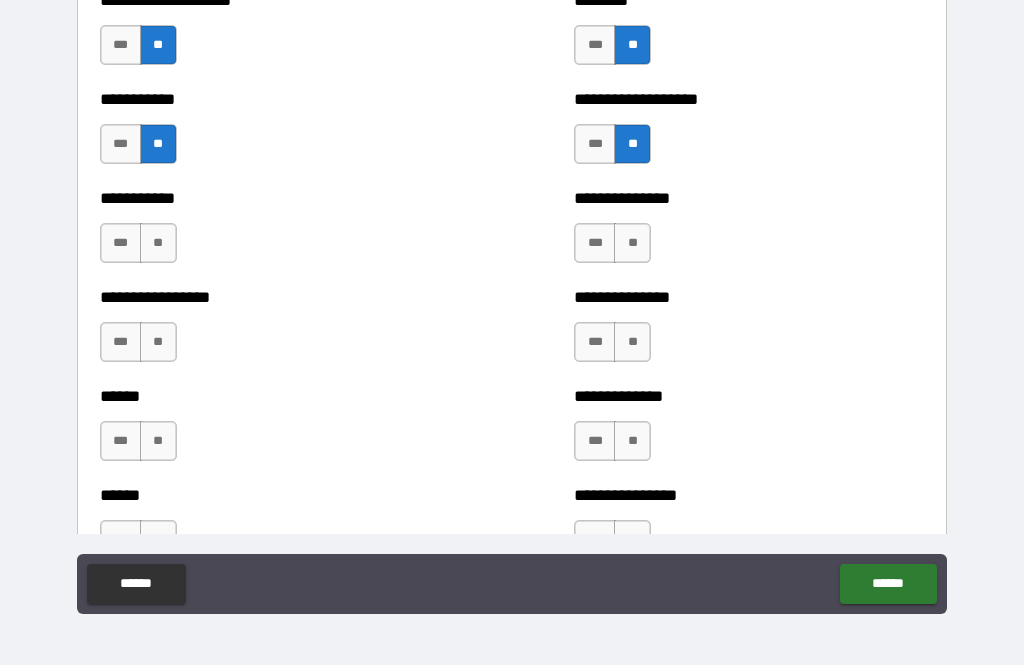 scroll, scrollTop: 2707, scrollLeft: 0, axis: vertical 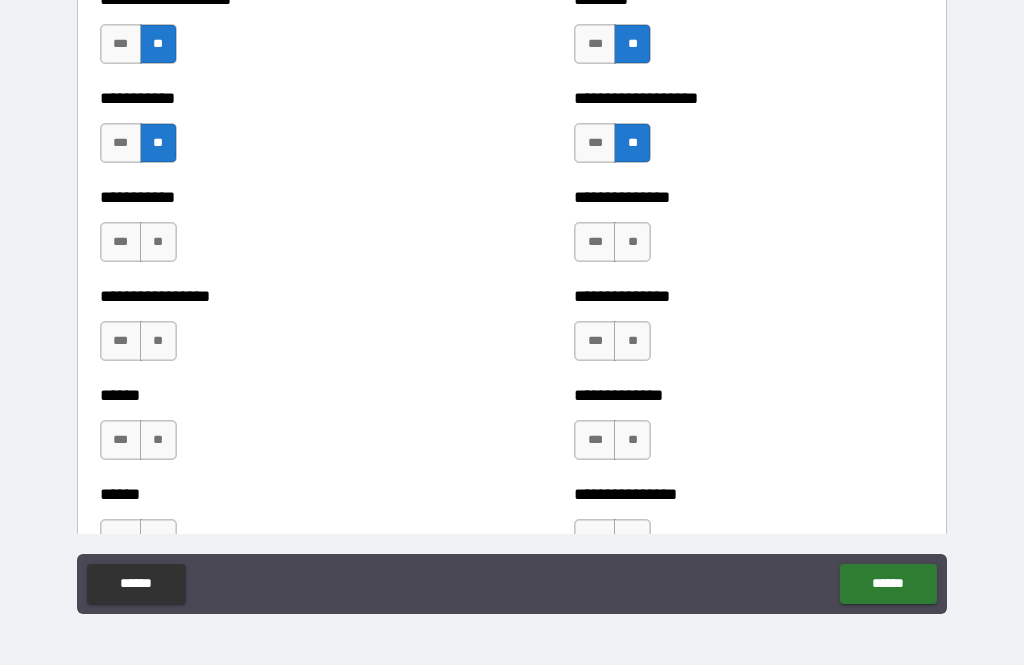 click on "**" at bounding box center (158, 242) 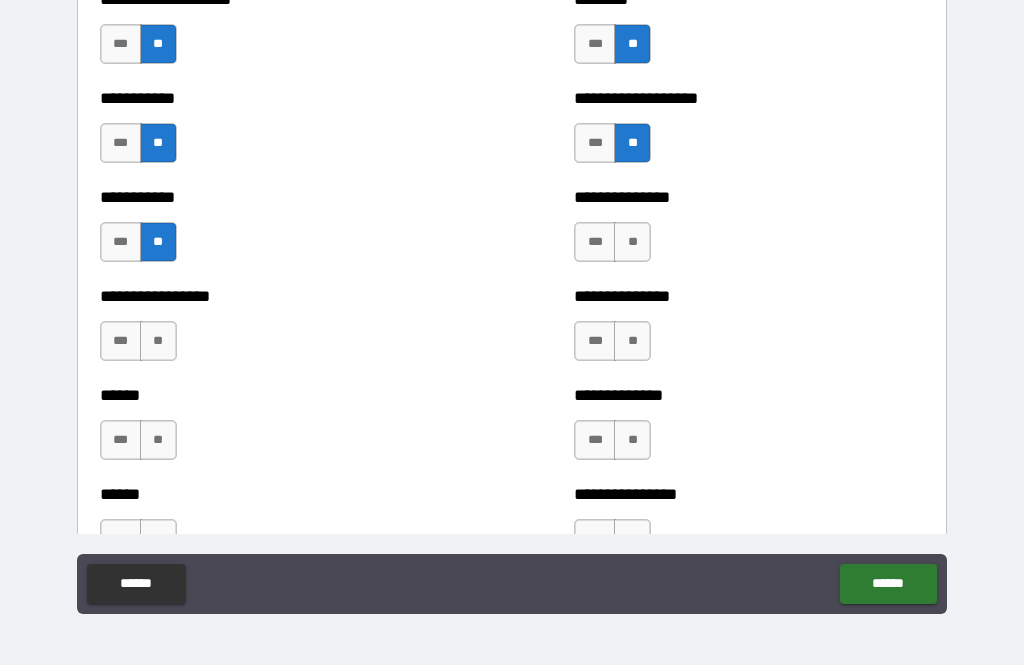 click on "**" at bounding box center [632, 242] 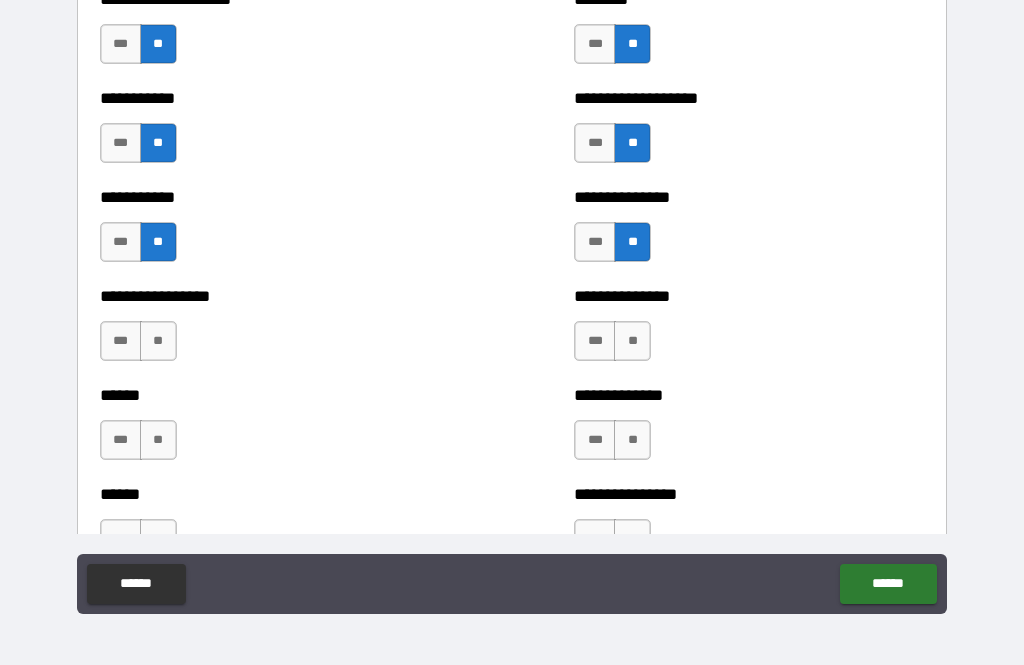 click on "**" at bounding box center (158, 341) 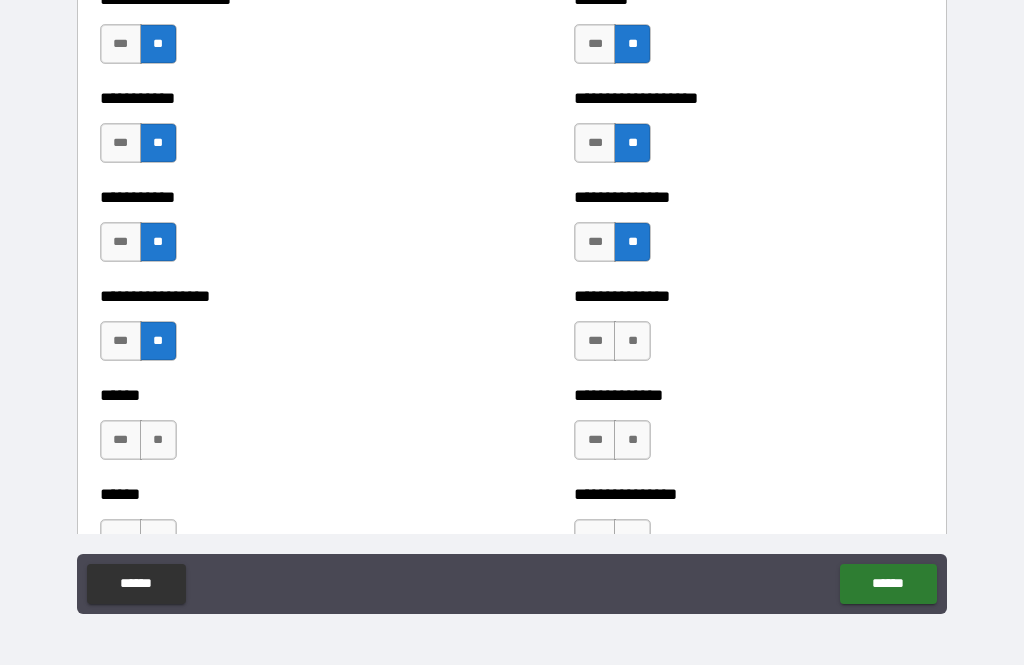 click on "**" at bounding box center [632, 341] 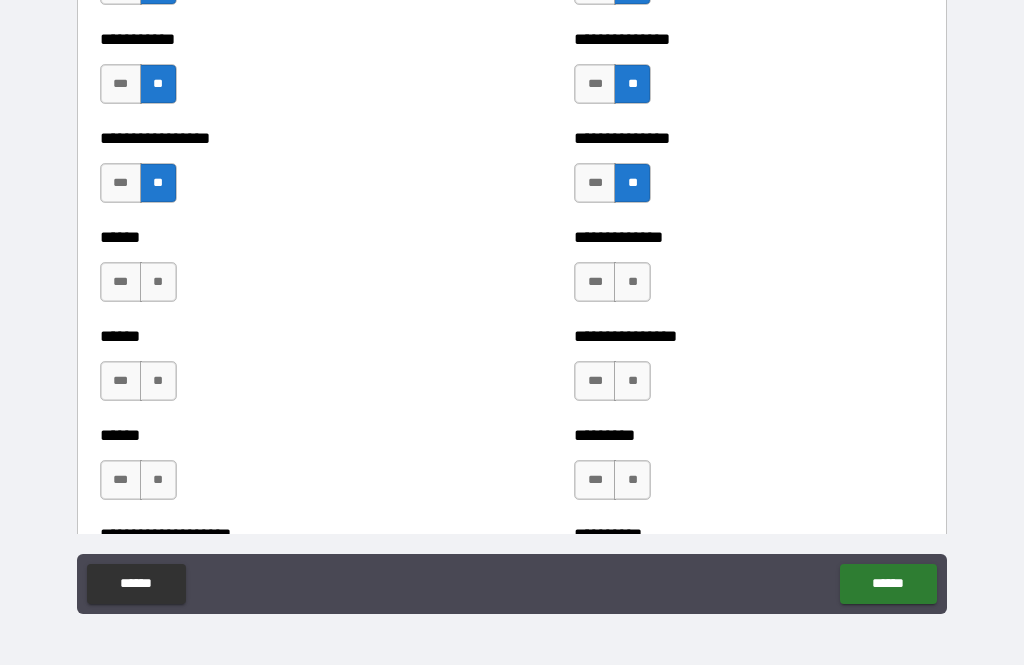 scroll, scrollTop: 2906, scrollLeft: 0, axis: vertical 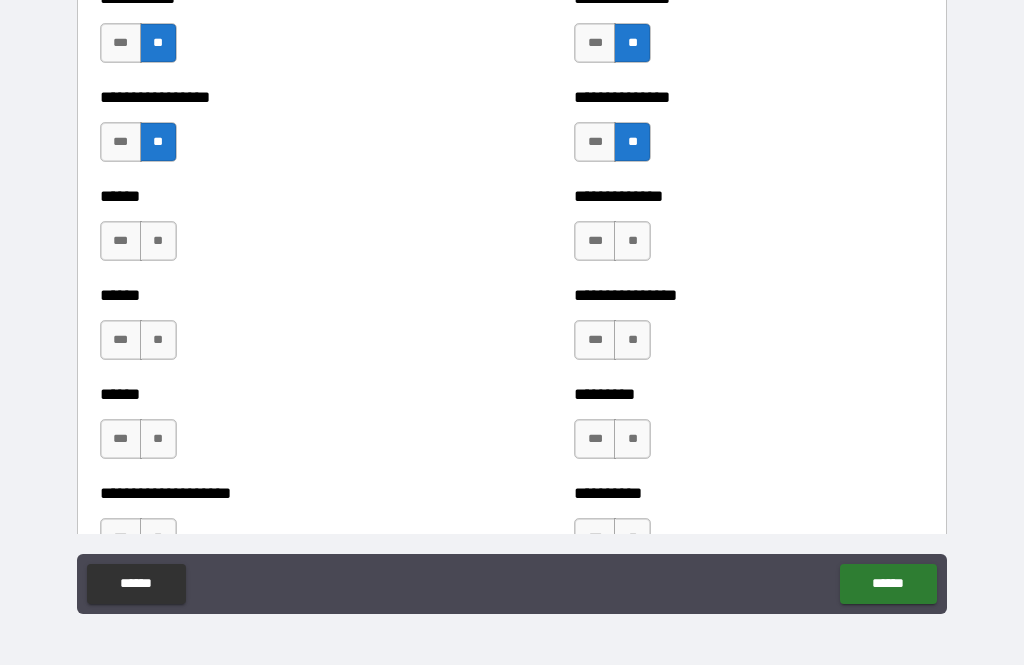 click on "**" at bounding box center (158, 241) 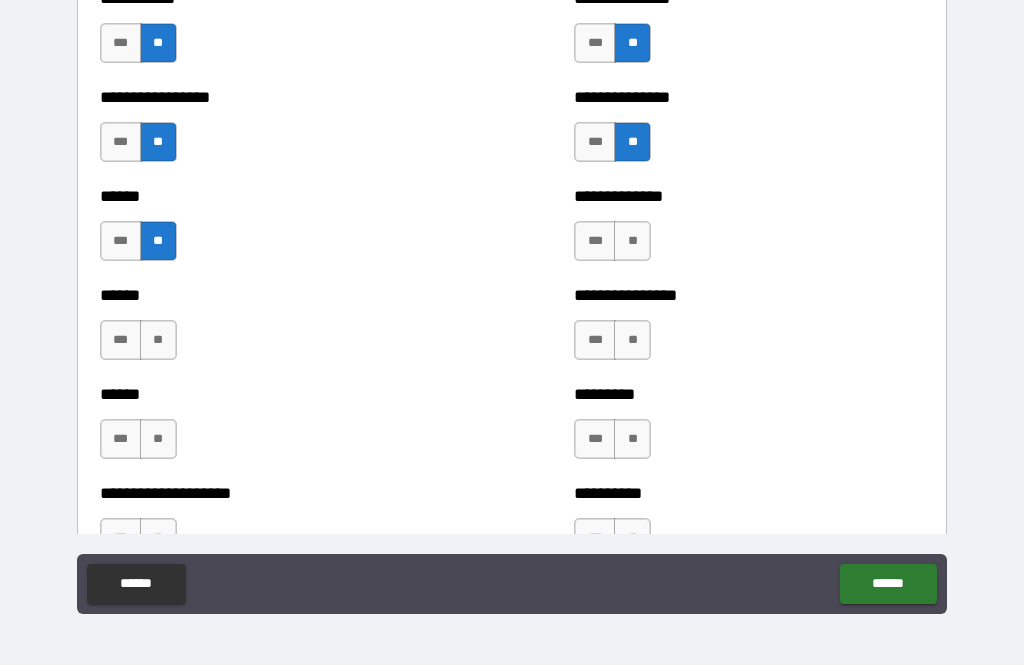 click on "**" at bounding box center (632, 241) 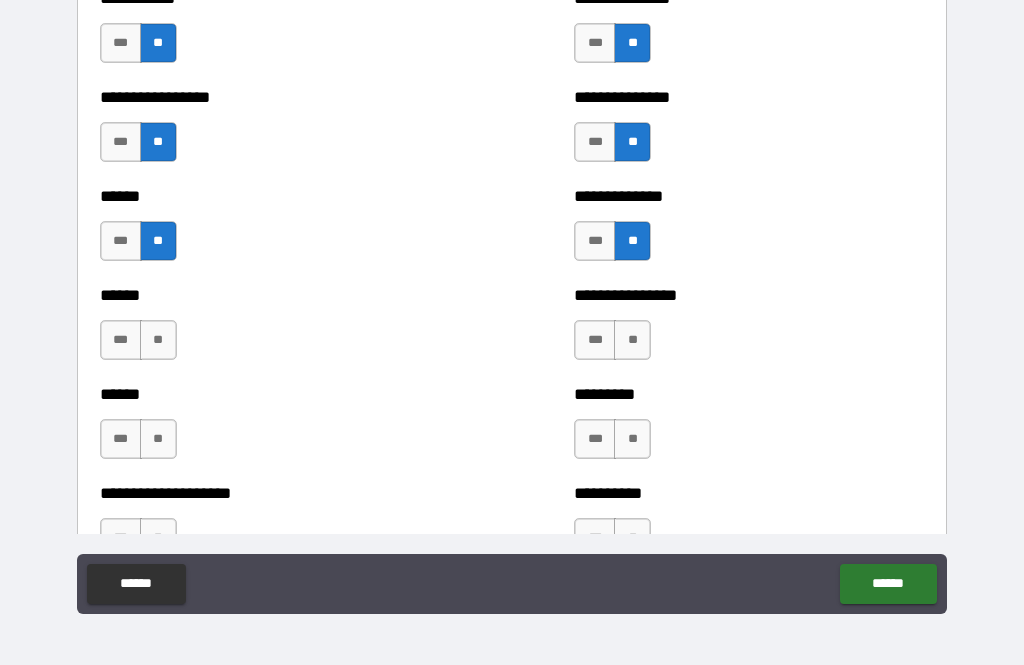 click on "**" at bounding box center [158, 340] 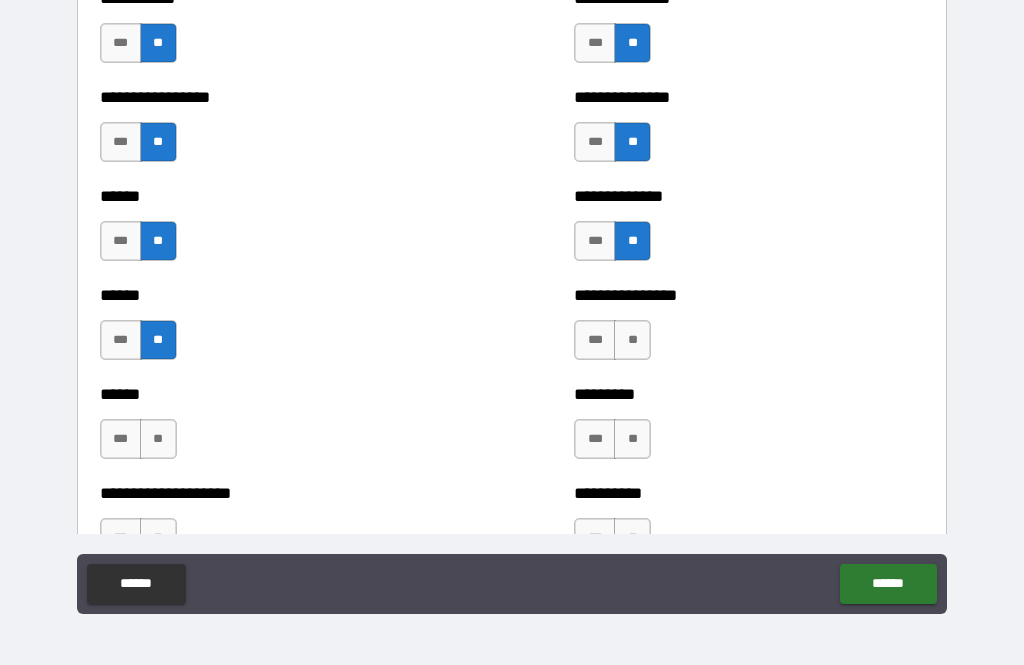 click on "**" at bounding box center [632, 340] 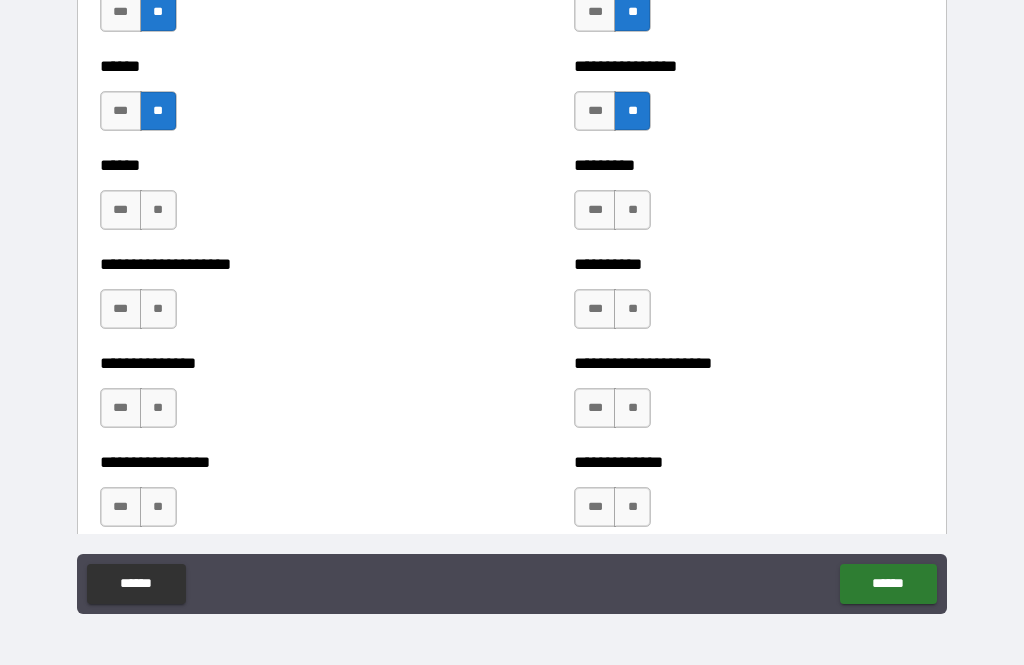 scroll, scrollTop: 3160, scrollLeft: 0, axis: vertical 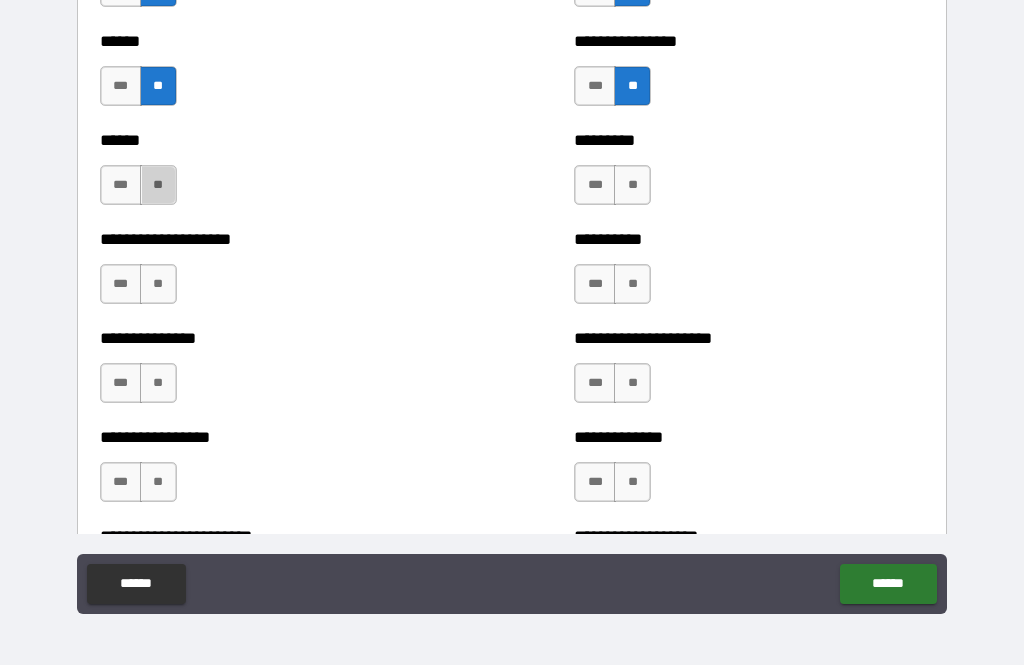 click on "**" at bounding box center [158, 185] 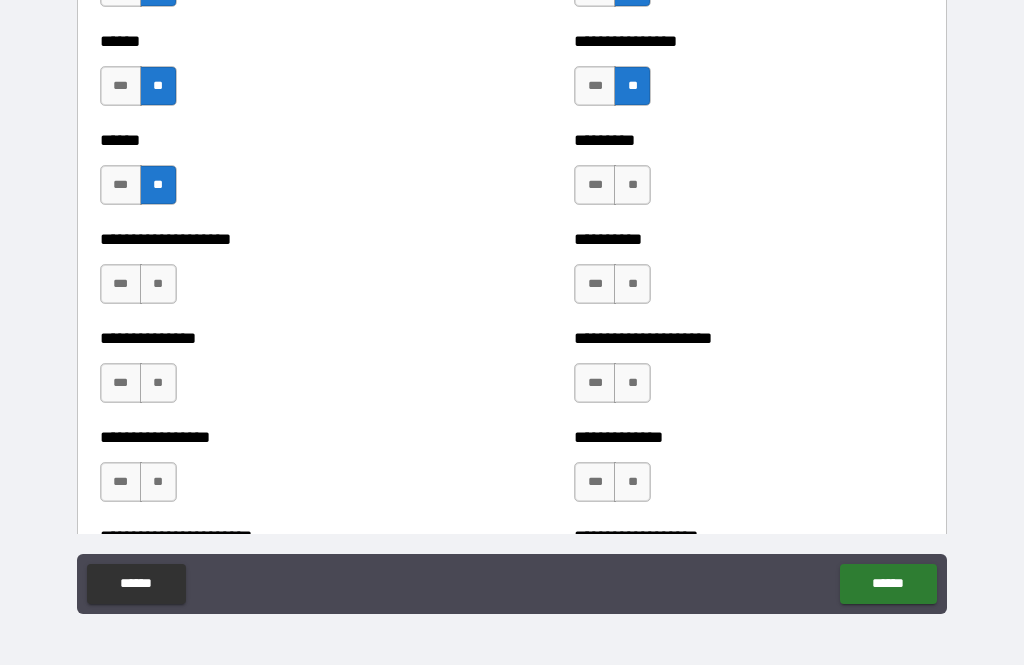 click on "**" at bounding box center (632, 185) 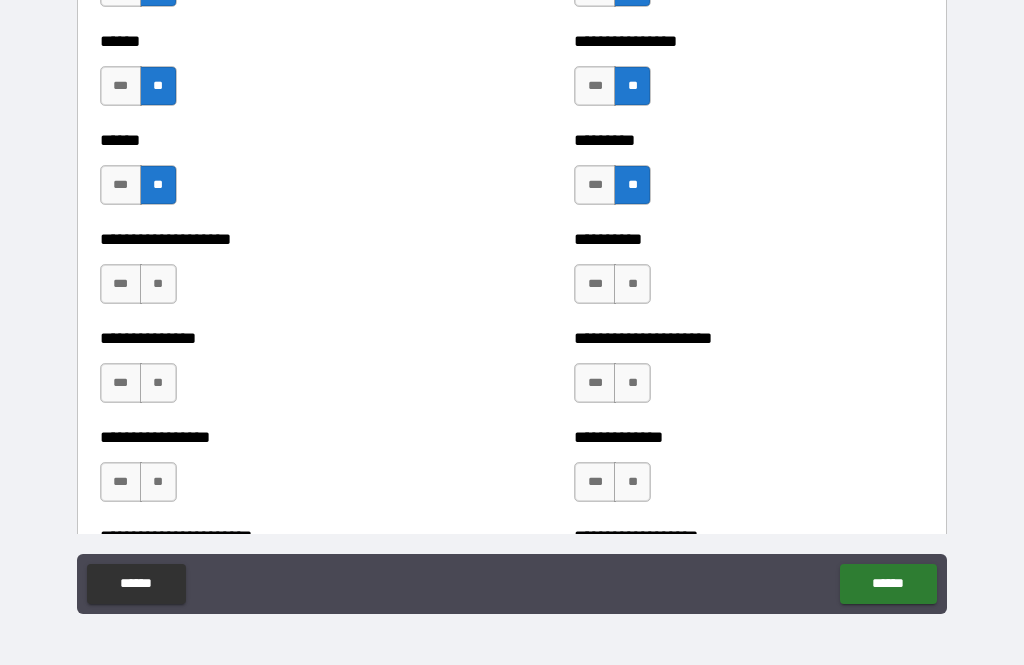 click on "**" at bounding box center (158, 284) 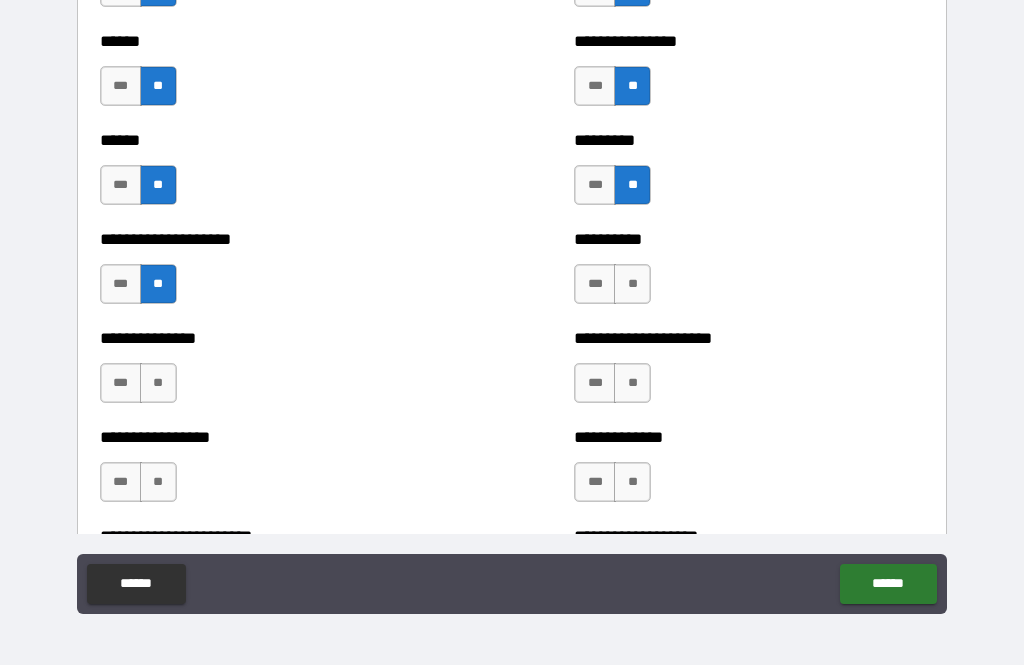 click on "**" at bounding box center [632, 284] 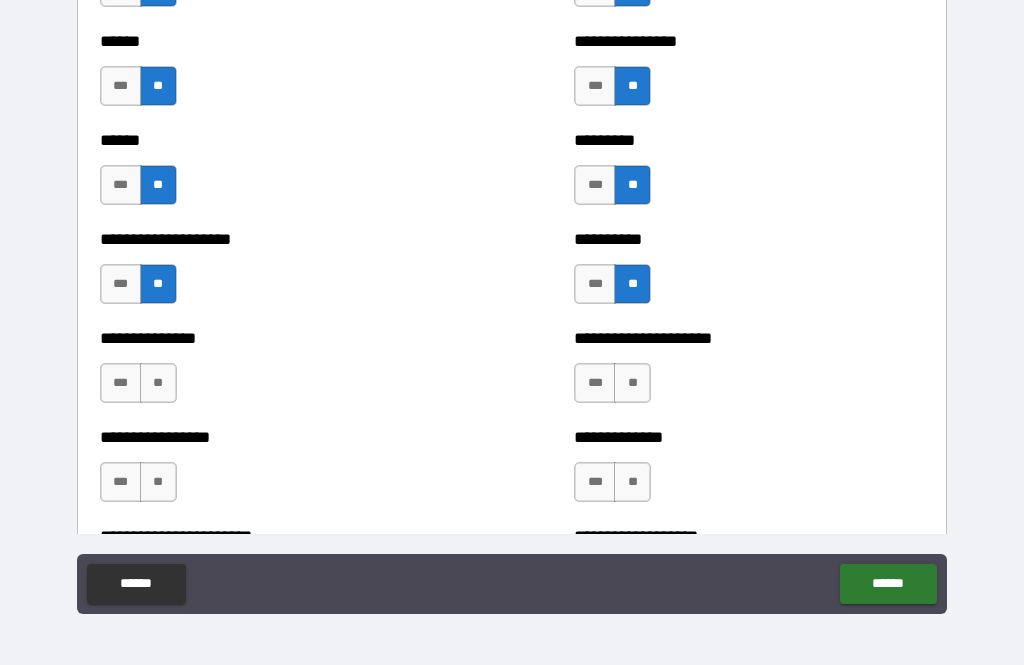 click on "**" at bounding box center [158, 383] 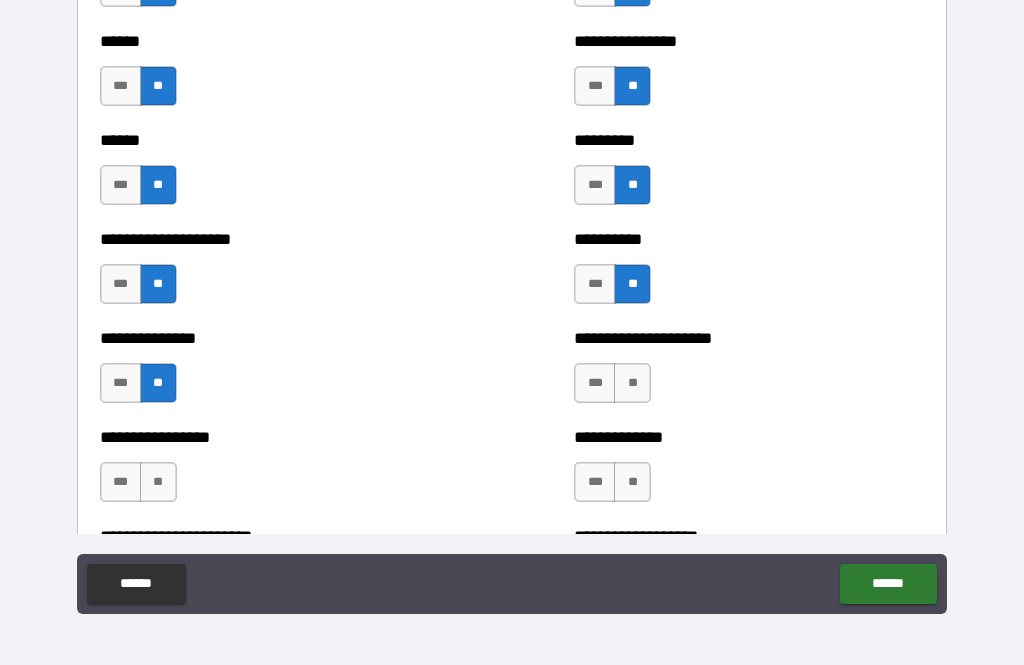 click on "**" at bounding box center (632, 383) 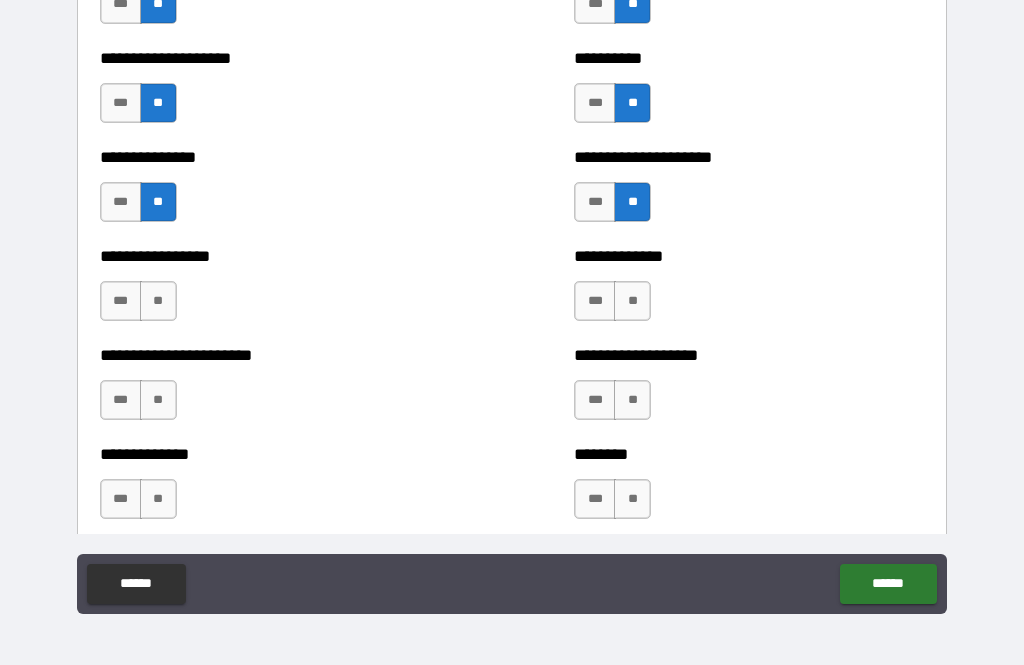 scroll, scrollTop: 3424, scrollLeft: 0, axis: vertical 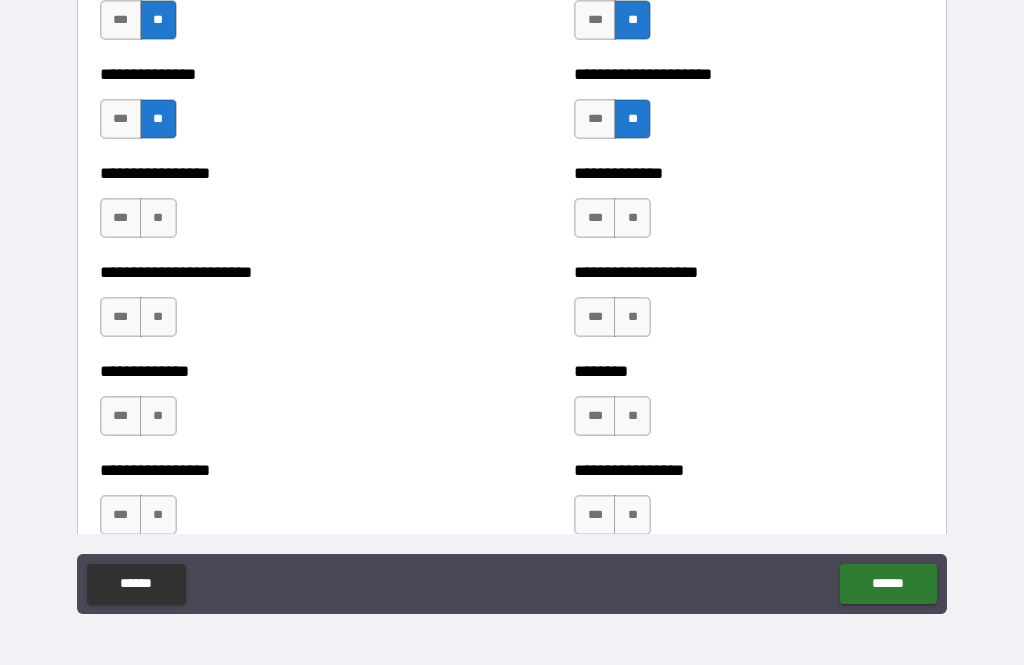 click on "**" at bounding box center [158, 218] 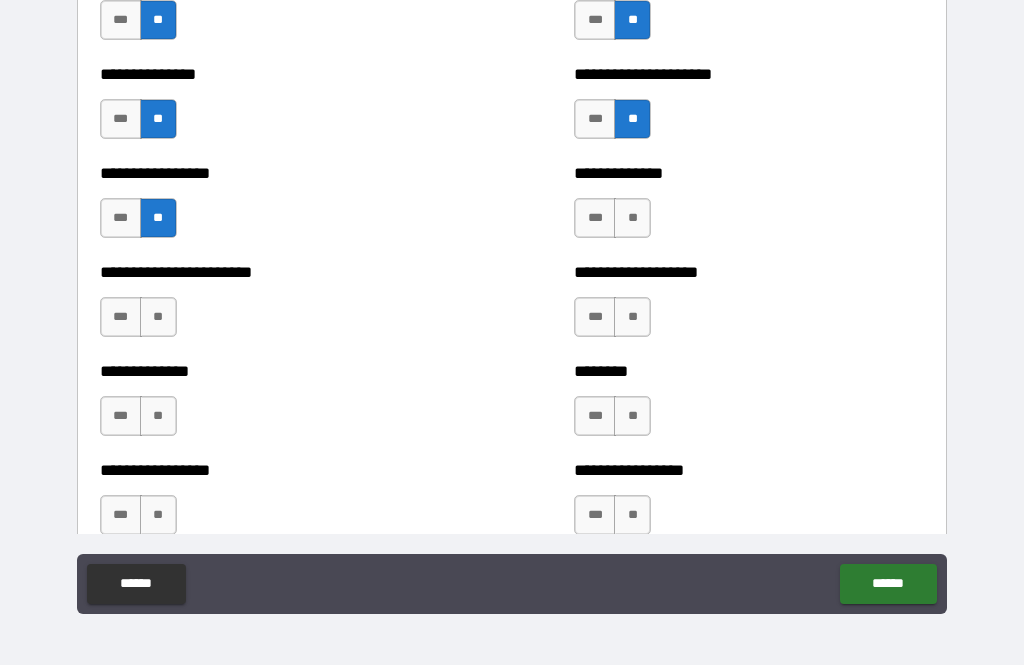 click on "**" at bounding box center [632, 218] 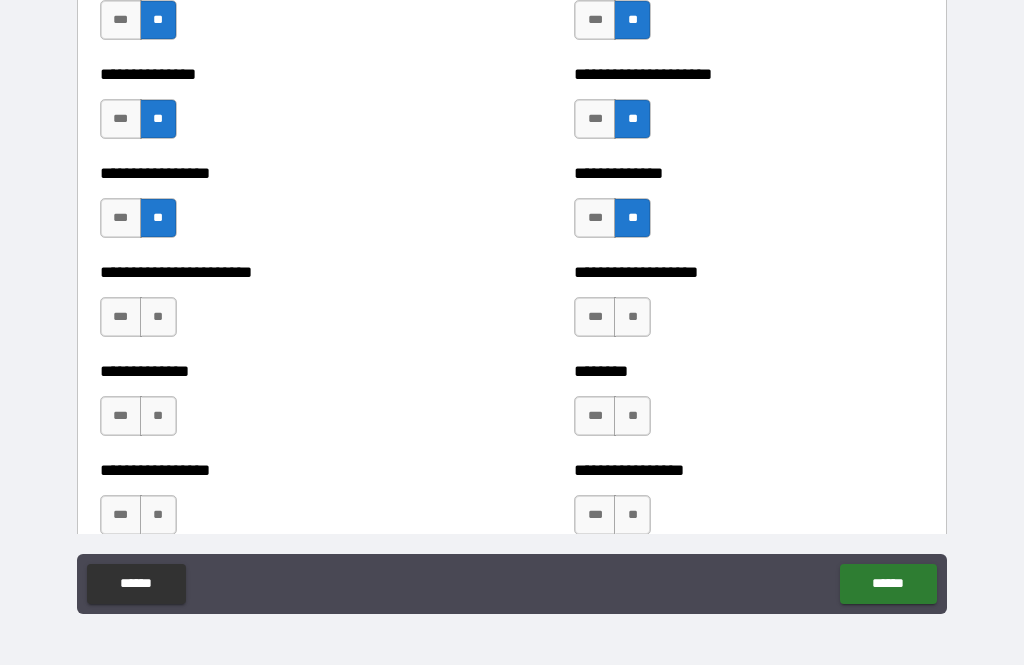 click on "**" at bounding box center [158, 317] 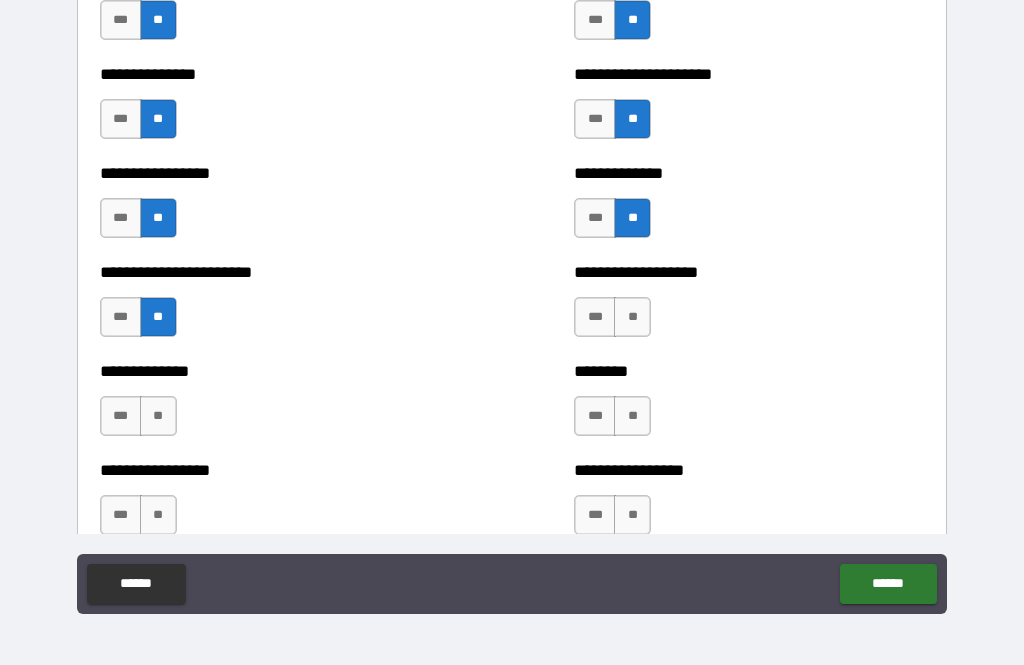 click on "**" at bounding box center [632, 317] 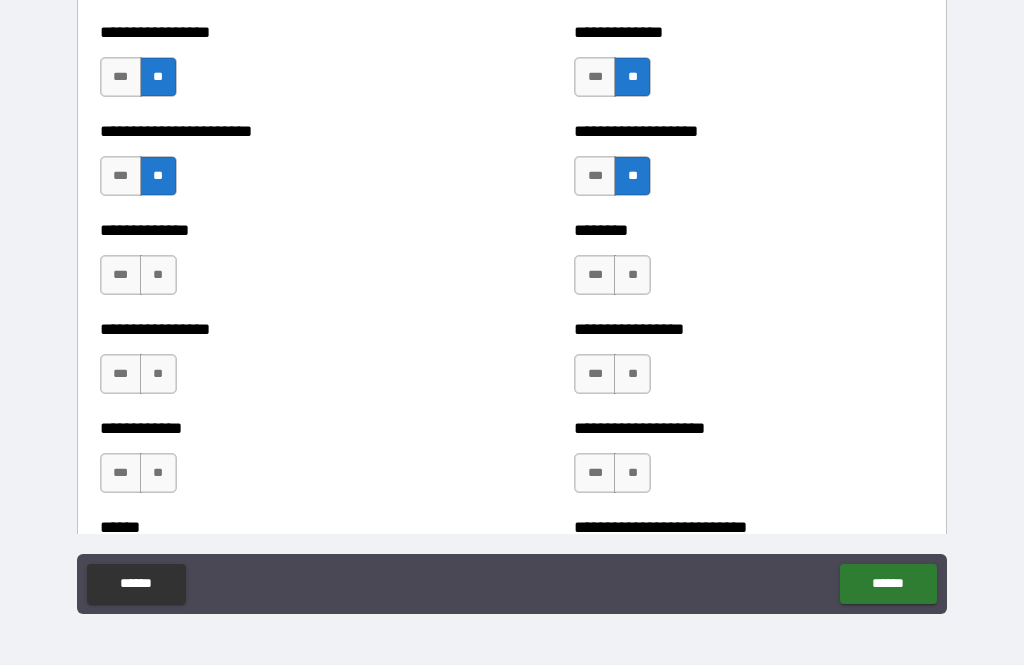 scroll, scrollTop: 3606, scrollLeft: 0, axis: vertical 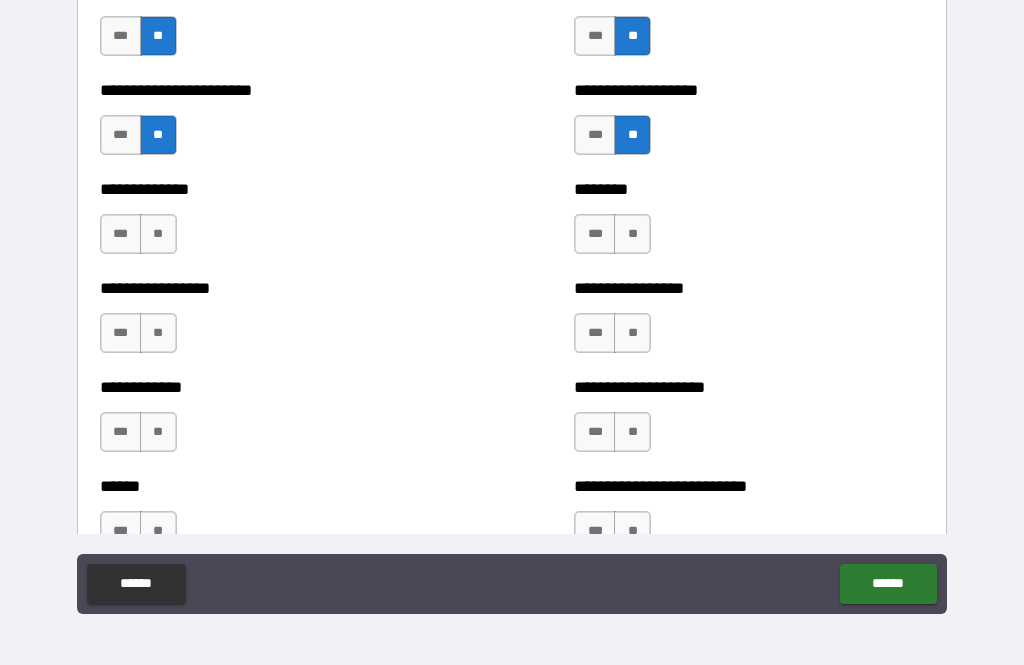 click on "**" at bounding box center [158, 234] 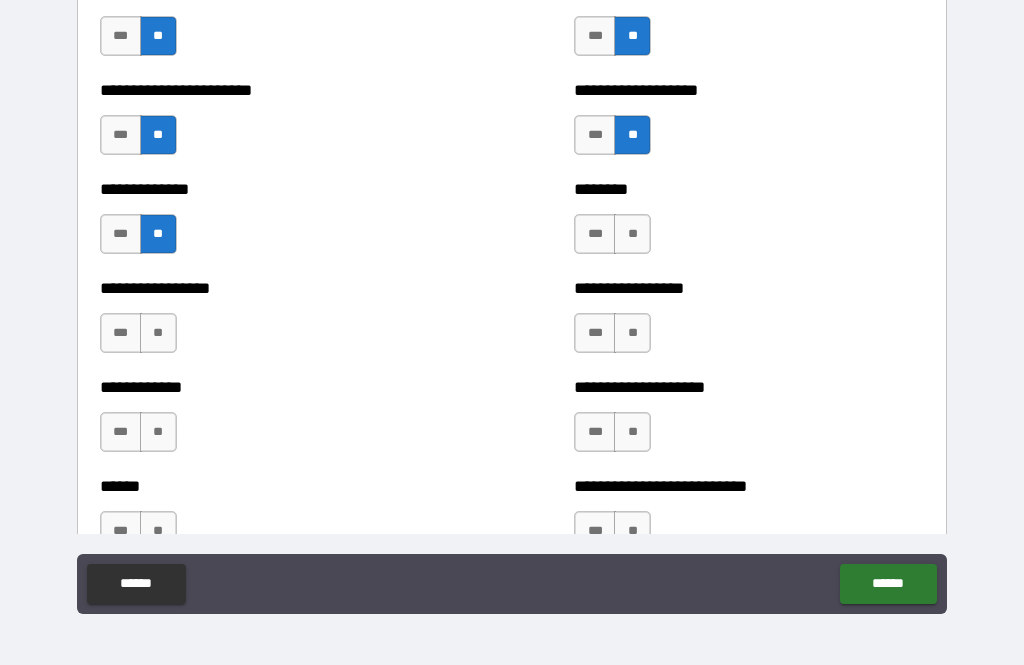 click on "**" at bounding box center (632, 234) 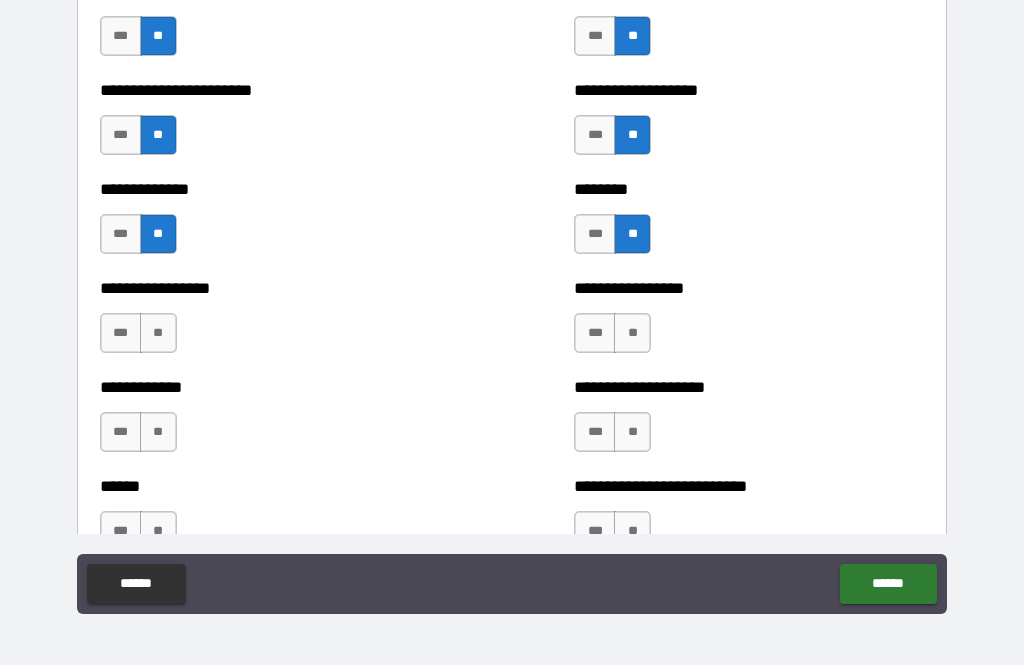 click on "**" at bounding box center (158, 333) 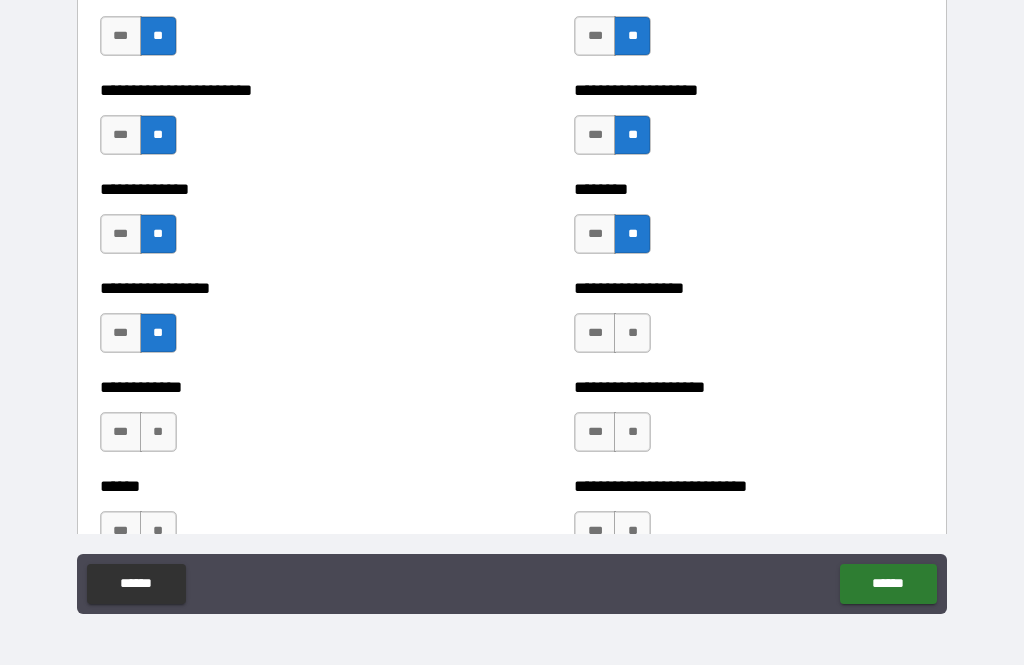click on "**" at bounding box center (632, 333) 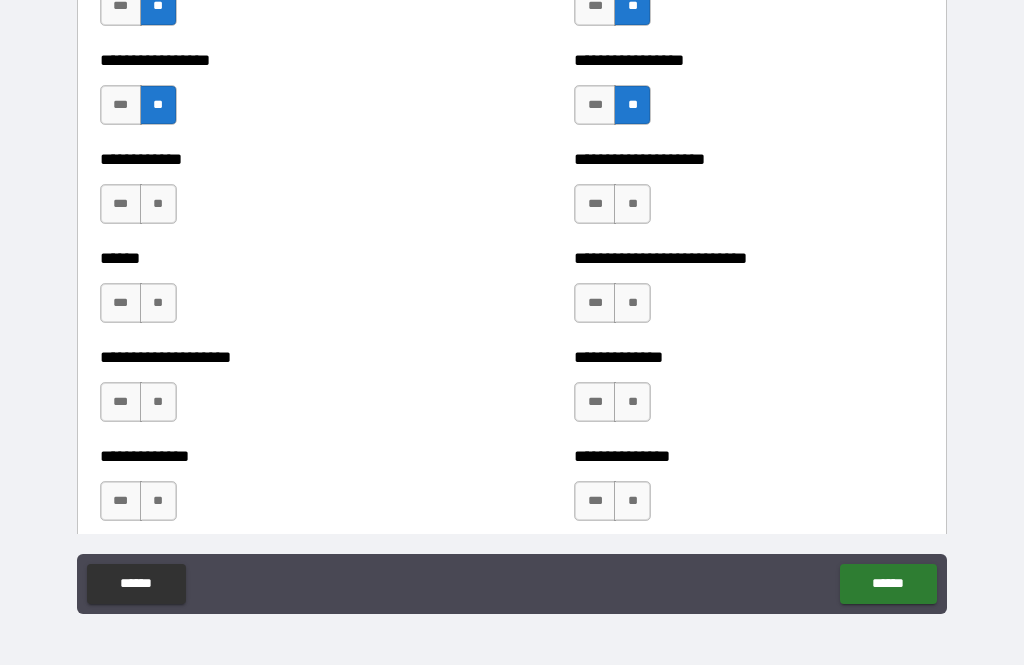 scroll, scrollTop: 3840, scrollLeft: 0, axis: vertical 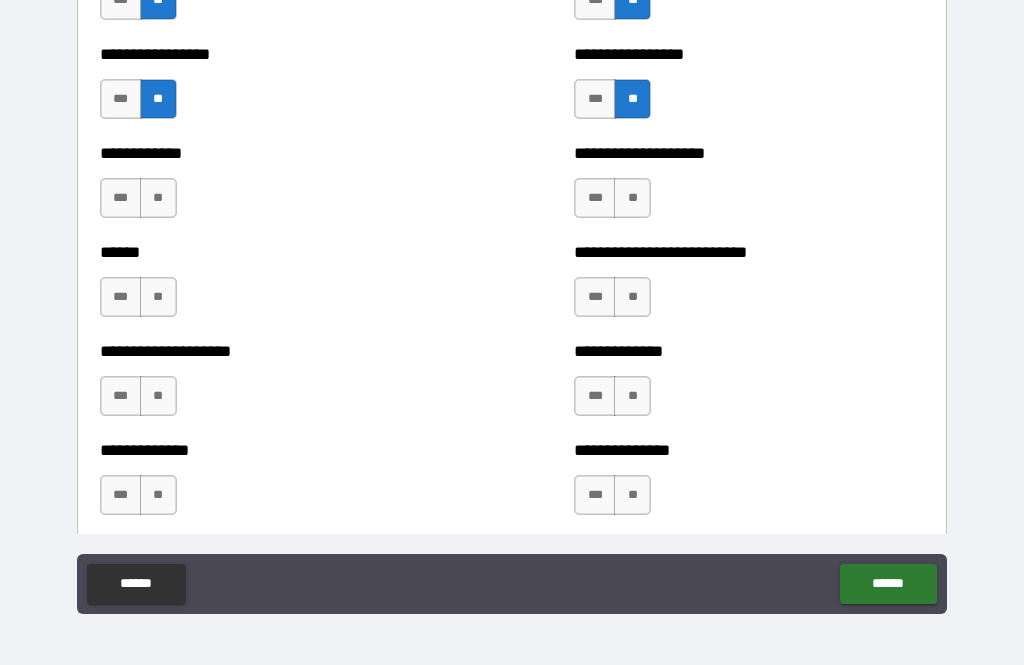 click on "**" at bounding box center (158, 198) 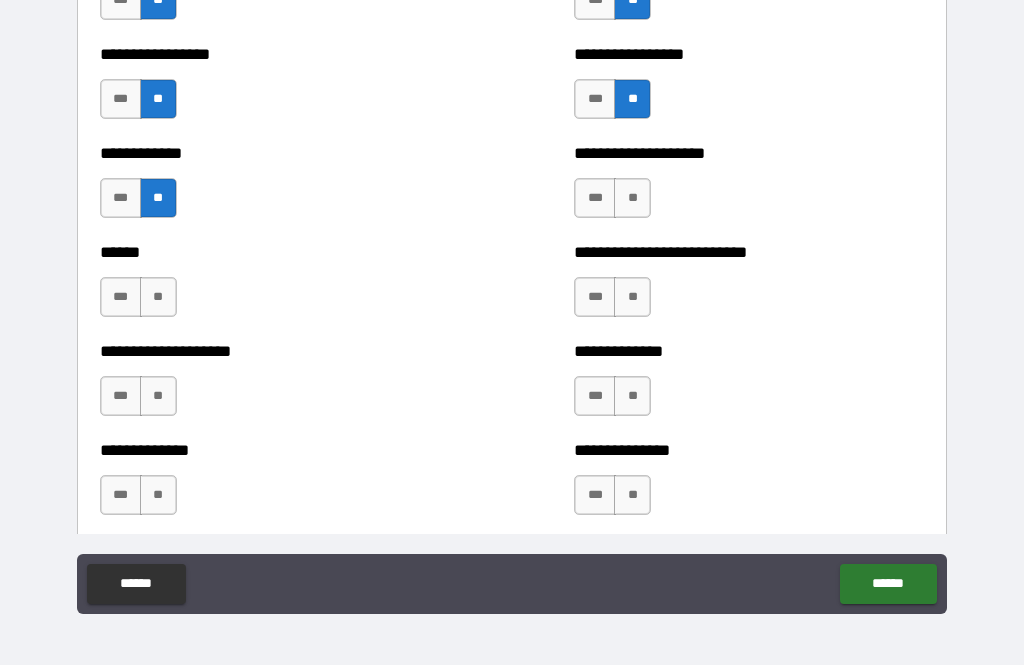 click on "**" at bounding box center (158, 297) 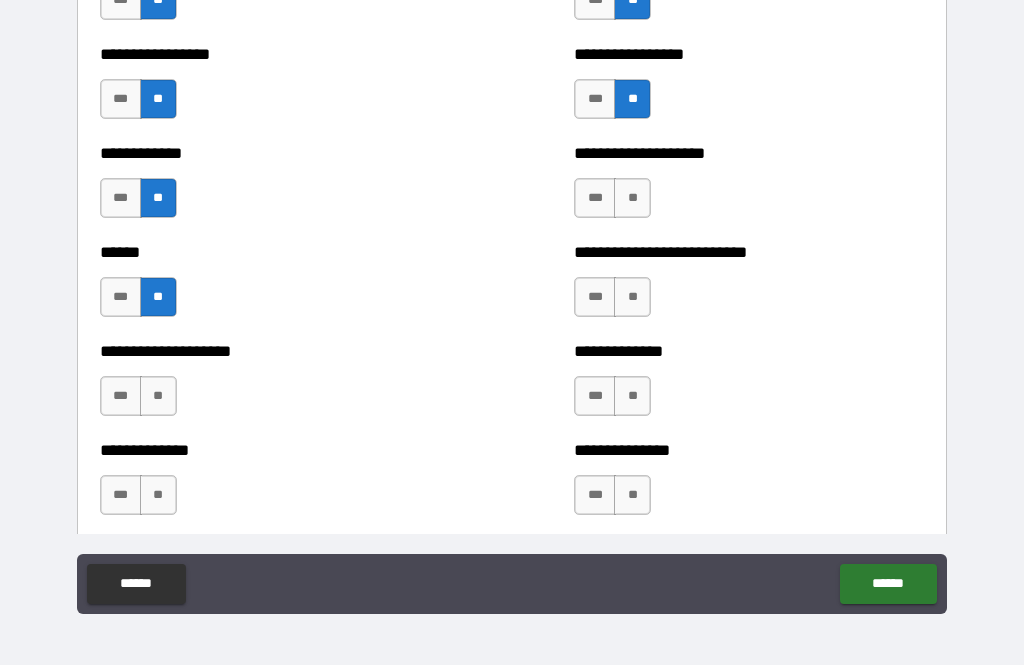 click on "**" at bounding box center (632, 198) 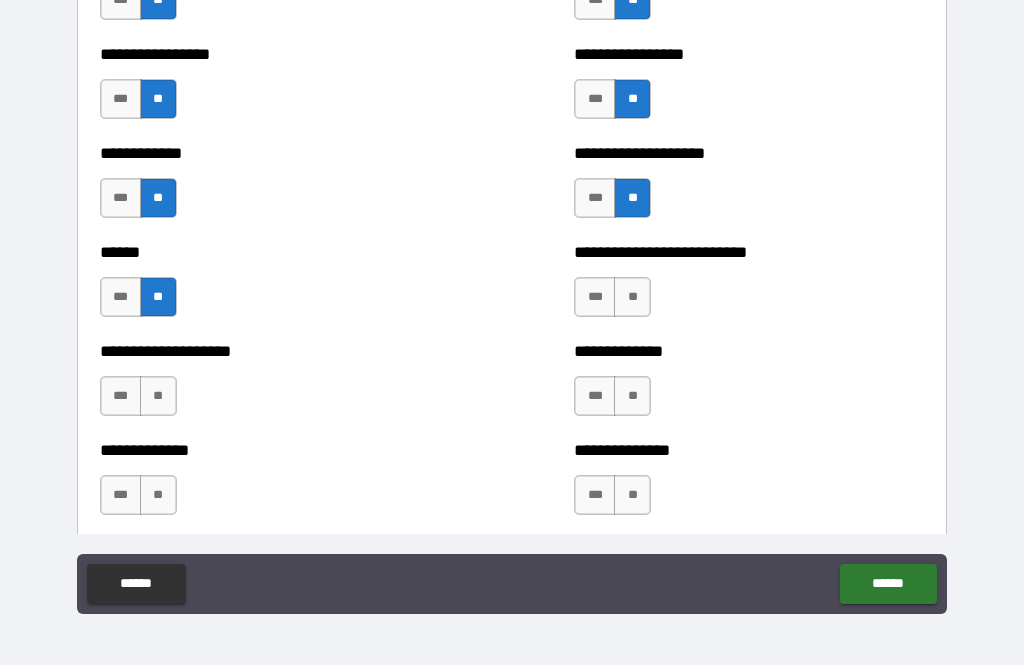 click on "**" at bounding box center [632, 297] 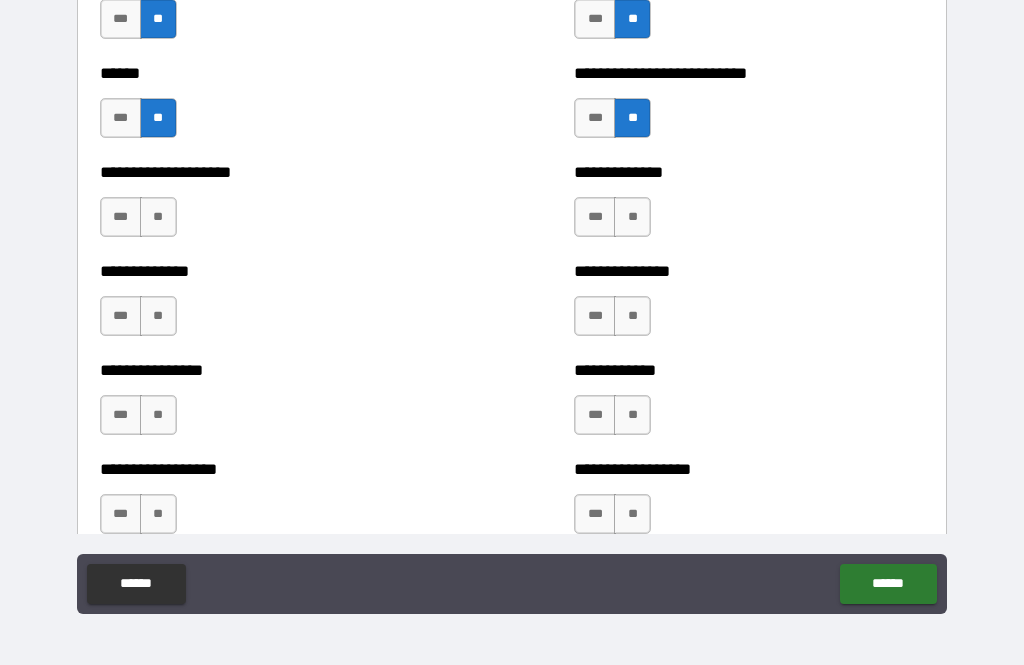 scroll, scrollTop: 4025, scrollLeft: 0, axis: vertical 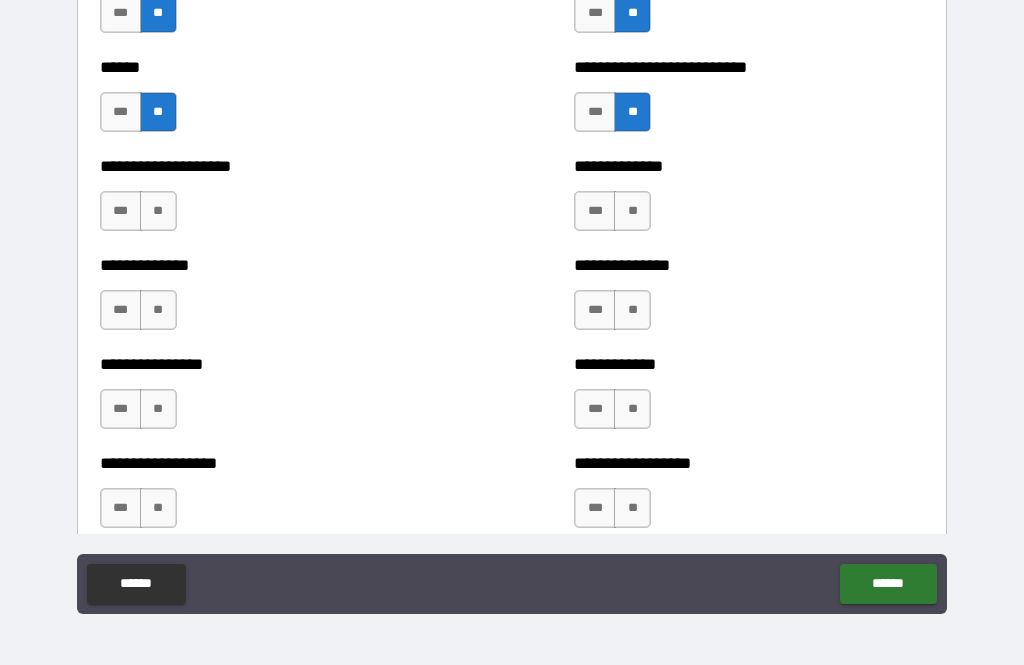 click on "**" at bounding box center (158, 211) 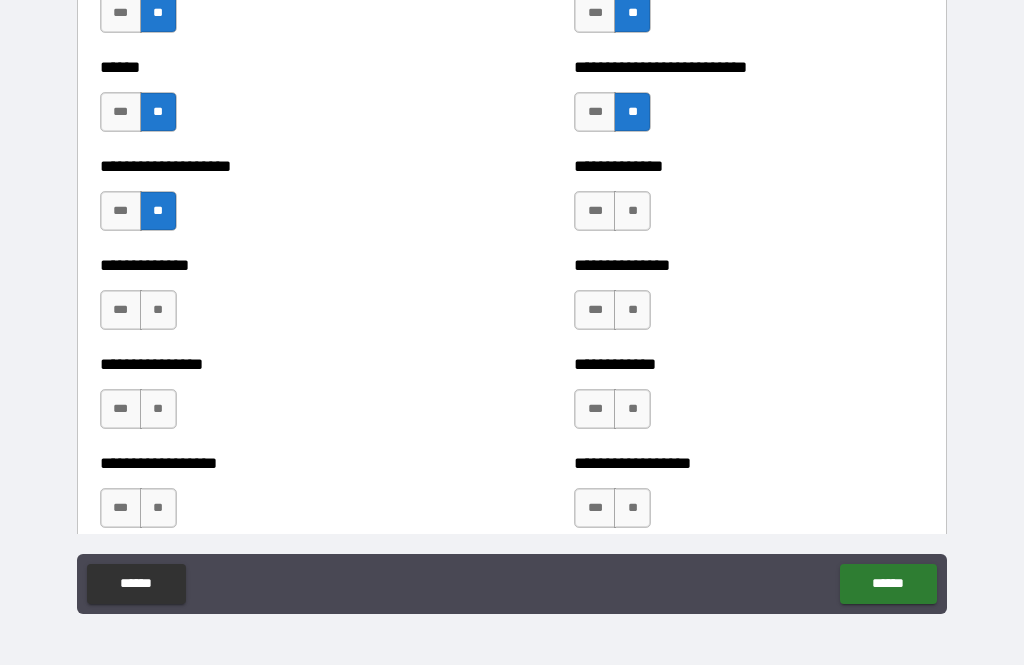 click on "**" at bounding box center [158, 310] 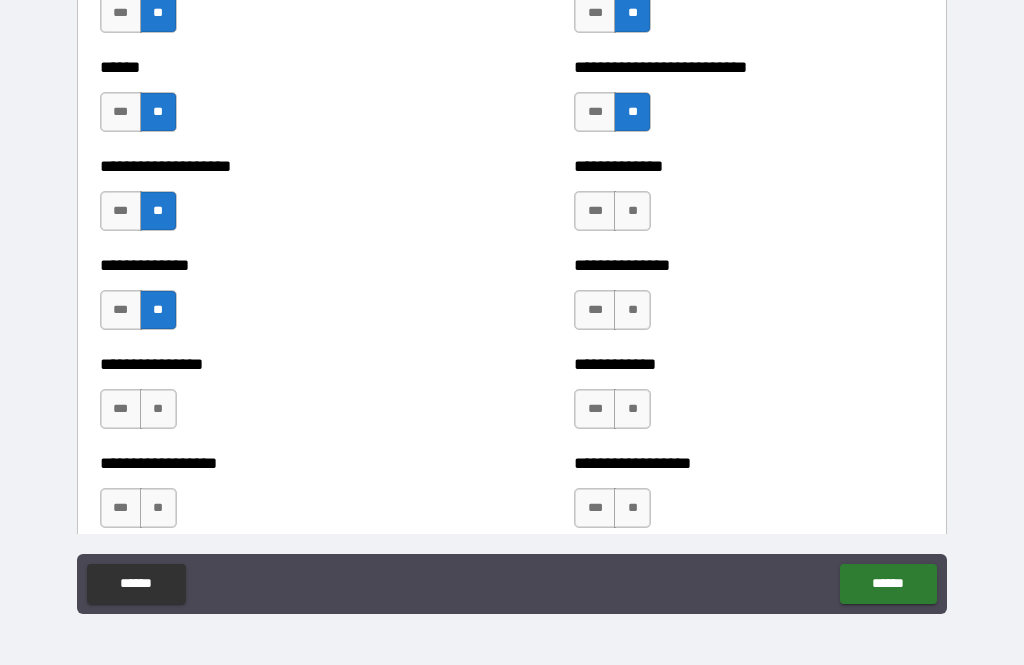 click on "**" at bounding box center [632, 211] 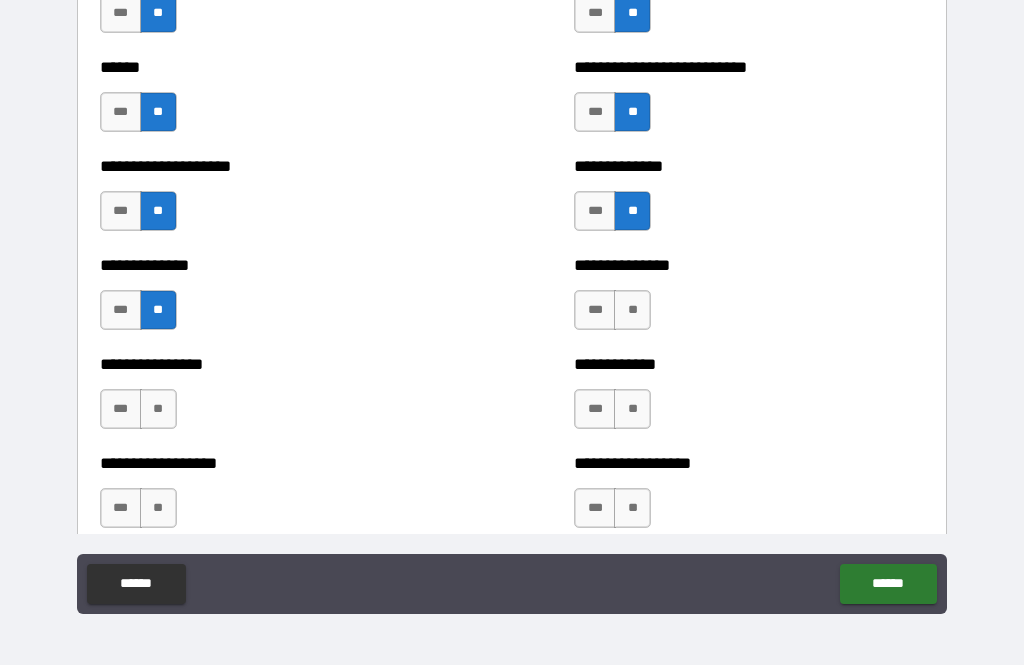 click on "**" at bounding box center [632, 310] 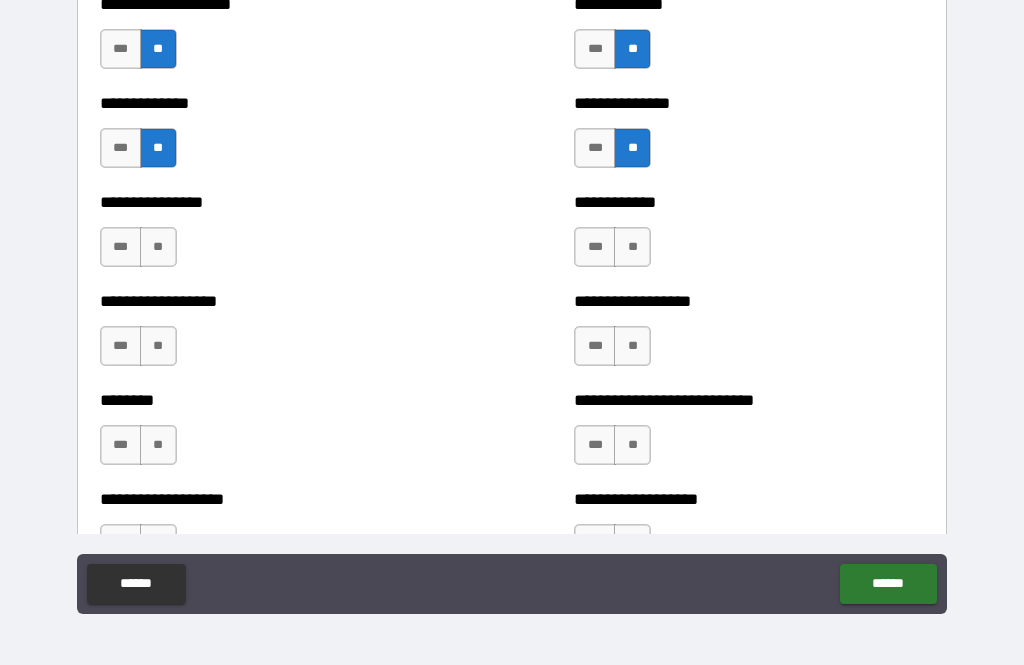 scroll, scrollTop: 4187, scrollLeft: 0, axis: vertical 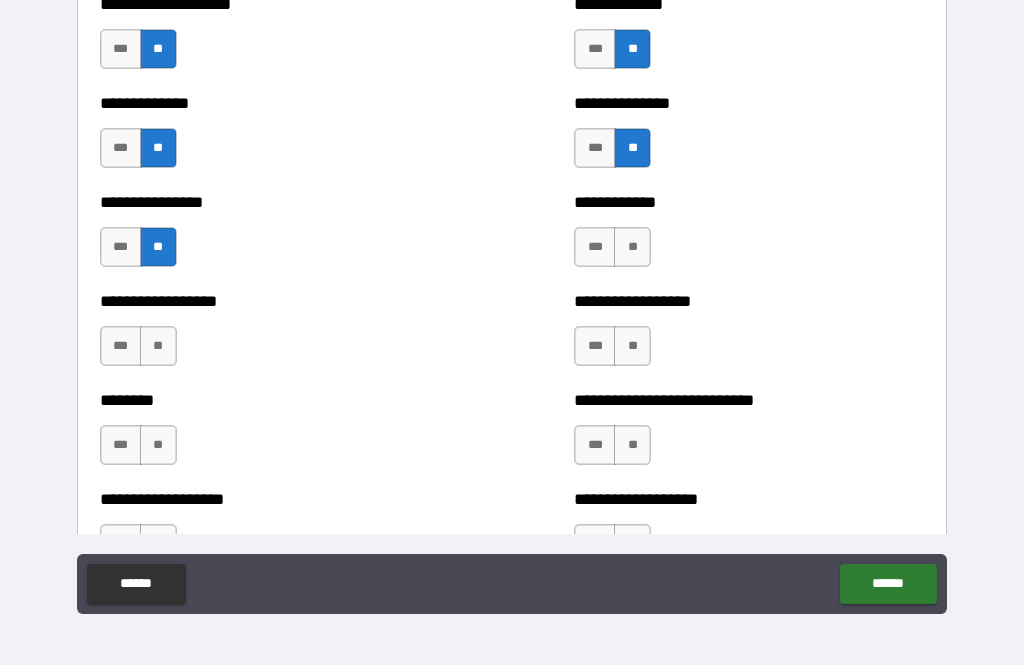 click on "**" at bounding box center (158, 346) 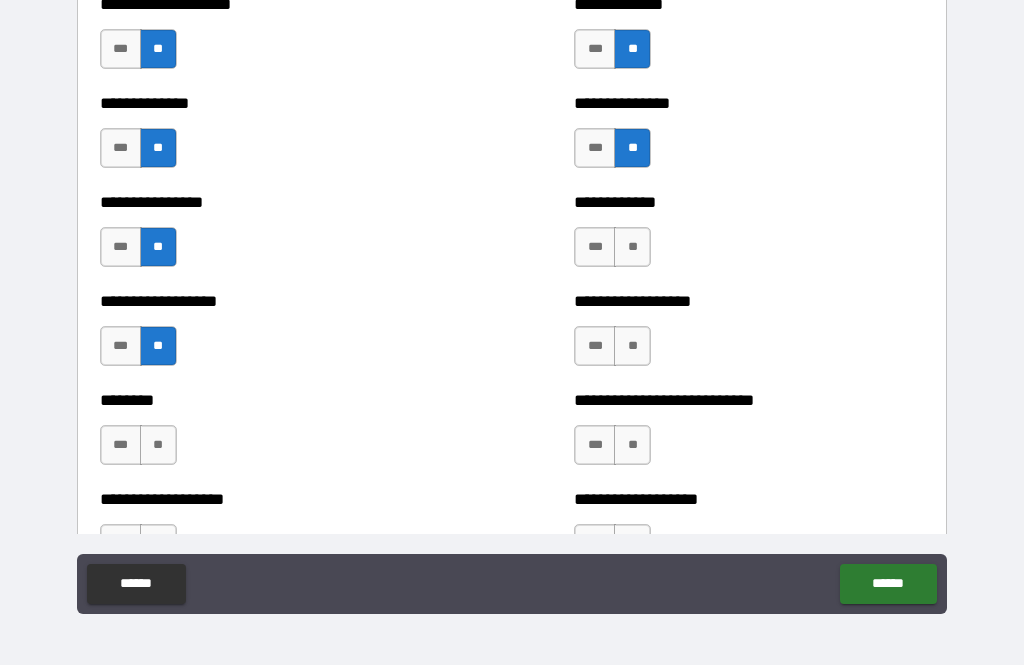 click on "**" at bounding box center (632, 247) 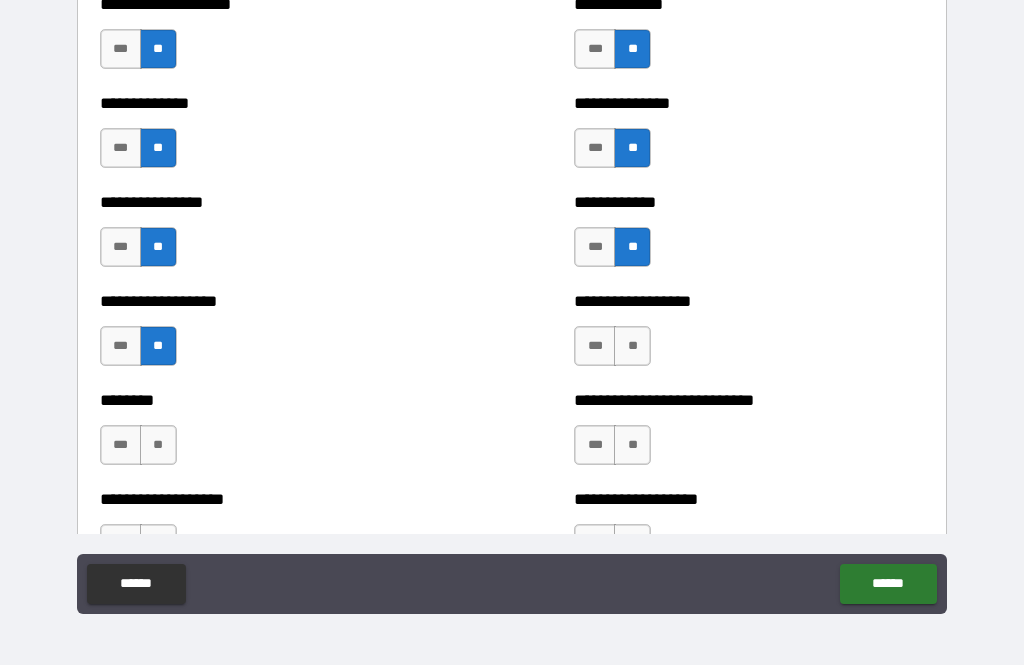 click on "**" at bounding box center (632, 346) 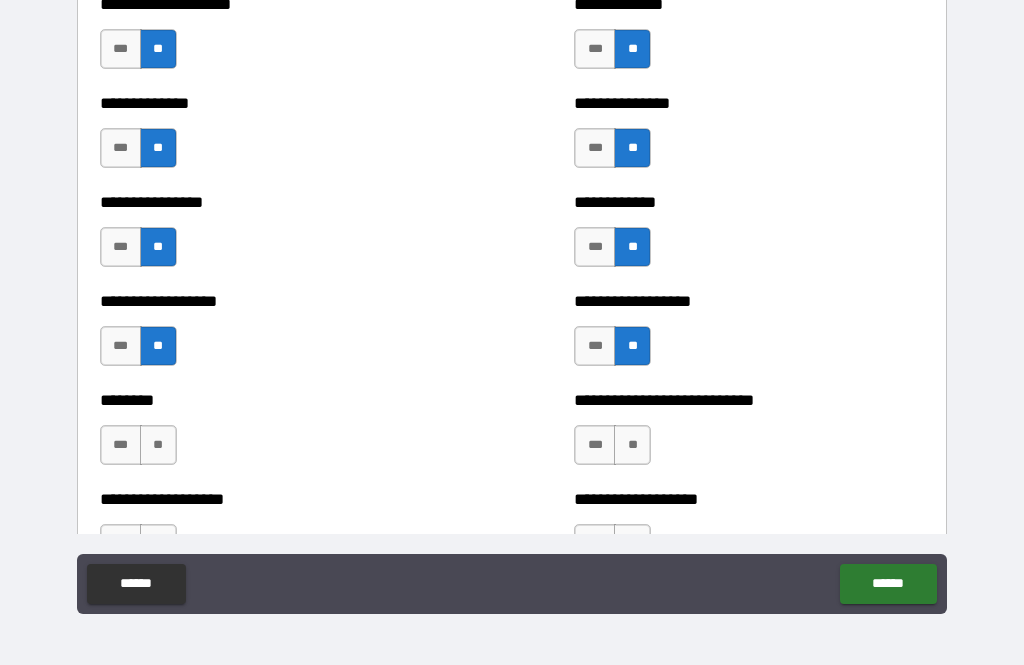 click on "**" at bounding box center (632, 445) 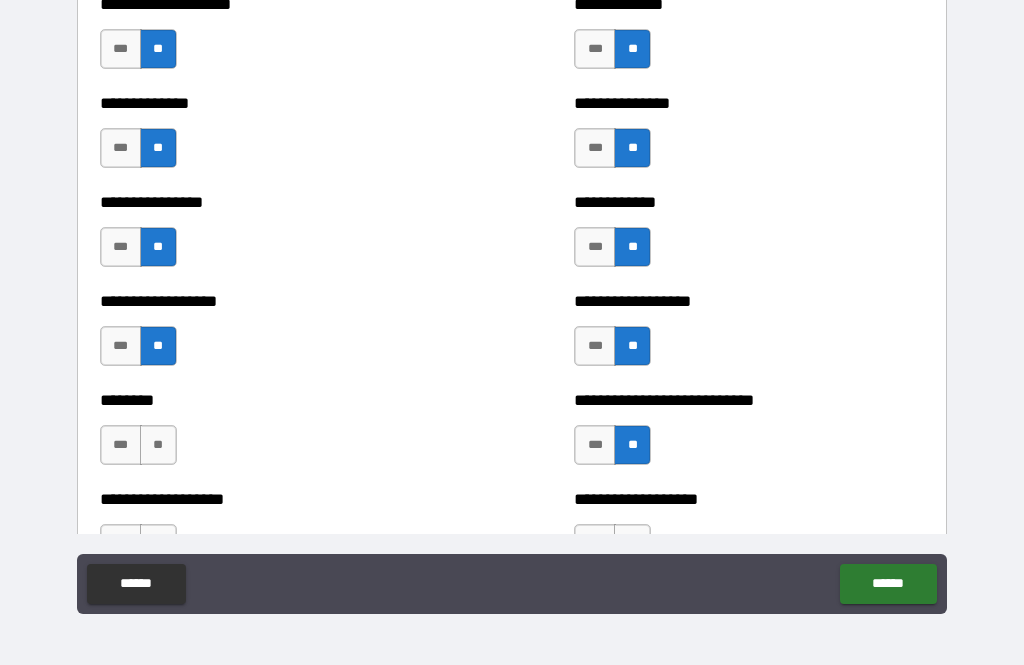click on "**" at bounding box center (158, 445) 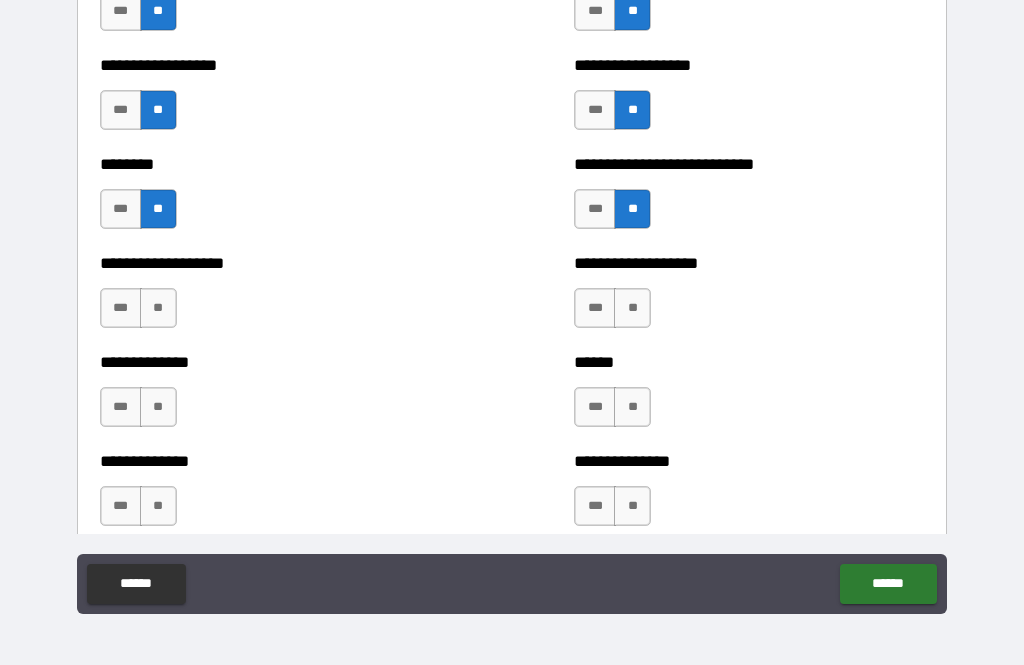 scroll, scrollTop: 4426, scrollLeft: 0, axis: vertical 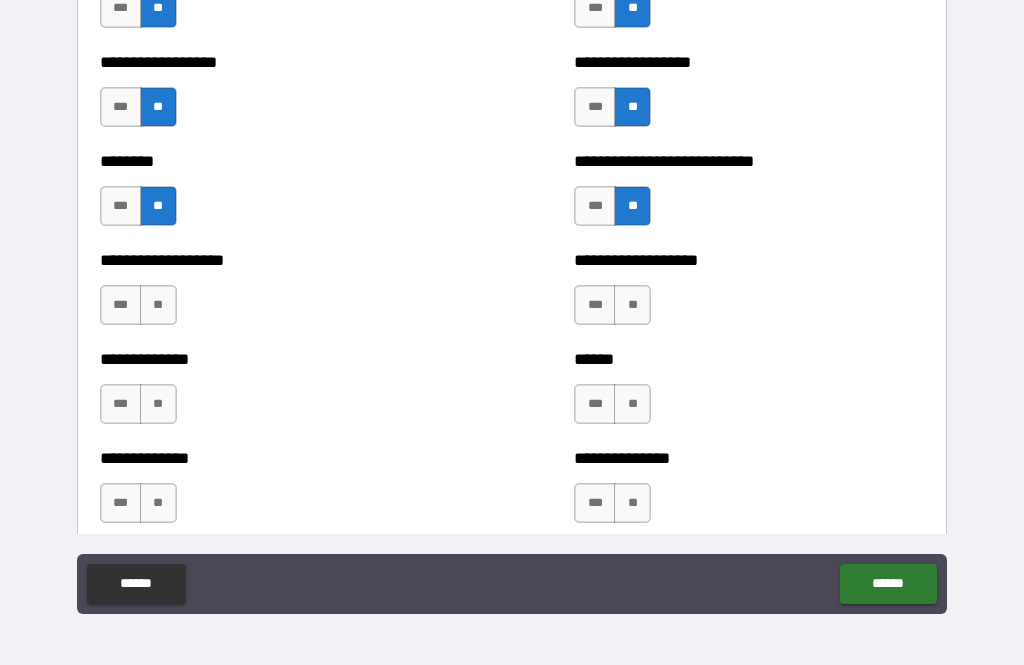 click on "**" at bounding box center (158, 305) 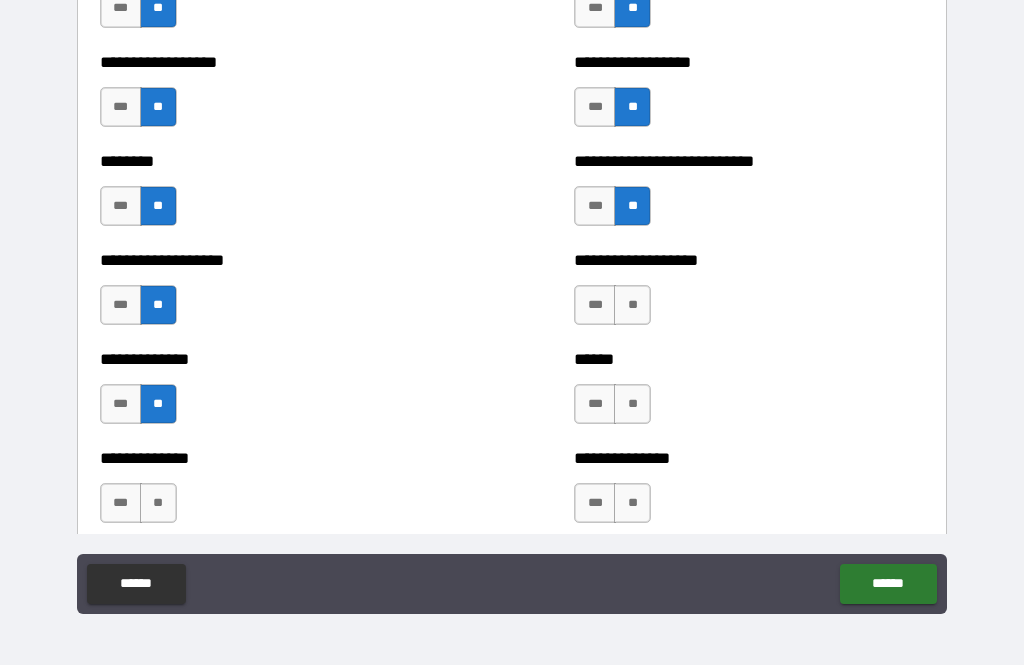 click on "**" at bounding box center [632, 305] 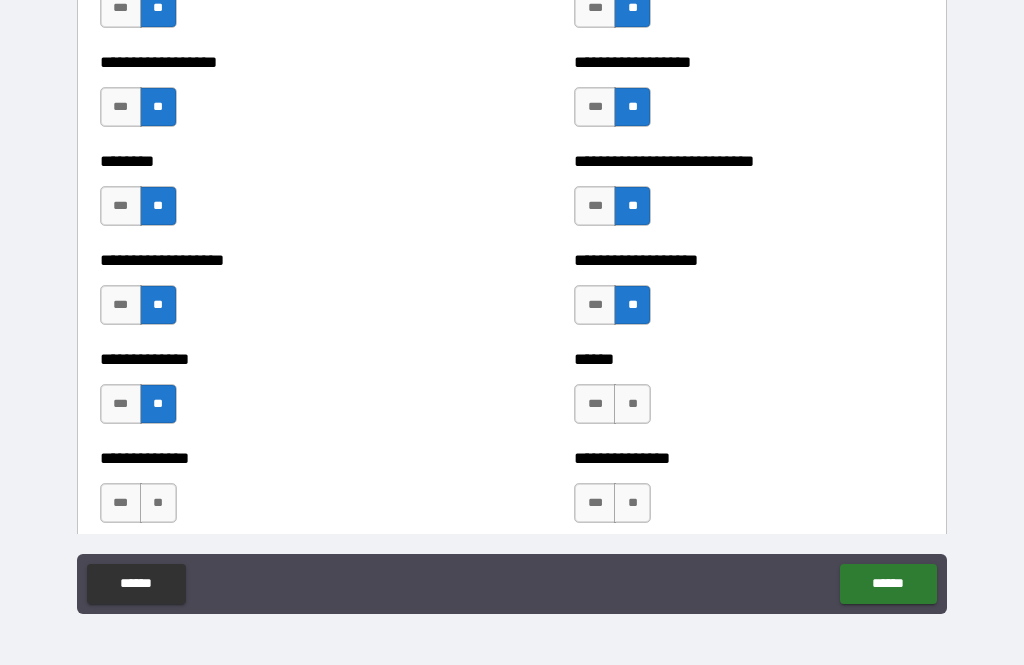 click on "**" at bounding box center (632, 404) 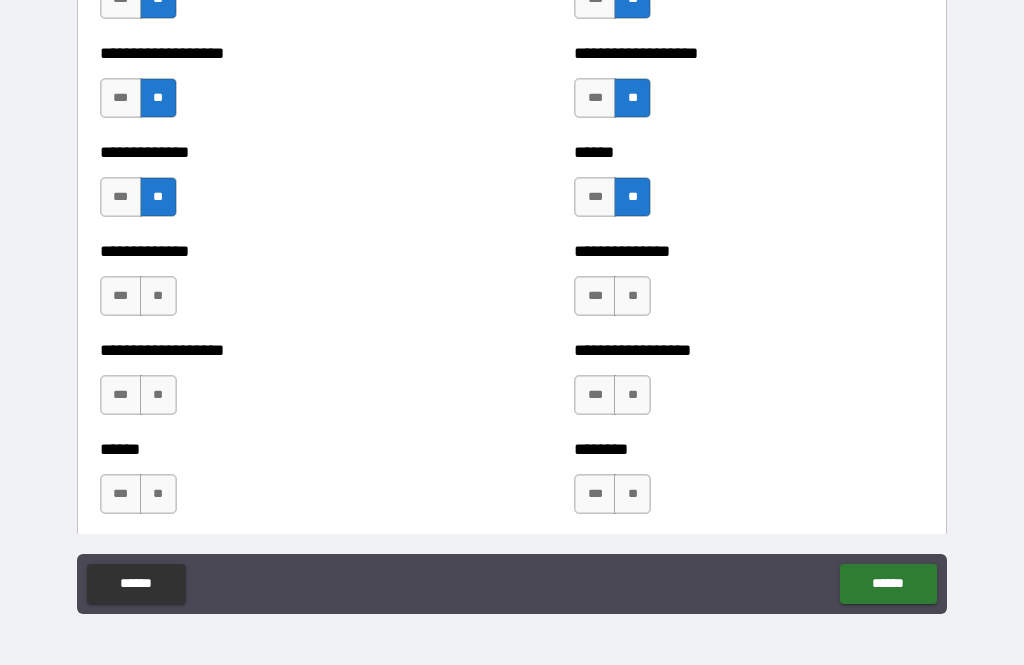scroll, scrollTop: 4650, scrollLeft: 0, axis: vertical 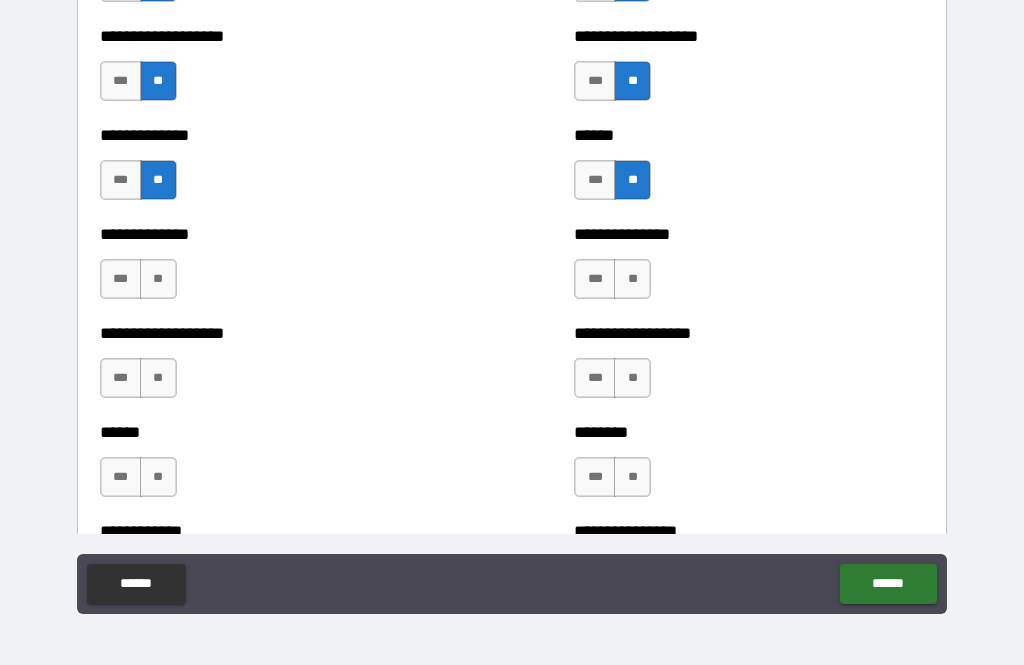 click on "**" at bounding box center (158, 279) 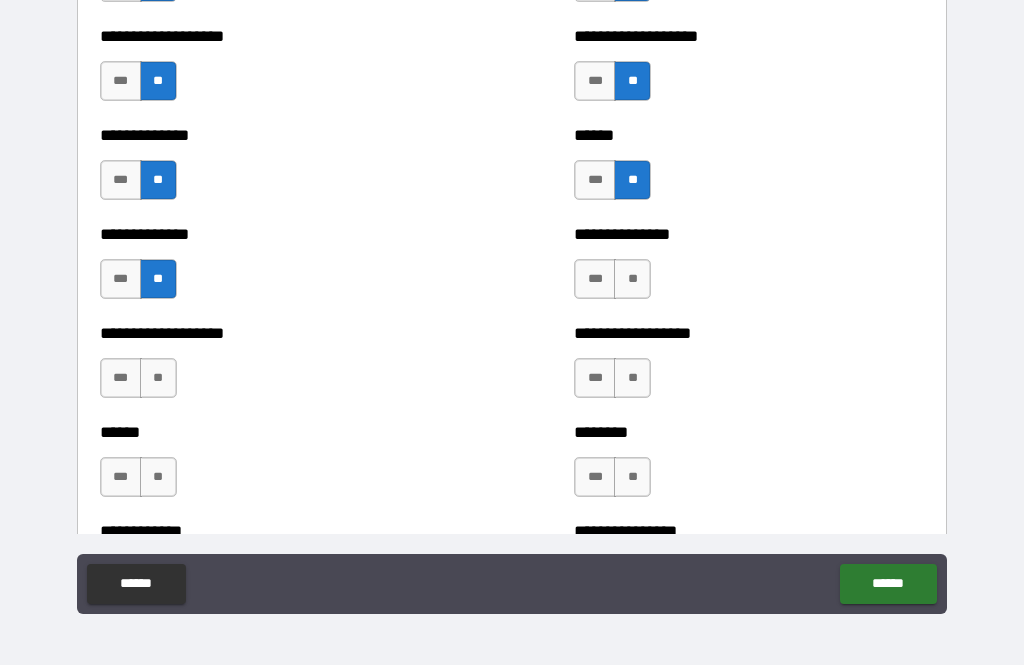click on "**" at bounding box center (158, 378) 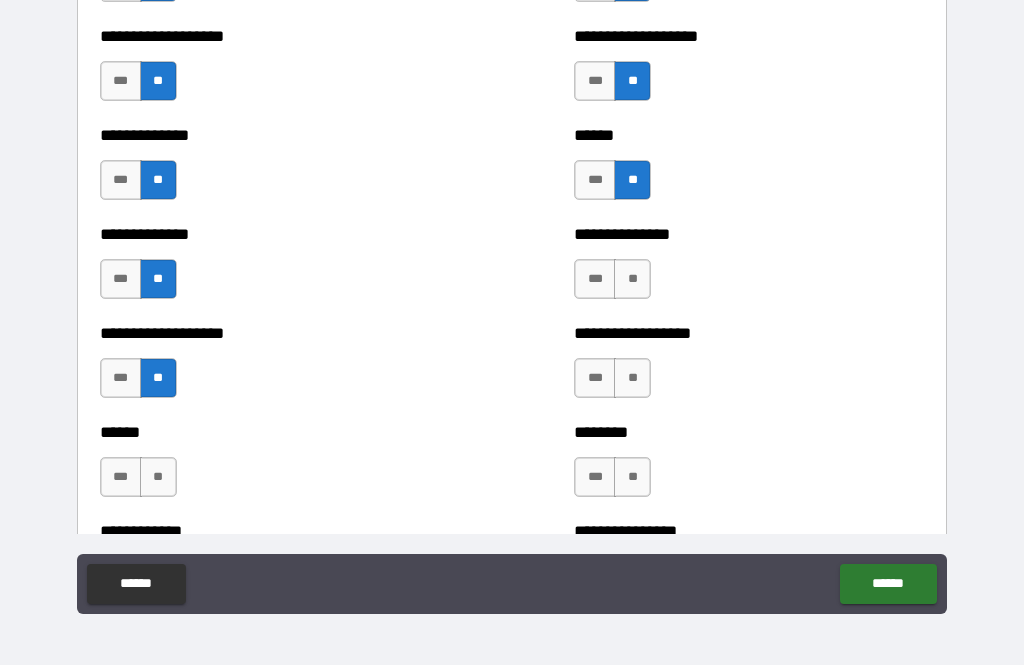 click on "**" at bounding box center (632, 279) 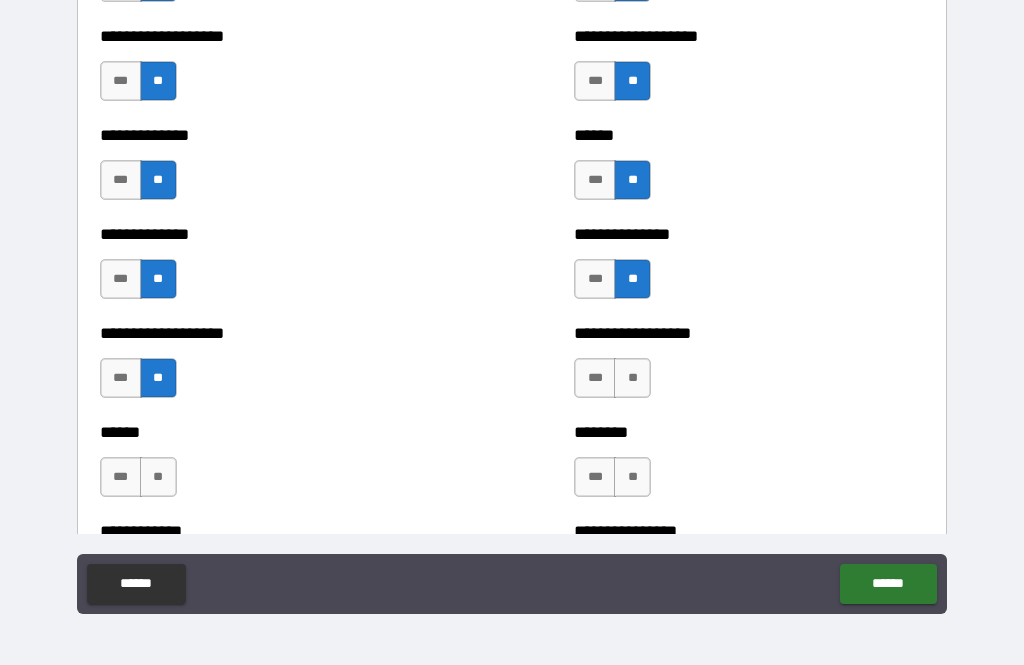 click on "**" at bounding box center [632, 378] 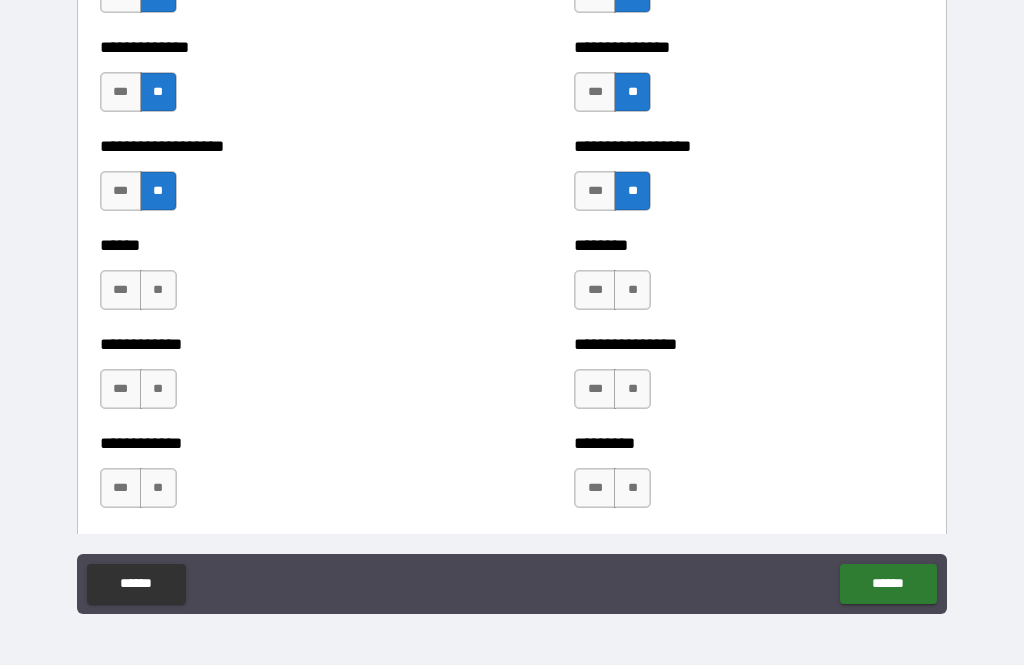 scroll, scrollTop: 4865, scrollLeft: 0, axis: vertical 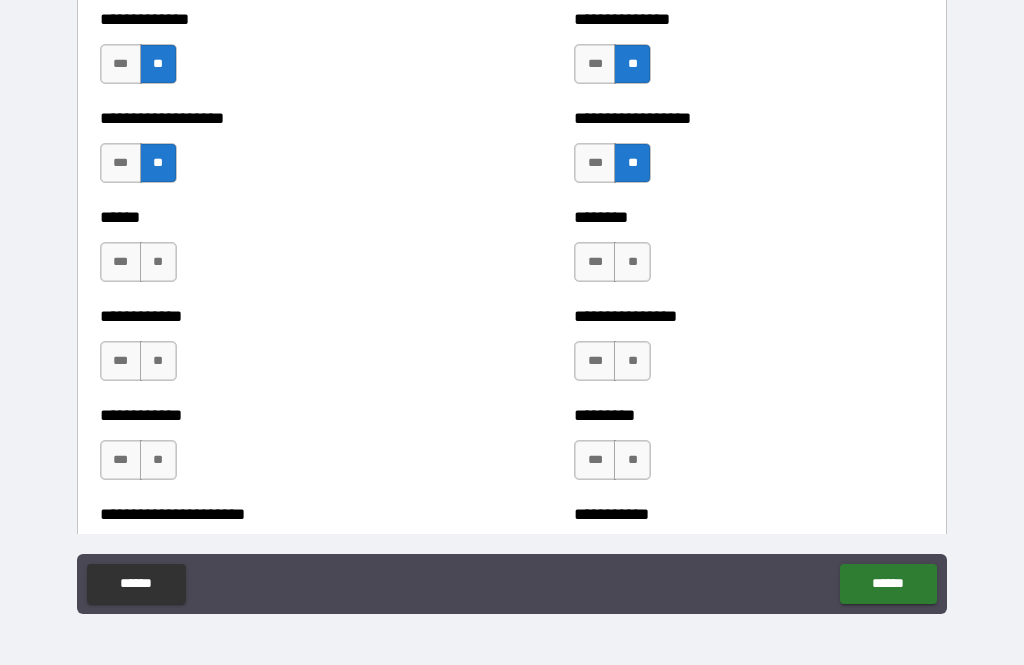click on "**" at bounding box center [632, 262] 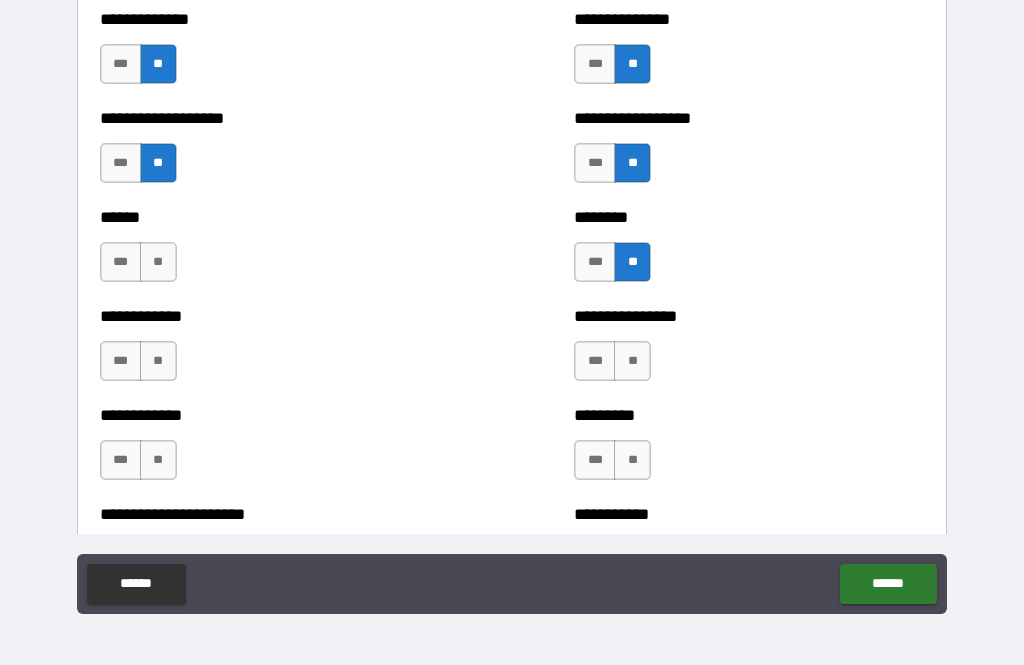 click on "**" at bounding box center (632, 361) 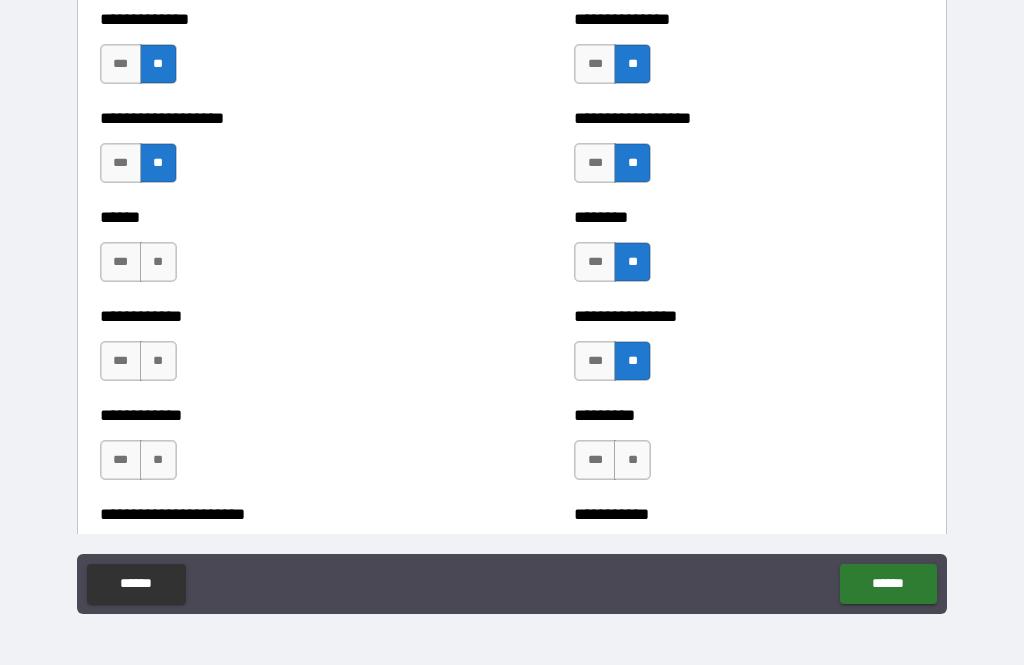 click on "********* *** **" at bounding box center (749, 450) 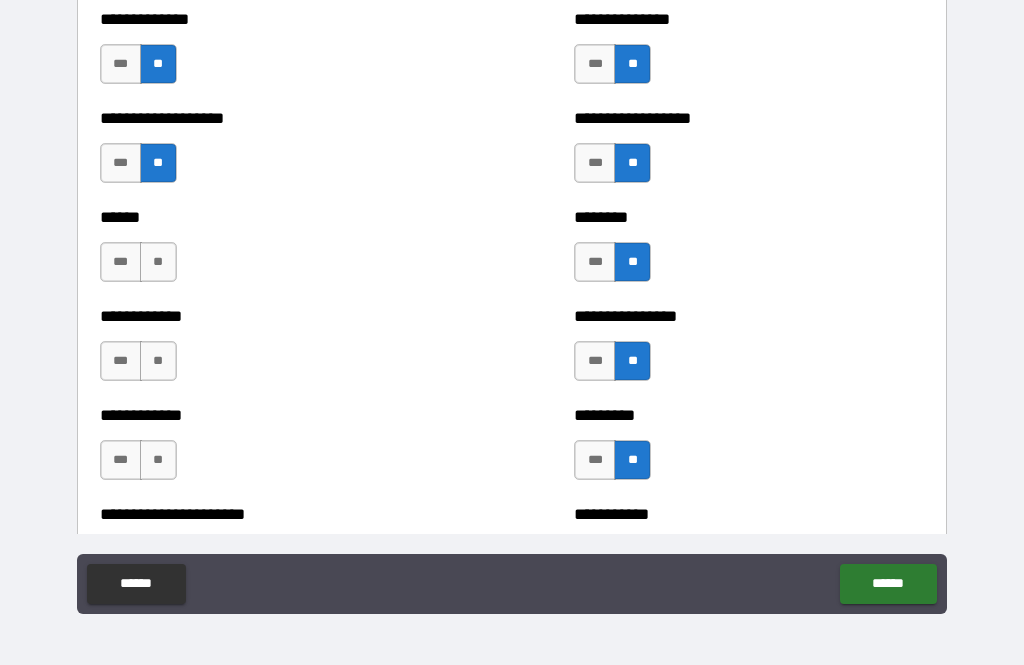 click on "**" at bounding box center [158, 460] 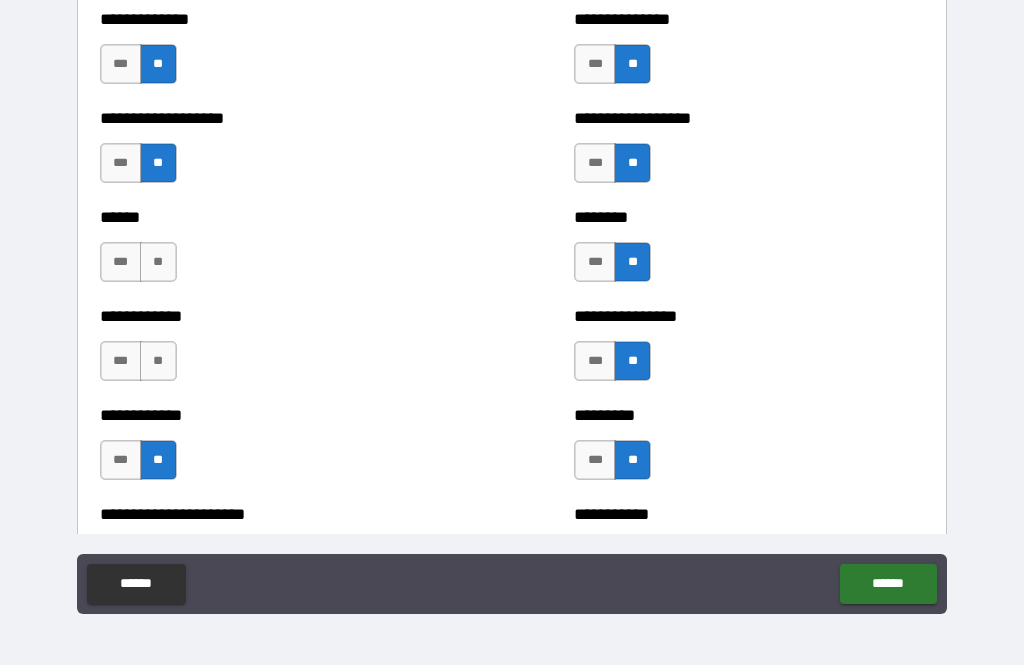 click on "**" at bounding box center [158, 361] 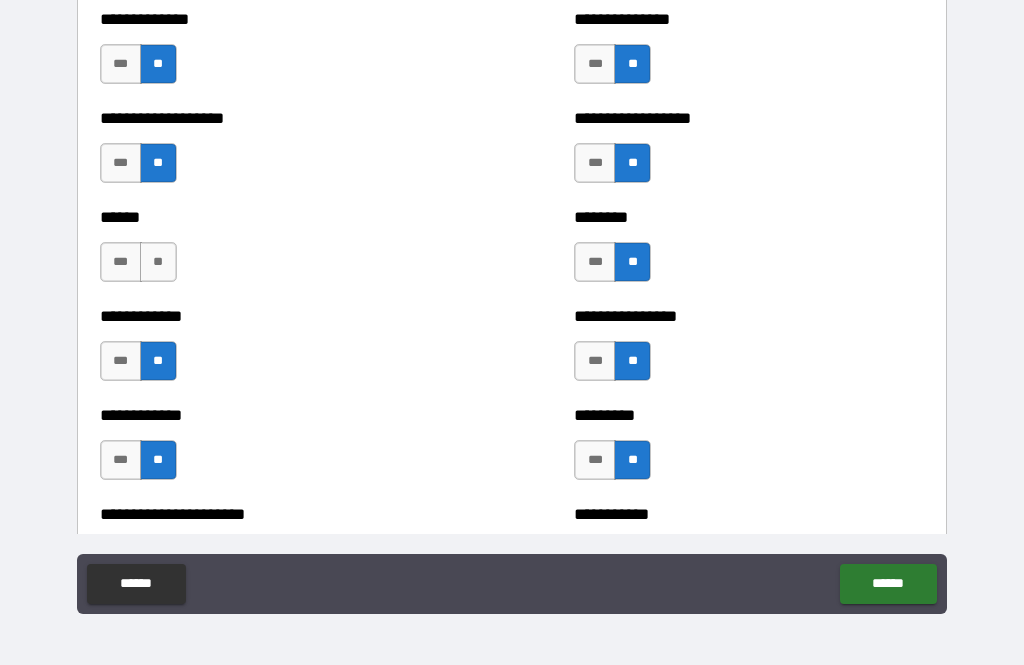 click on "**" at bounding box center (158, 262) 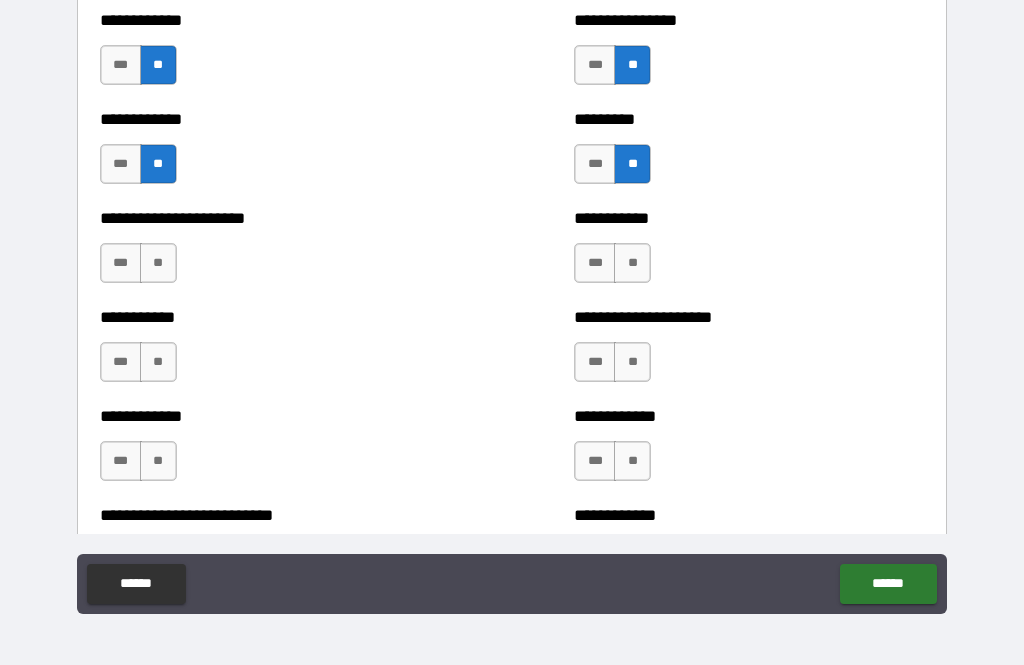 scroll, scrollTop: 5161, scrollLeft: 0, axis: vertical 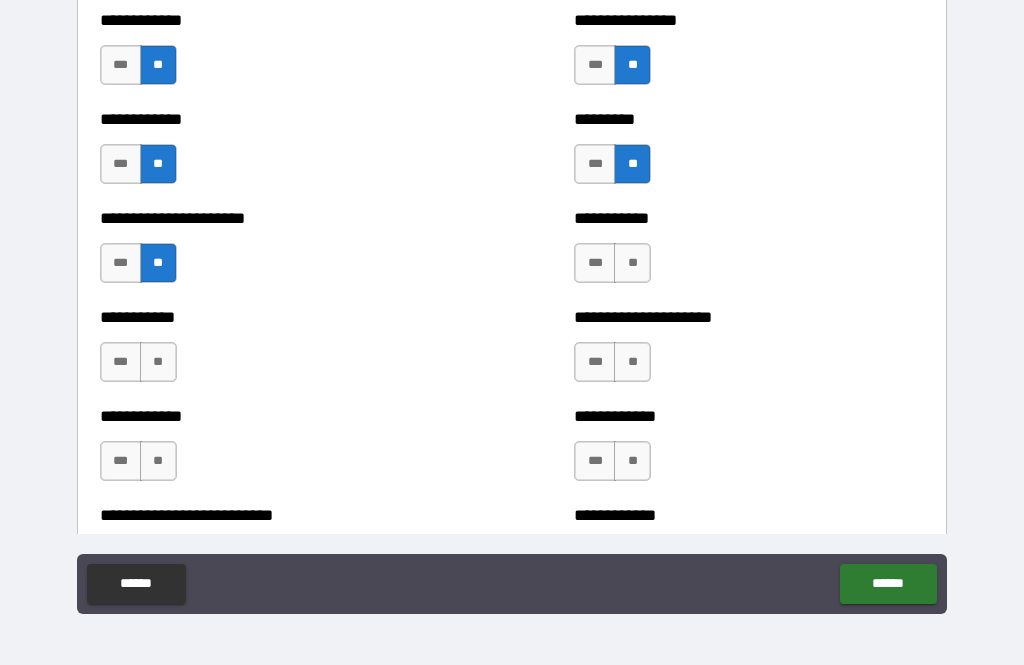 click on "**" at bounding box center (158, 362) 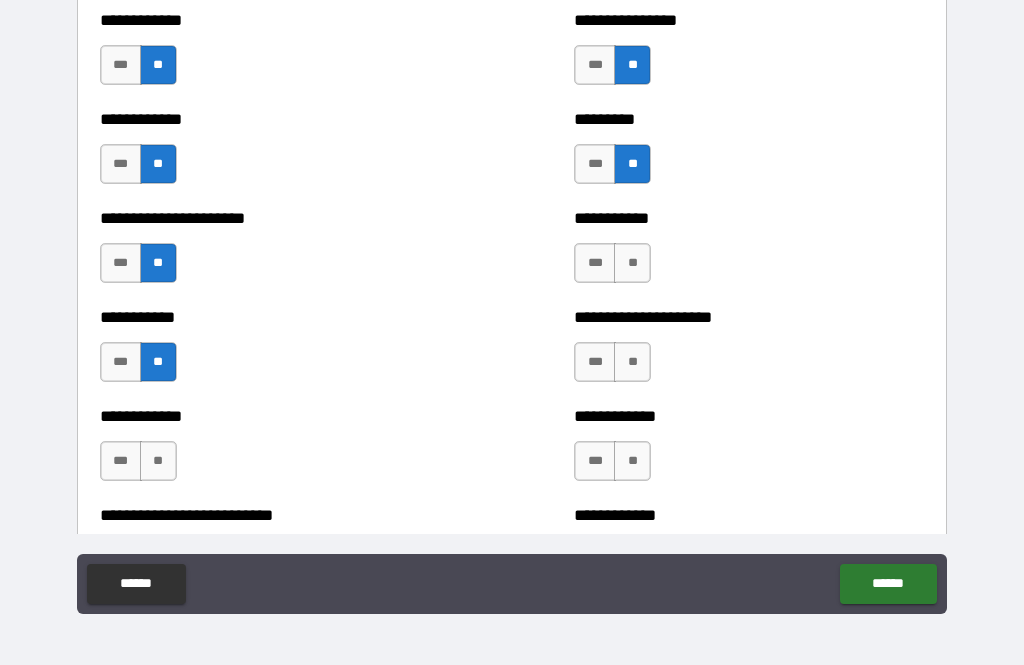 click on "**" at bounding box center (158, 461) 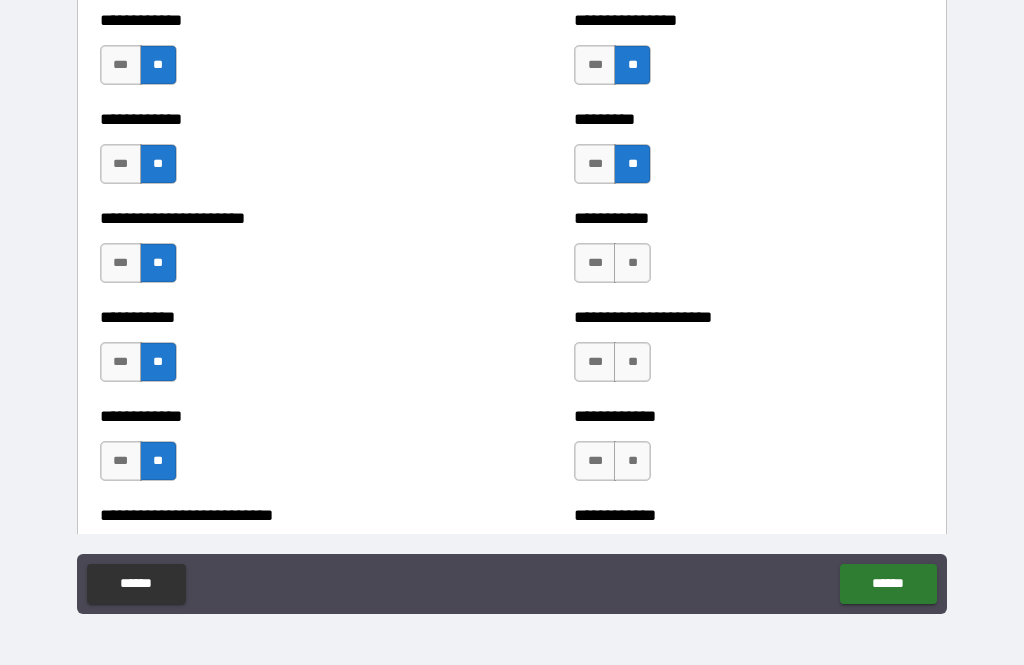 click on "**" at bounding box center (632, 263) 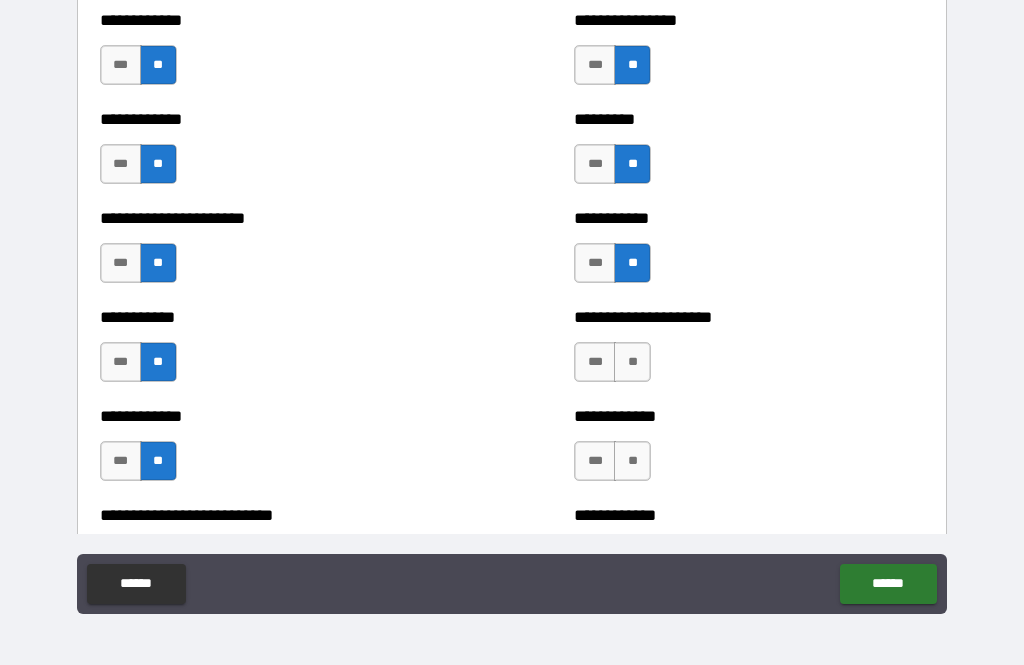 click on "**" at bounding box center [632, 362] 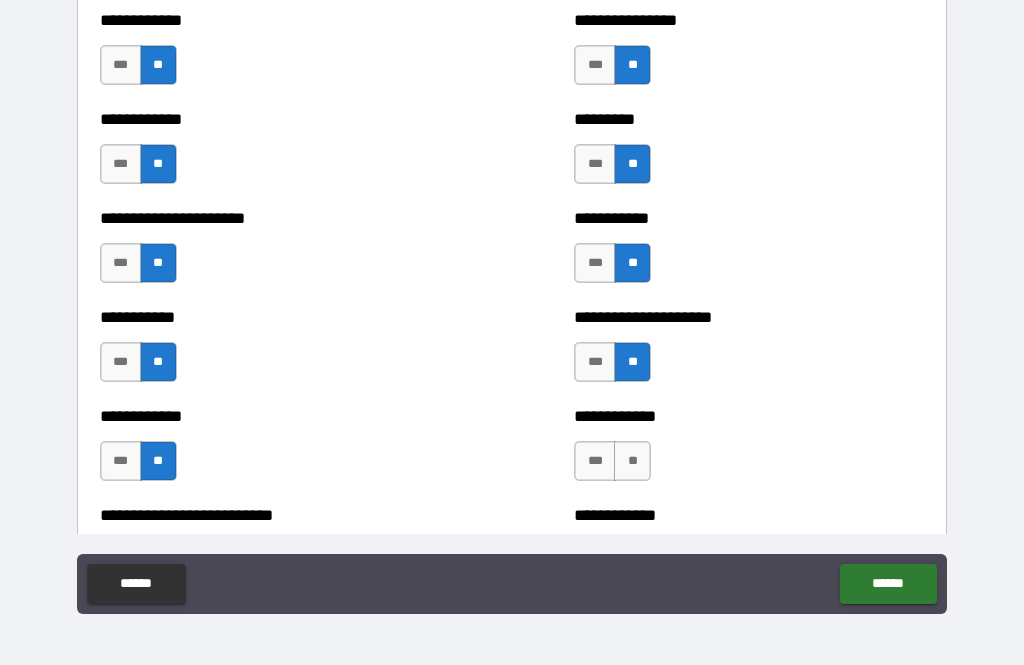 click on "**" at bounding box center (632, 461) 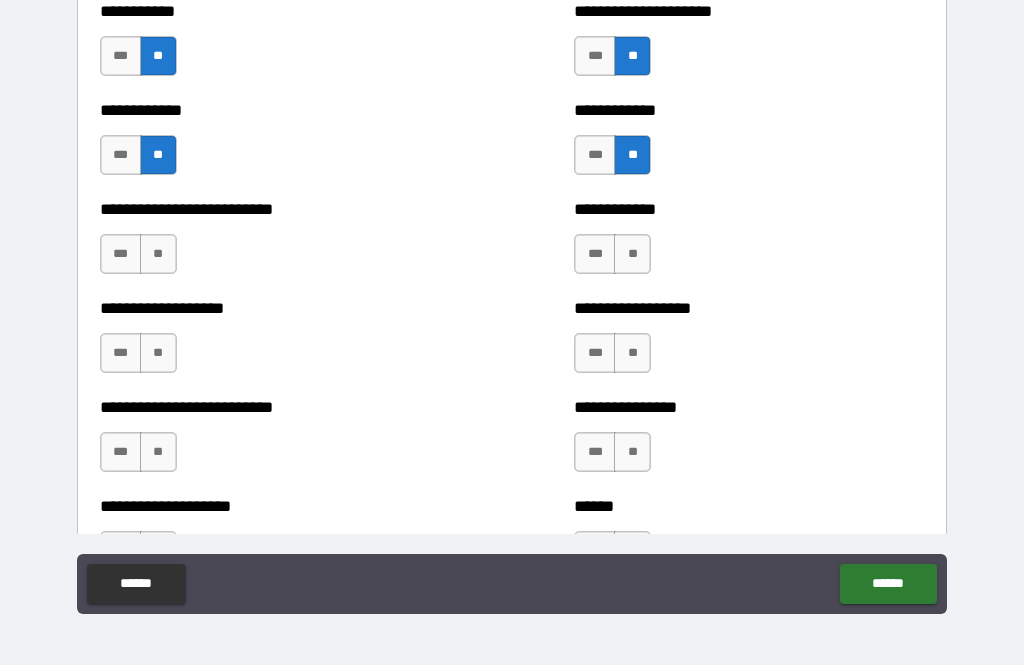 scroll, scrollTop: 5491, scrollLeft: 0, axis: vertical 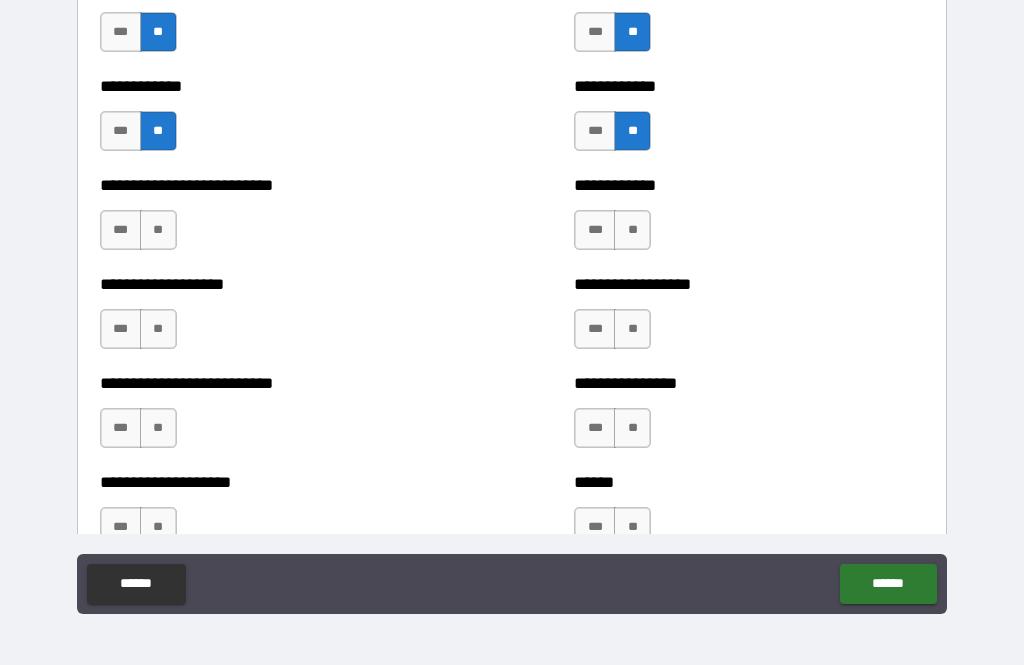 click on "**" at bounding box center [158, 230] 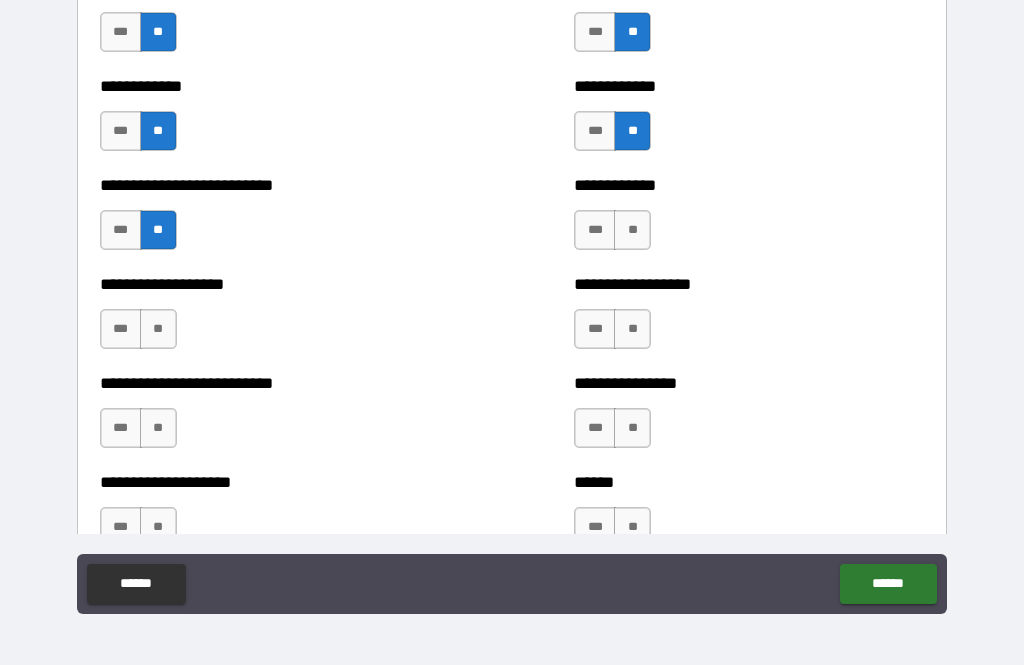 click on "**" at bounding box center (158, 329) 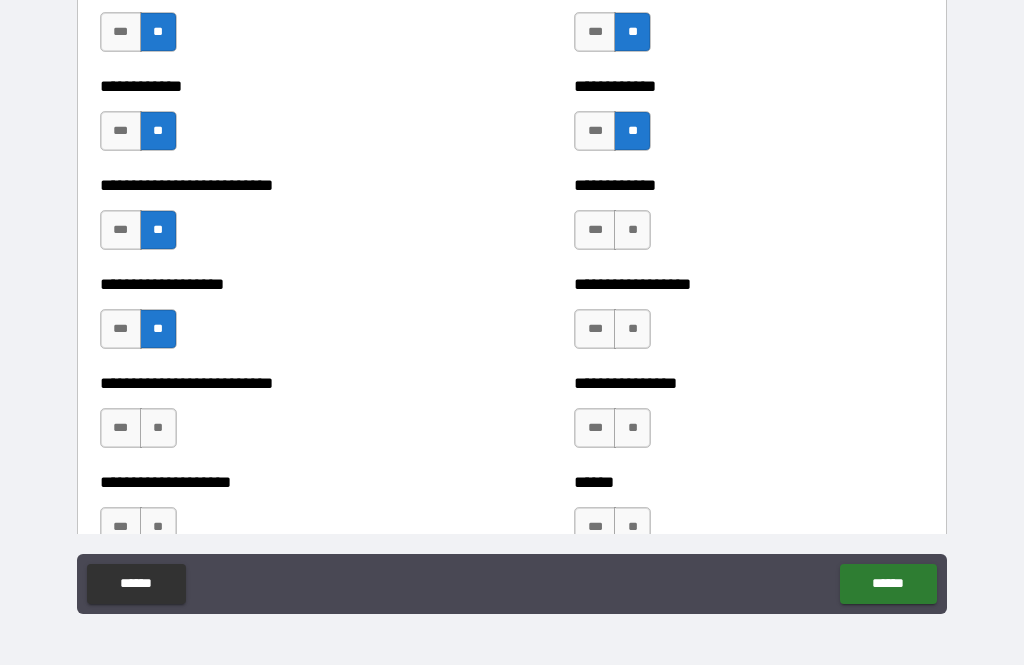 click on "**" at bounding box center (158, 428) 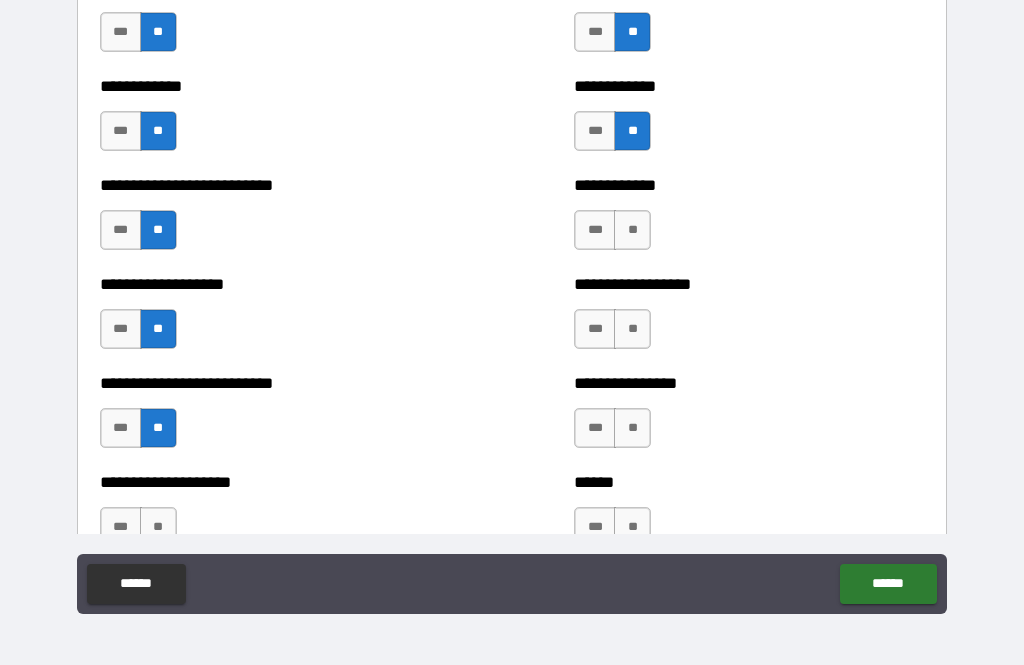 click on "**" at bounding box center [632, 230] 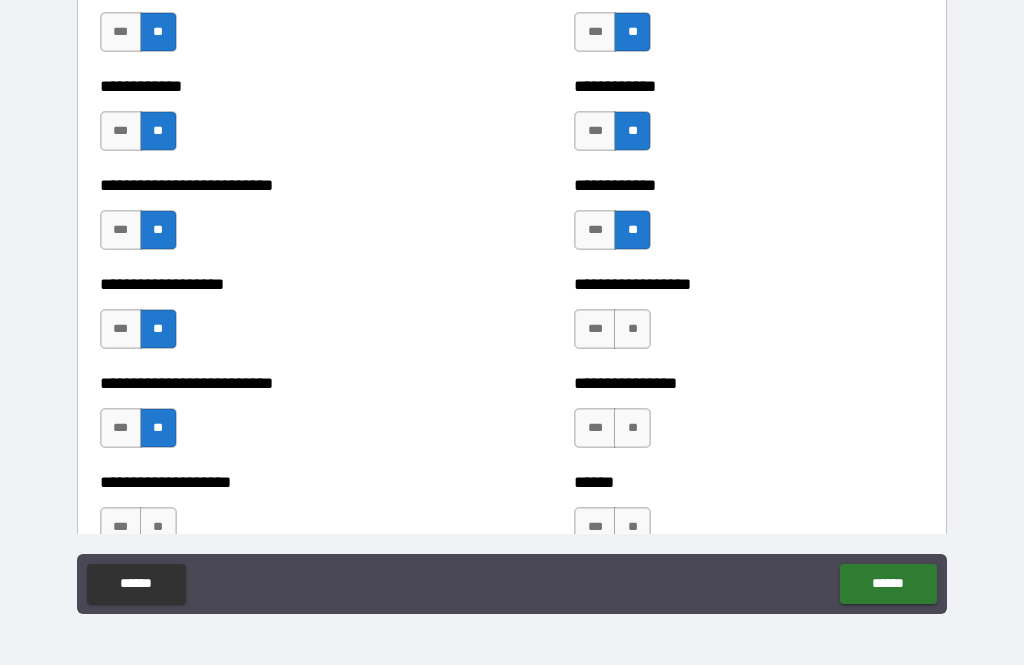 click on "**" at bounding box center [632, 329] 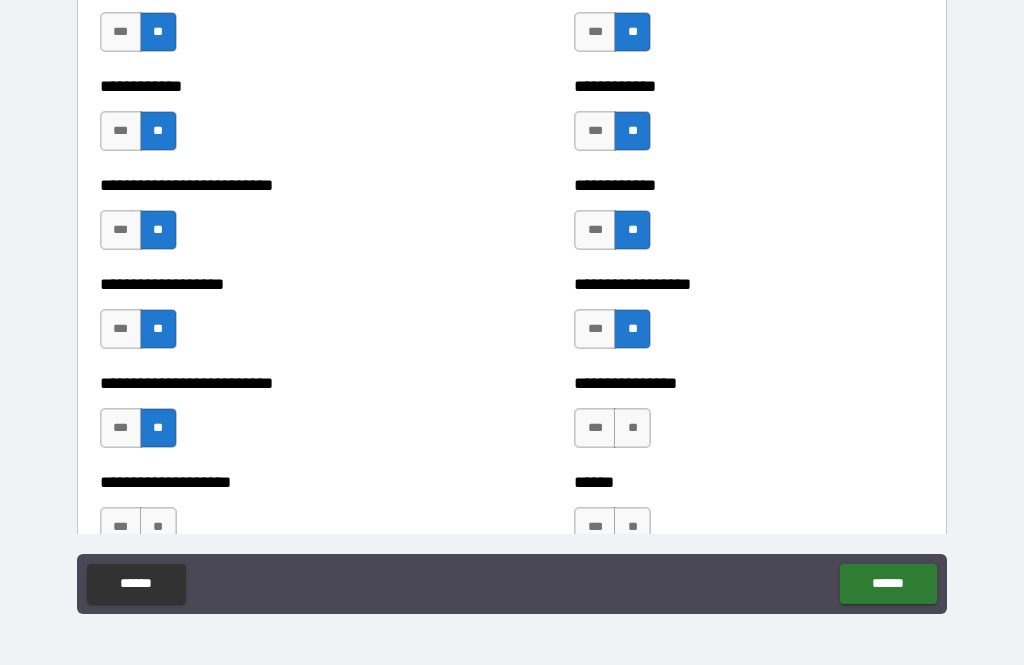 click on "**" at bounding box center (632, 428) 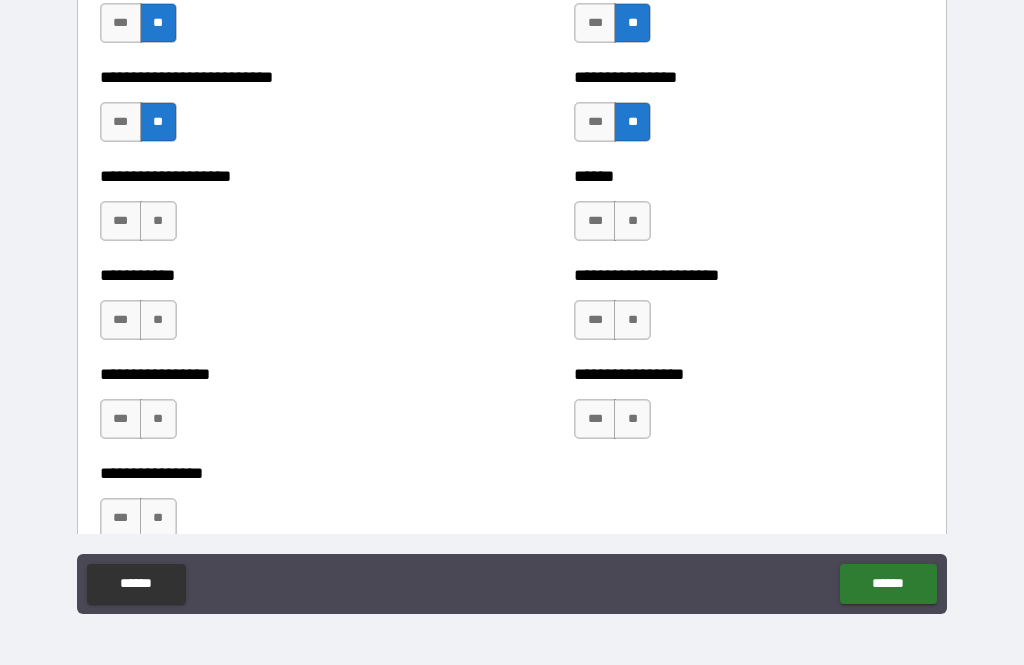 scroll, scrollTop: 5800, scrollLeft: 0, axis: vertical 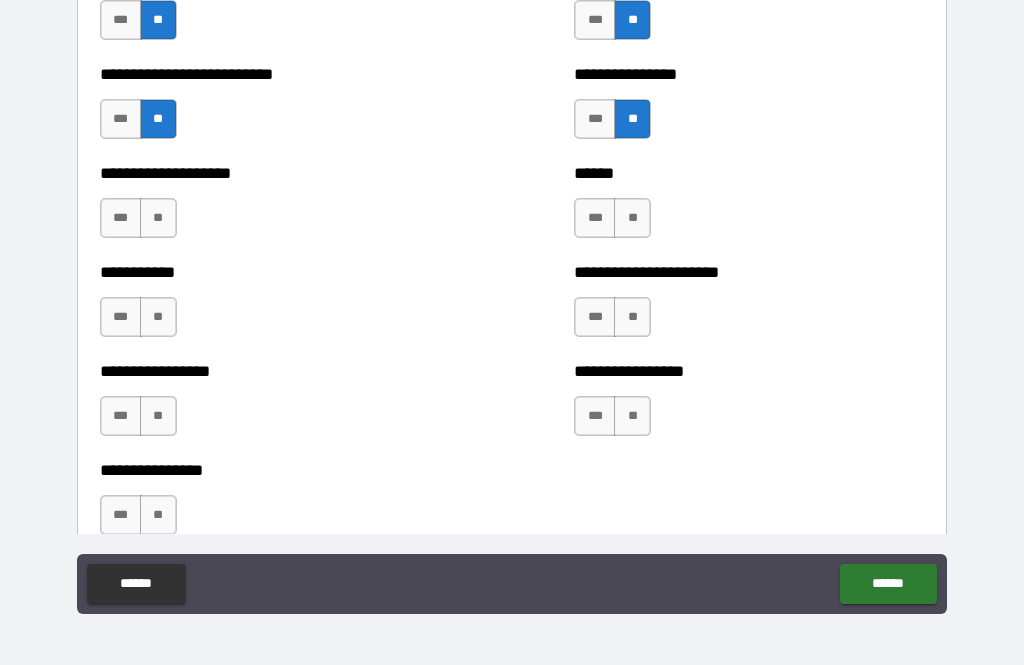 click on "**" at bounding box center (632, 218) 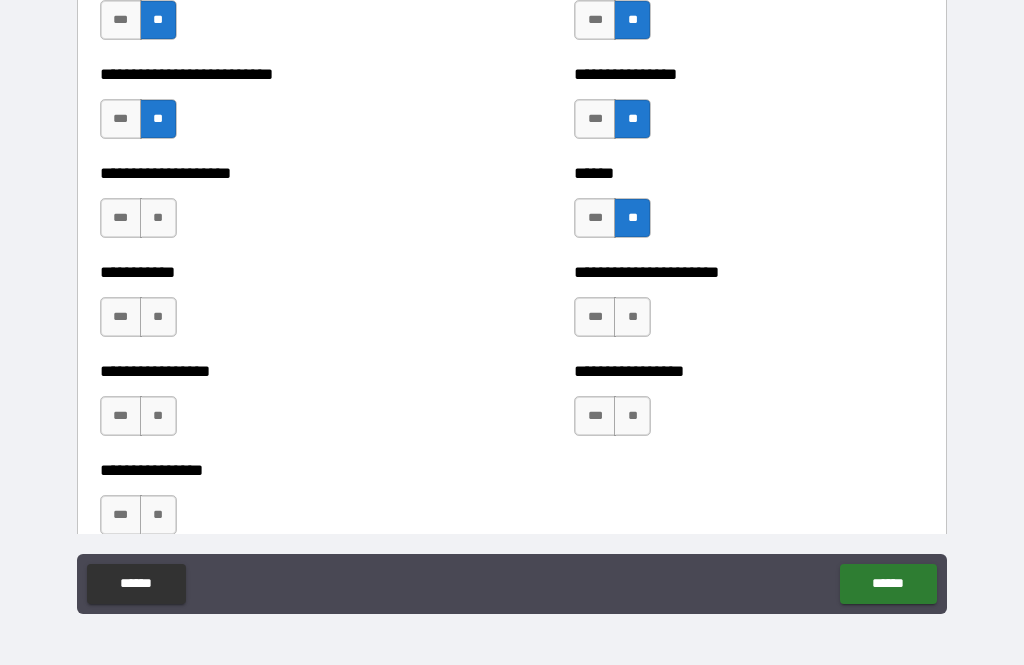 click on "**" at bounding box center [632, 317] 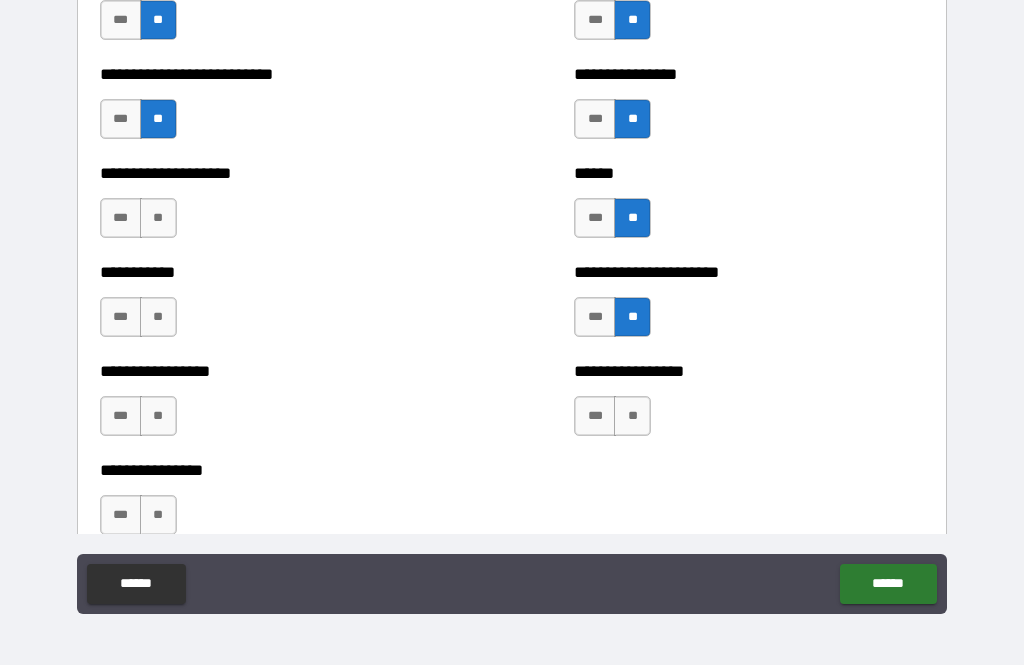 click on "**" at bounding box center [632, 416] 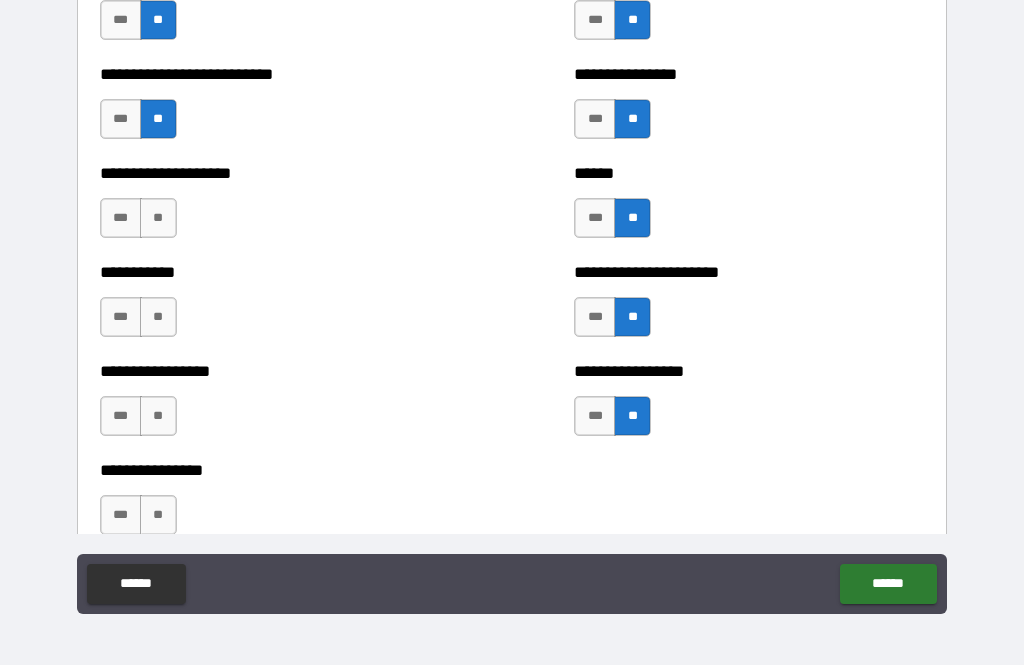 click on "**" at bounding box center [158, 218] 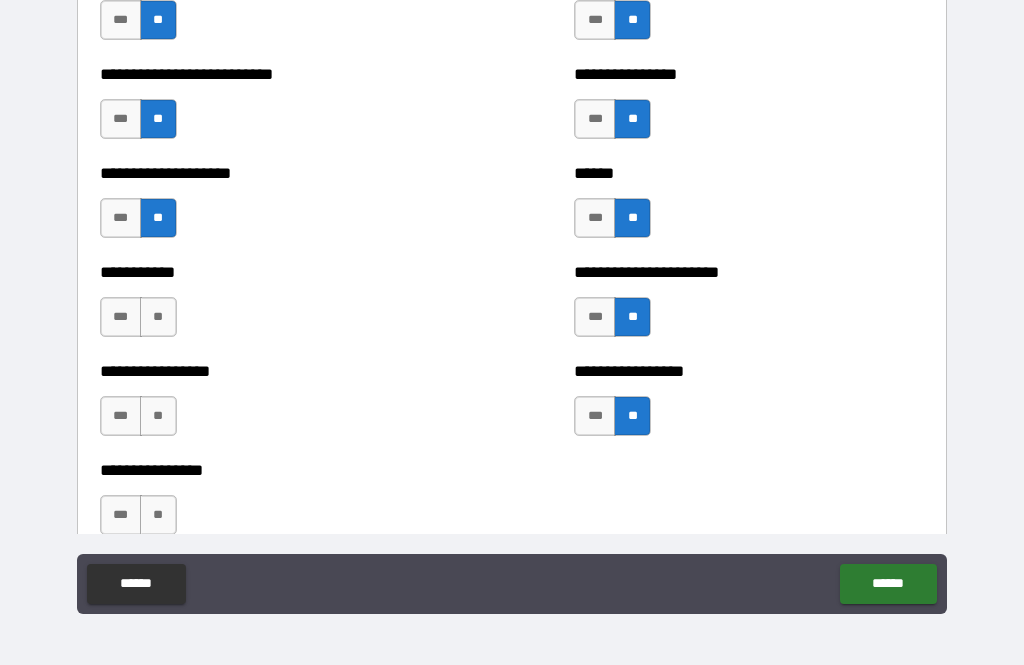 click on "**" at bounding box center [158, 317] 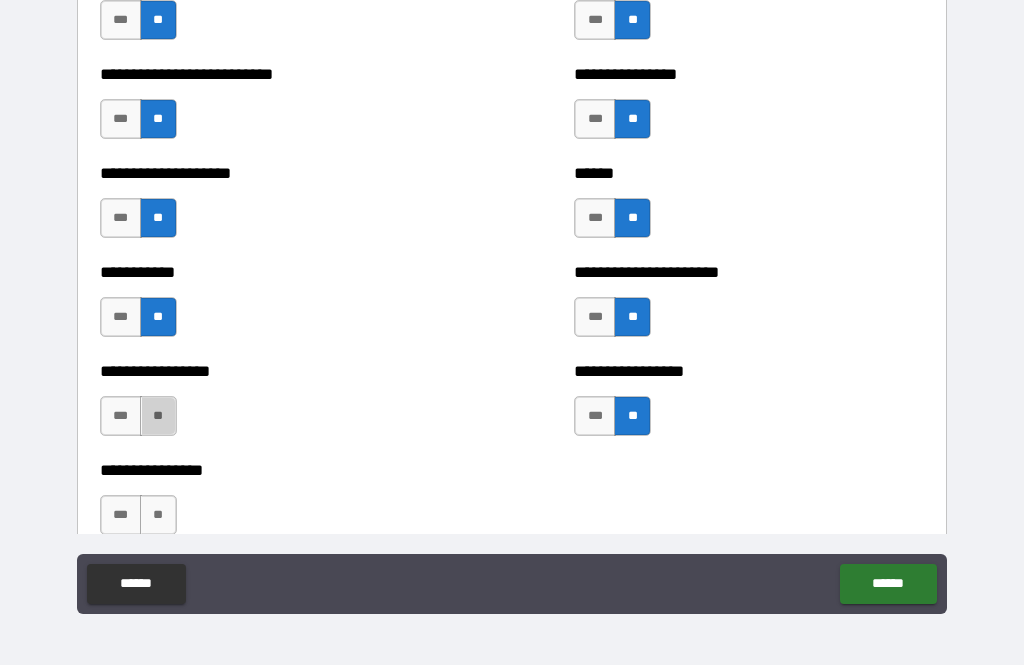 click on "**" at bounding box center (158, 416) 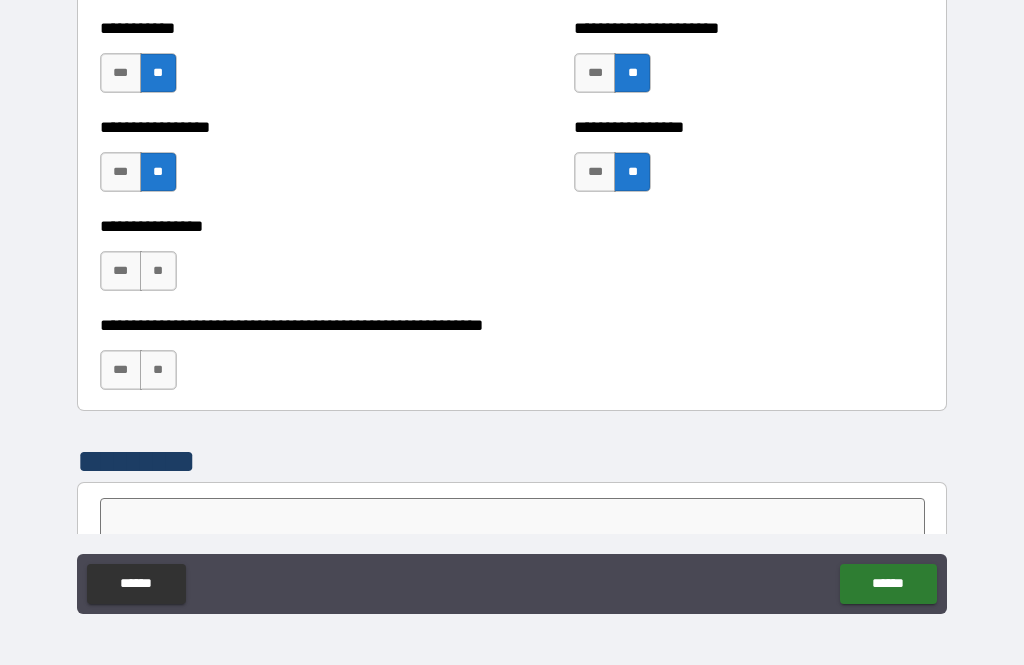 scroll, scrollTop: 6056, scrollLeft: 0, axis: vertical 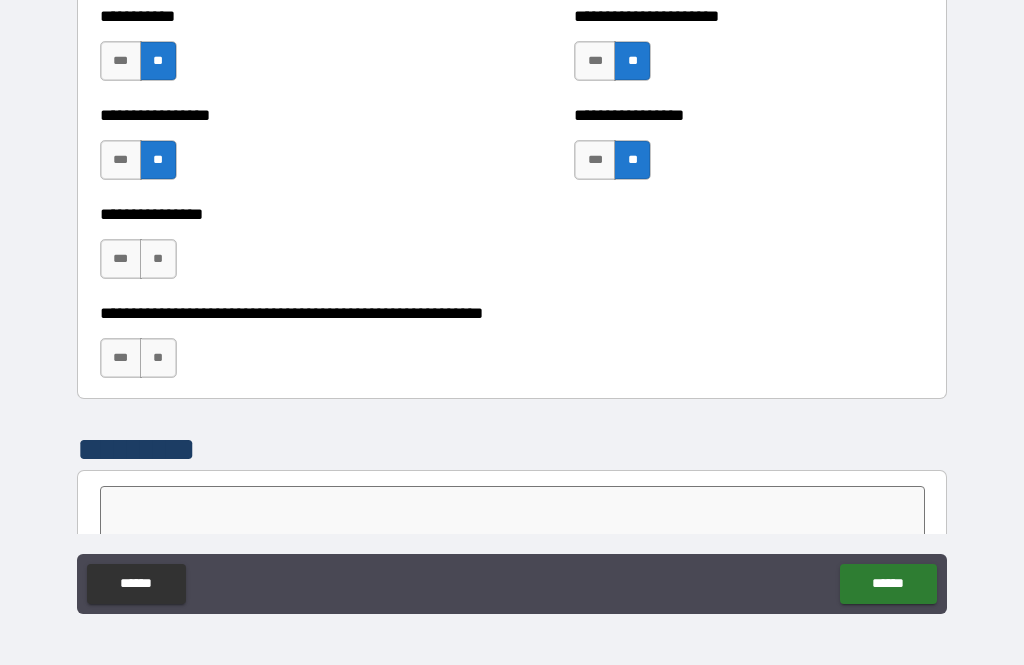 click on "**********" at bounding box center [275, 249] 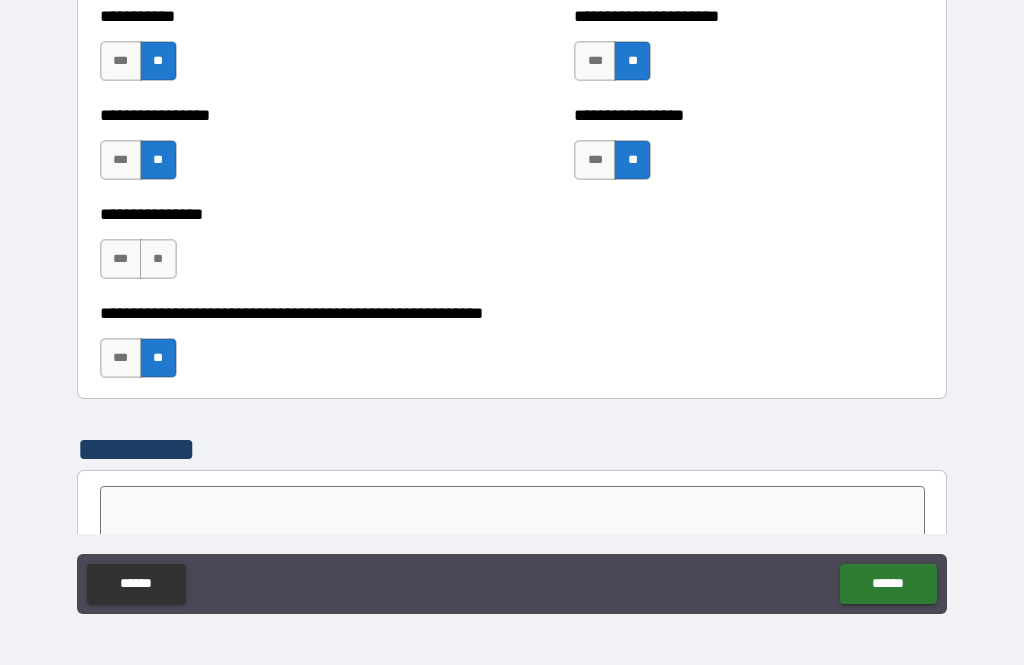 click on "**" at bounding box center [158, 259] 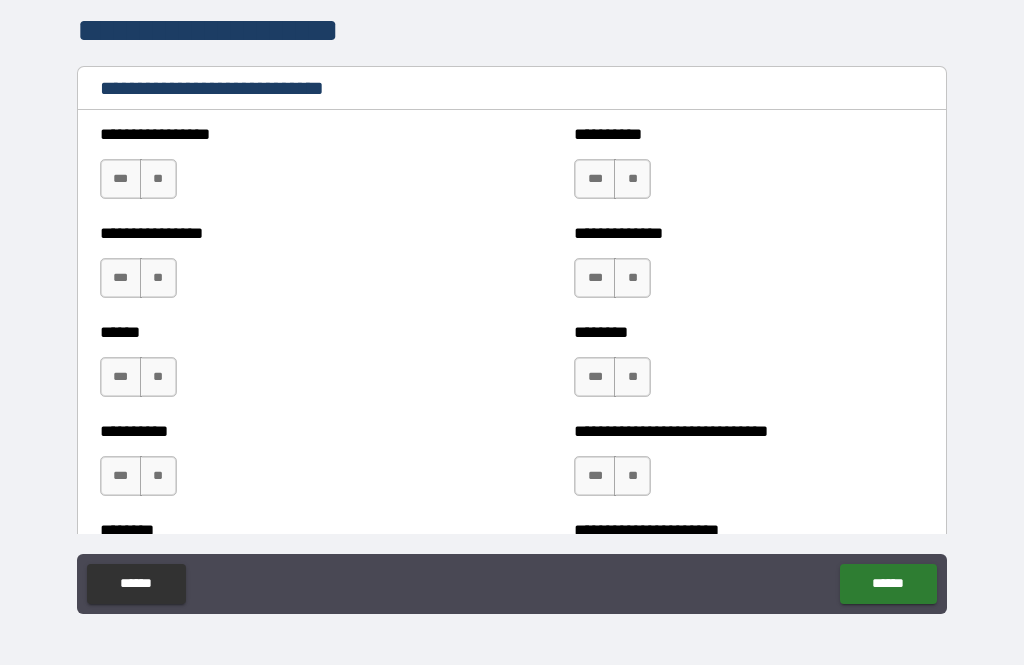 scroll, scrollTop: 6653, scrollLeft: 0, axis: vertical 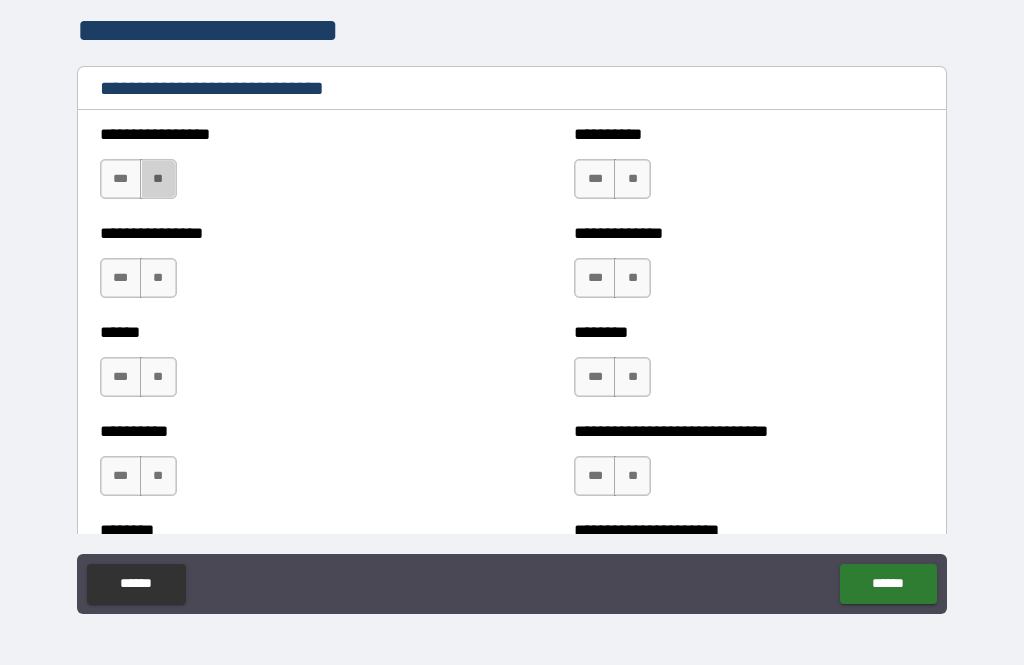 click on "**" at bounding box center [158, 179] 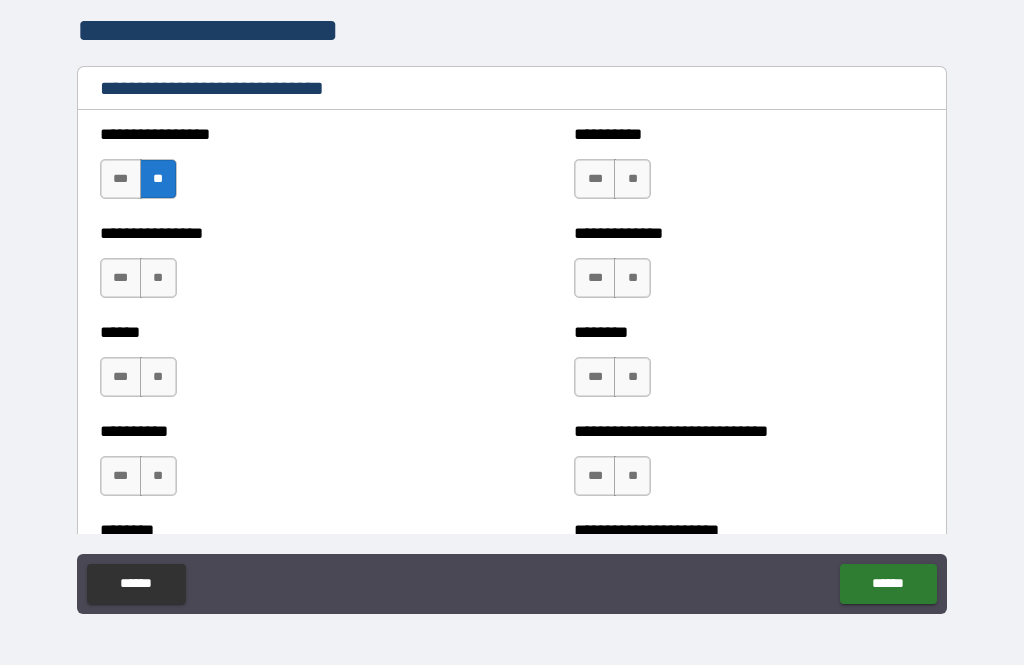 click on "**" at bounding box center (158, 278) 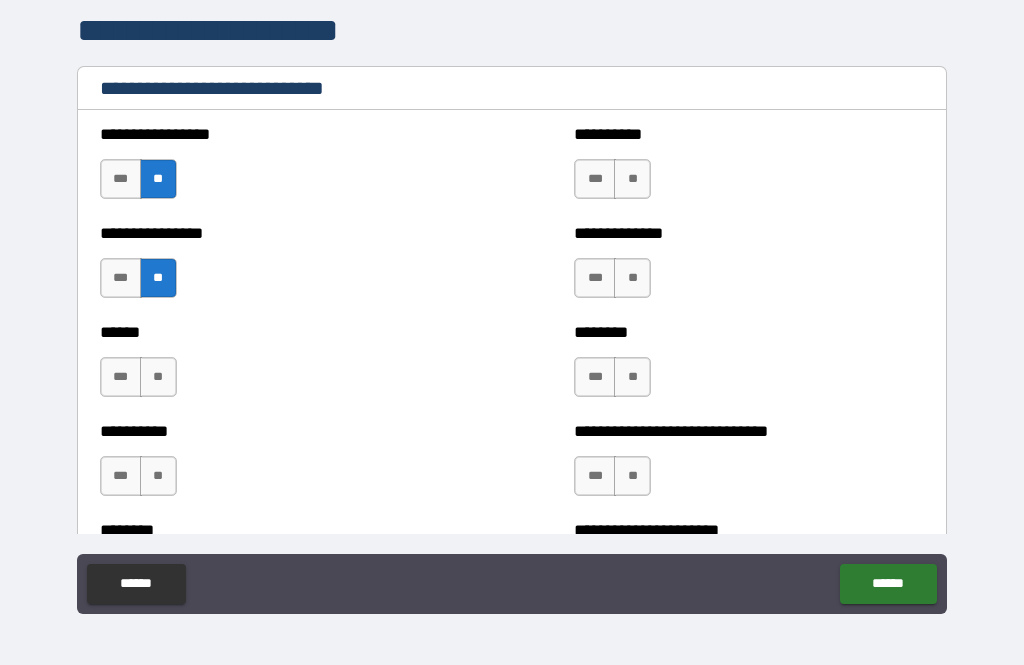 click on "***" at bounding box center [121, 377] 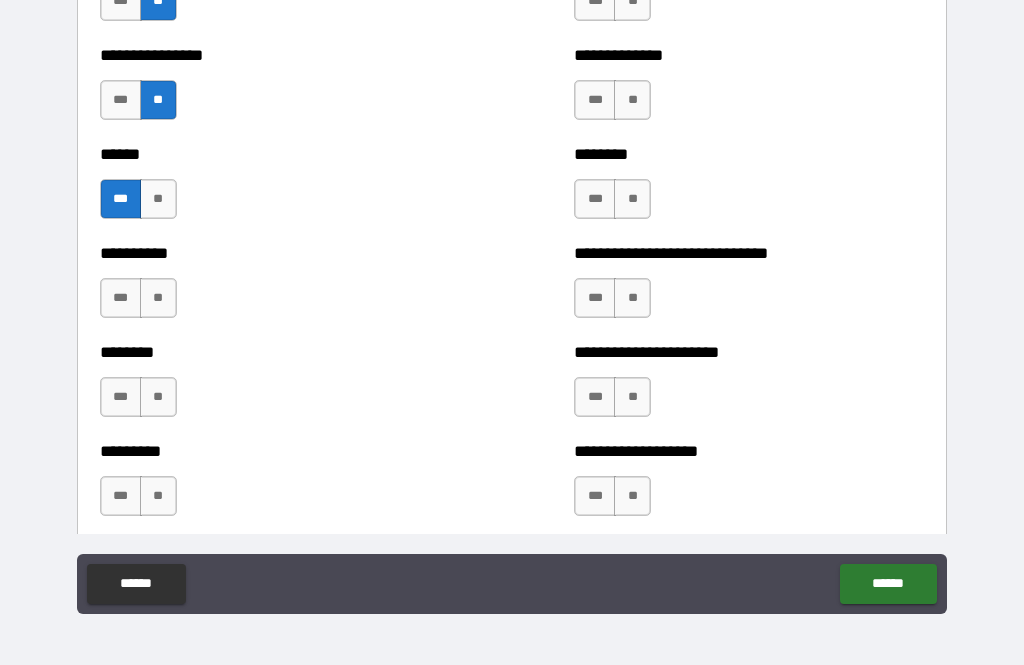 scroll, scrollTop: 6834, scrollLeft: 0, axis: vertical 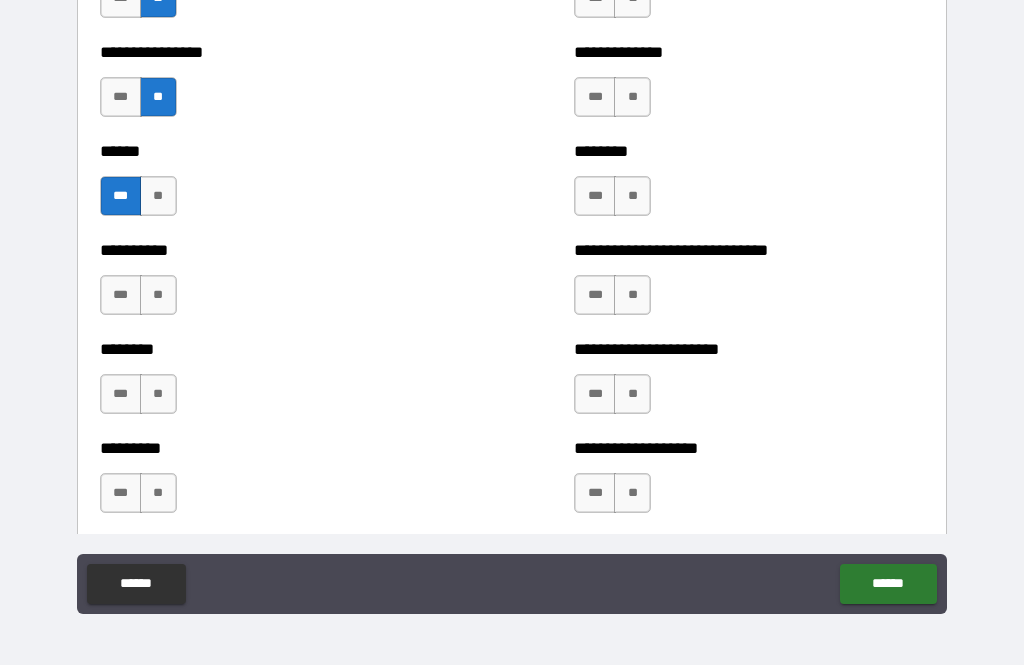 click on "**" at bounding box center [158, 295] 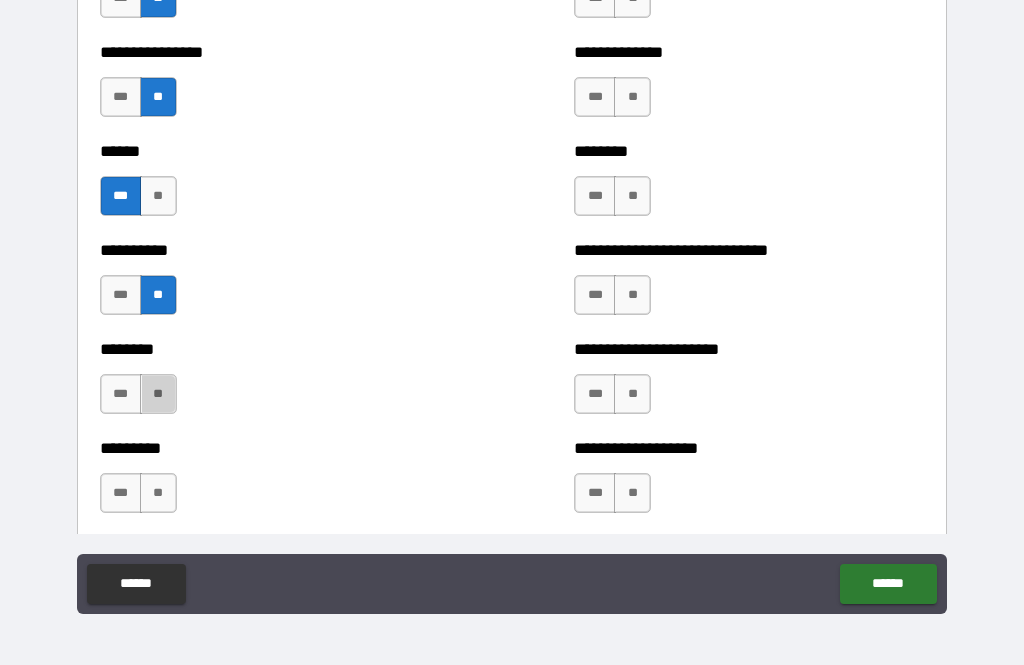 click on "**" at bounding box center (158, 394) 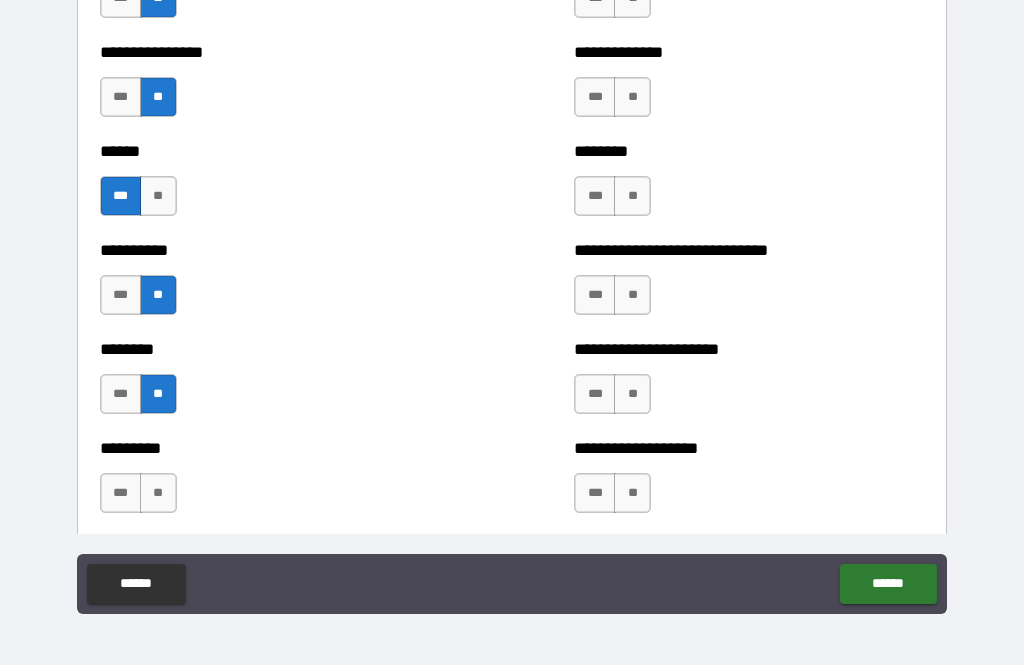 click on "**" at bounding box center [158, 493] 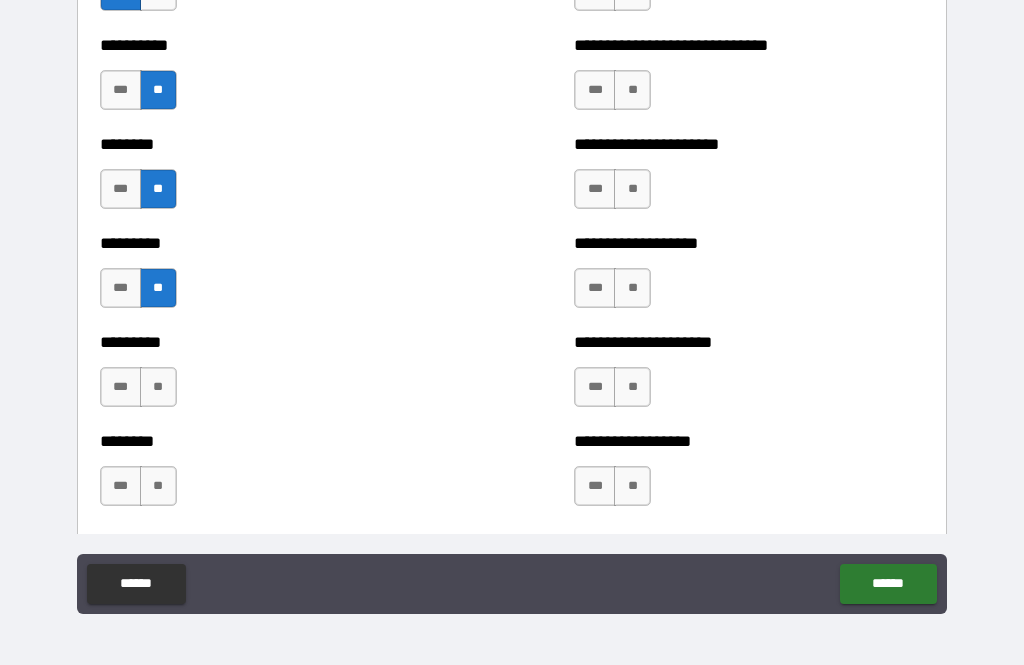 scroll, scrollTop: 7047, scrollLeft: 0, axis: vertical 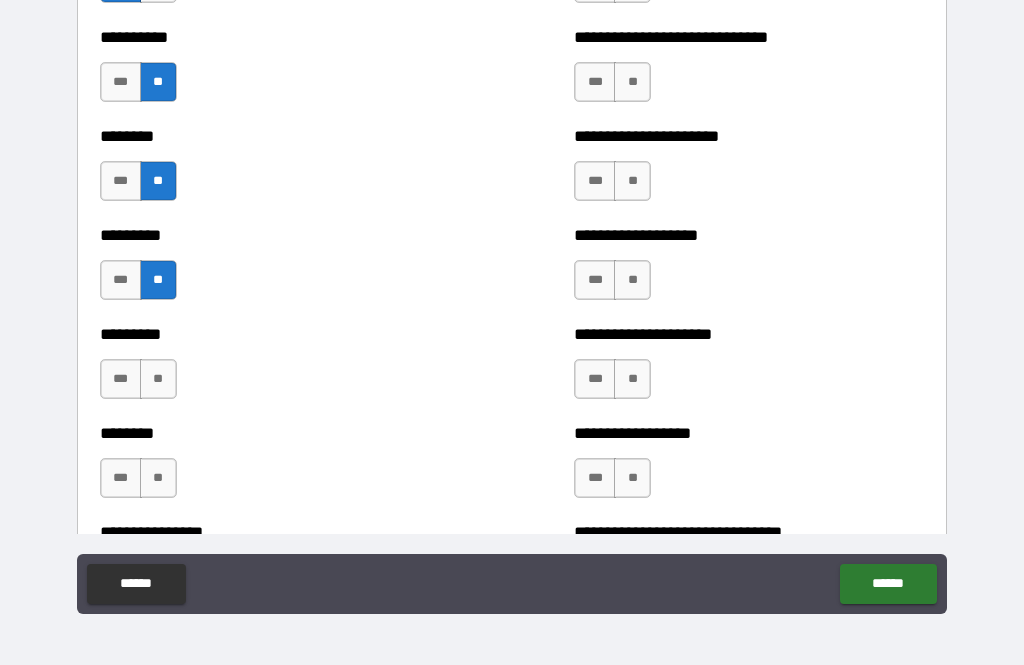 click on "**" at bounding box center [158, 379] 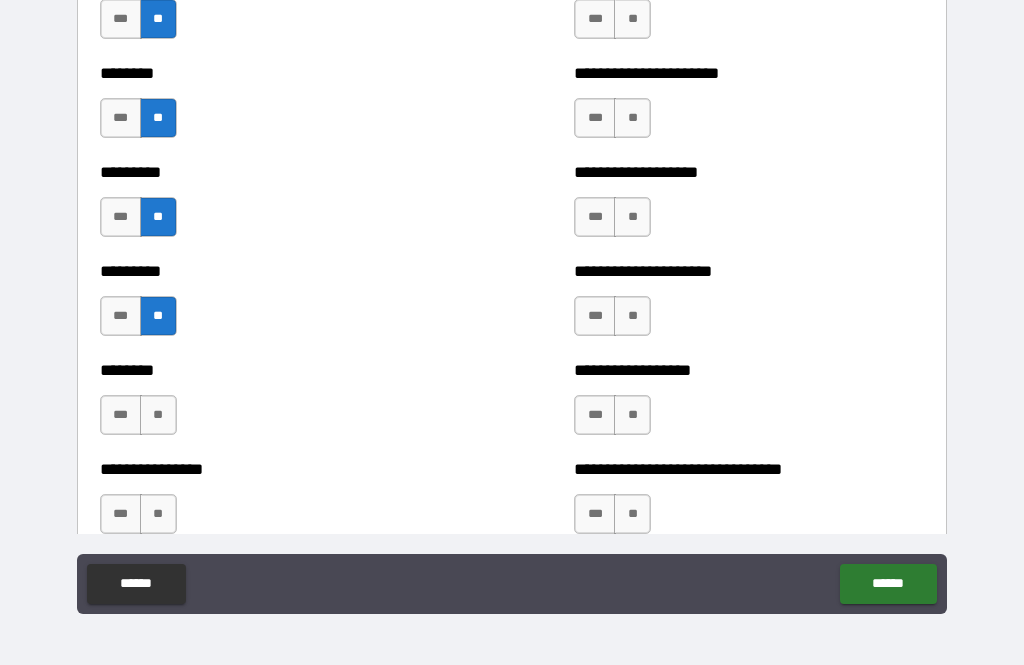 scroll, scrollTop: 7178, scrollLeft: 0, axis: vertical 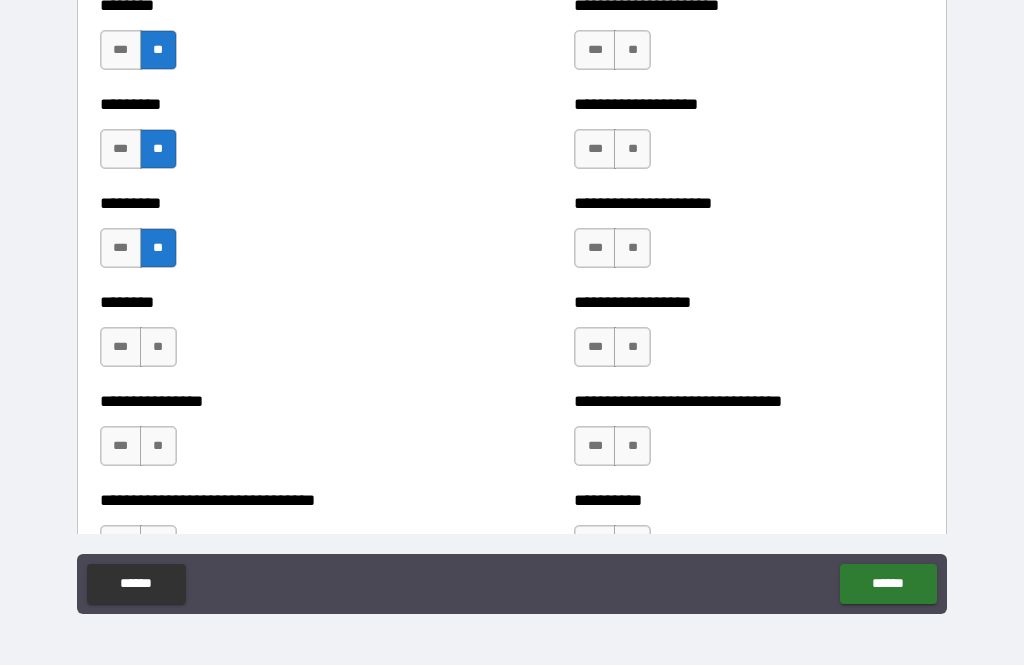 click on "***" at bounding box center (121, 347) 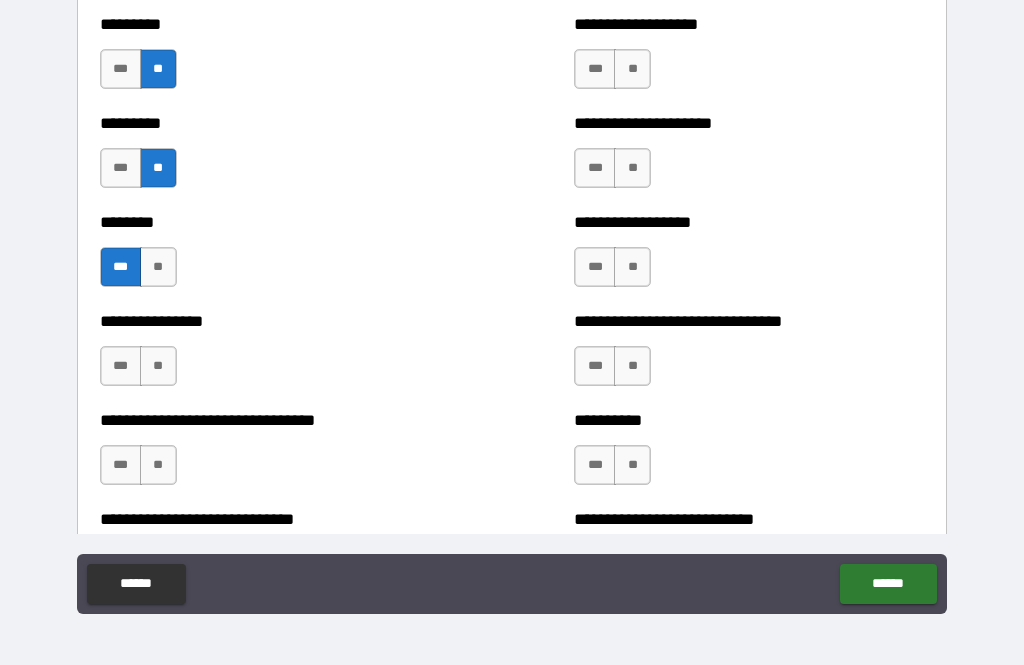 scroll, scrollTop: 7274, scrollLeft: 0, axis: vertical 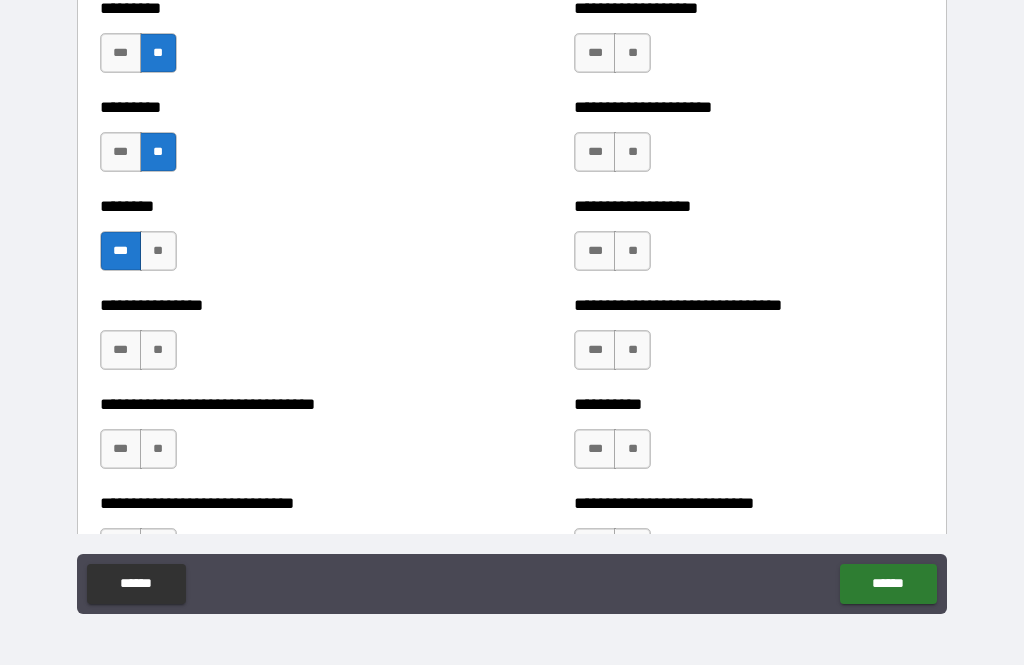 click on "**" at bounding box center [158, 350] 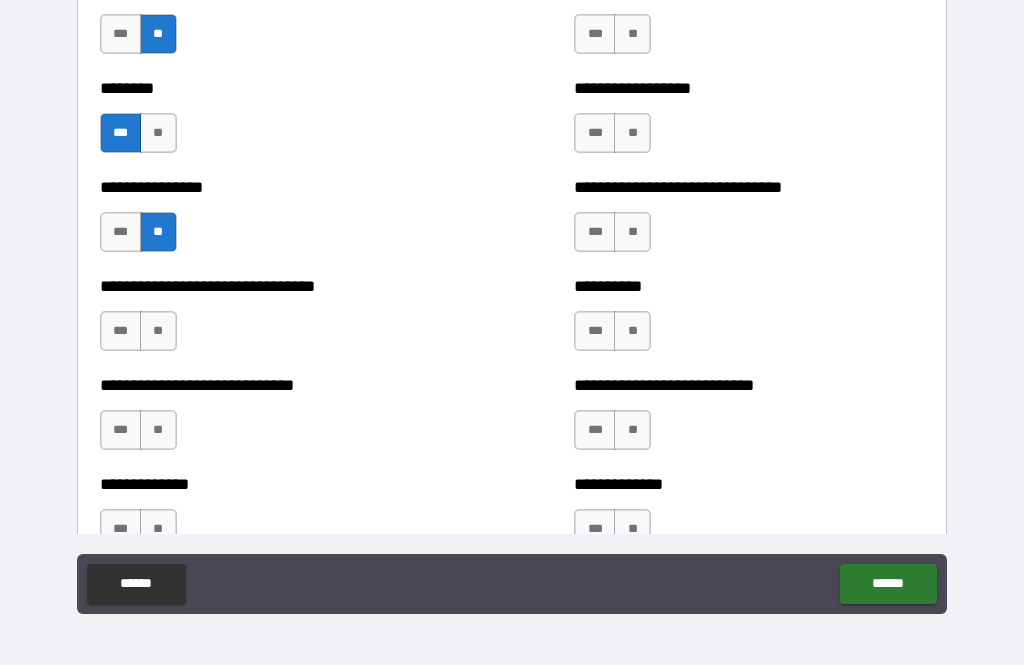 scroll, scrollTop: 7393, scrollLeft: 0, axis: vertical 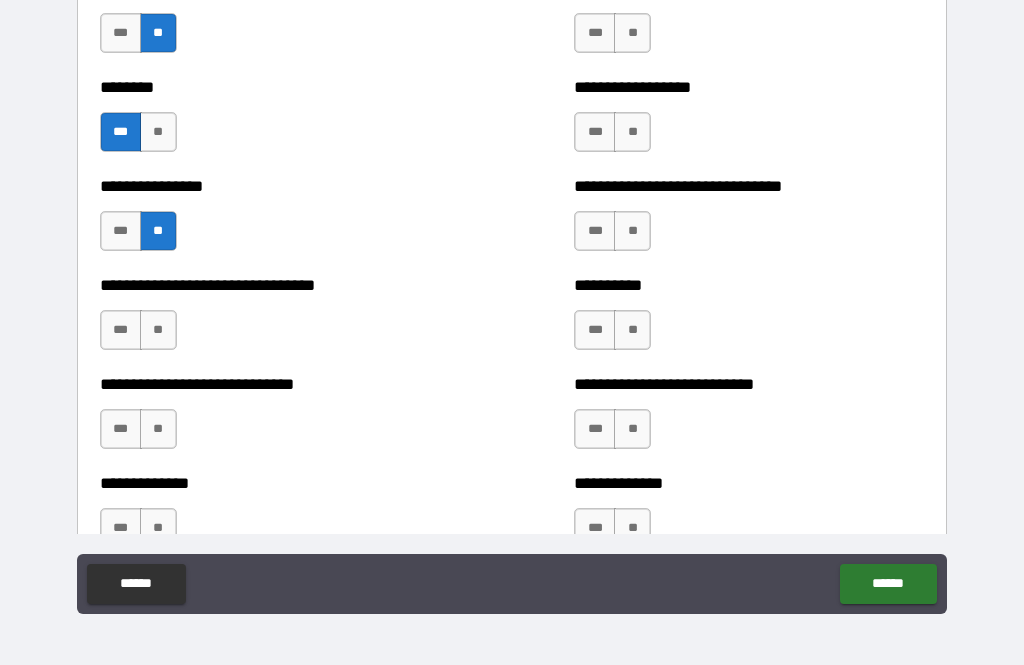 click on "**" at bounding box center [158, 429] 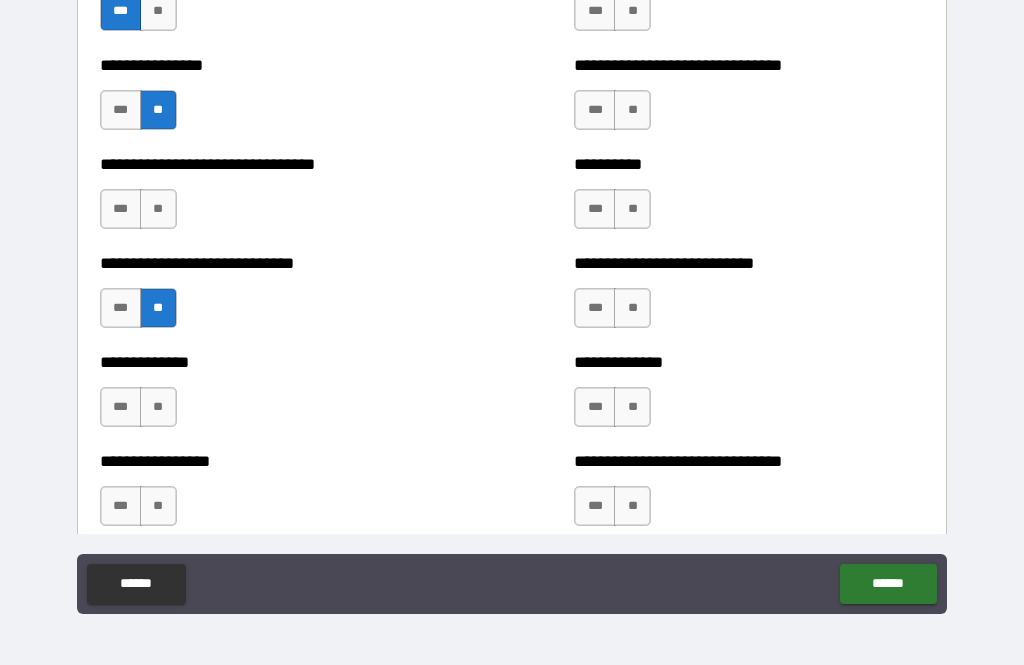 click on "**" at bounding box center (158, 407) 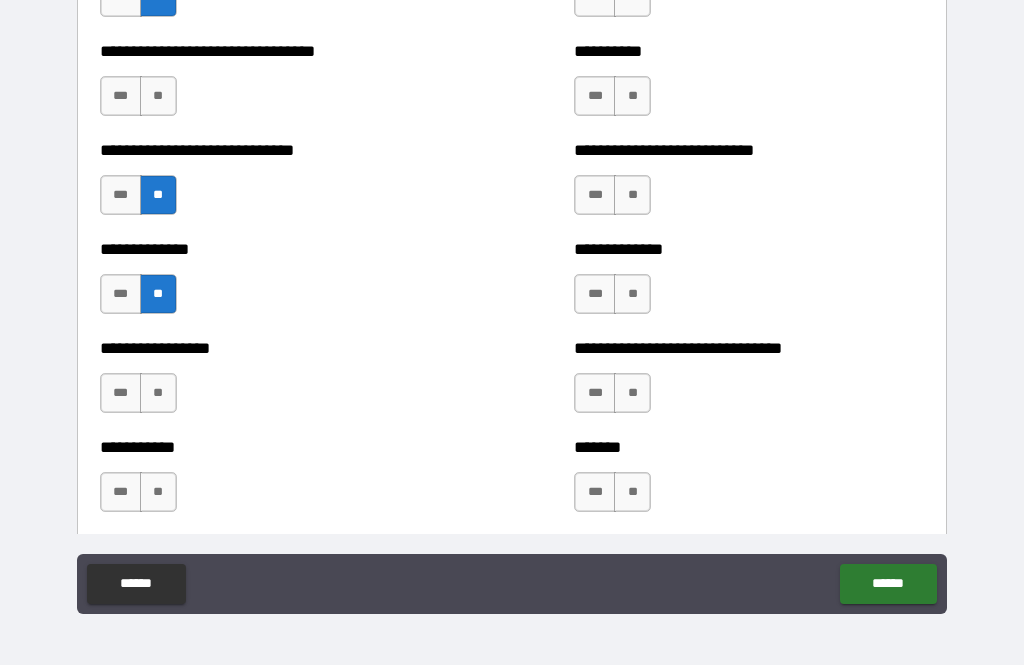 scroll, scrollTop: 7628, scrollLeft: 0, axis: vertical 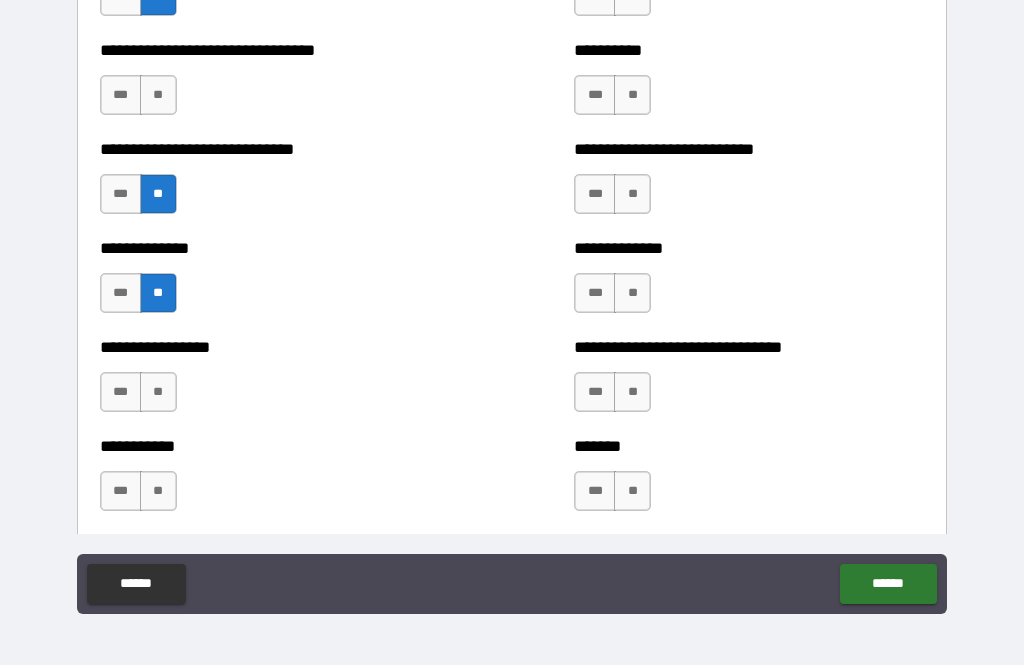 click on "**" at bounding box center [158, 392] 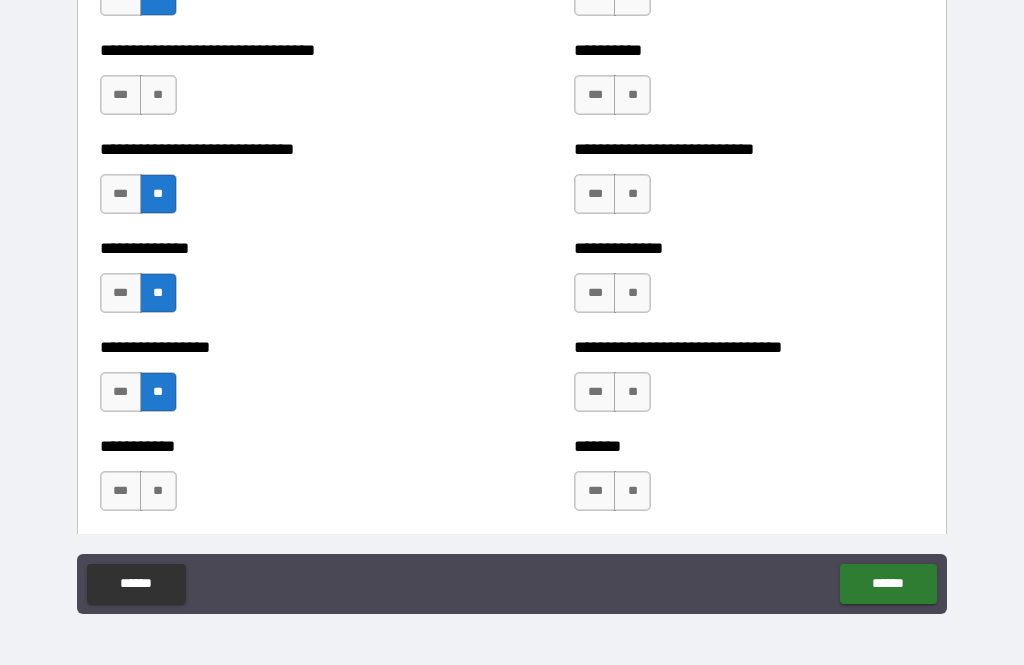 click on "**" at bounding box center [158, 491] 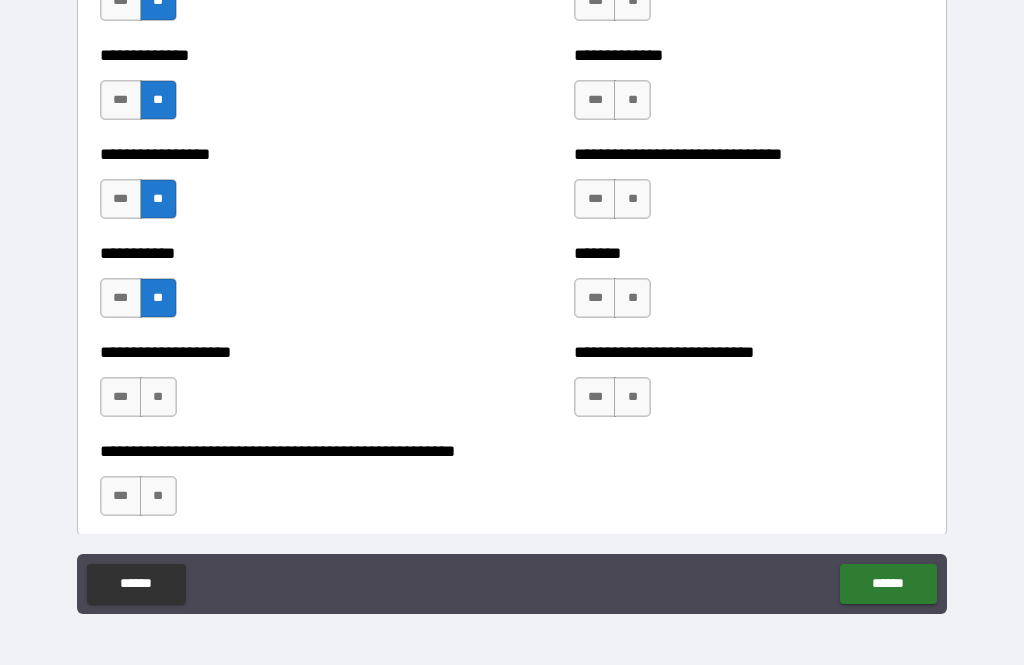 scroll, scrollTop: 7829, scrollLeft: 0, axis: vertical 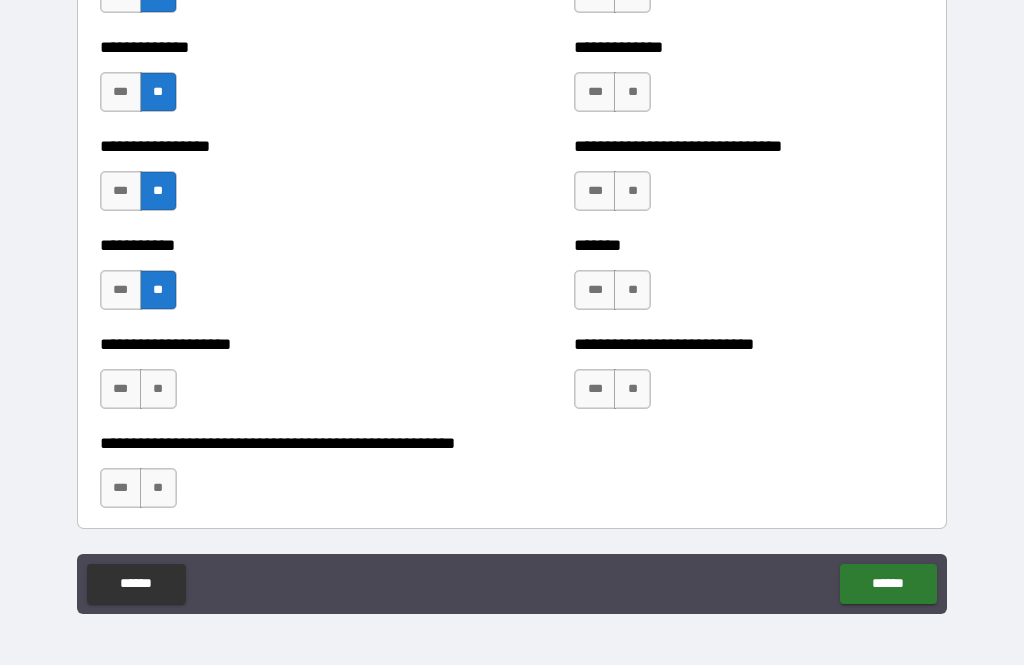 click on "**" at bounding box center (158, 389) 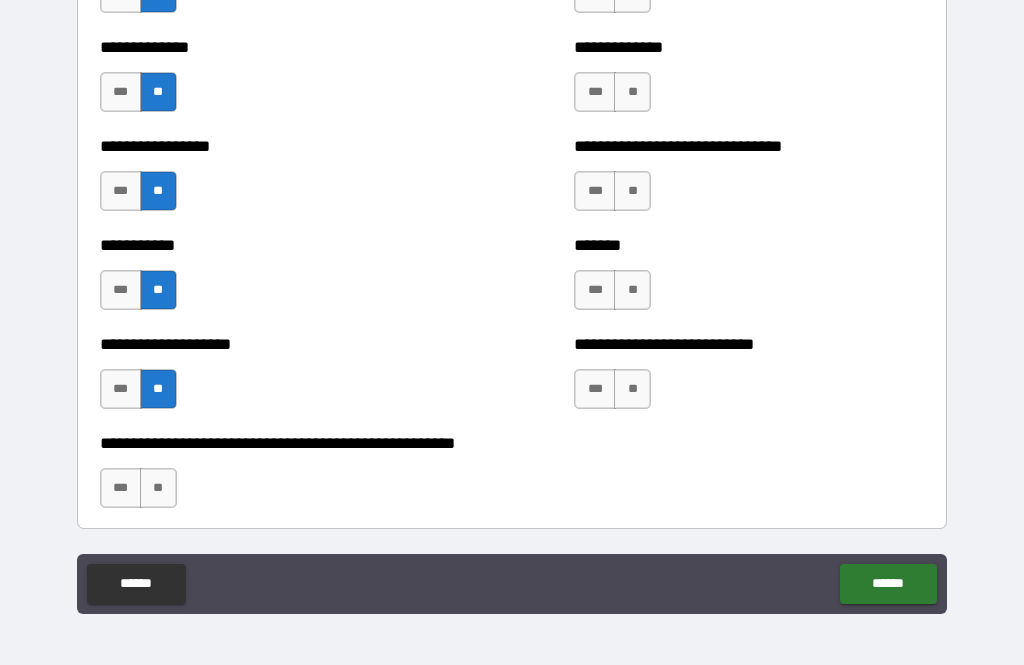 click on "**" at bounding box center [158, 488] 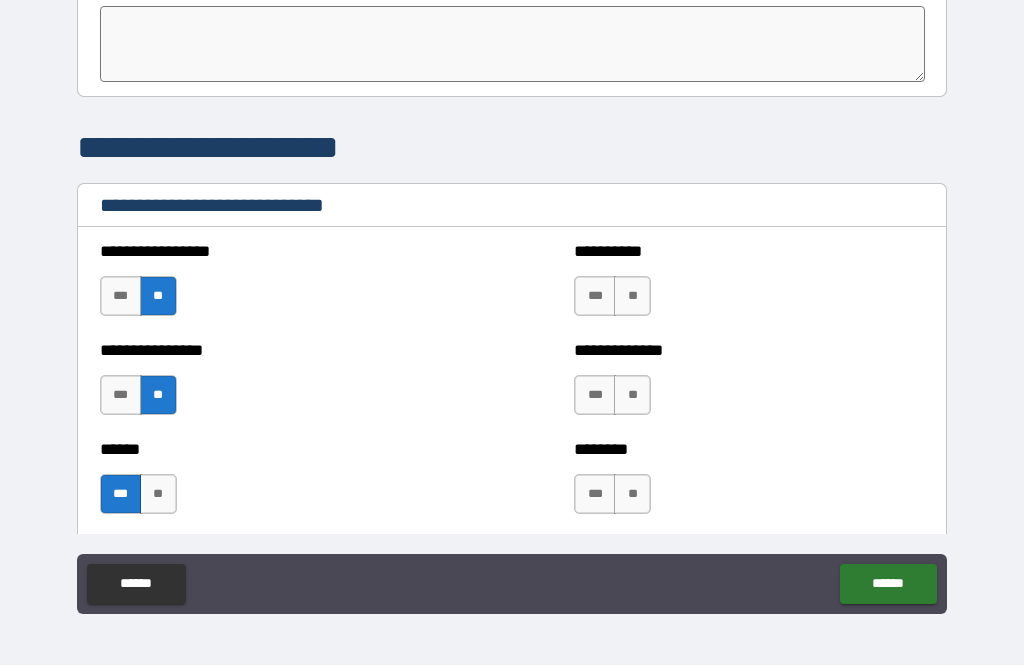 scroll, scrollTop: 6522, scrollLeft: 0, axis: vertical 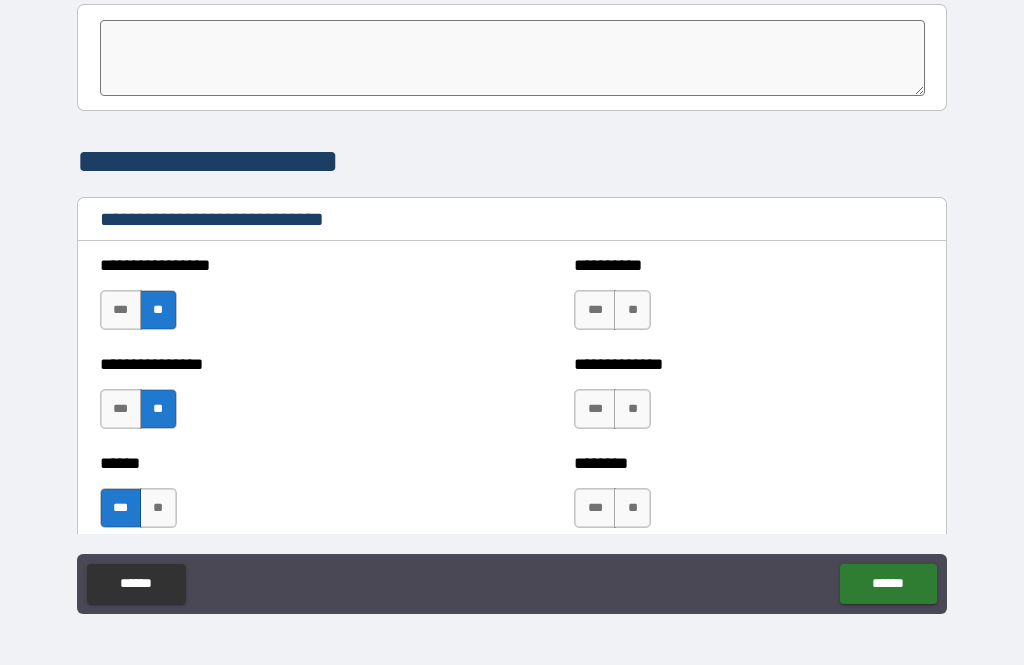 click on "**" at bounding box center (632, 310) 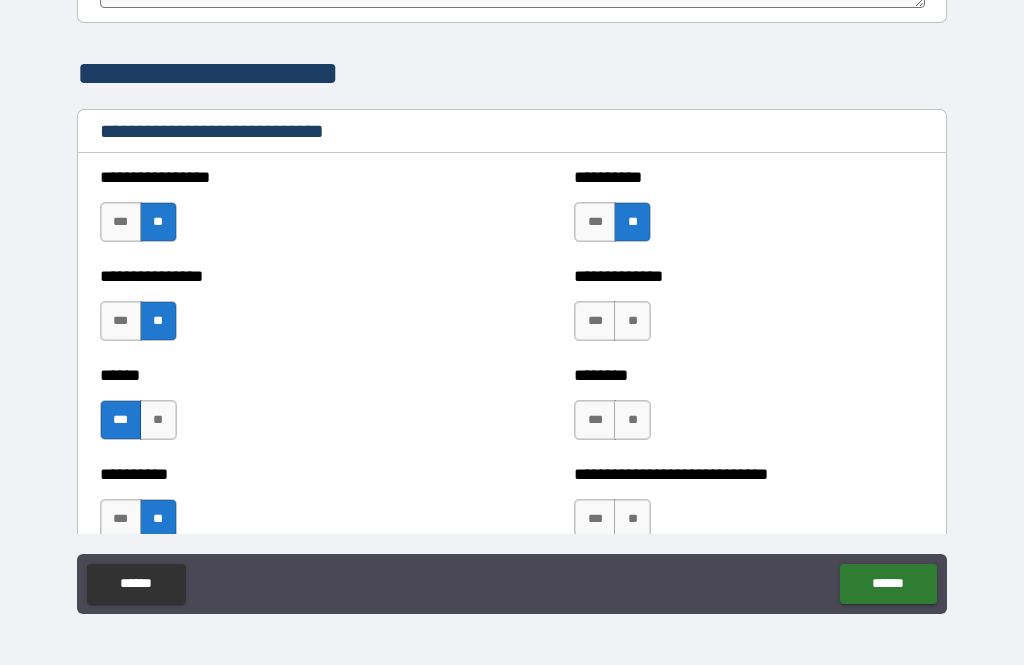 scroll, scrollTop: 6615, scrollLeft: 0, axis: vertical 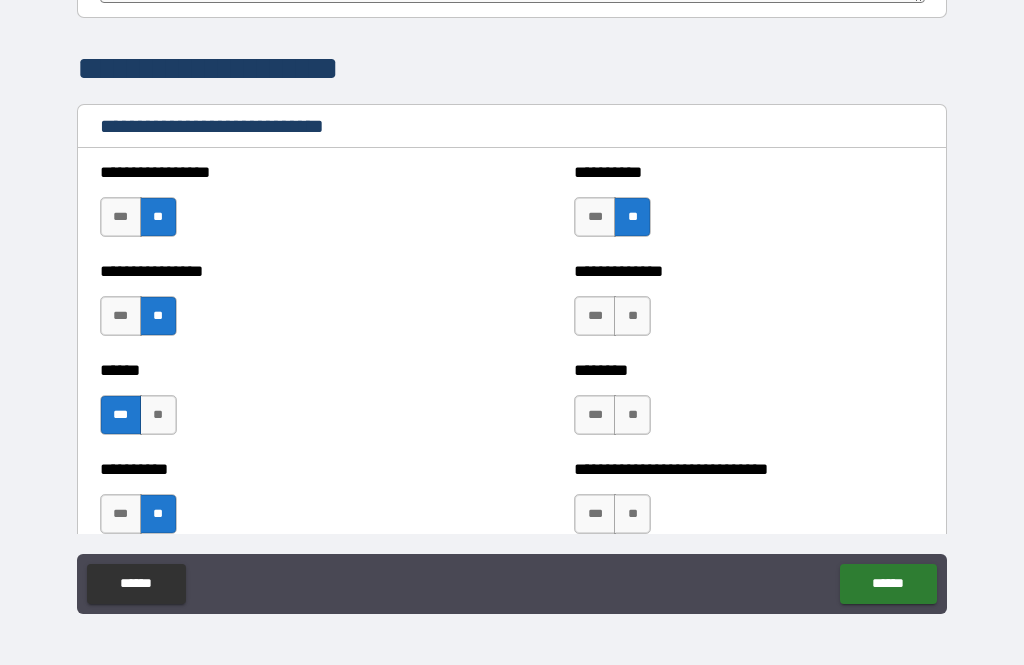 click on "**" at bounding box center [632, 316] 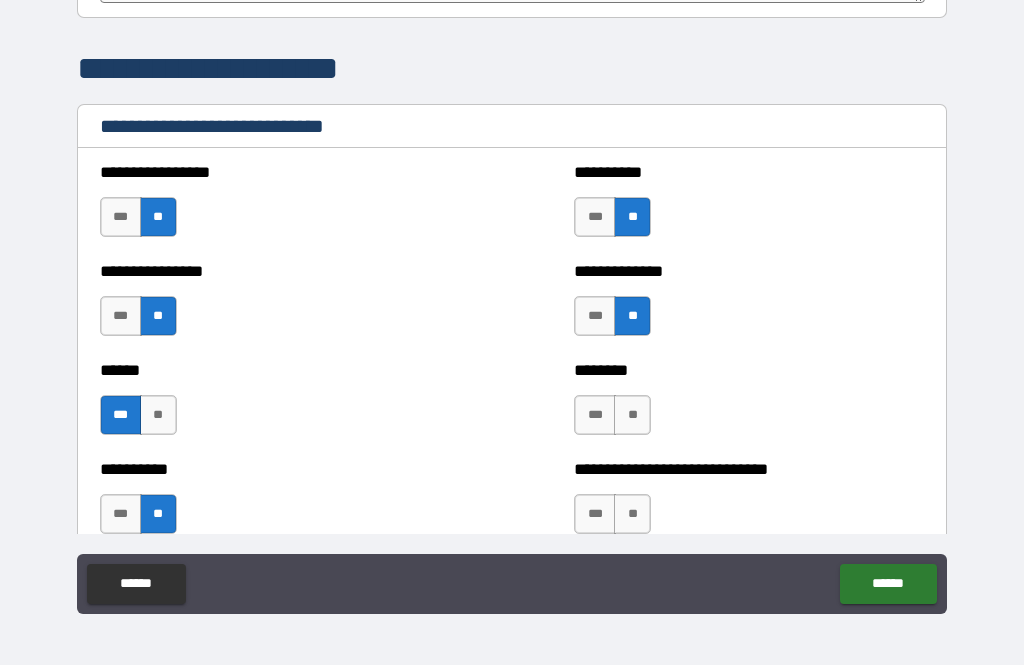 click on "***" at bounding box center [595, 415] 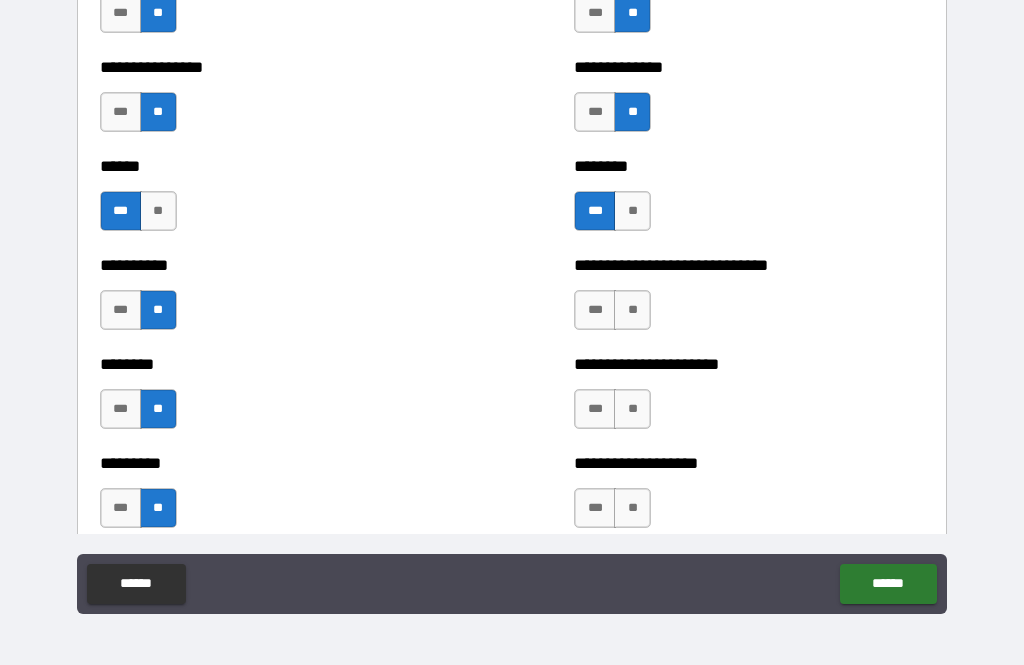 scroll, scrollTop: 6832, scrollLeft: 0, axis: vertical 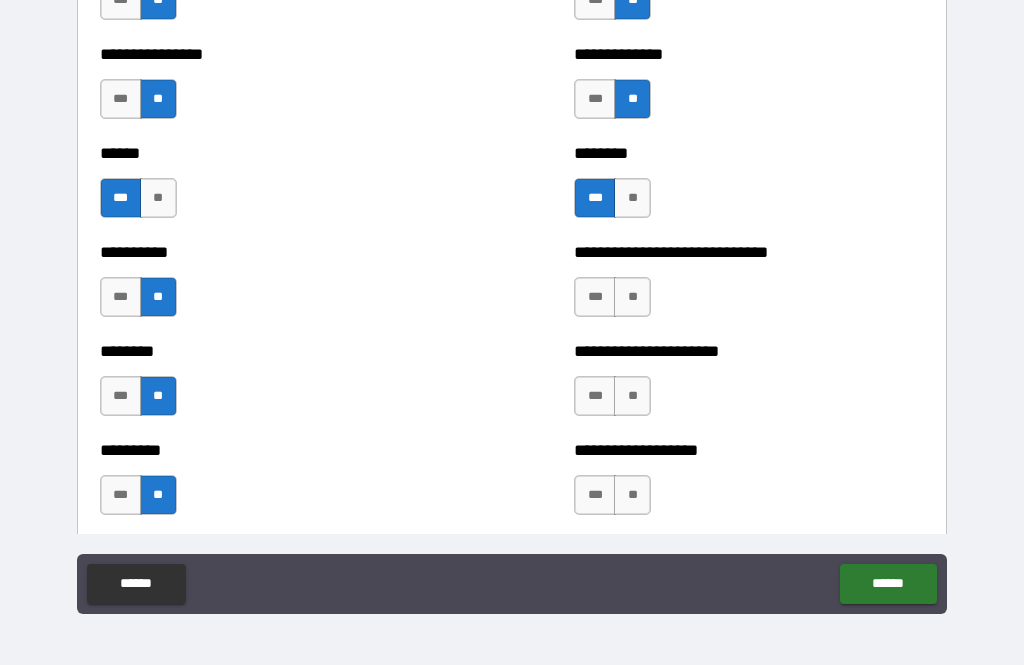 click on "***" at bounding box center (595, 297) 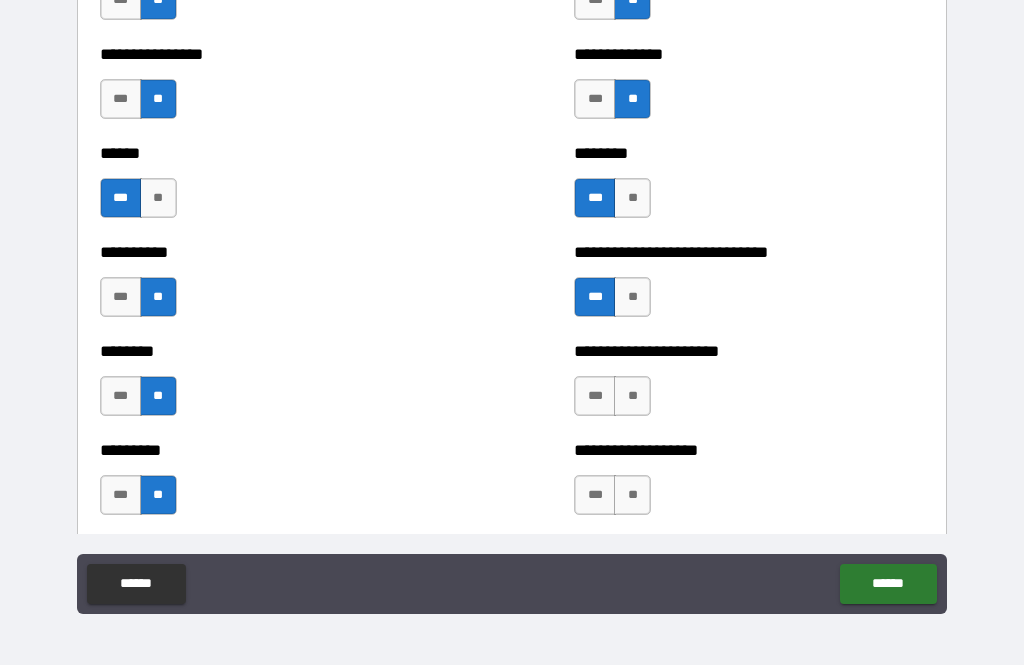 click on "**" at bounding box center [632, 396] 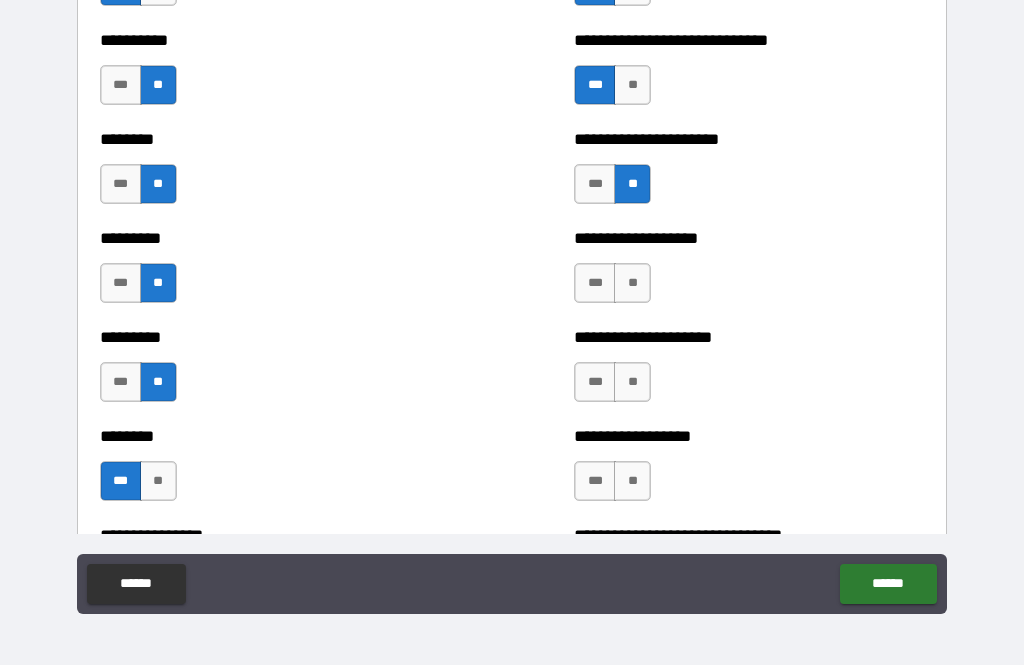 scroll, scrollTop: 7050, scrollLeft: 0, axis: vertical 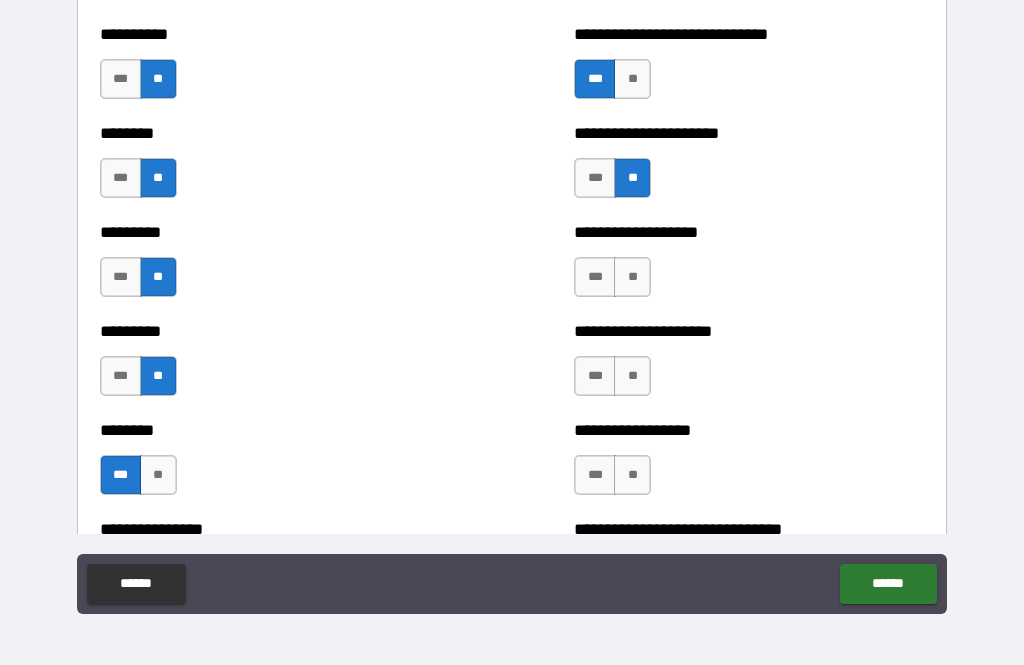 click on "**" at bounding box center [632, 277] 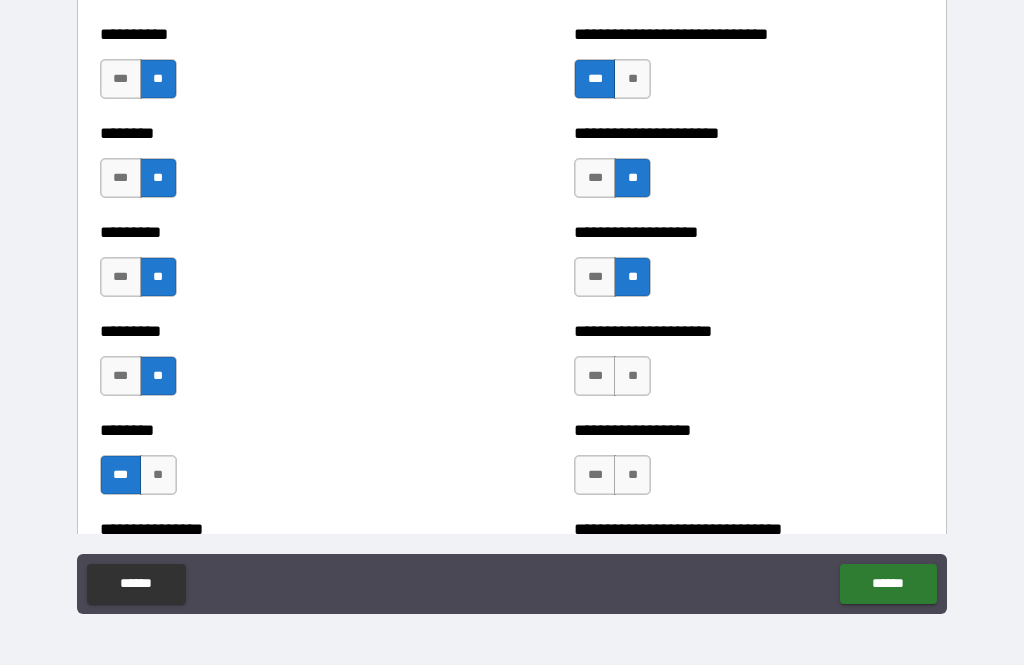 click on "**" at bounding box center (632, 376) 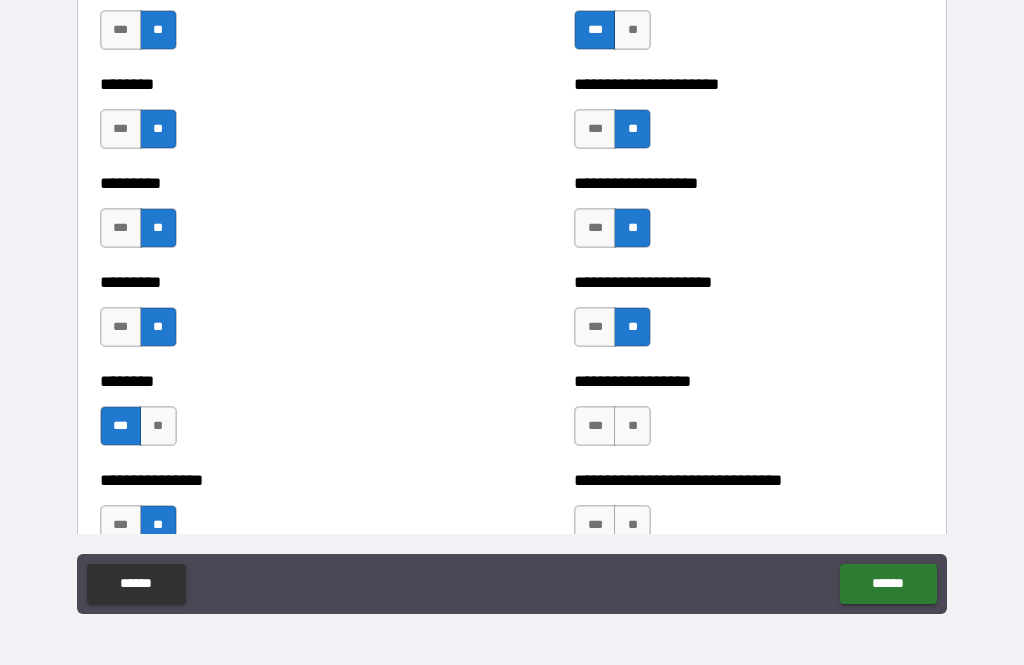 scroll, scrollTop: 7249, scrollLeft: 0, axis: vertical 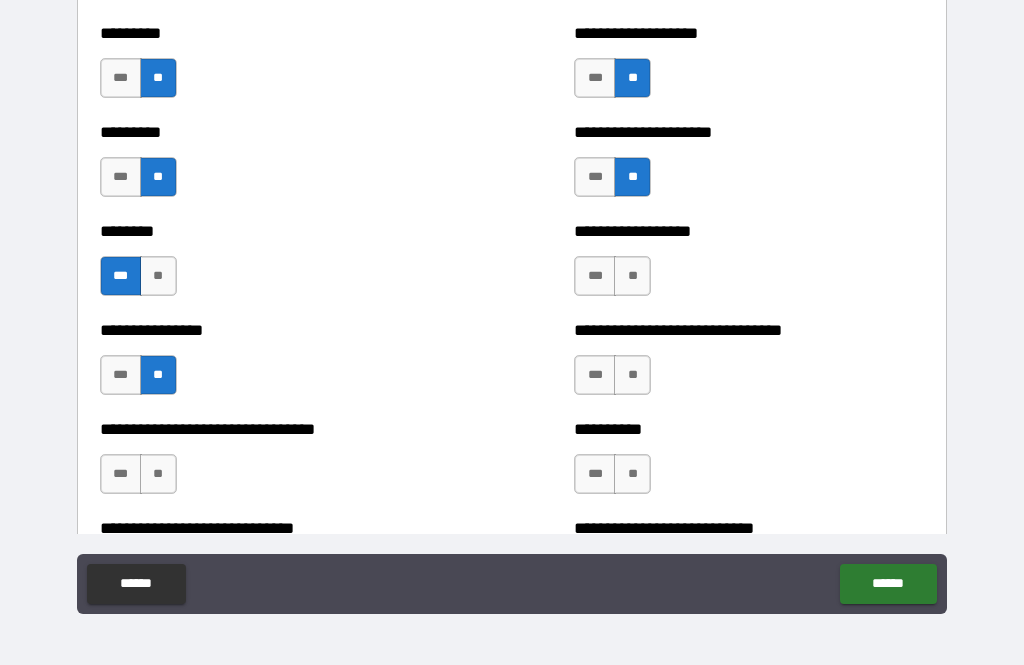 click on "**" at bounding box center [632, 276] 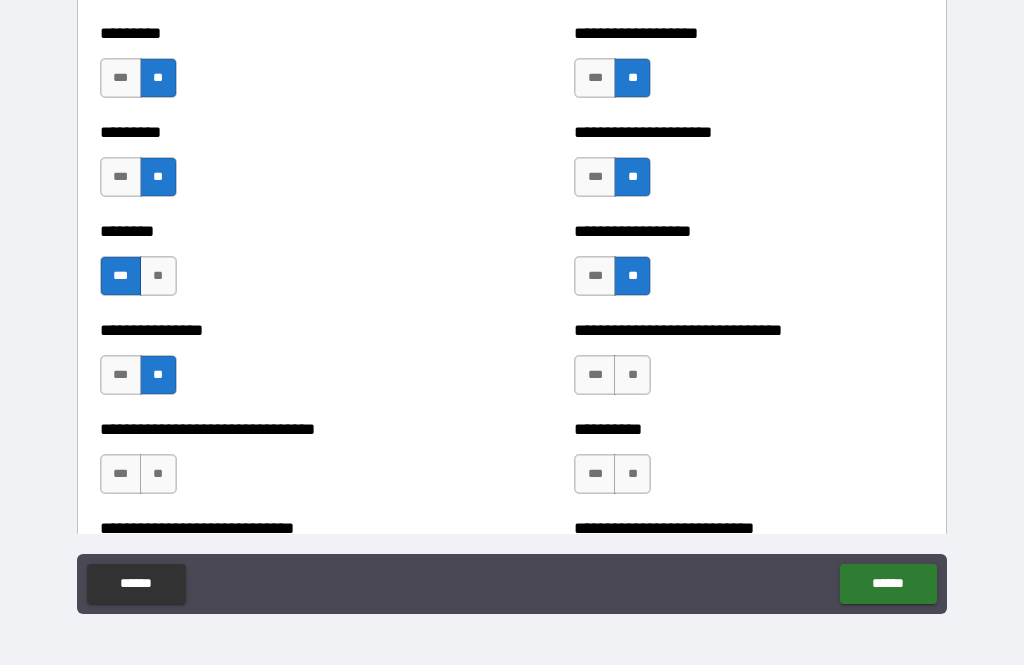 click on "**" at bounding box center (632, 375) 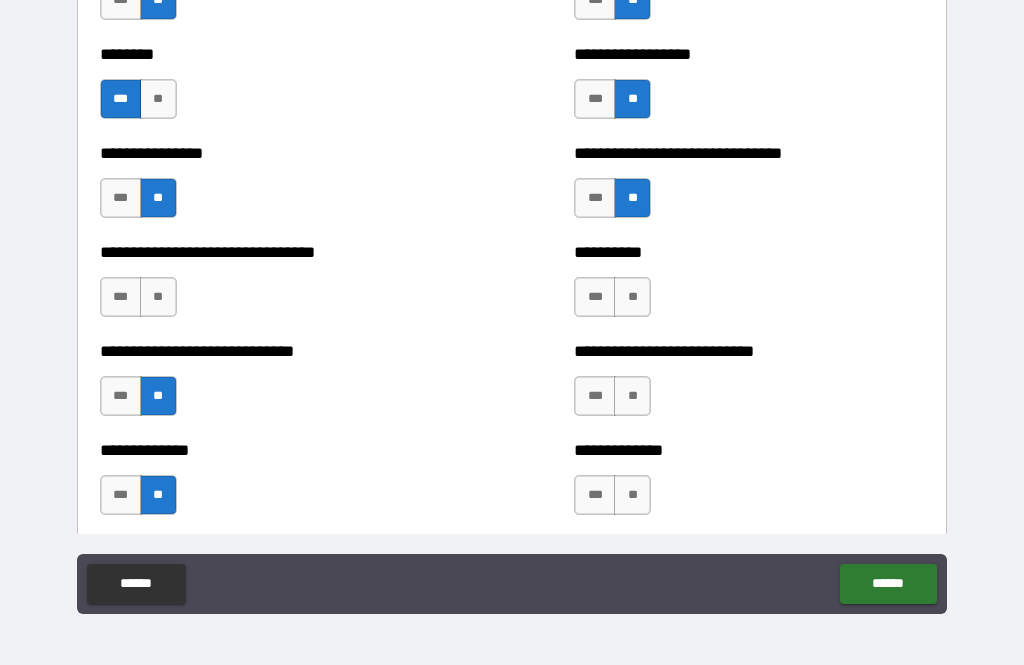 scroll, scrollTop: 7427, scrollLeft: 0, axis: vertical 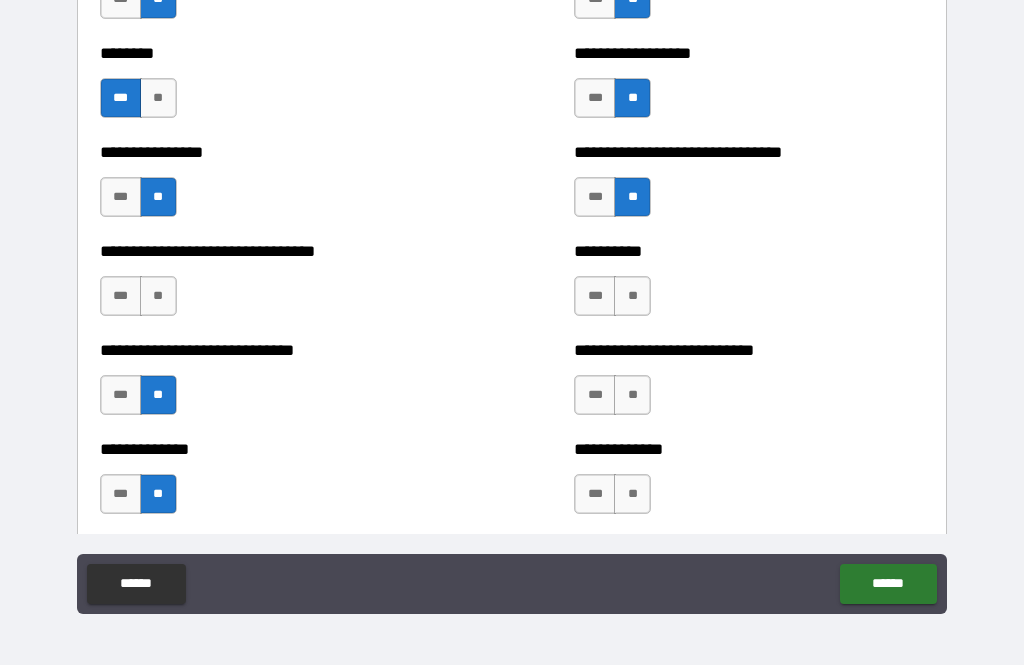 click on "**" at bounding box center (632, 296) 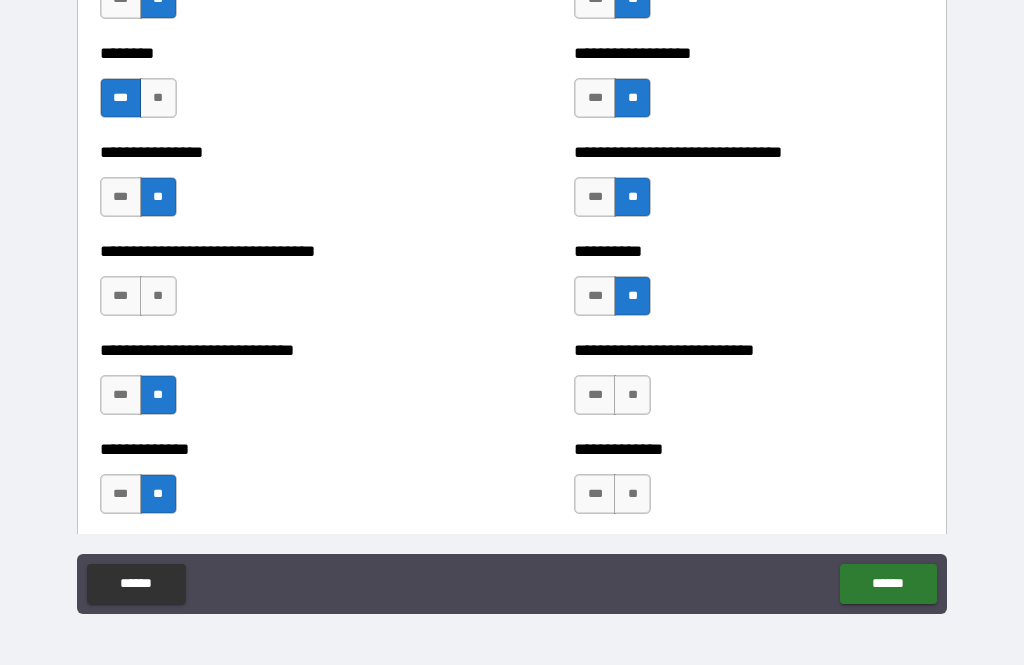 click on "**" at bounding box center (632, 395) 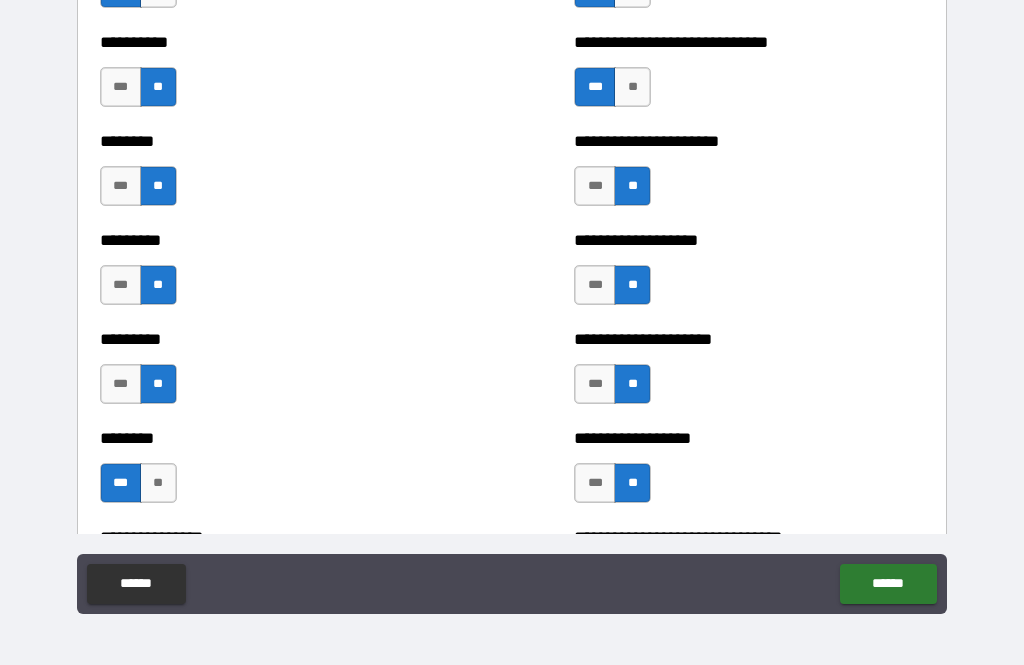 scroll, scrollTop: 7040, scrollLeft: 0, axis: vertical 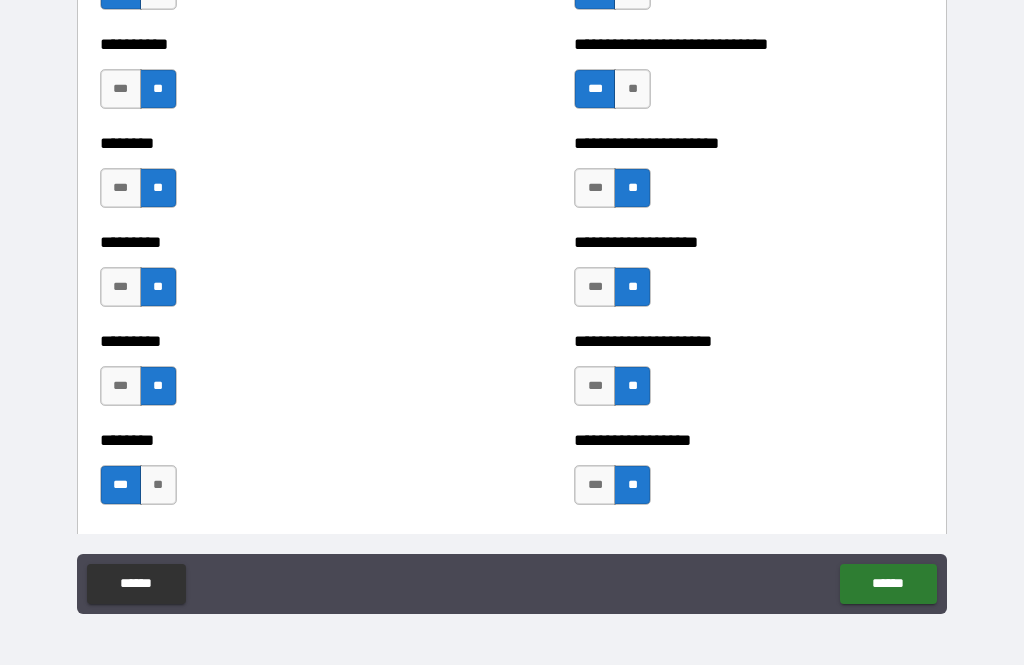 click on "***" at bounding box center (595, 188) 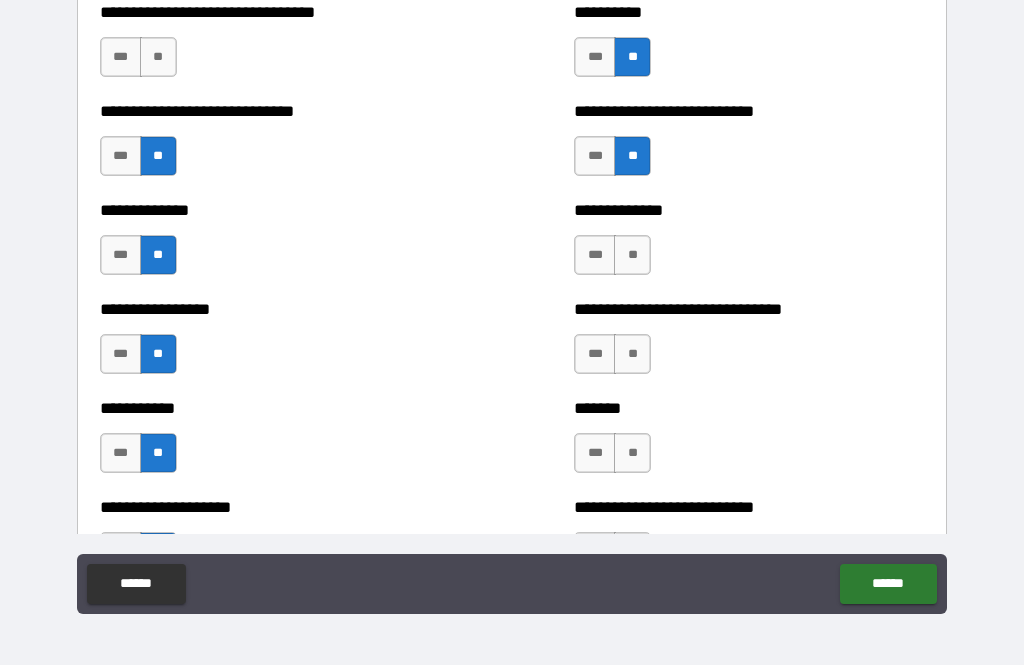 scroll, scrollTop: 7707, scrollLeft: 0, axis: vertical 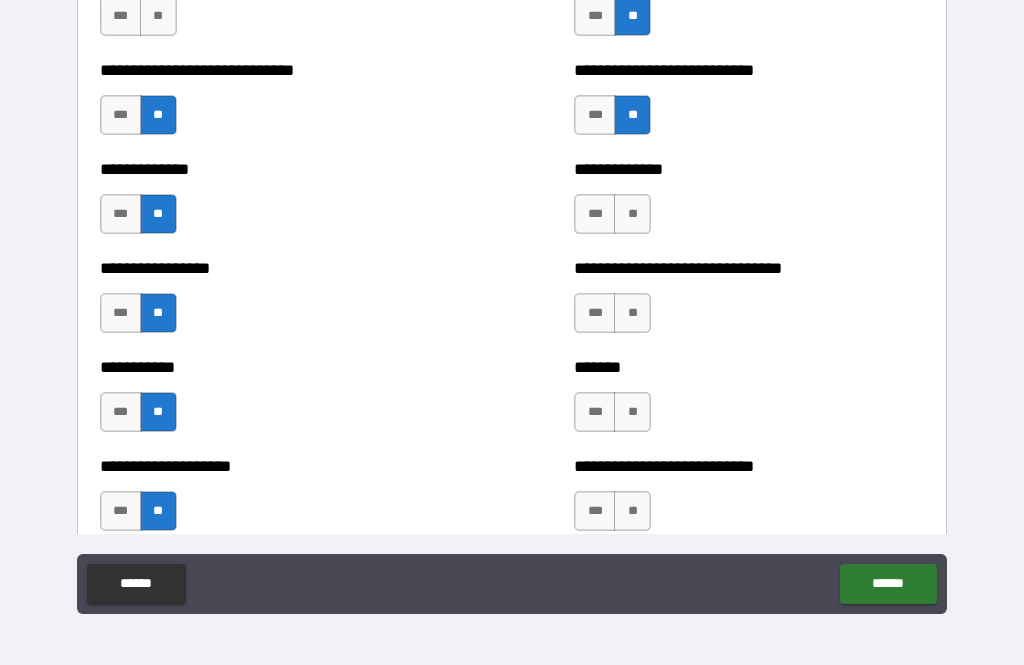 click on "**" at bounding box center [632, 214] 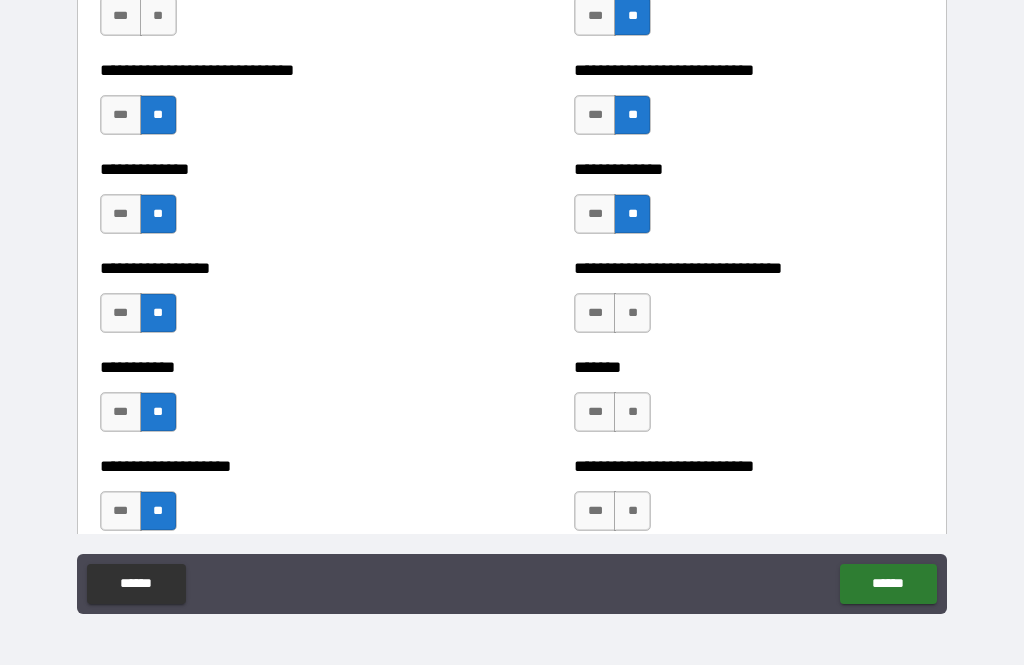 click on "**" at bounding box center [632, 313] 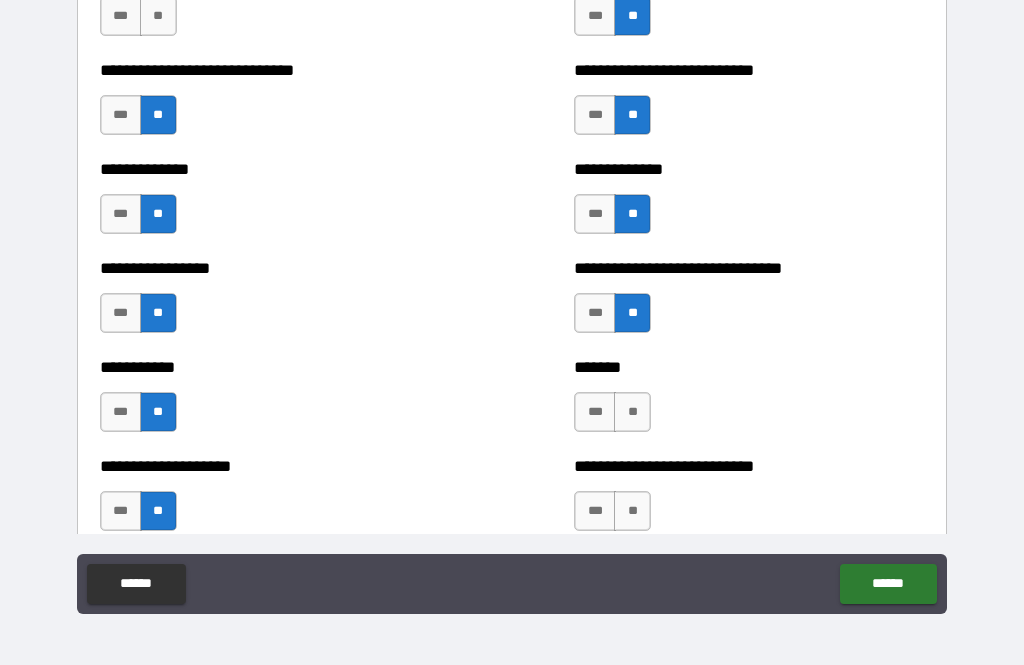 scroll, scrollTop: 7821, scrollLeft: 0, axis: vertical 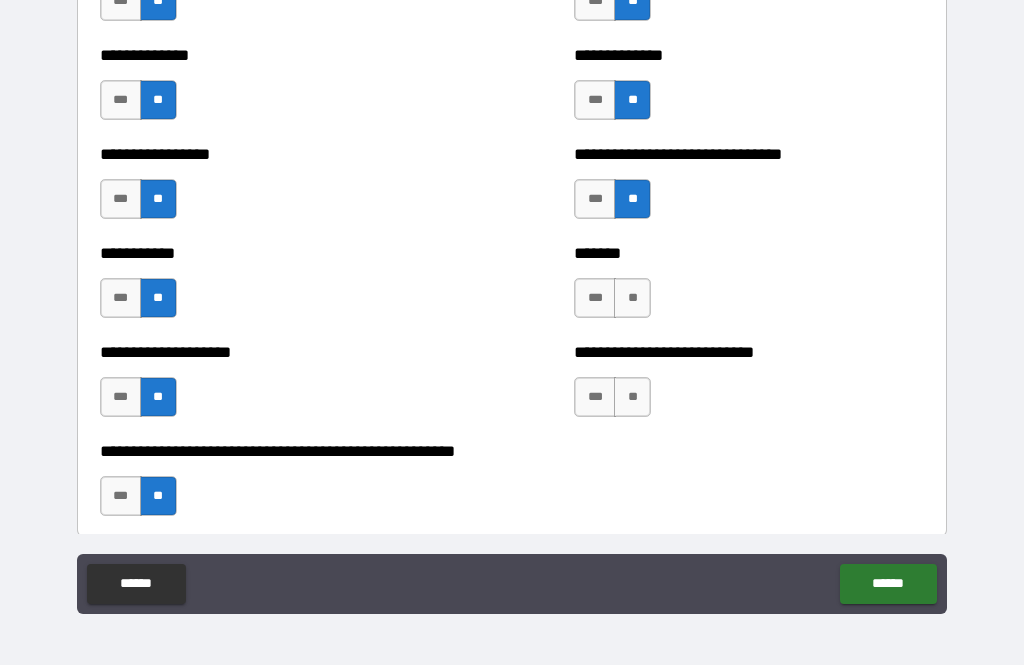 click on "**" at bounding box center [632, 298] 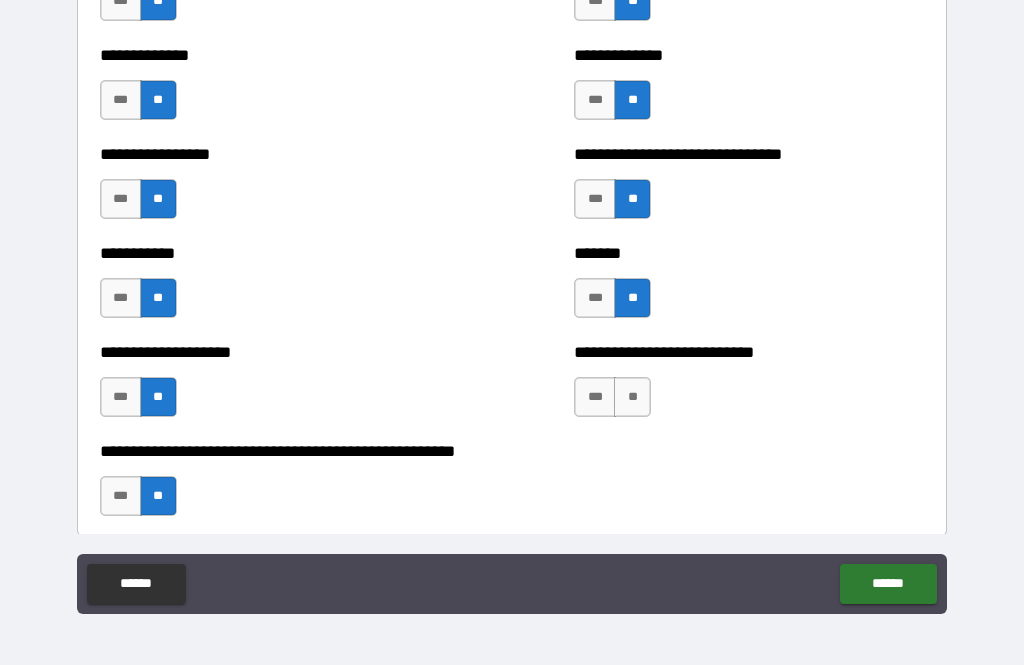 click on "**" at bounding box center [632, 397] 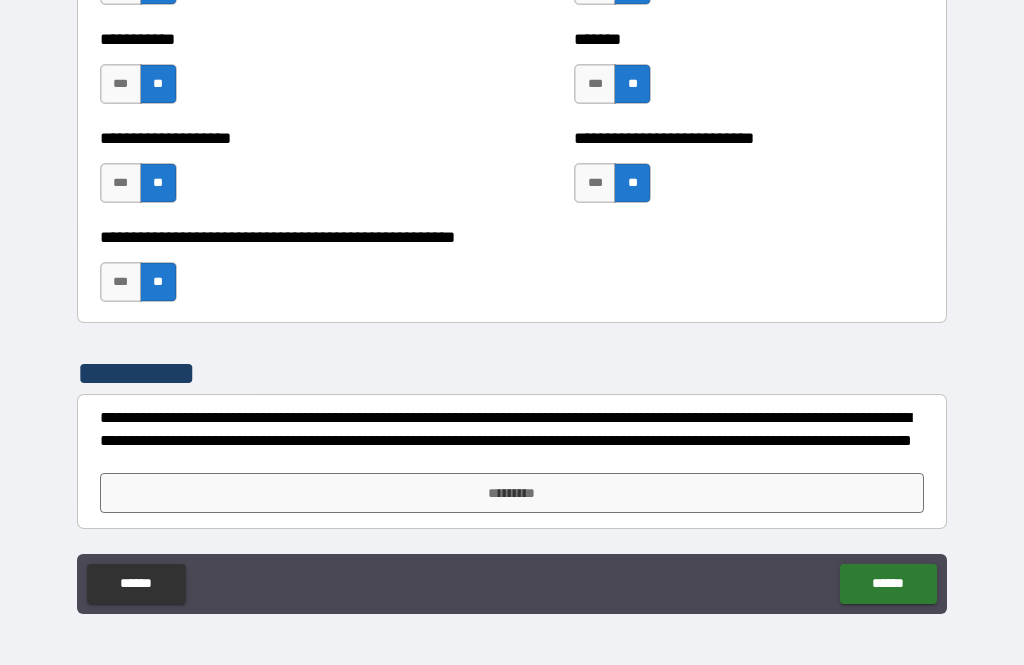 scroll, scrollTop: 8035, scrollLeft: 0, axis: vertical 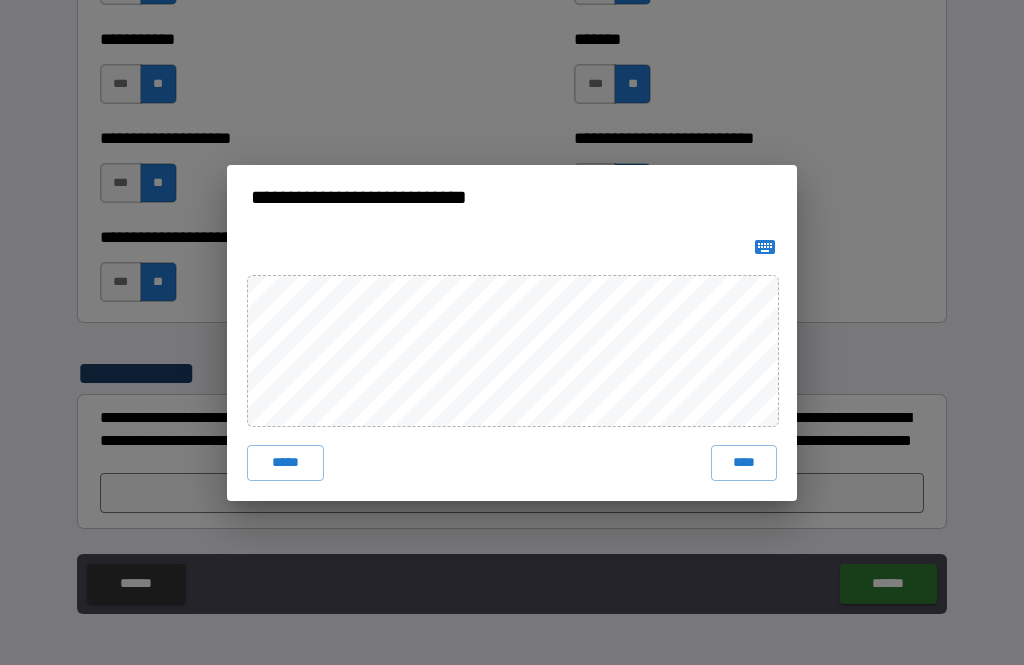 click on "****" at bounding box center [744, 463] 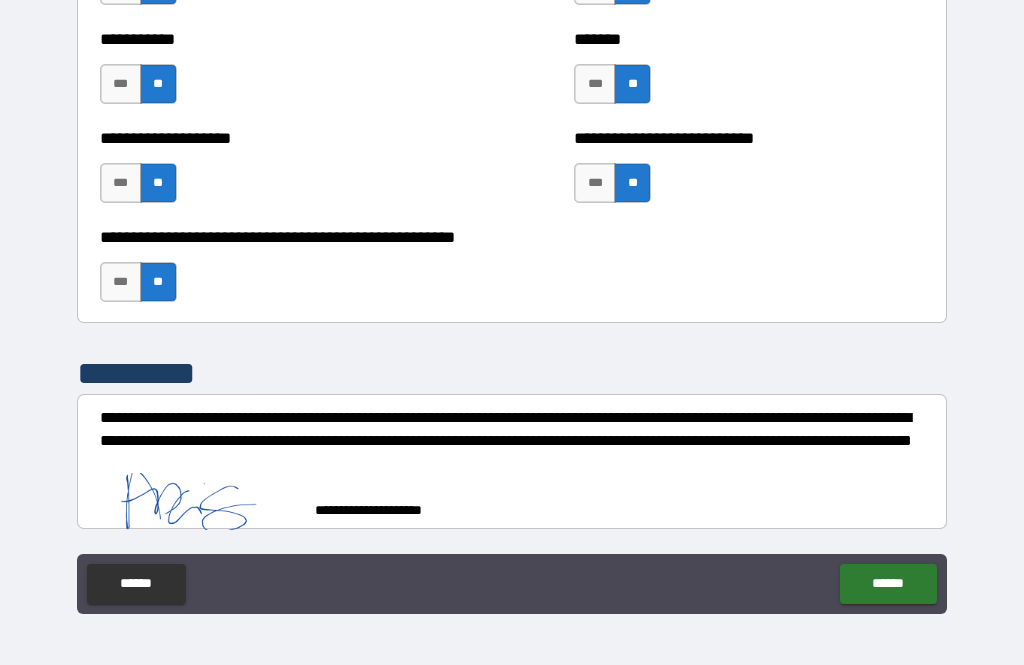 scroll, scrollTop: 8025, scrollLeft: 0, axis: vertical 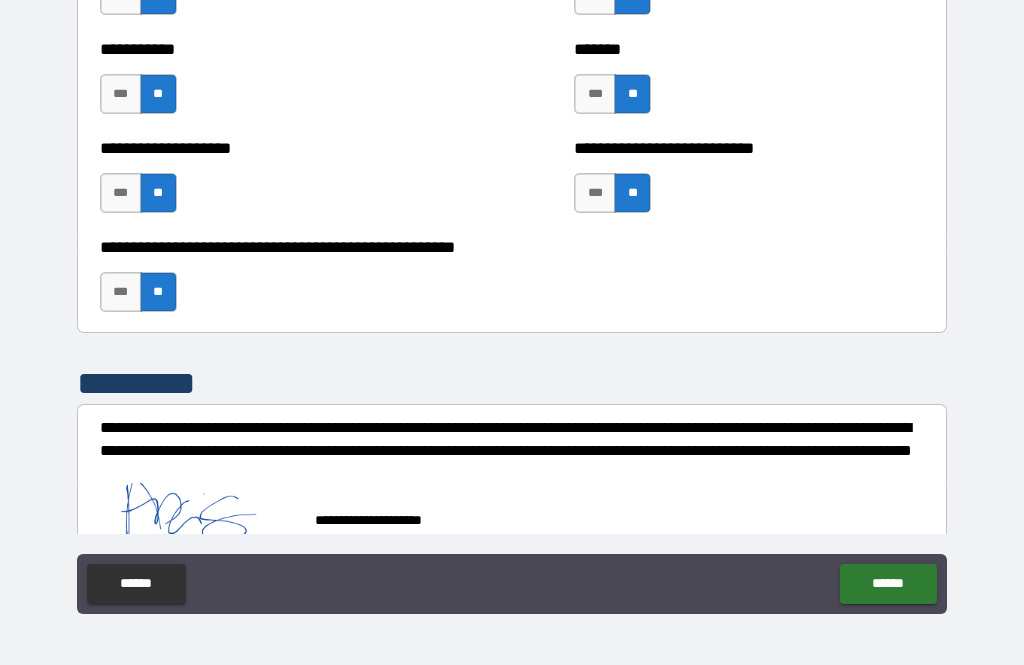 click on "******" at bounding box center (888, 584) 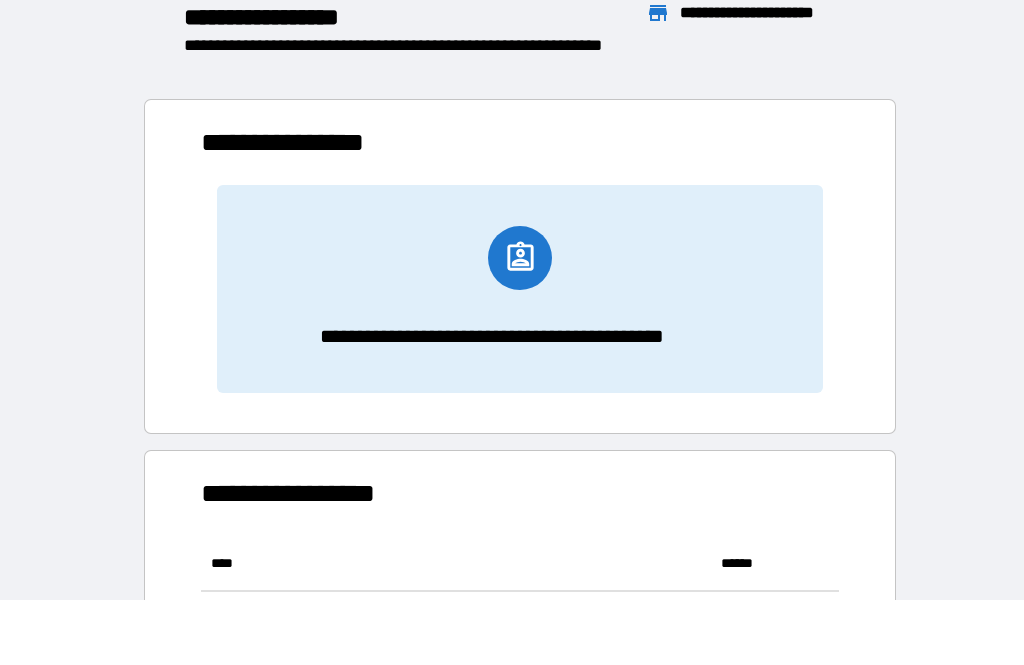scroll, scrollTop: 1, scrollLeft: 1, axis: both 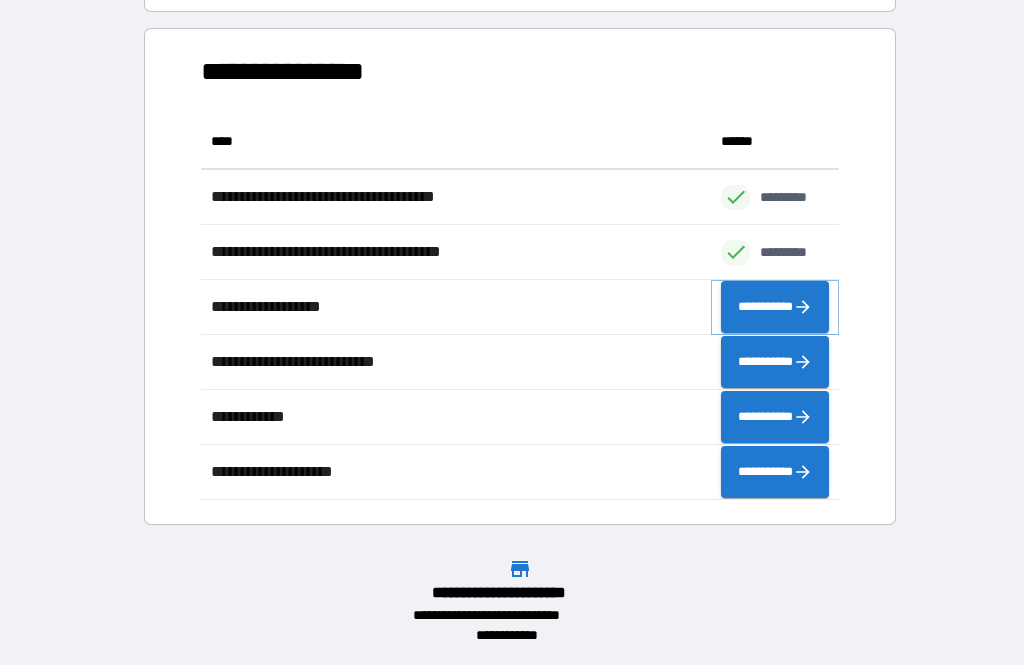 click on "**********" at bounding box center [775, 307] 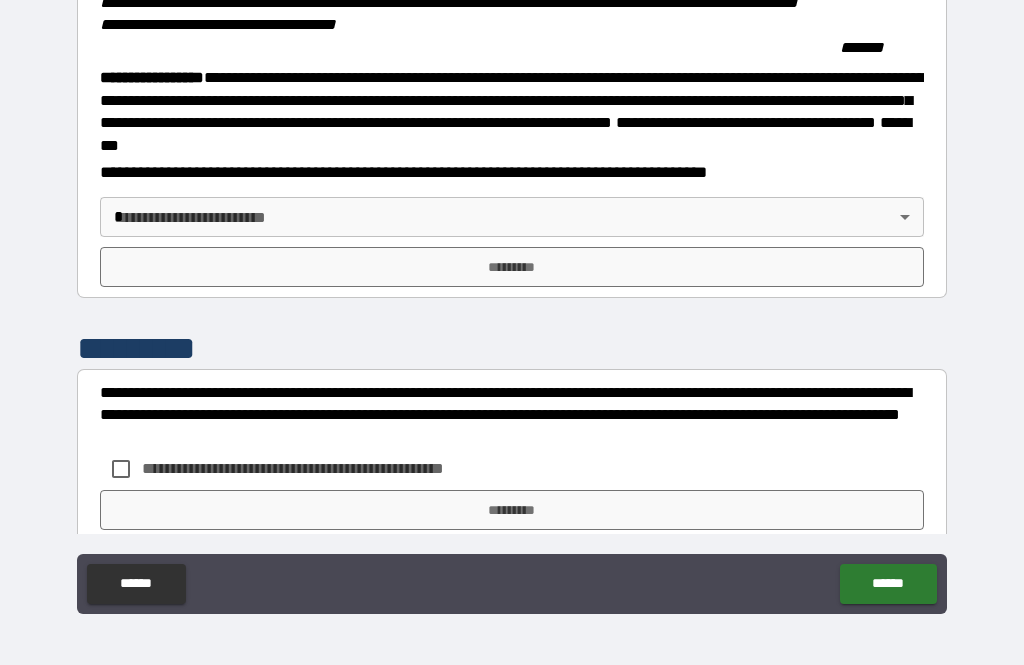 scroll, scrollTop: 2098, scrollLeft: 0, axis: vertical 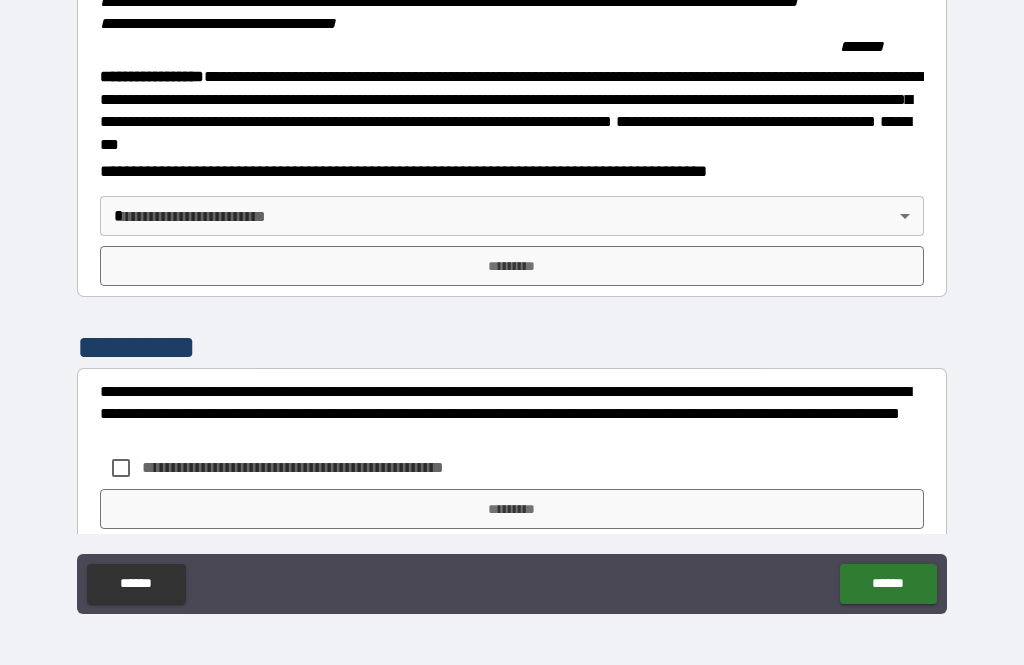 click on "**********" at bounding box center (512, 300) 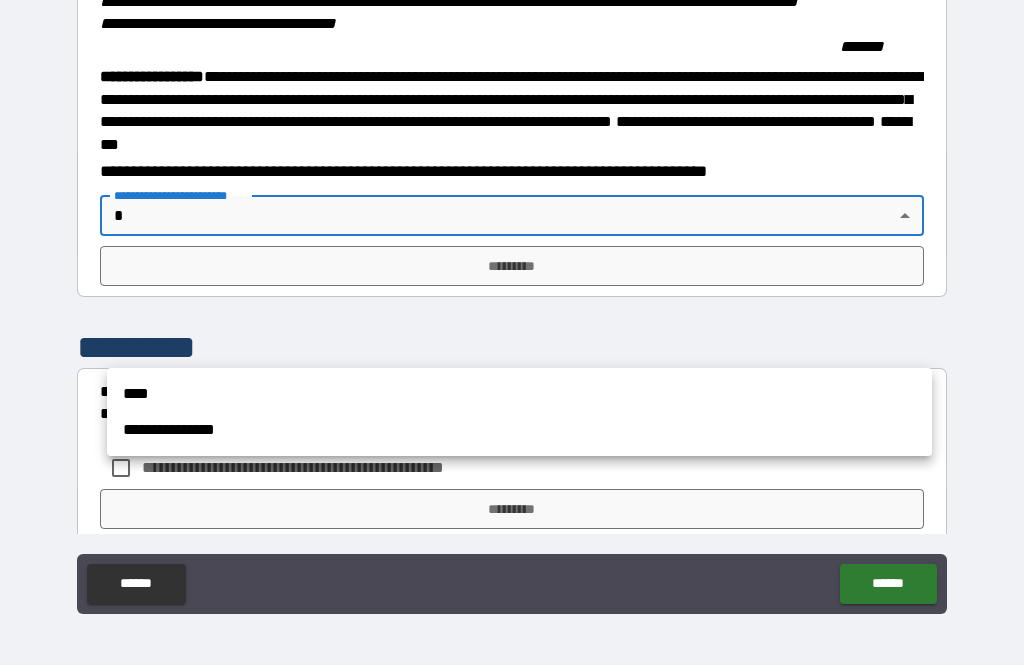 click on "**********" at bounding box center (519, 430) 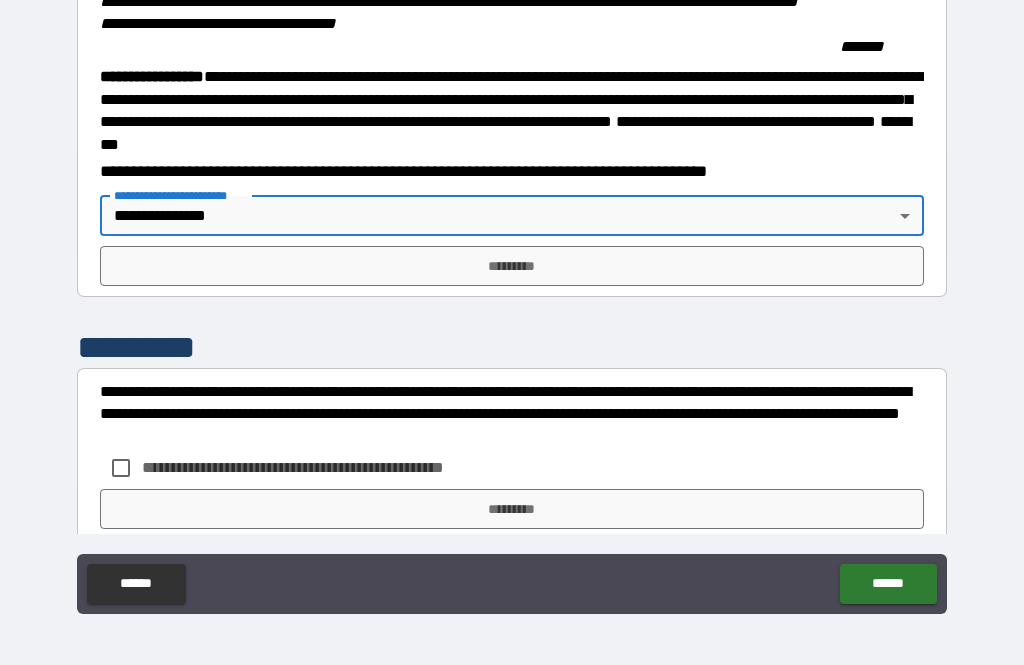 click on "*********" at bounding box center (512, 266) 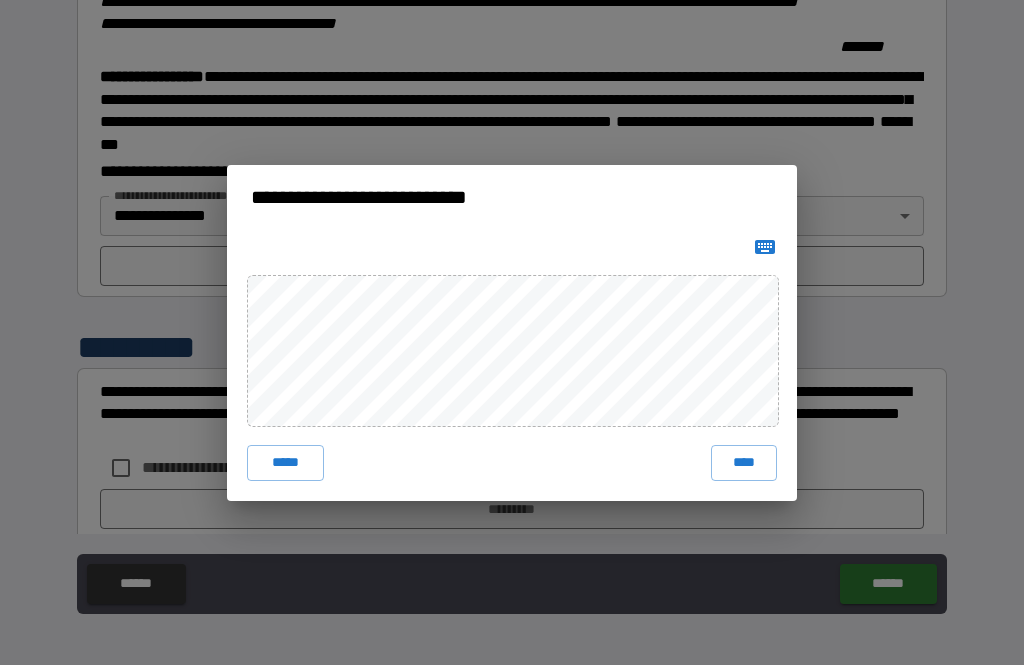 click on "****" at bounding box center (744, 463) 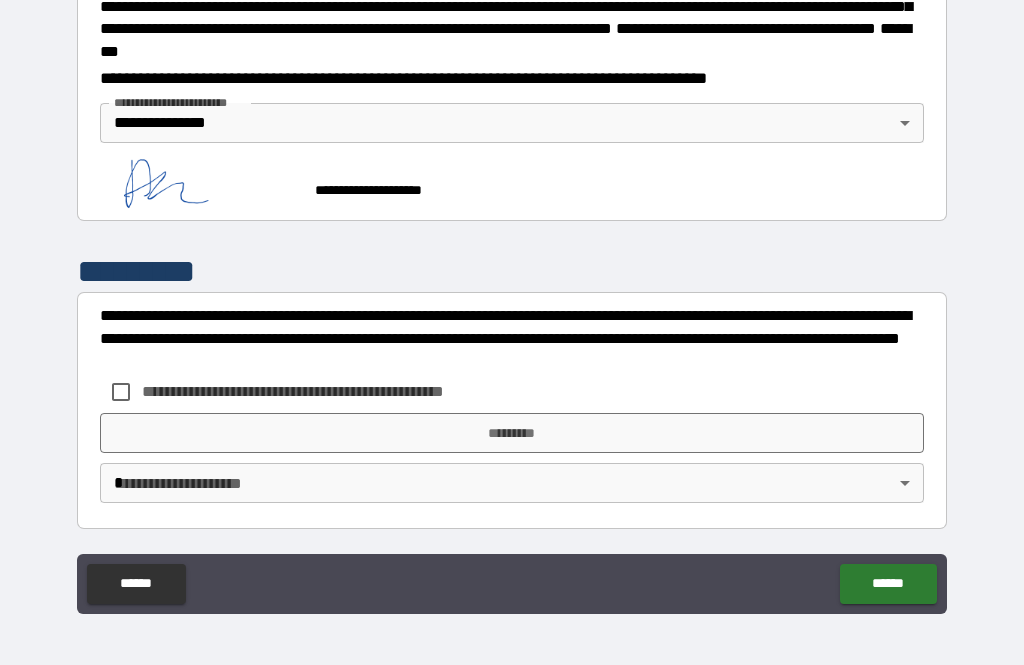 scroll, scrollTop: 2315, scrollLeft: 0, axis: vertical 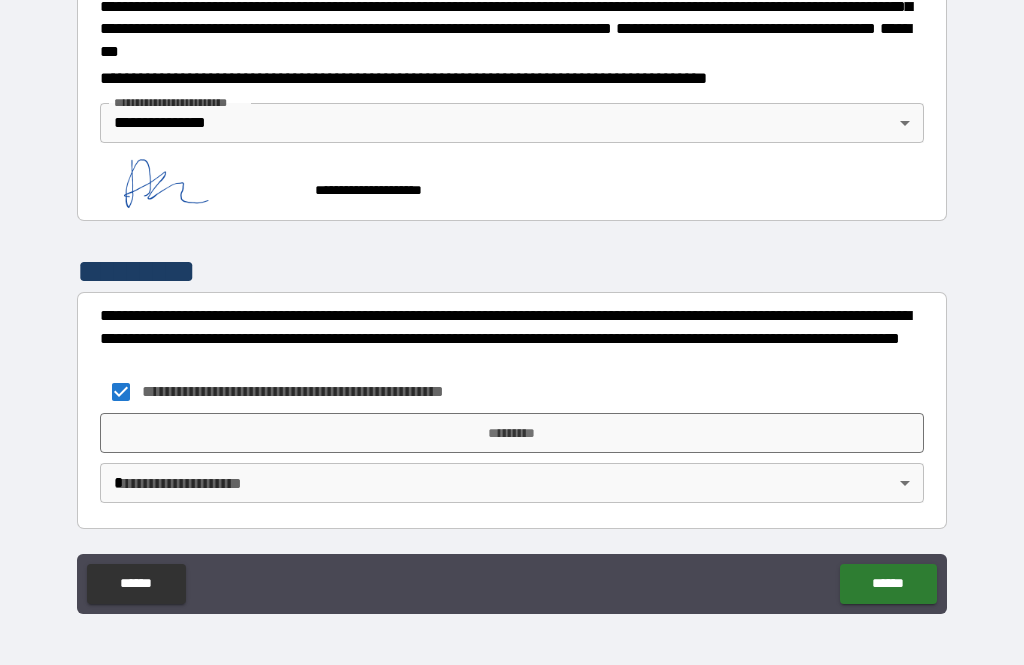 click on "*********" at bounding box center [512, 433] 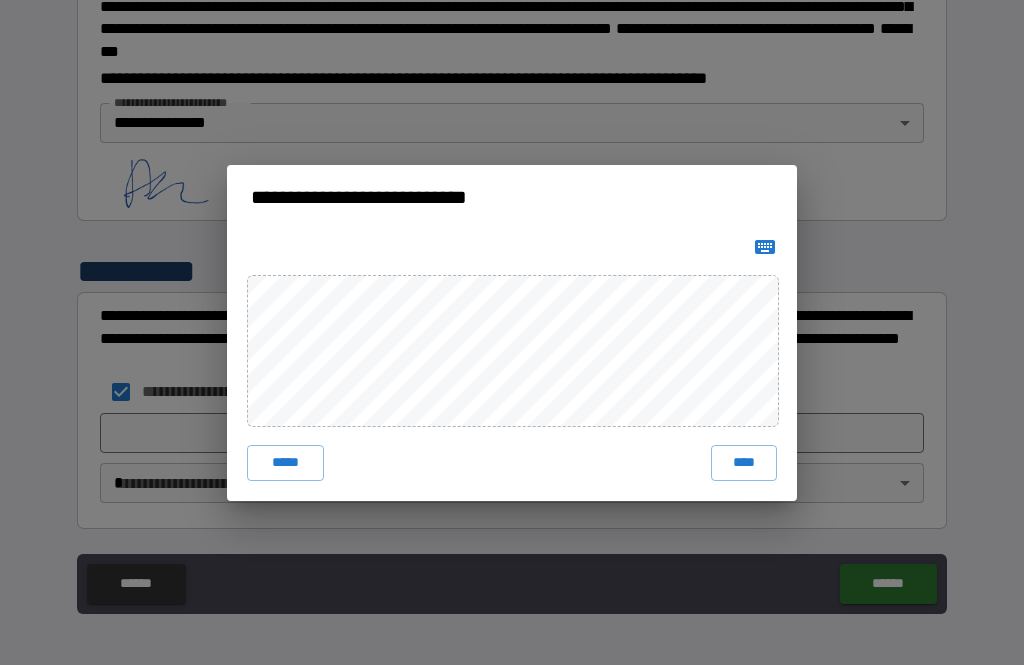 click on "****" at bounding box center [744, 463] 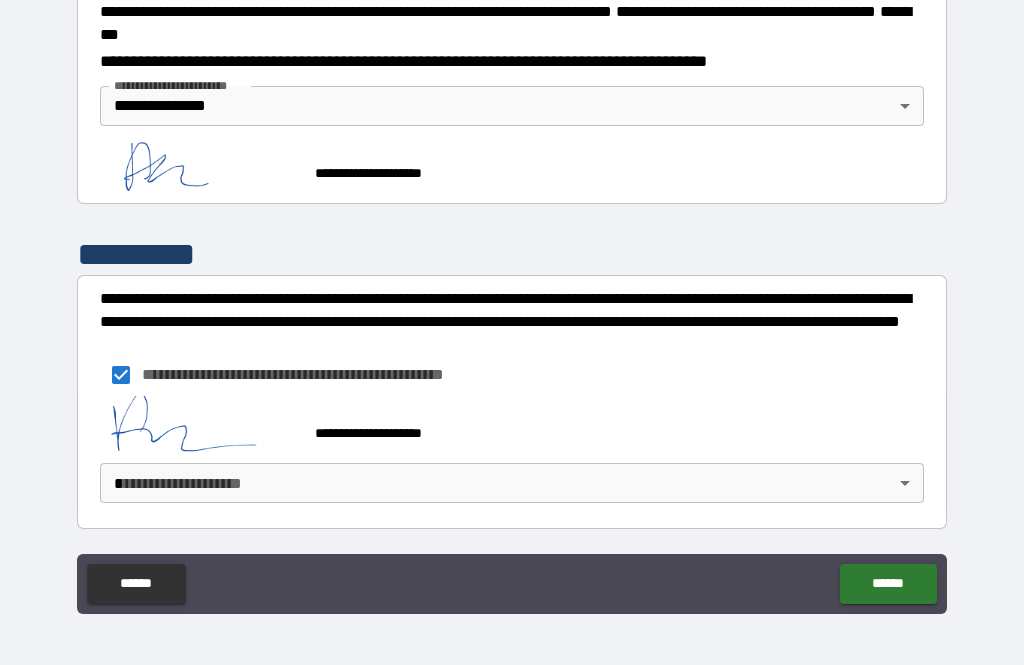 click on "******" at bounding box center [888, 584] 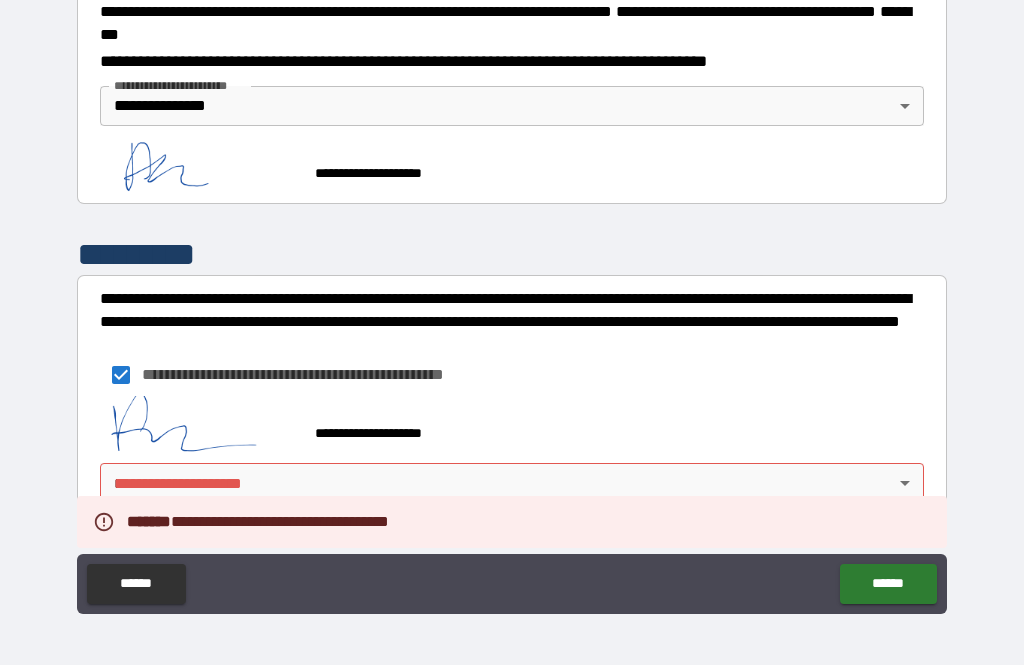 scroll, scrollTop: 2332, scrollLeft: 0, axis: vertical 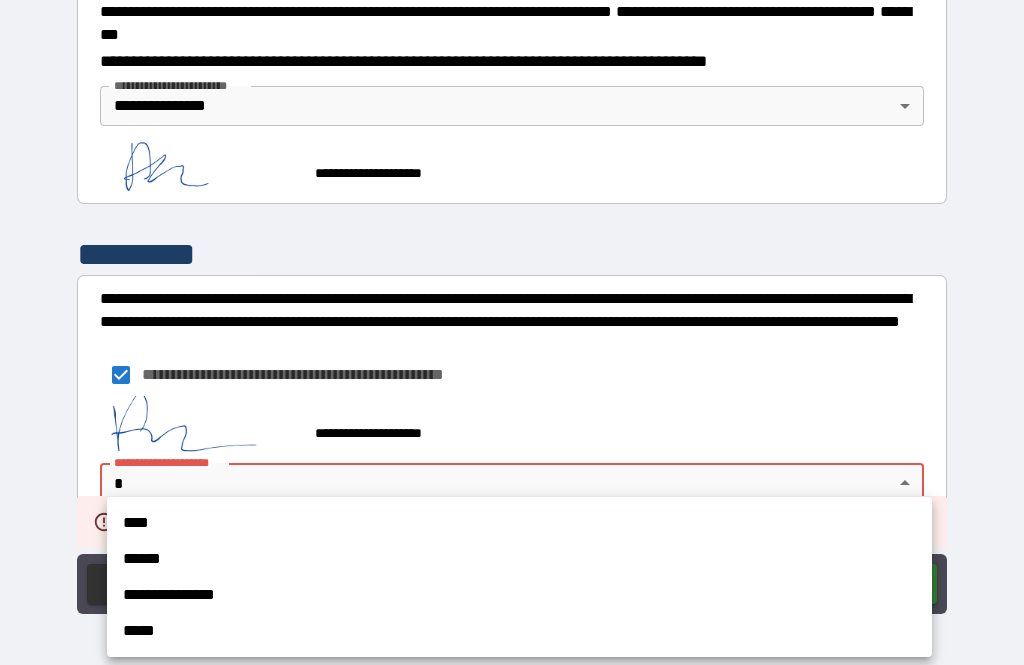 click on "**********" at bounding box center [519, 595] 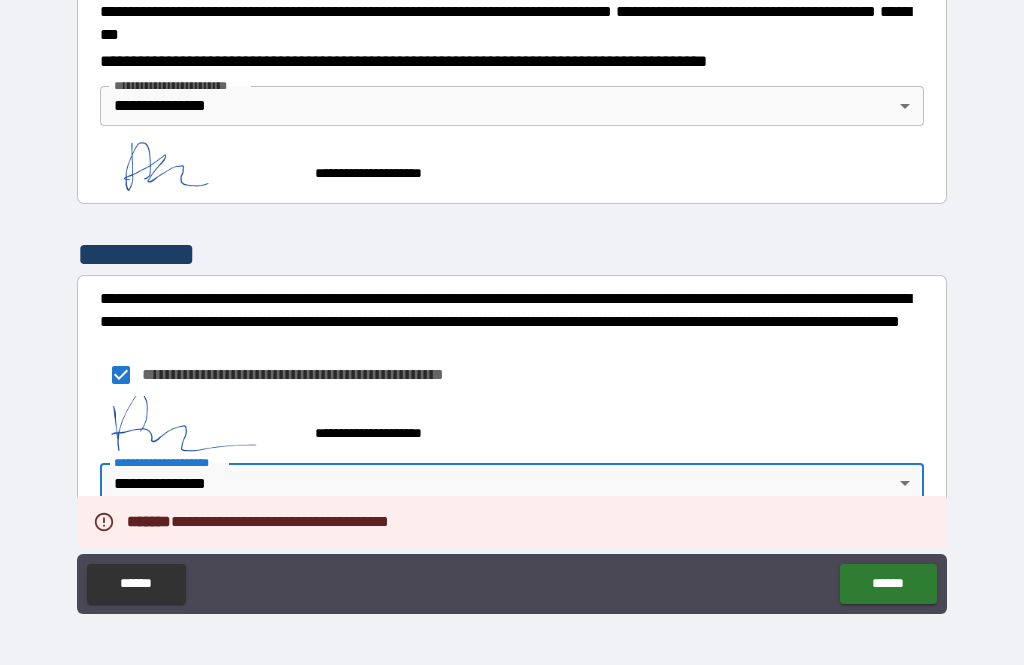 click on "******" at bounding box center (888, 584) 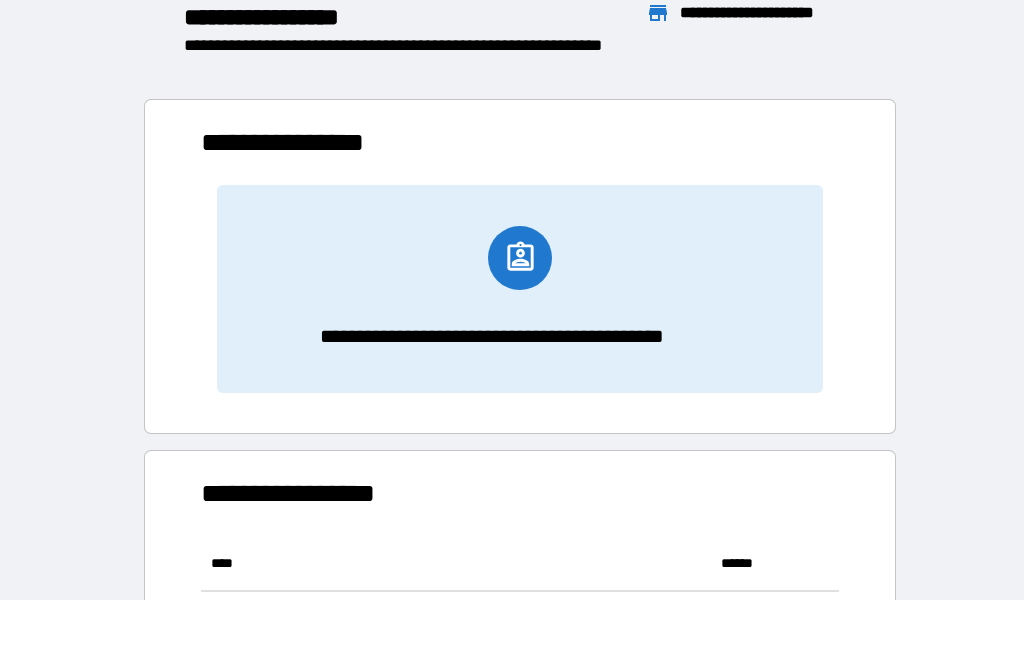 scroll, scrollTop: 1, scrollLeft: 1, axis: both 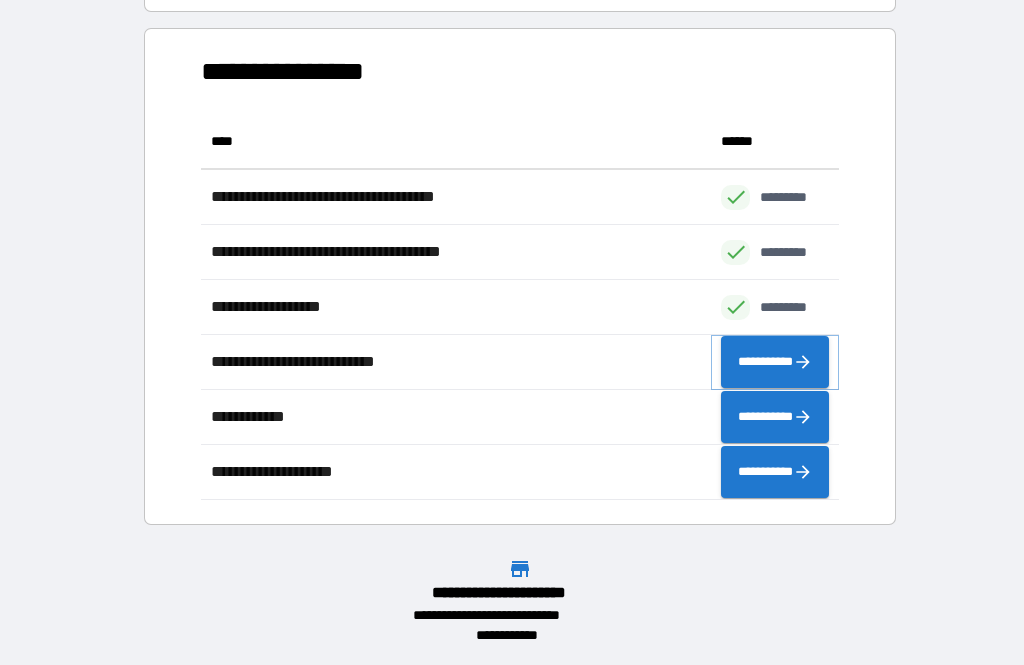click on "**********" at bounding box center (775, 362) 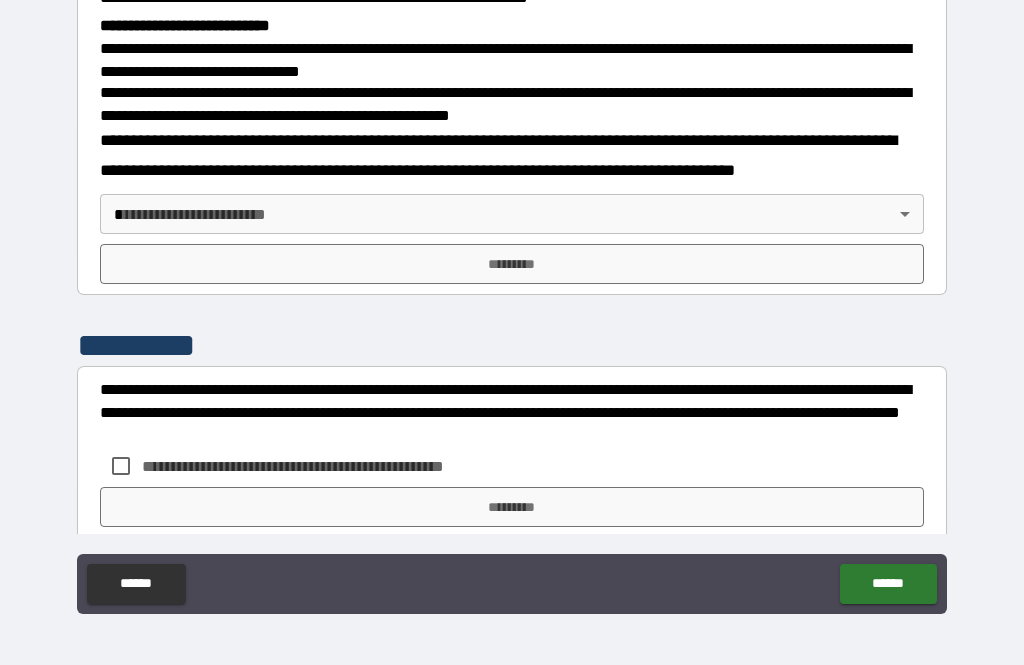 scroll, scrollTop: 662, scrollLeft: 0, axis: vertical 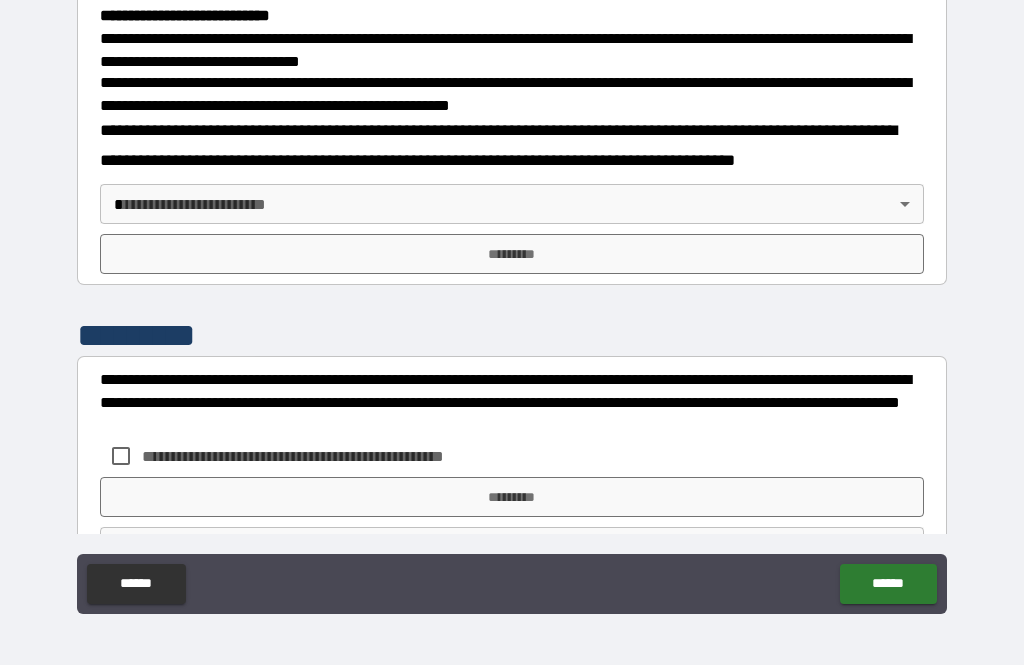 click on "**********" at bounding box center (512, 300) 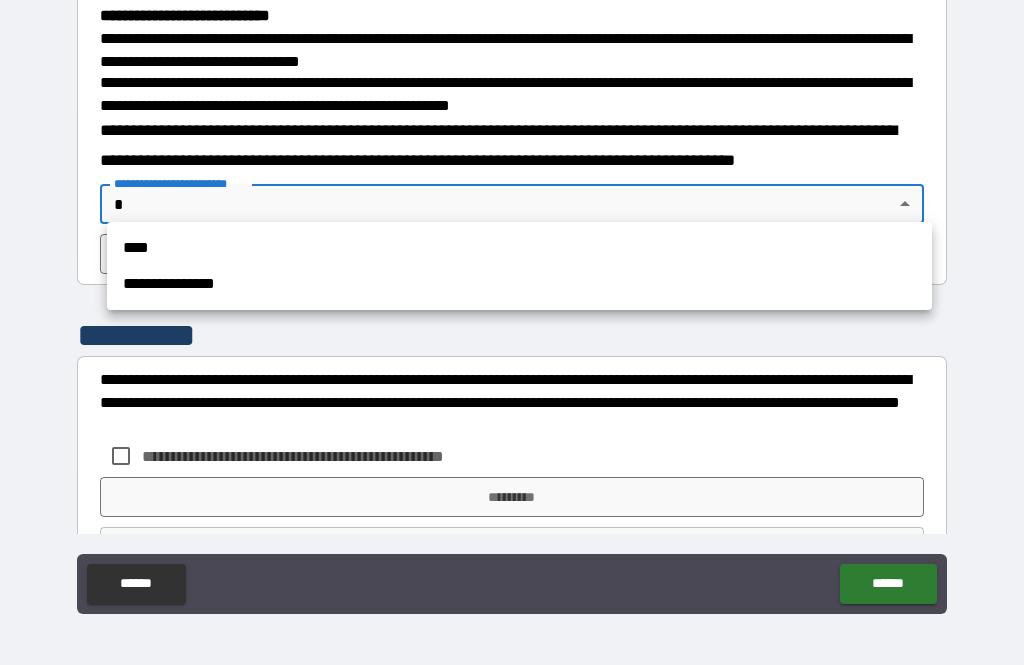 click on "**********" at bounding box center (519, 284) 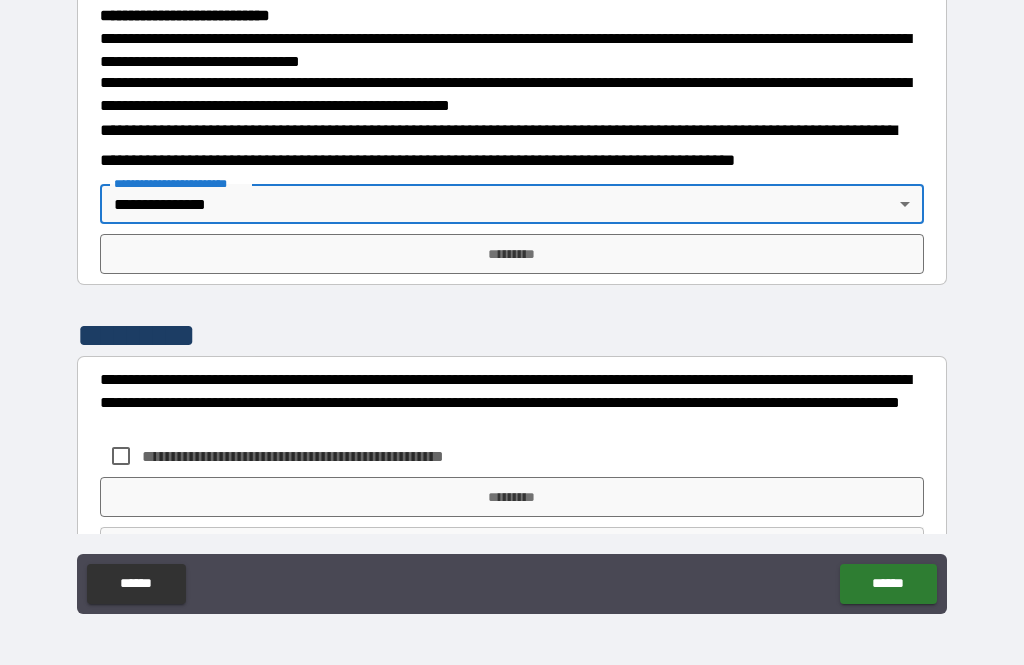 click on "*********" at bounding box center [512, 254] 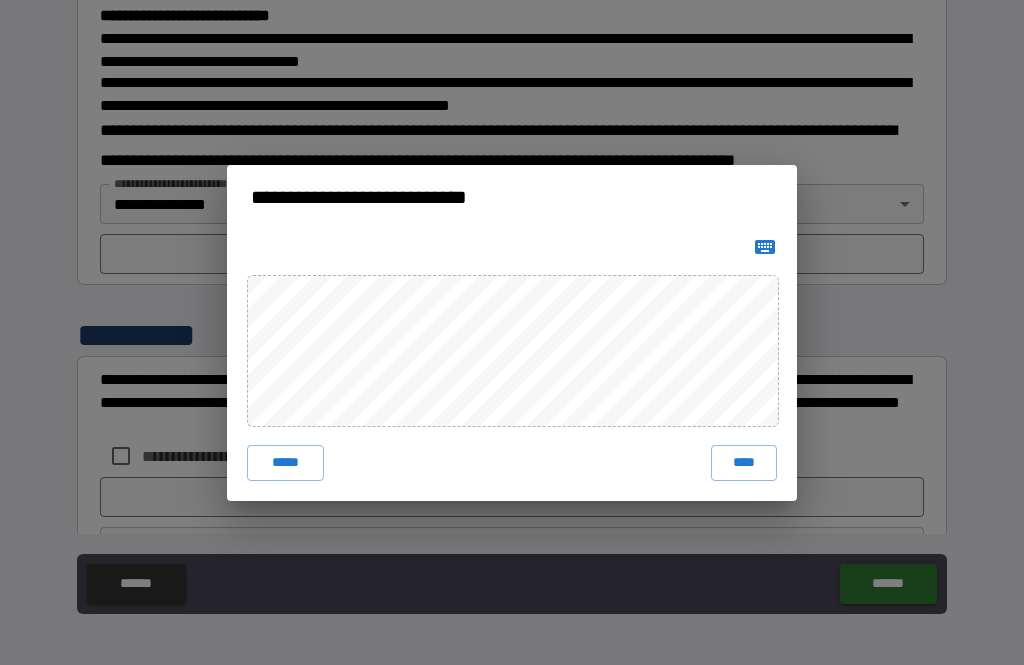 click on "****" at bounding box center [744, 463] 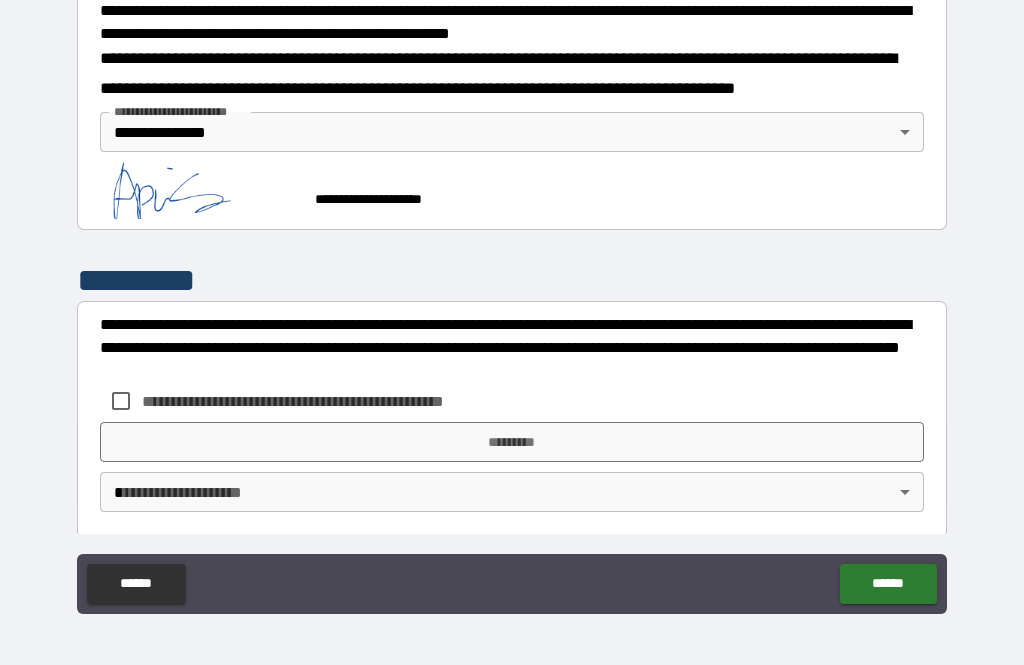 scroll, scrollTop: 733, scrollLeft: 0, axis: vertical 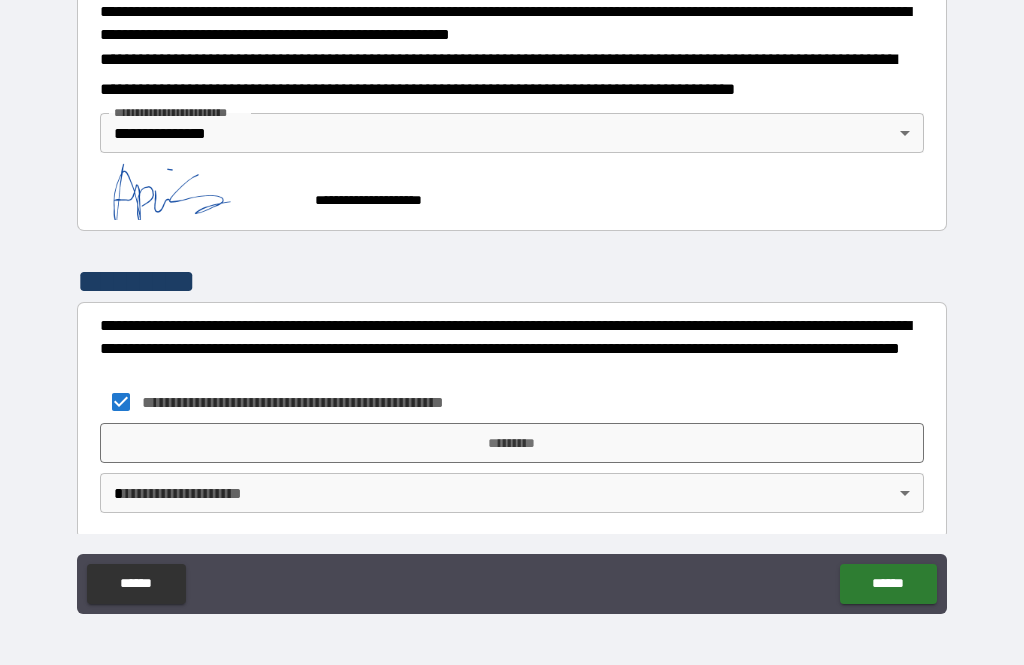 click on "*********" at bounding box center (512, 443) 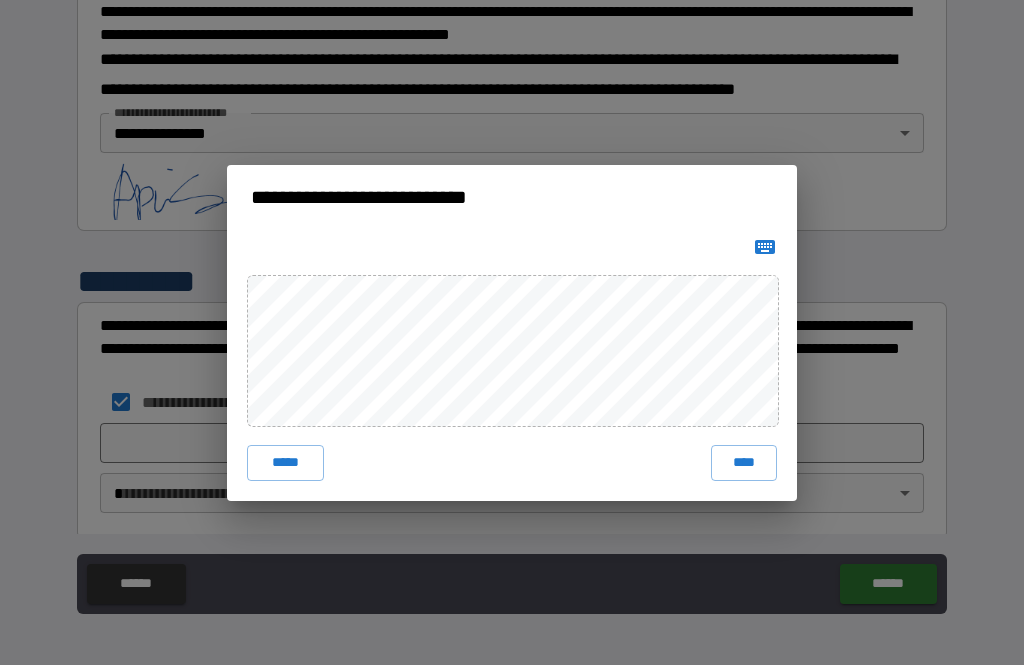 click on "****" at bounding box center (744, 463) 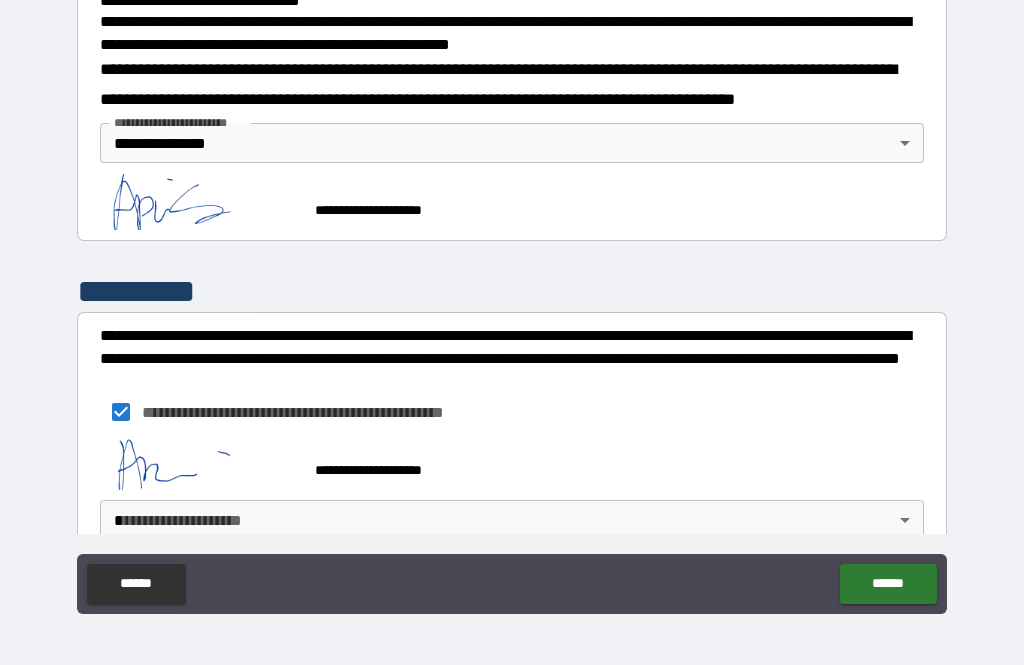 click on "**********" at bounding box center (512, 300) 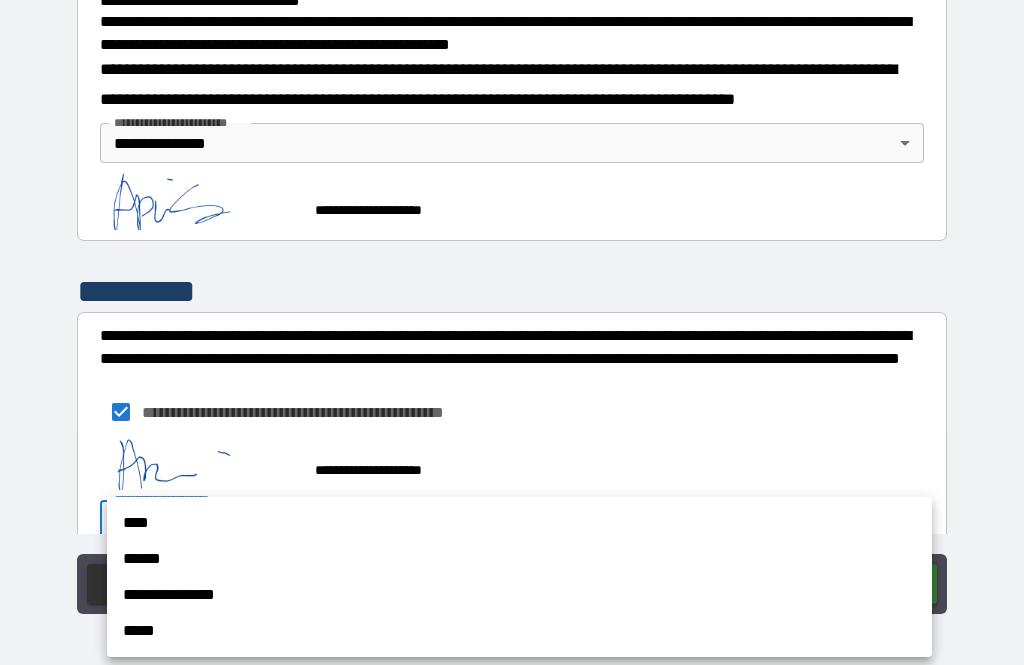 click on "**********" at bounding box center (519, 595) 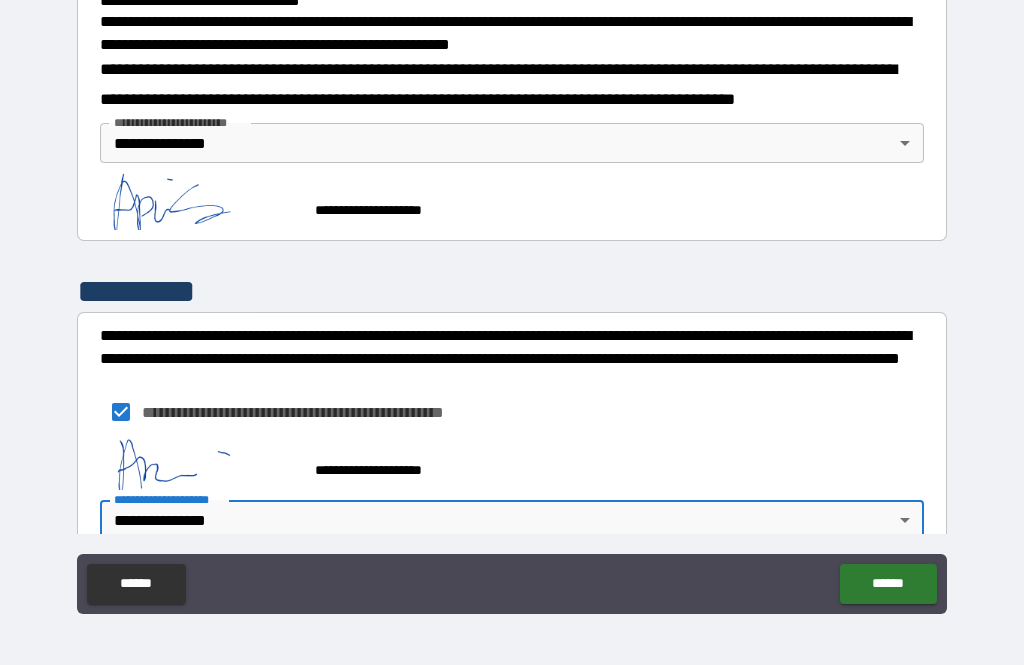 click on "******" at bounding box center [888, 584] 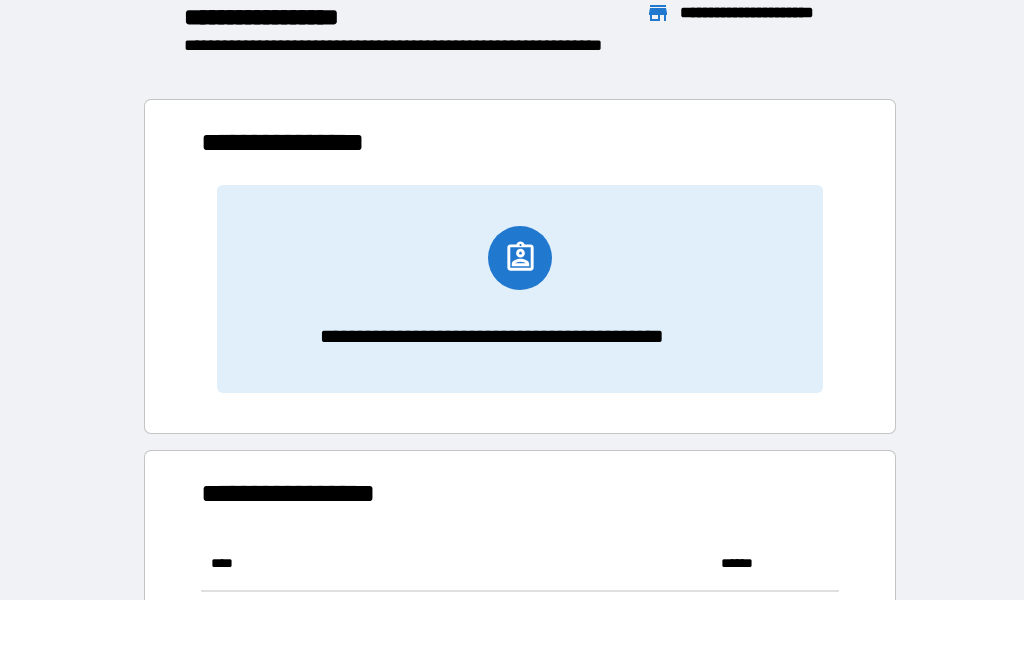 scroll, scrollTop: 386, scrollLeft: 638, axis: both 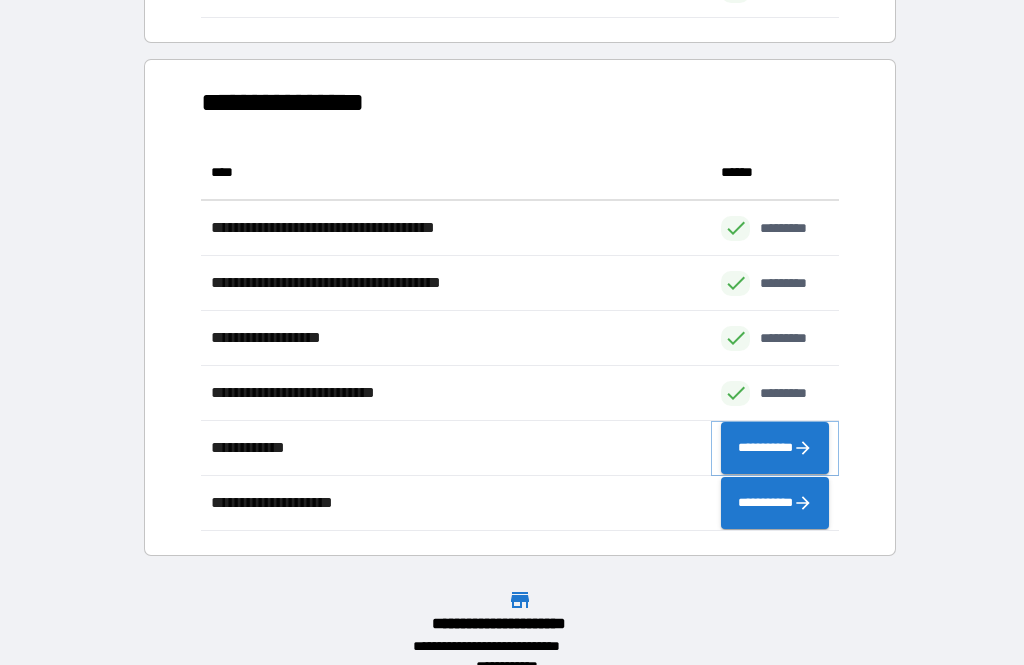 click on "**********" at bounding box center (775, 448) 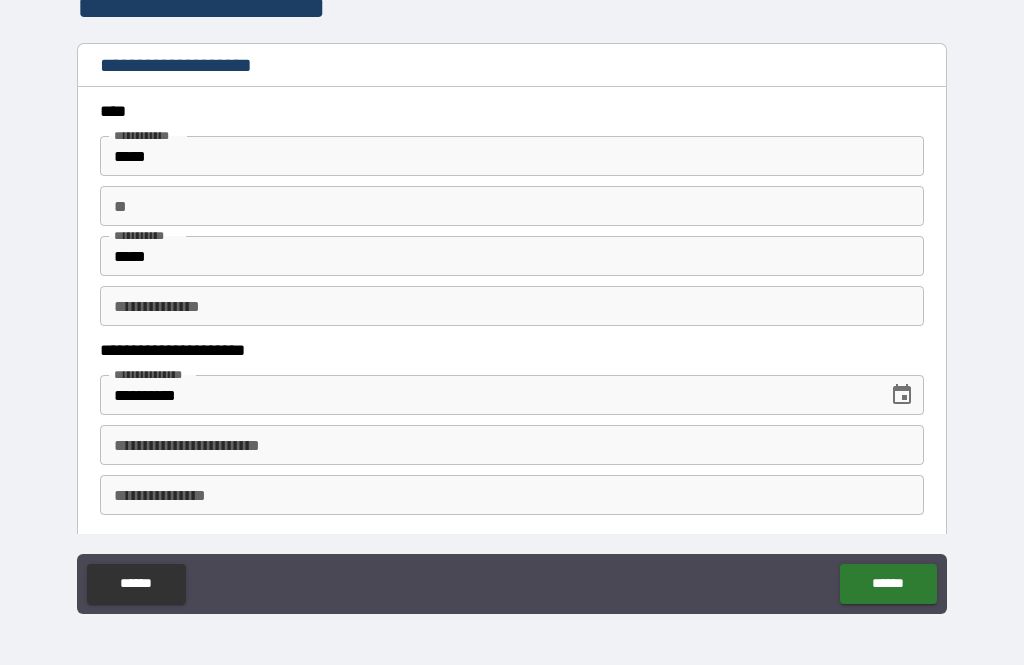 click on "**********" at bounding box center (512, 445) 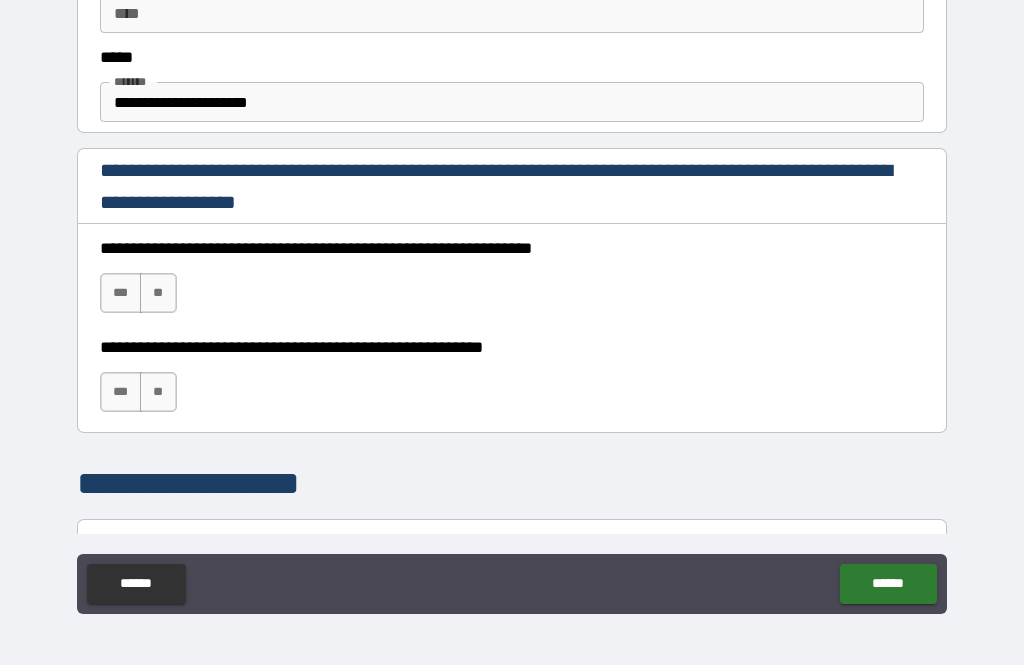scroll, scrollTop: 1197, scrollLeft: 0, axis: vertical 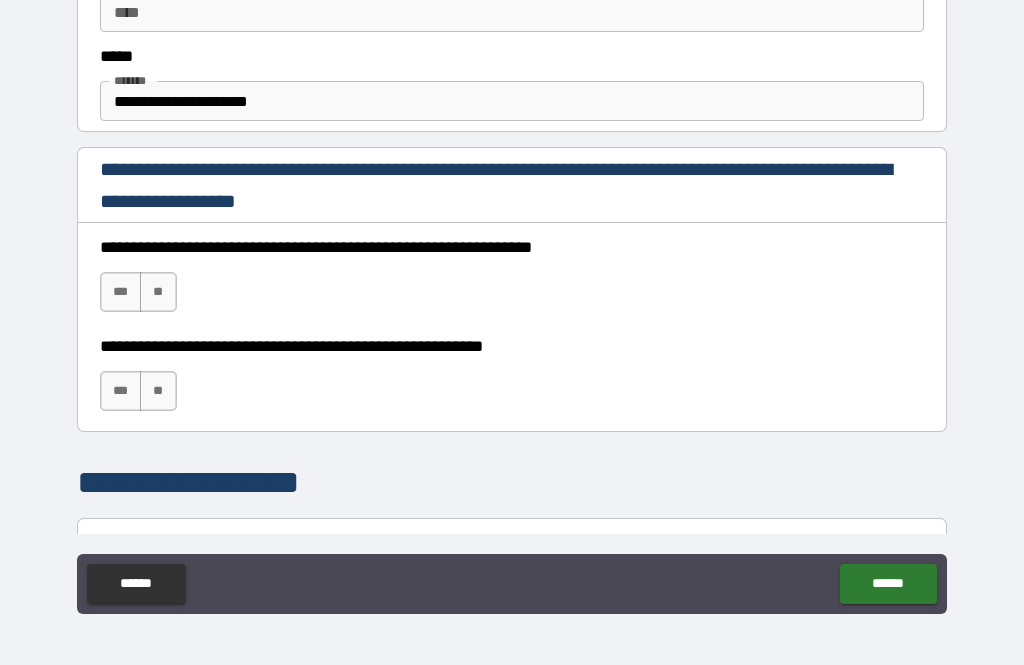 click on "***" at bounding box center (121, 292) 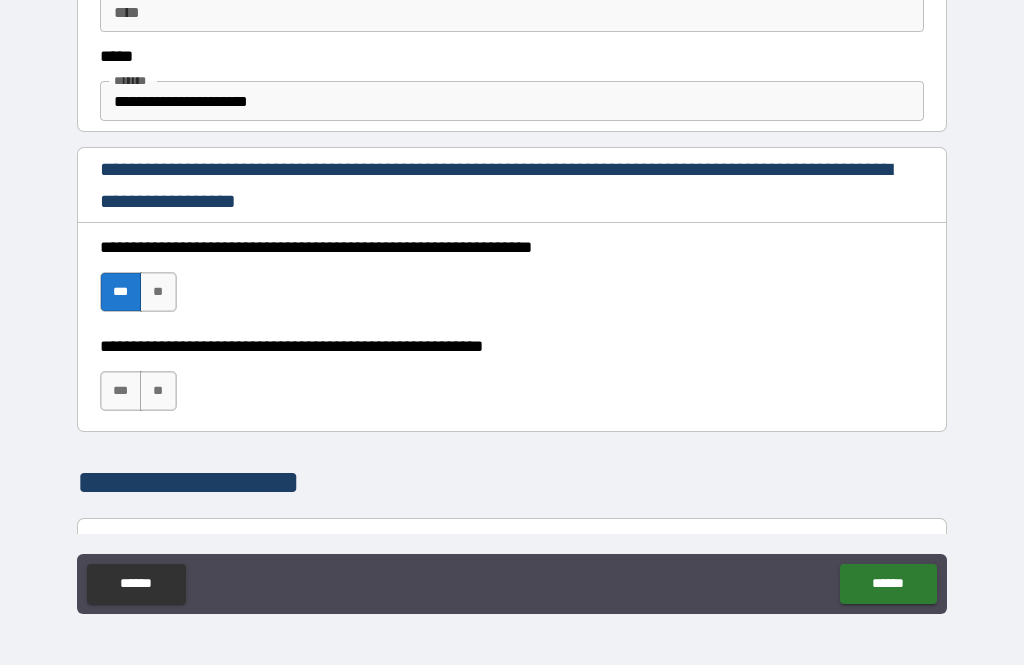 click on "***" at bounding box center [121, 391] 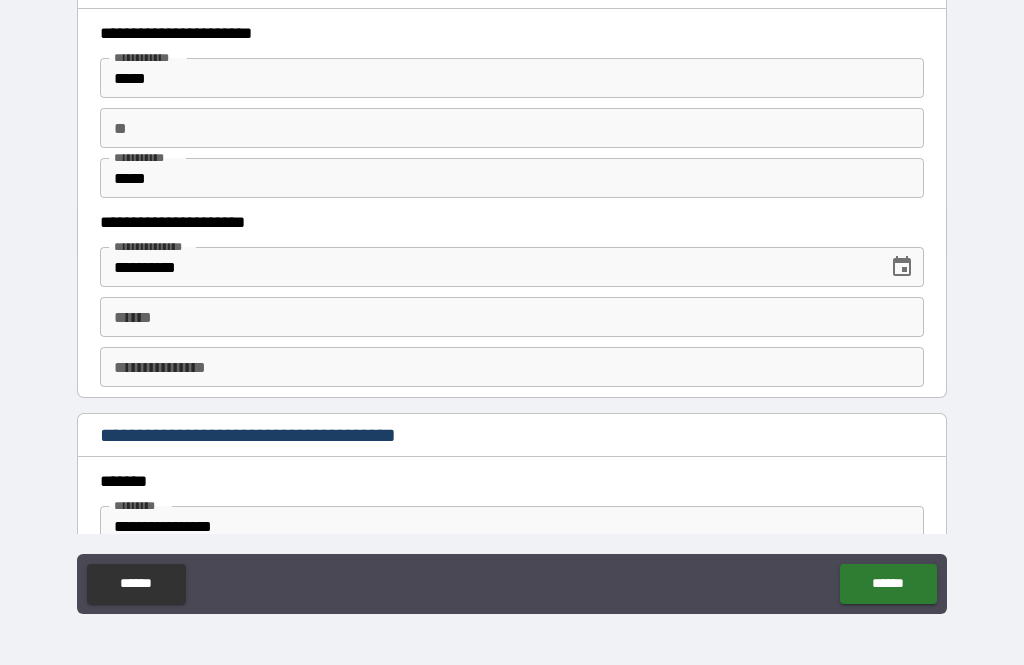 scroll, scrollTop: 1962, scrollLeft: 0, axis: vertical 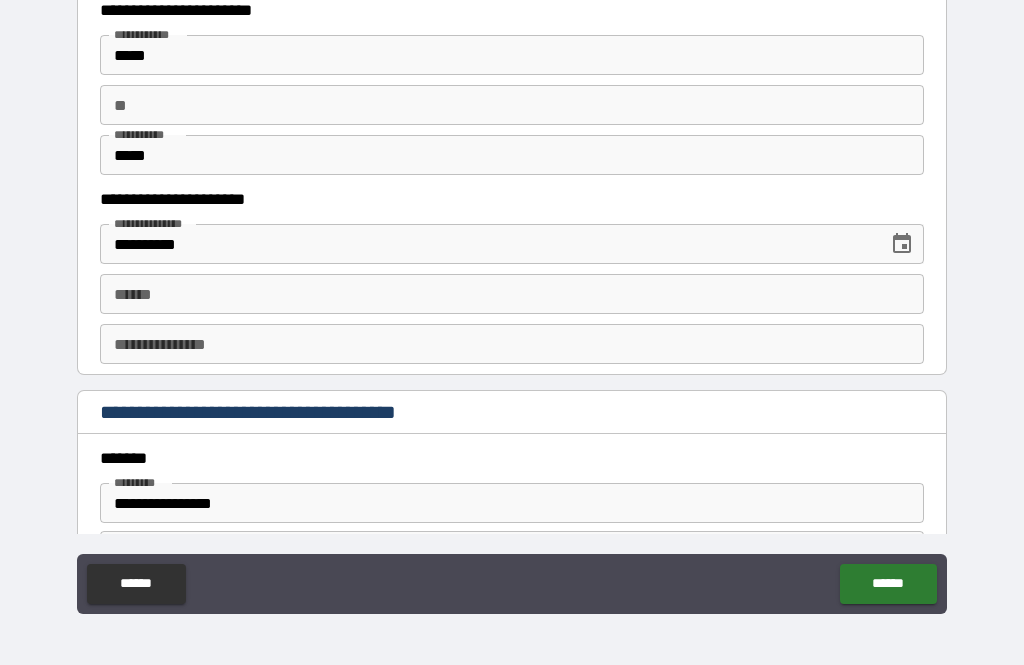 click on "****   *" at bounding box center (512, 294) 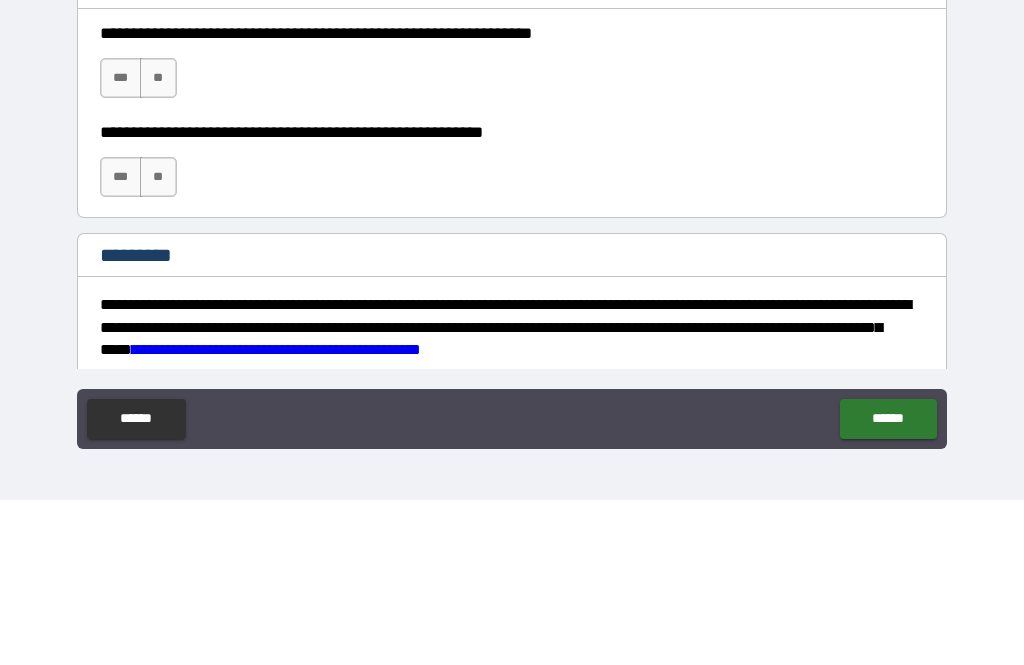 scroll, scrollTop: 2914, scrollLeft: 0, axis: vertical 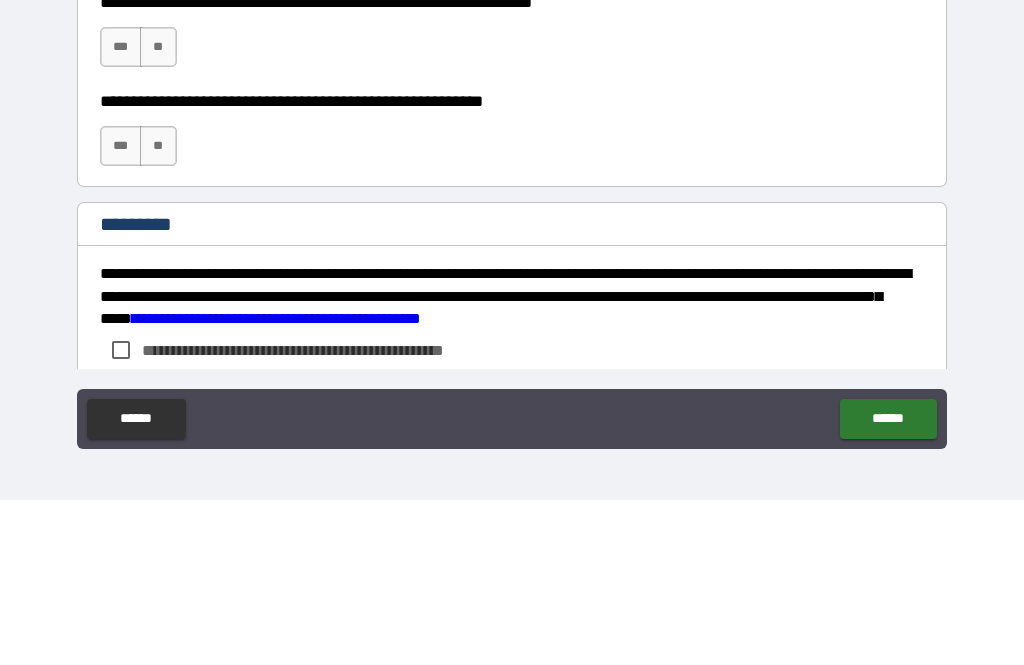 click on "***" at bounding box center (121, 212) 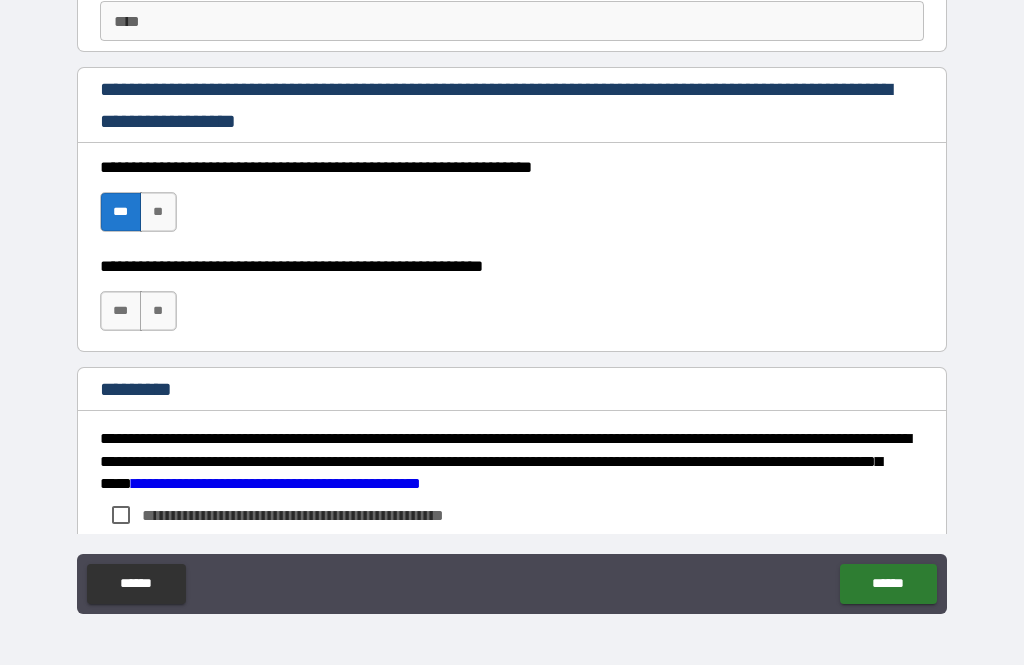 click on "***" at bounding box center (121, 311) 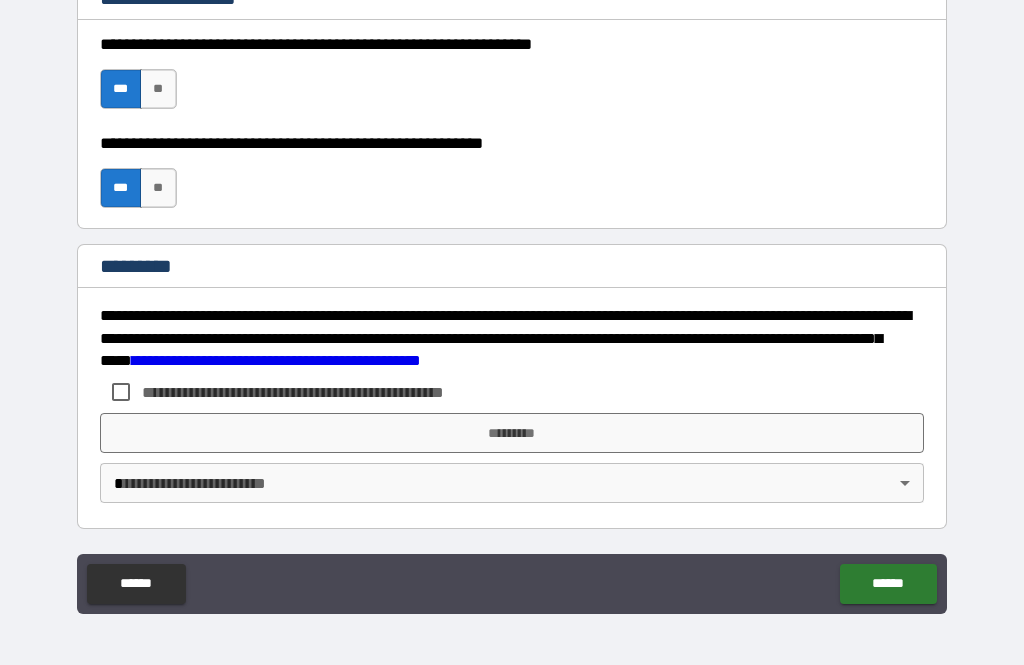 scroll, scrollTop: 3037, scrollLeft: 0, axis: vertical 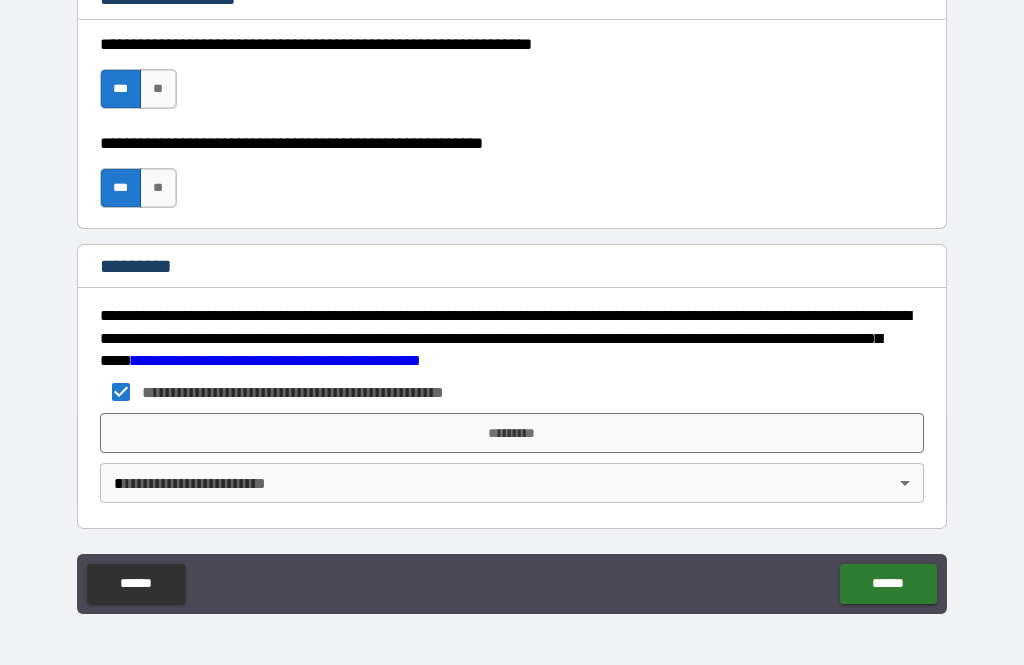 click on "*********" at bounding box center [512, 433] 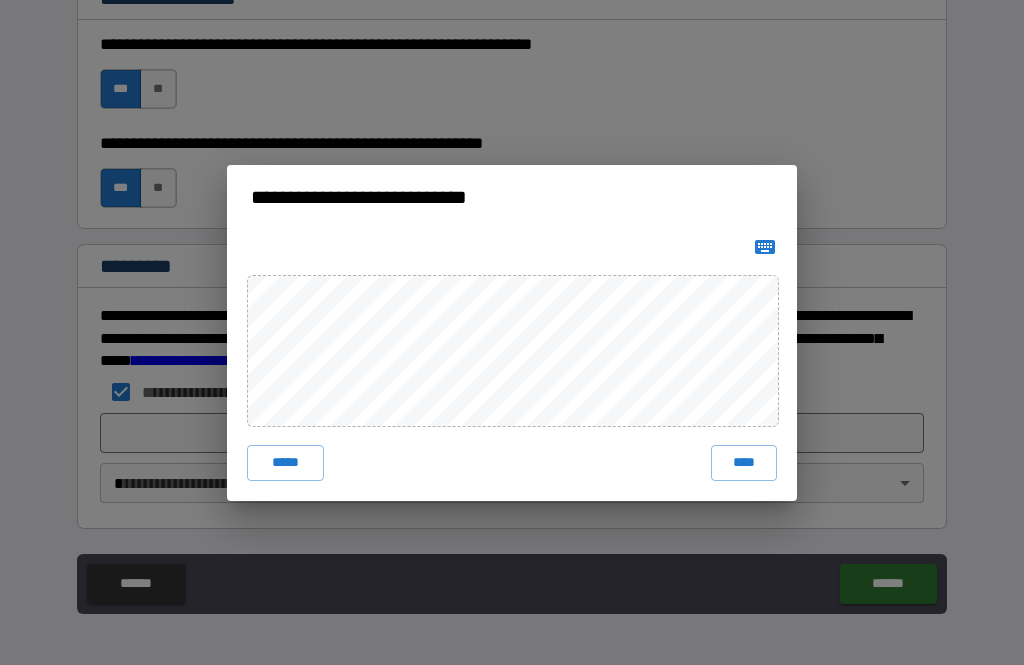 click on "****" at bounding box center [744, 463] 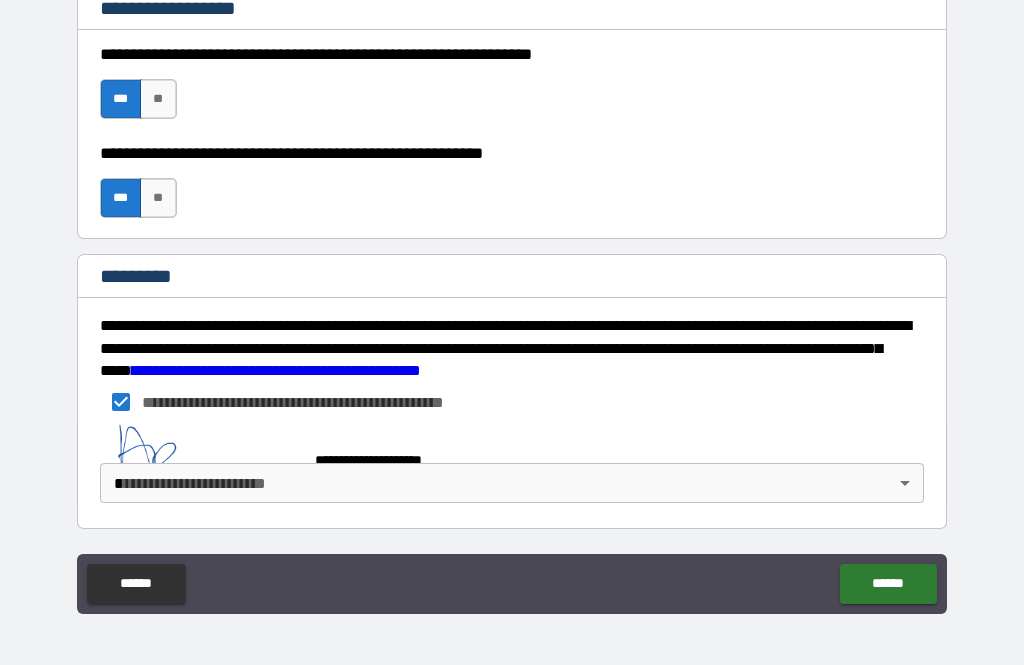 scroll, scrollTop: 3027, scrollLeft: 0, axis: vertical 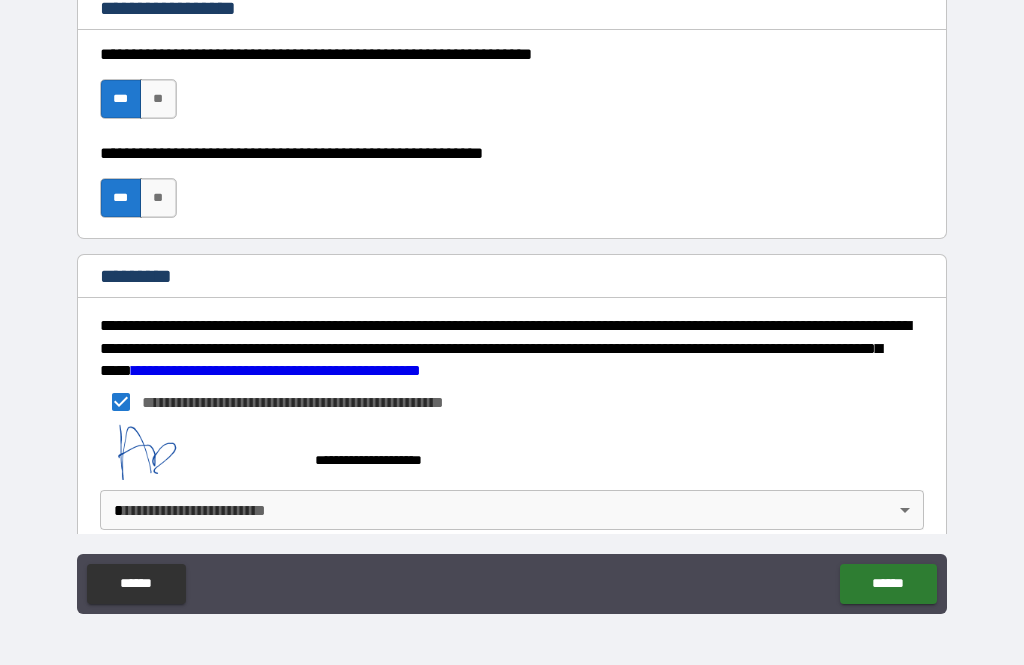 click on "**********" at bounding box center [512, 300] 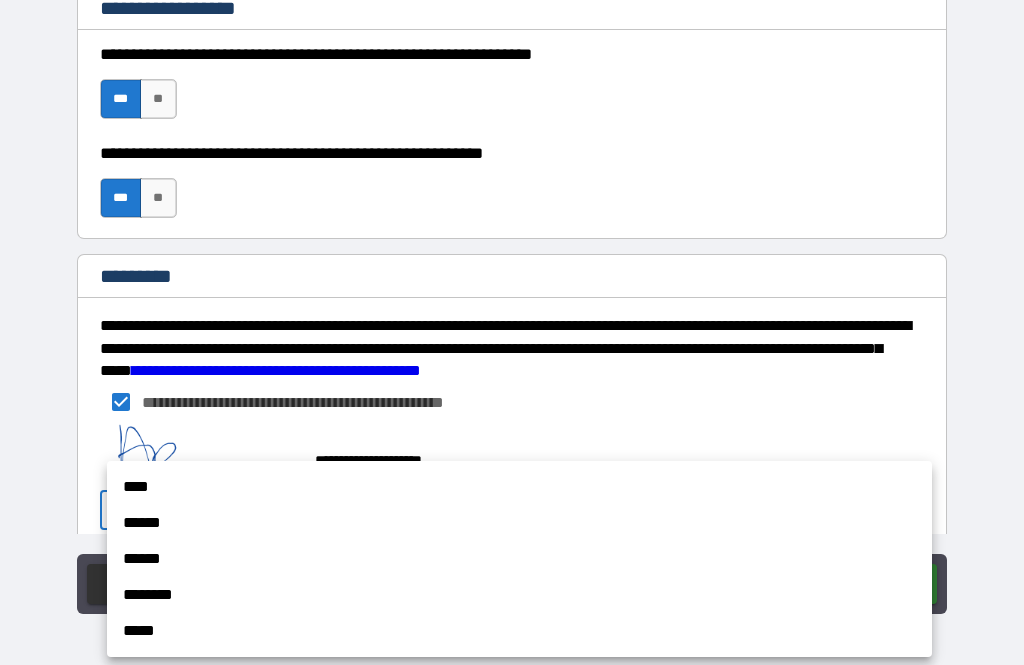click on "******" at bounding box center [519, 523] 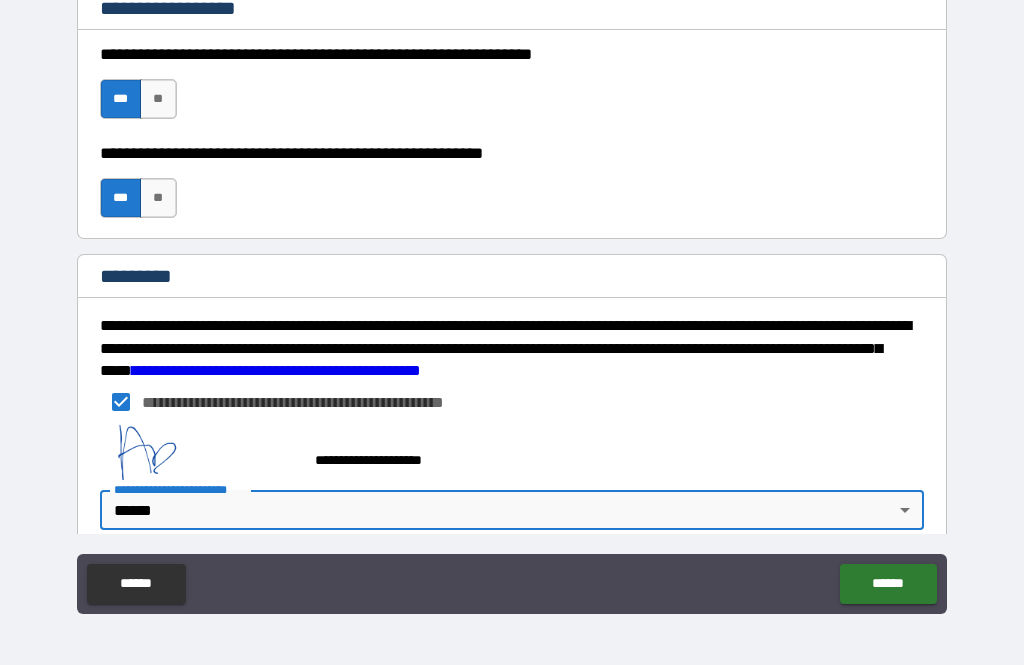 click on "******" at bounding box center [888, 584] 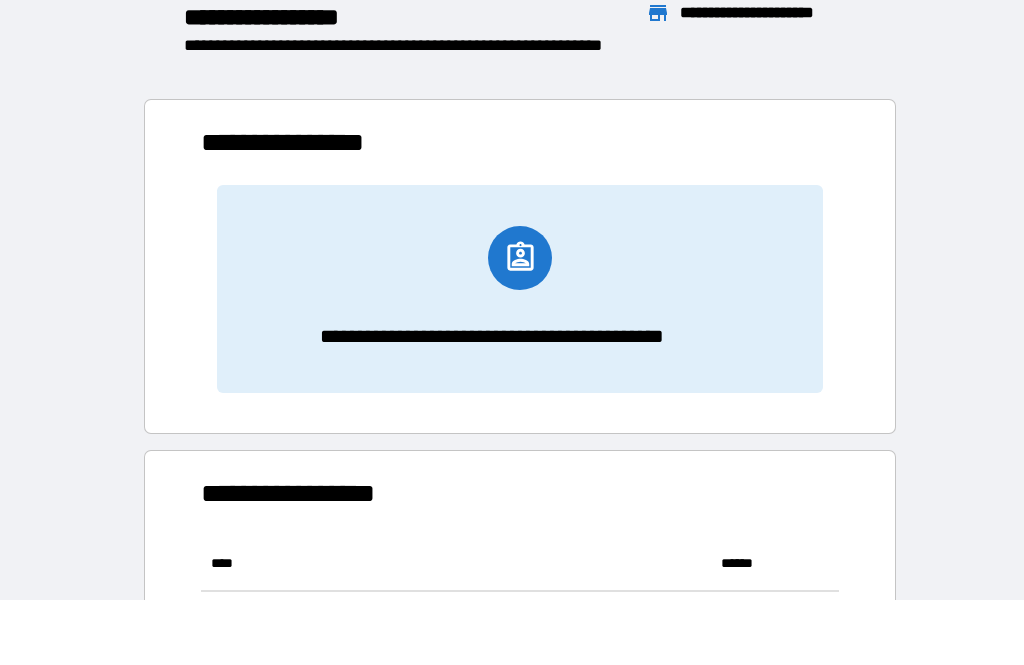 scroll, scrollTop: 386, scrollLeft: 638, axis: both 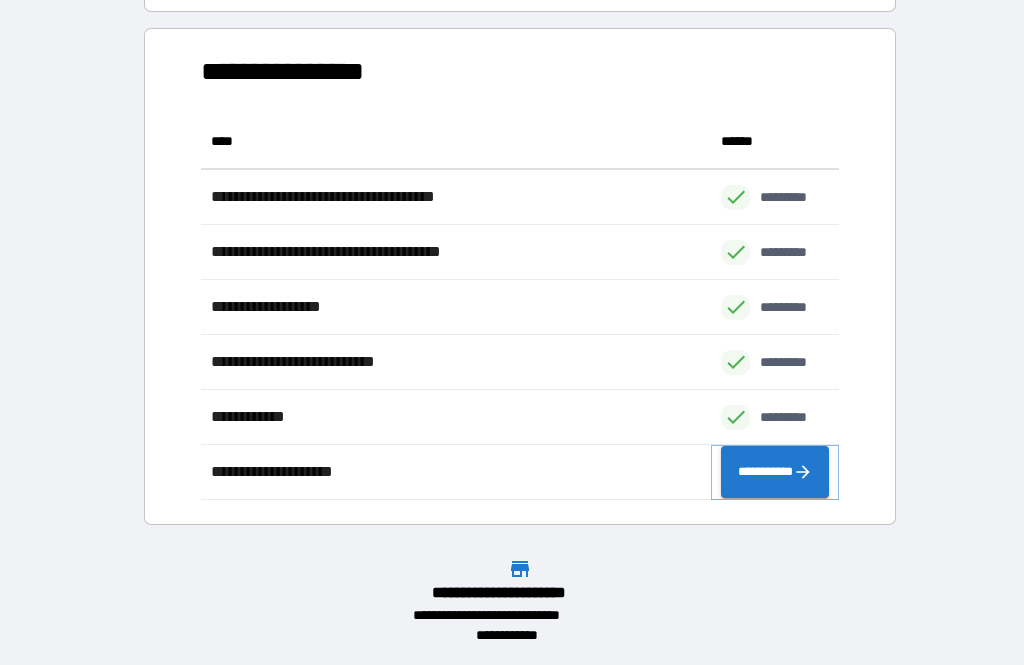 click on "**********" at bounding box center [775, 472] 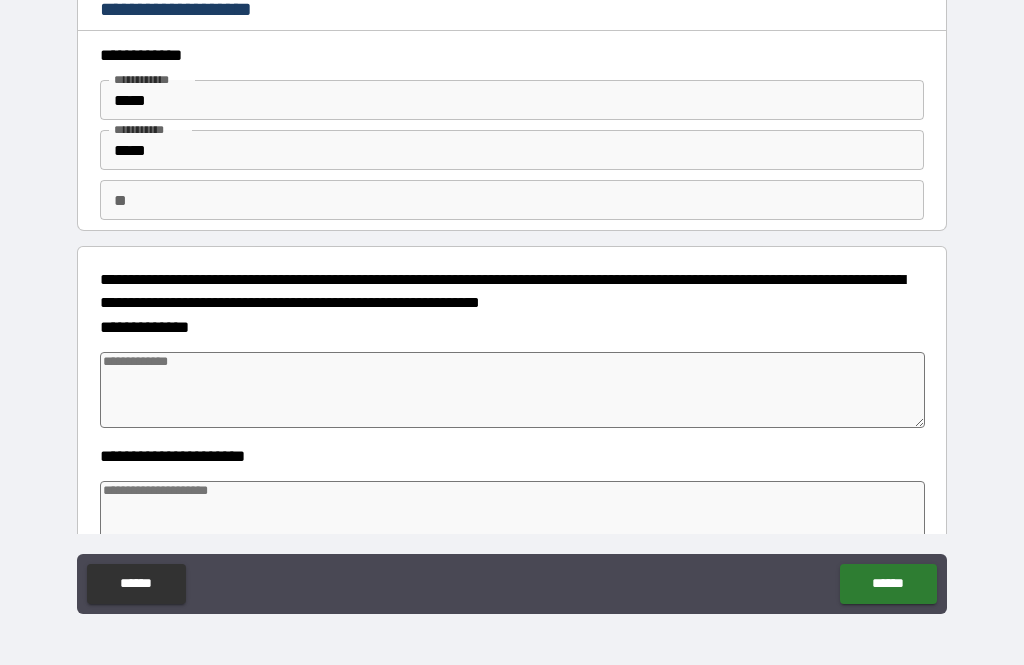 click at bounding box center [513, 390] 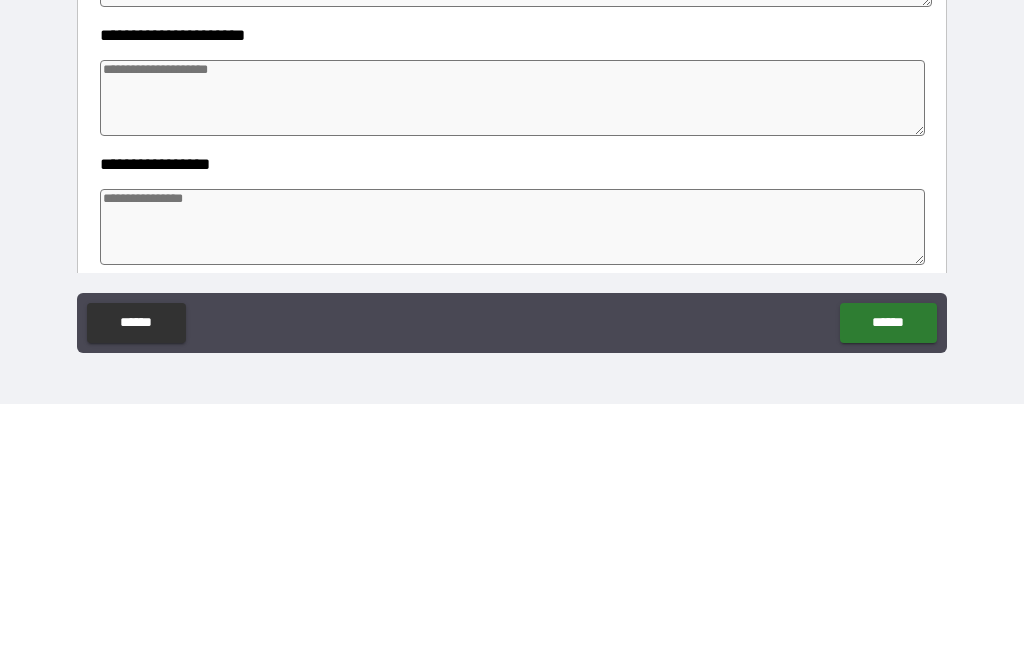 scroll, scrollTop: 161, scrollLeft: 0, axis: vertical 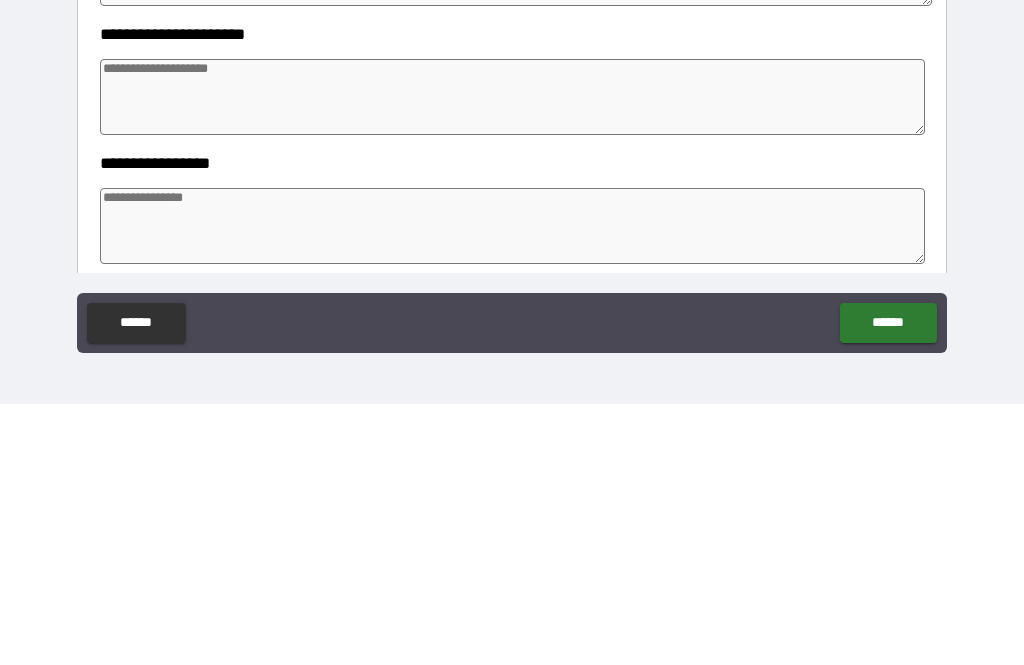click at bounding box center (513, 358) 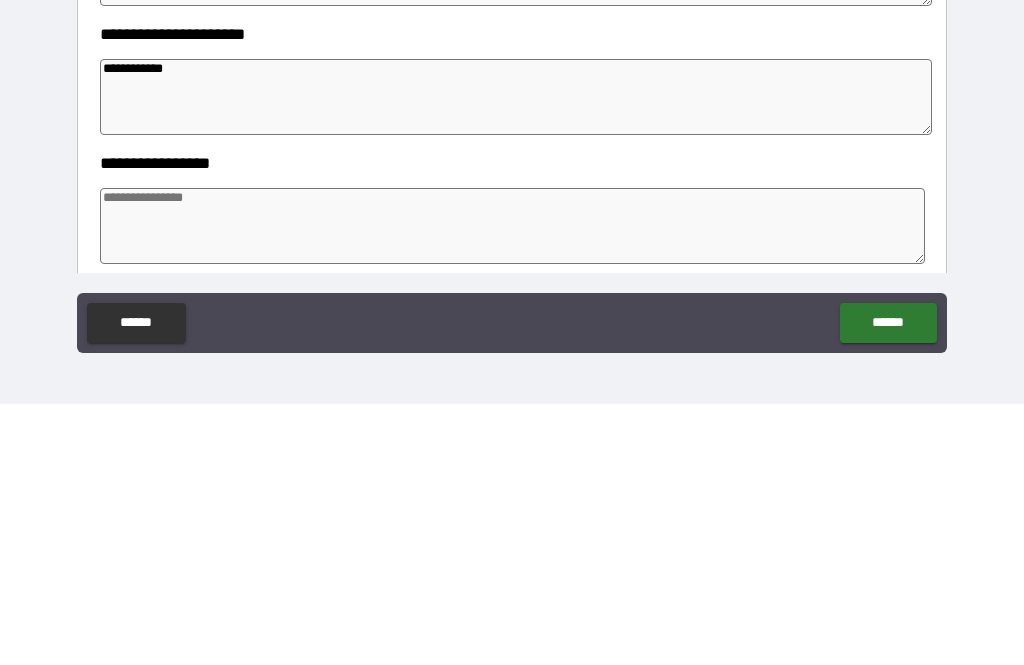 click at bounding box center [513, 487] 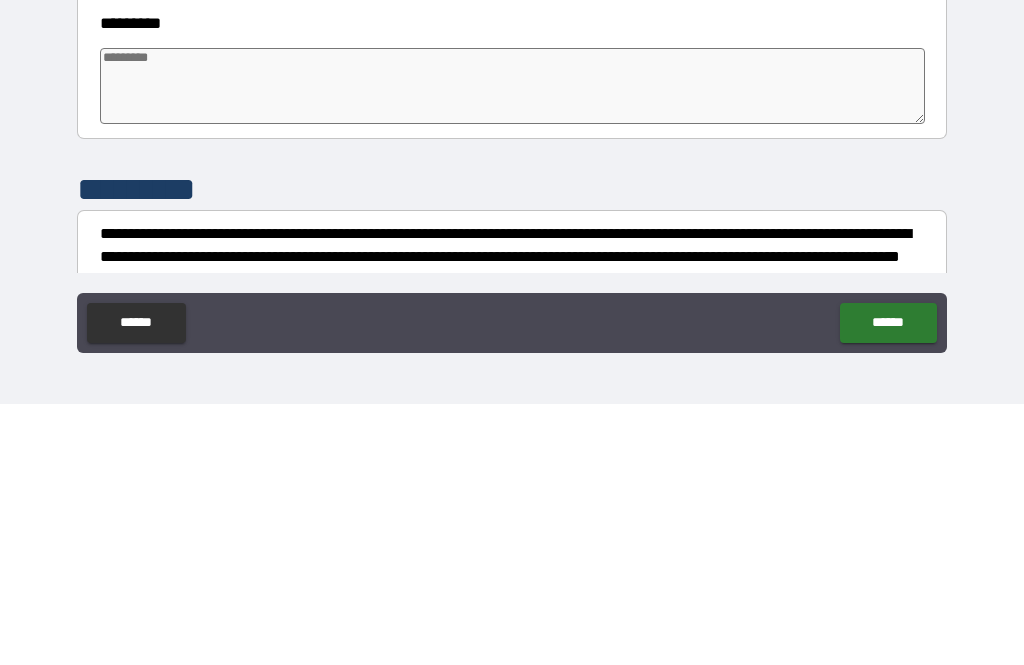 scroll, scrollTop: 431, scrollLeft: 0, axis: vertical 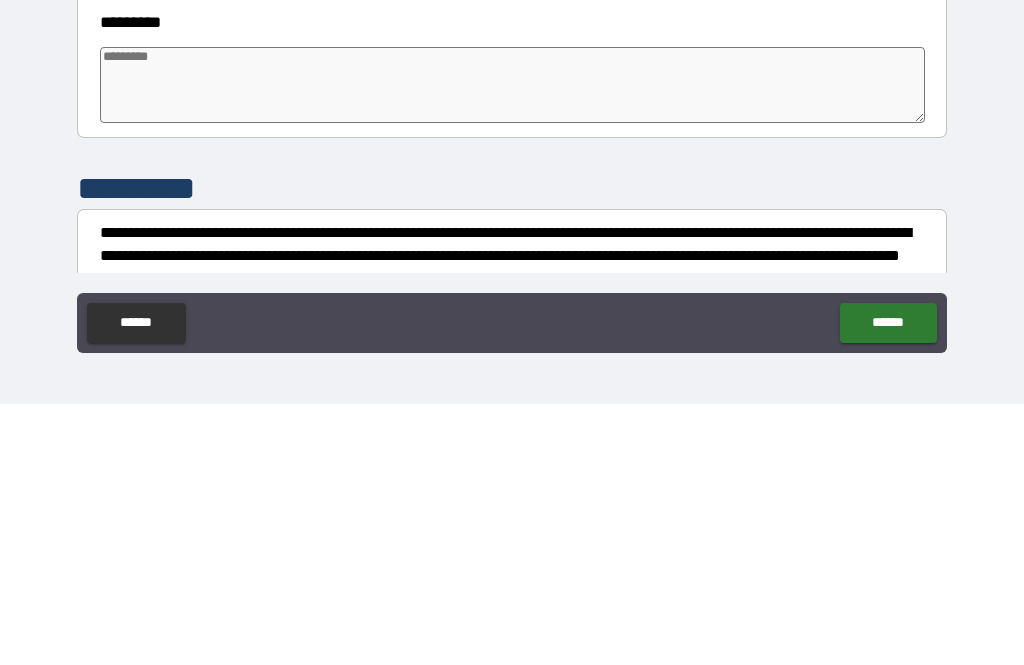 click at bounding box center [513, 346] 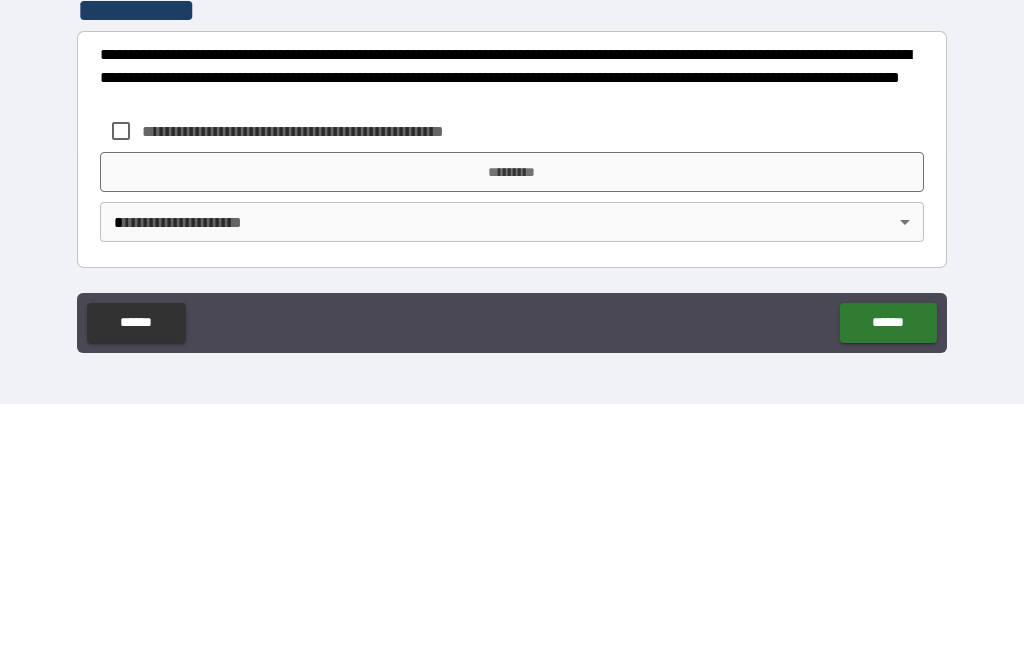 scroll, scrollTop: 609, scrollLeft: 0, axis: vertical 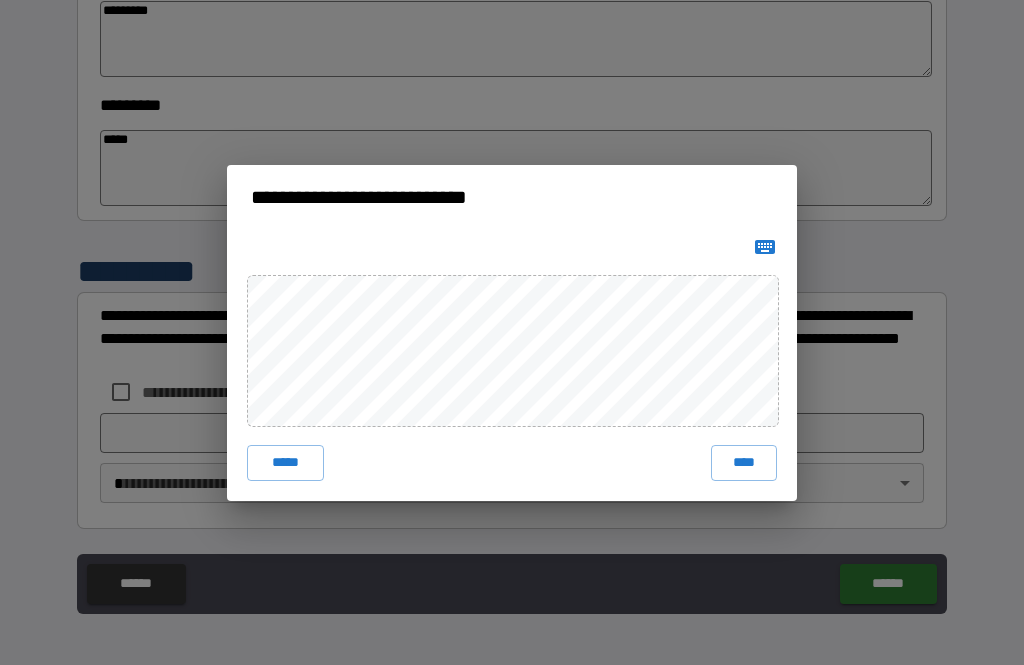 click on "****" at bounding box center (744, 463) 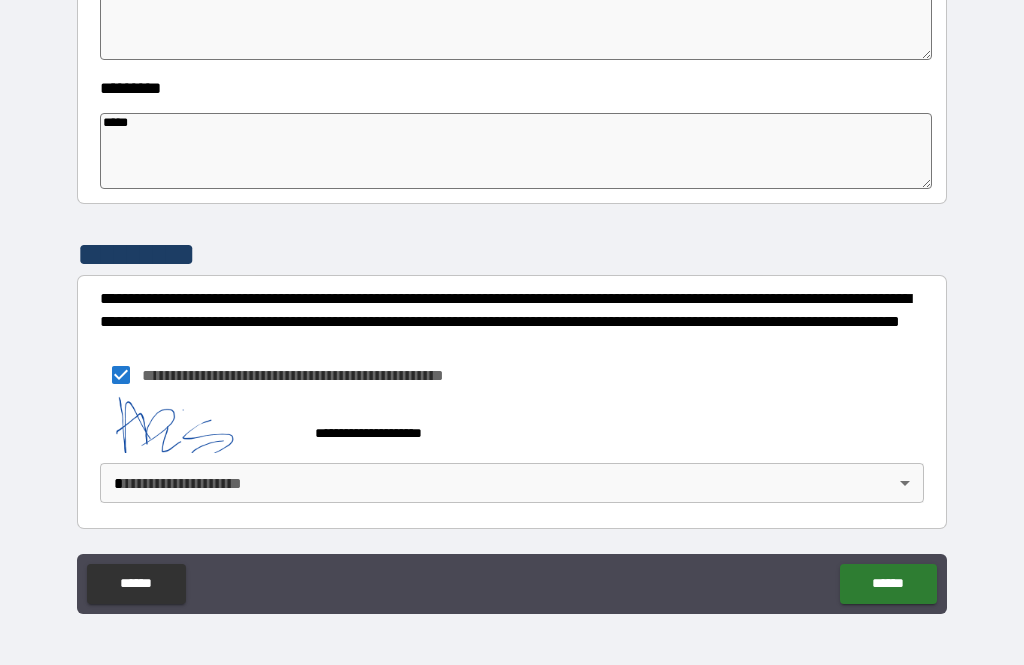 scroll, scrollTop: 626, scrollLeft: 0, axis: vertical 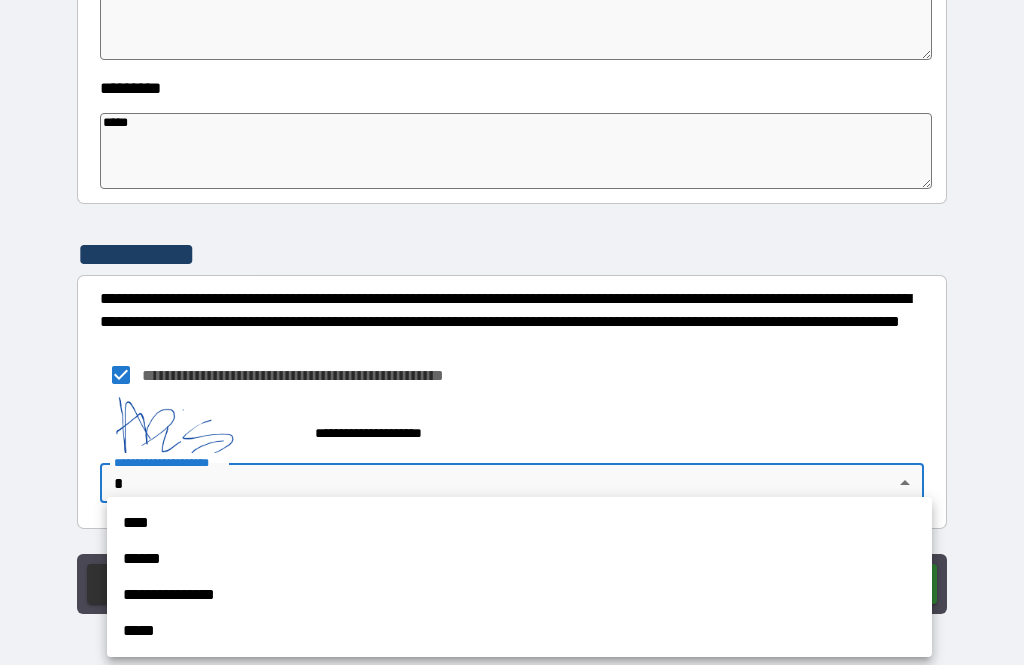 click on "**********" at bounding box center [519, 595] 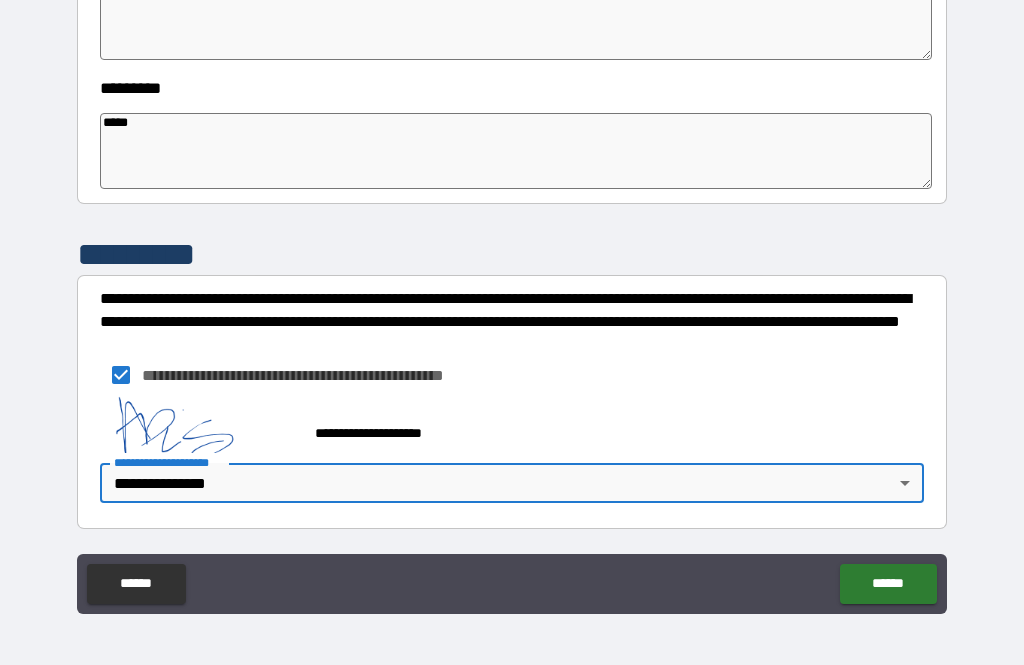 click on "******" at bounding box center [888, 584] 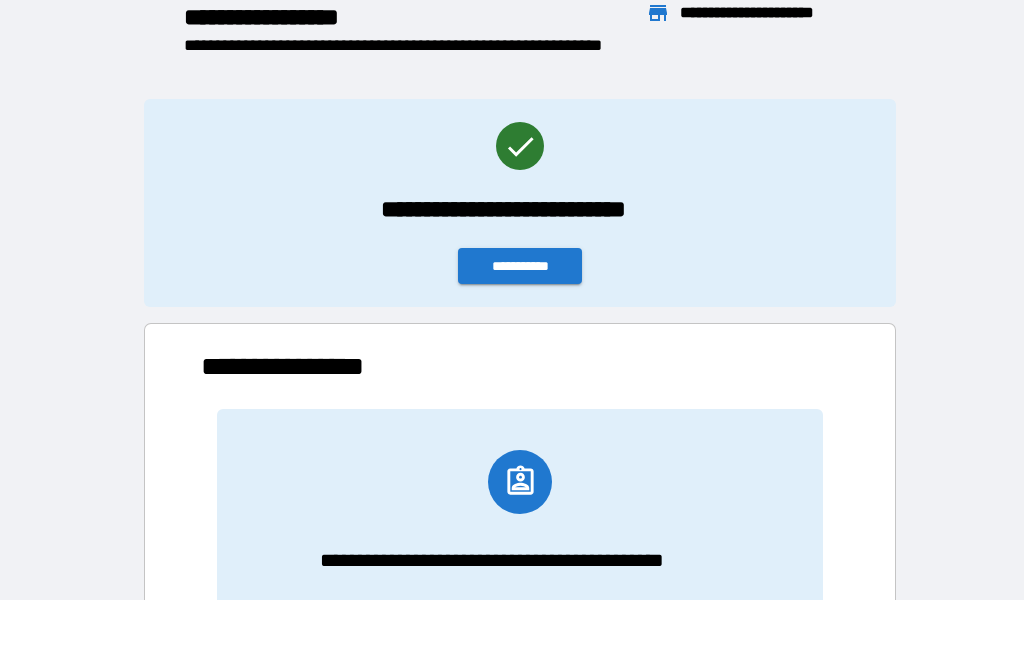 scroll, scrollTop: 386, scrollLeft: 638, axis: both 